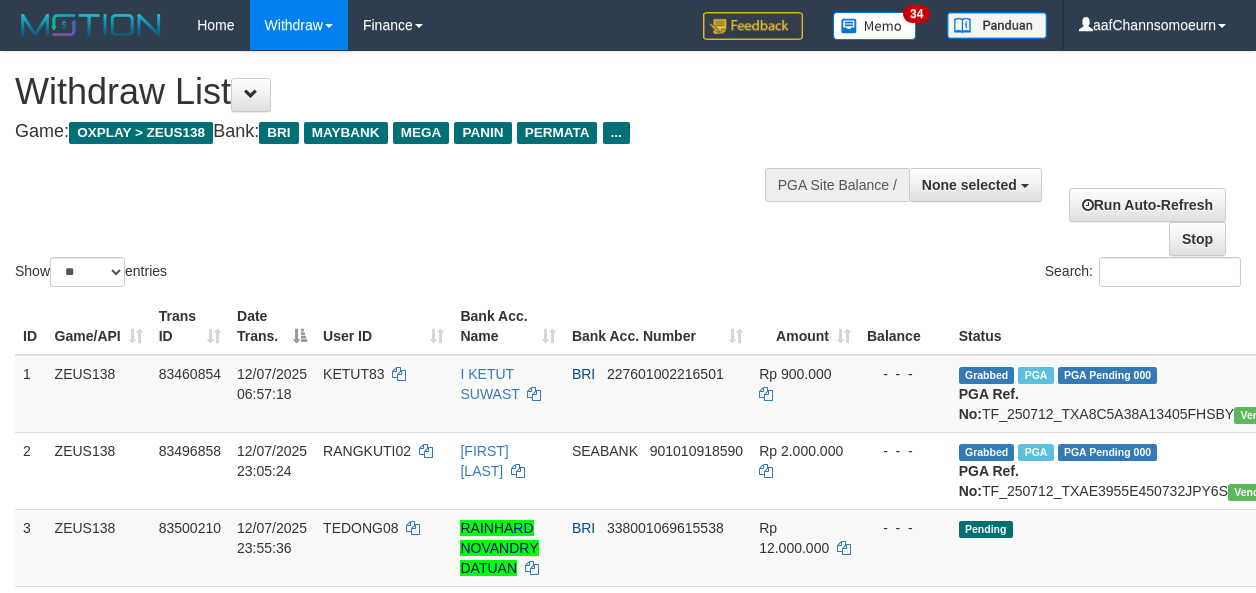 select 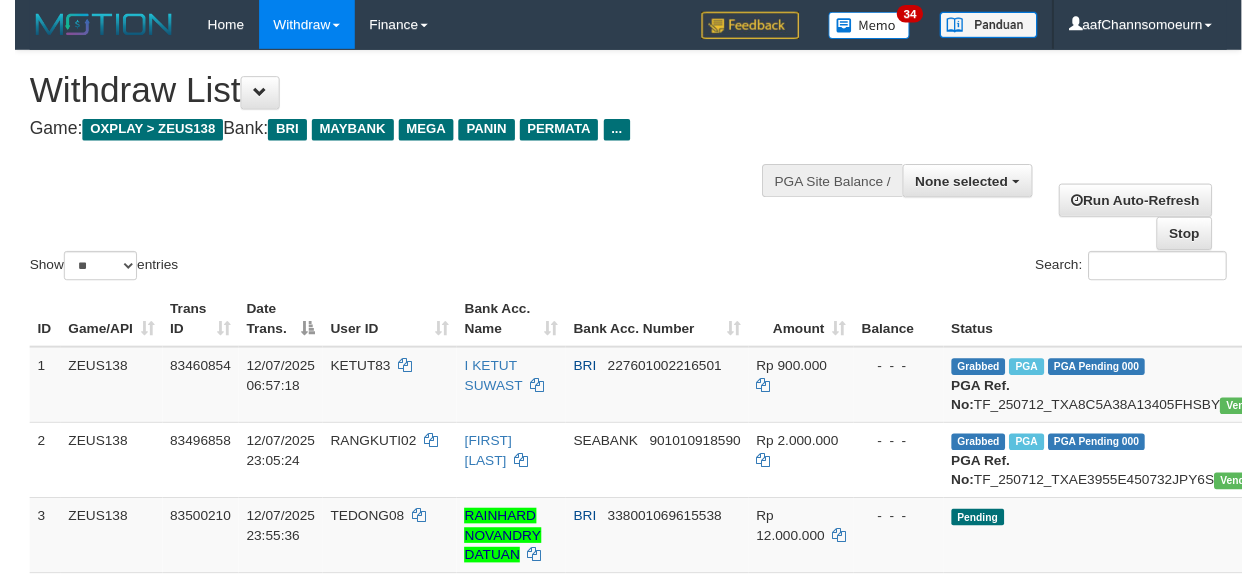 scroll, scrollTop: 1668, scrollLeft: 0, axis: vertical 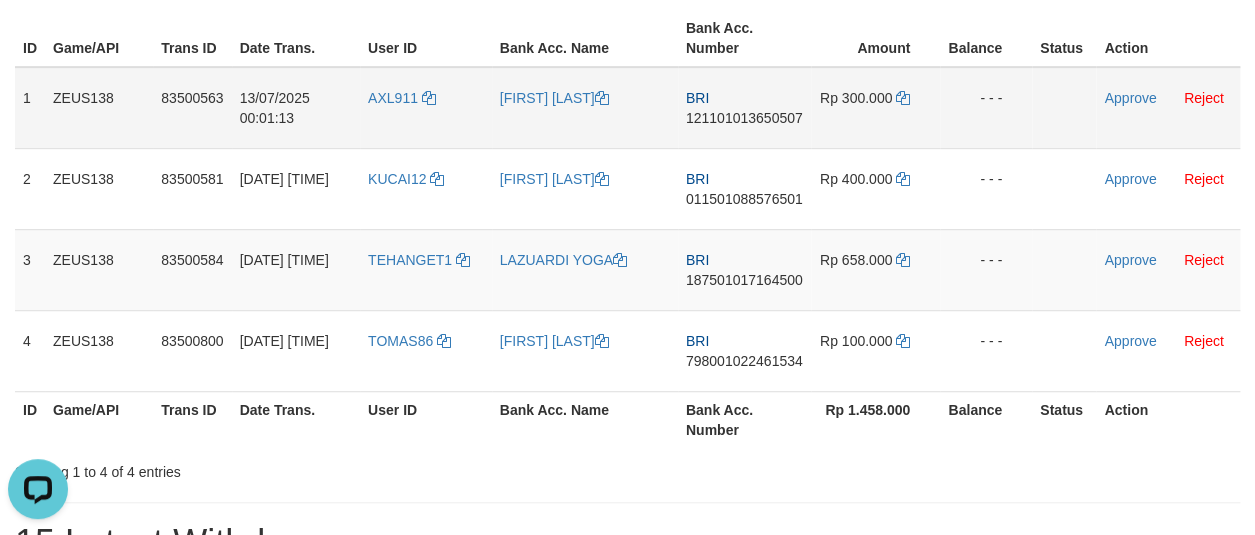 click on "121101013650507" at bounding box center (744, 118) 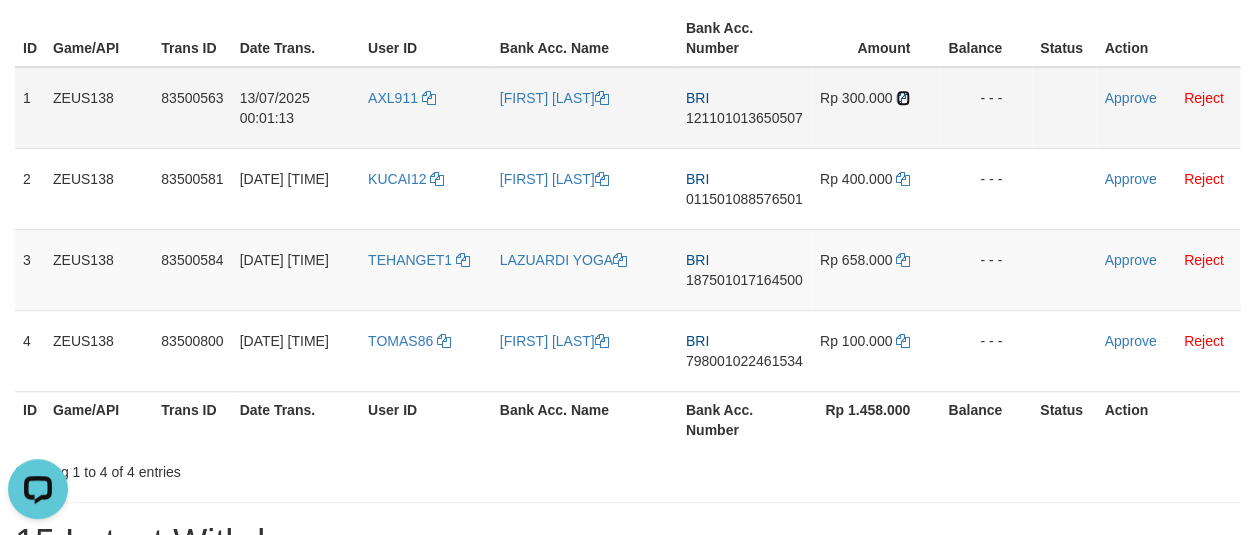 click at bounding box center [903, 98] 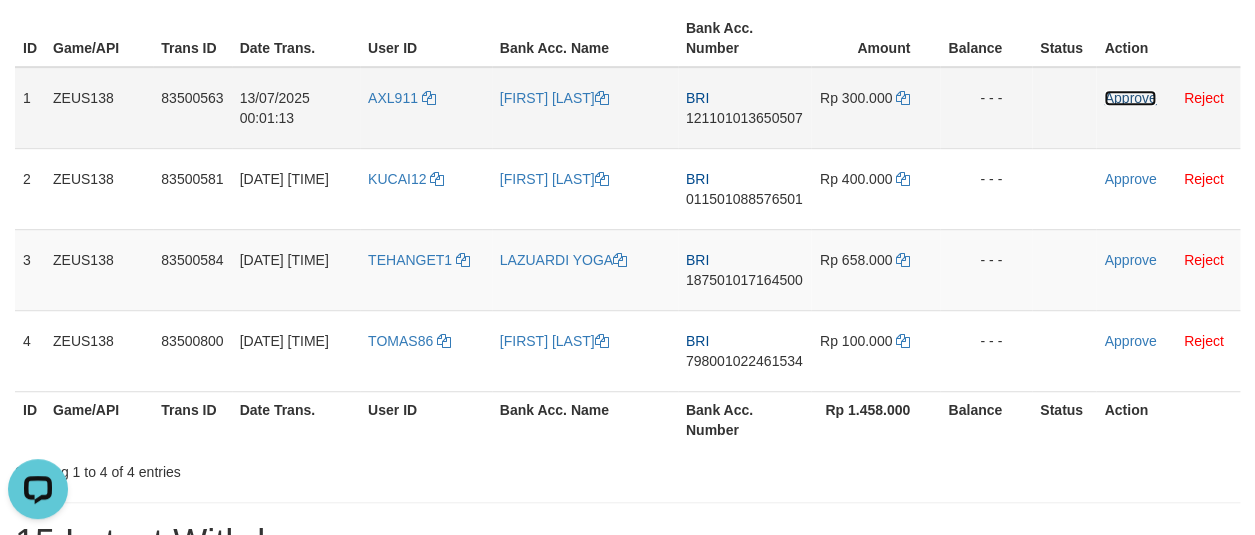 click on "Approve" at bounding box center [1130, 98] 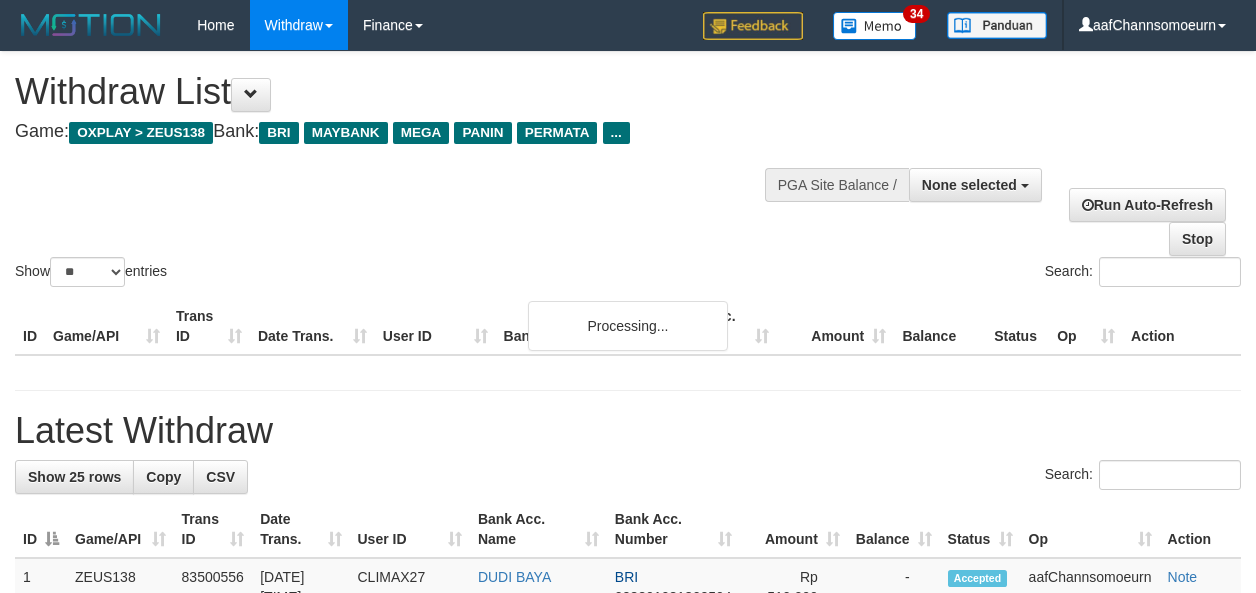 select 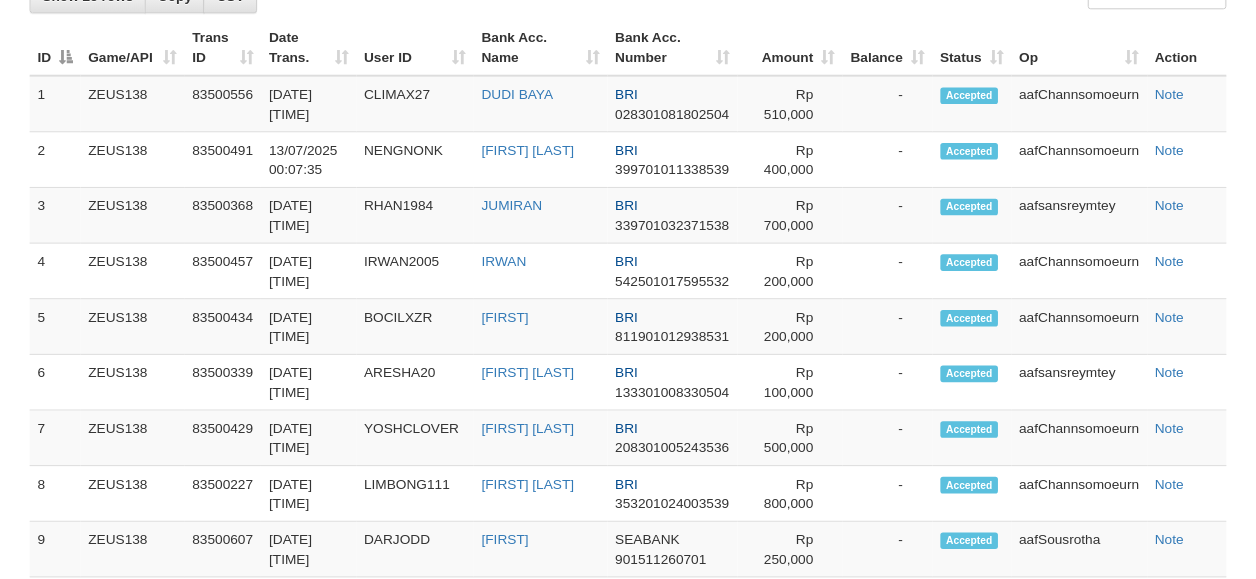 scroll, scrollTop: 1639, scrollLeft: 0, axis: vertical 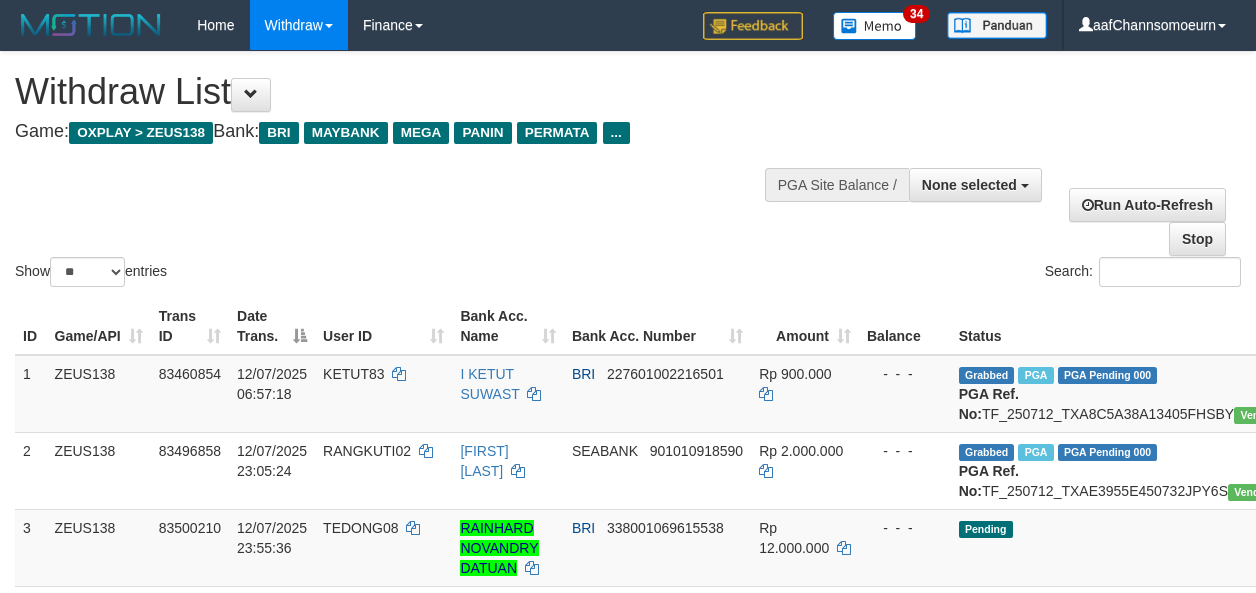 select 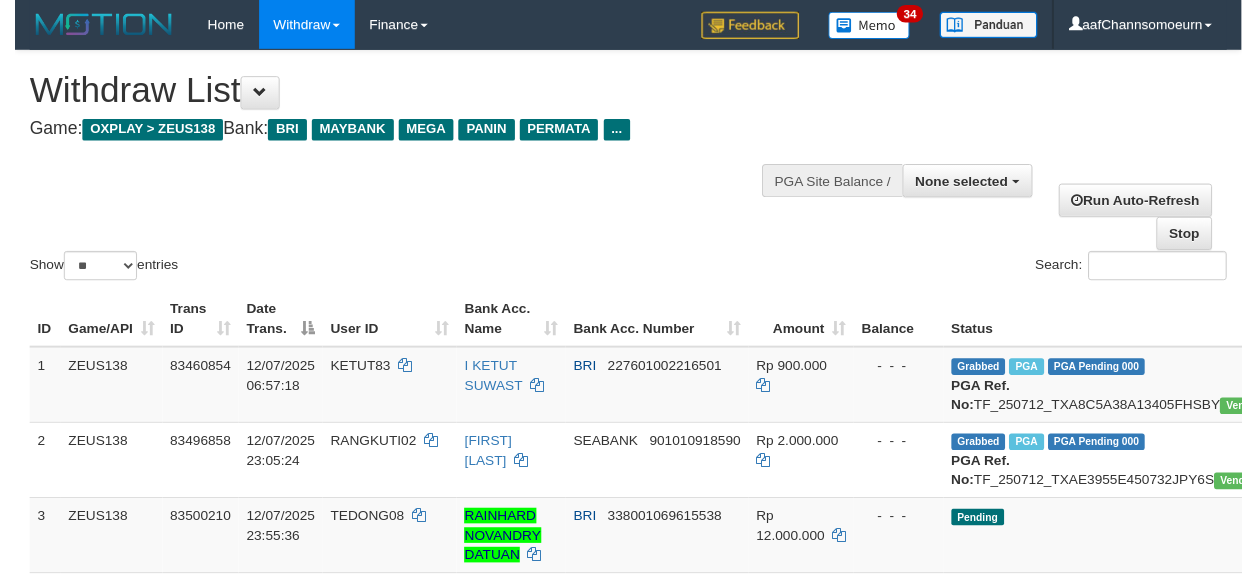 scroll, scrollTop: 1670, scrollLeft: 0, axis: vertical 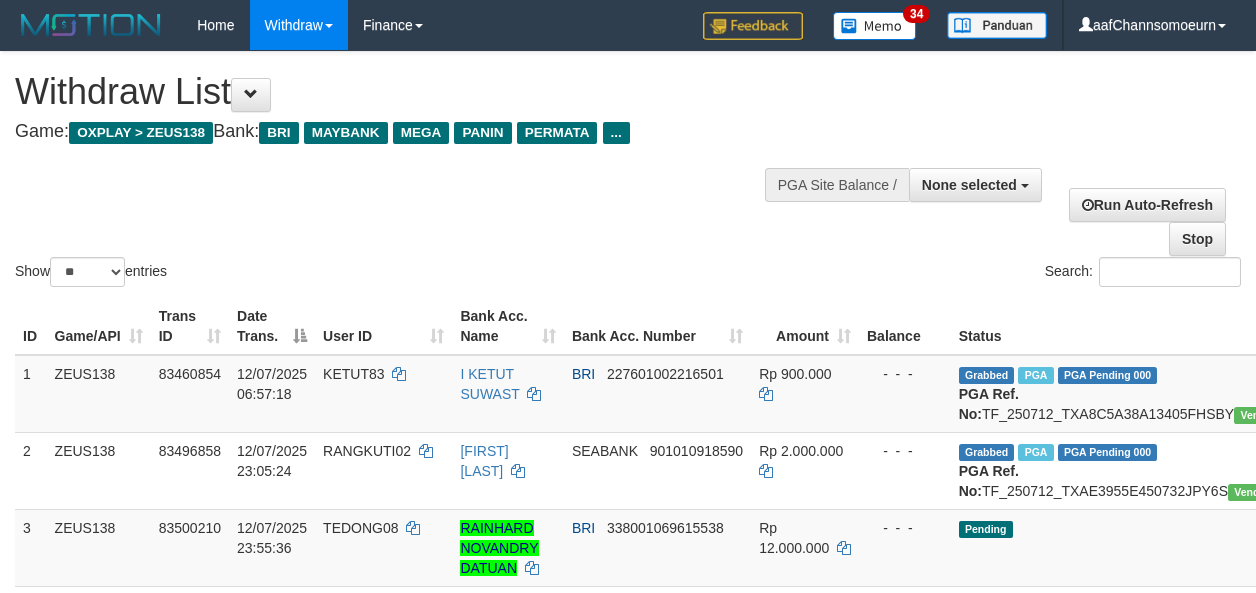 select 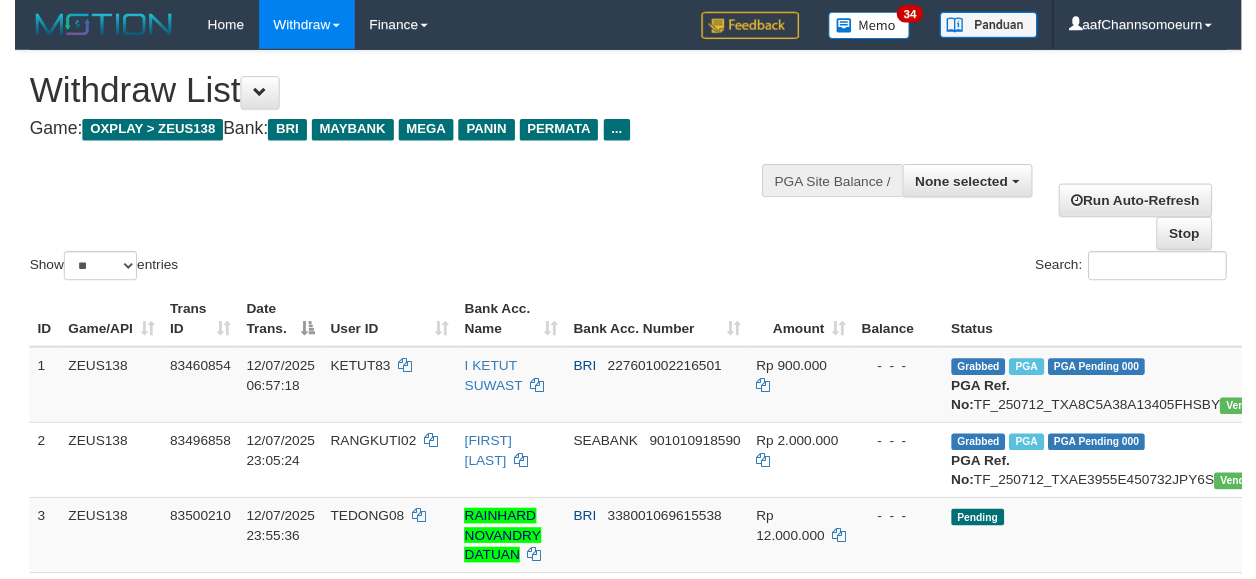 scroll, scrollTop: 1640, scrollLeft: 0, axis: vertical 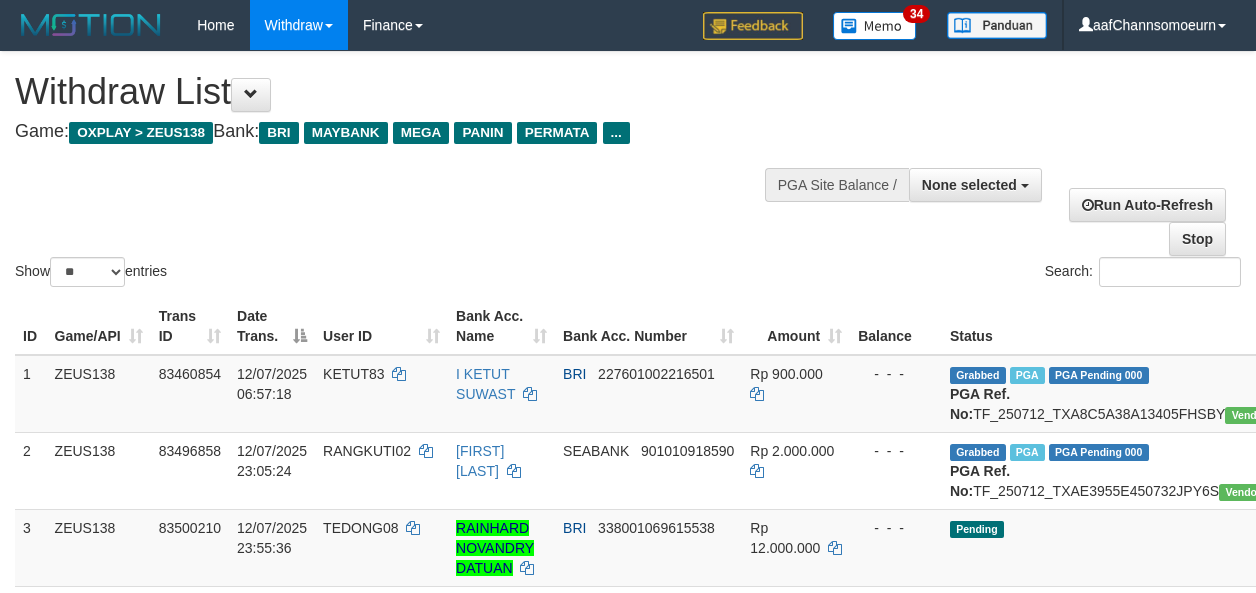 select 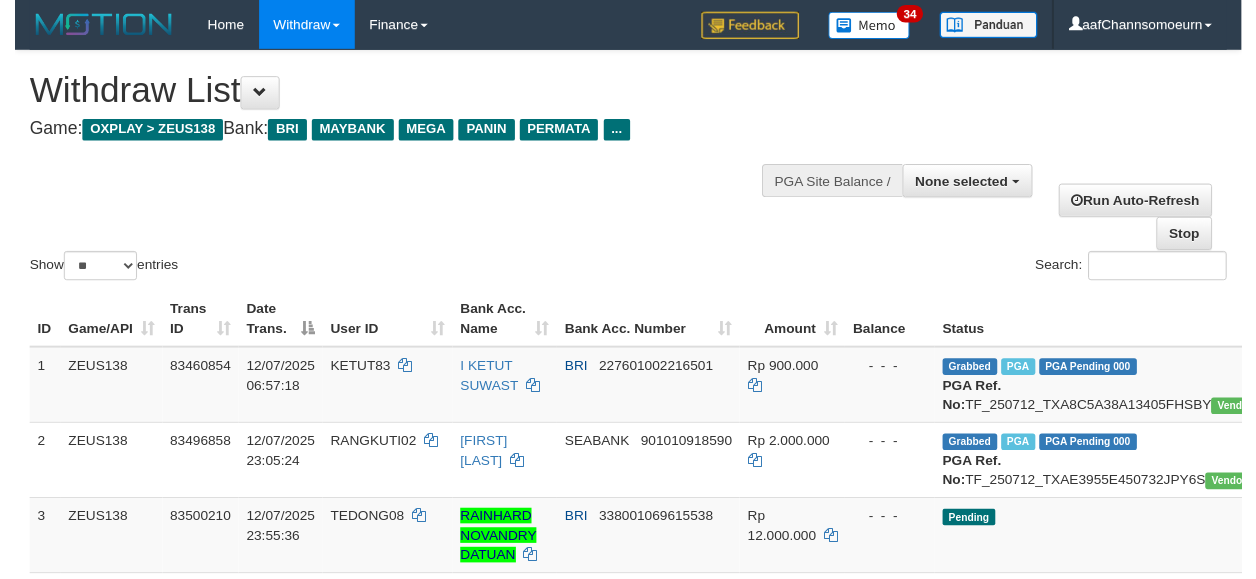 scroll, scrollTop: 1672, scrollLeft: 0, axis: vertical 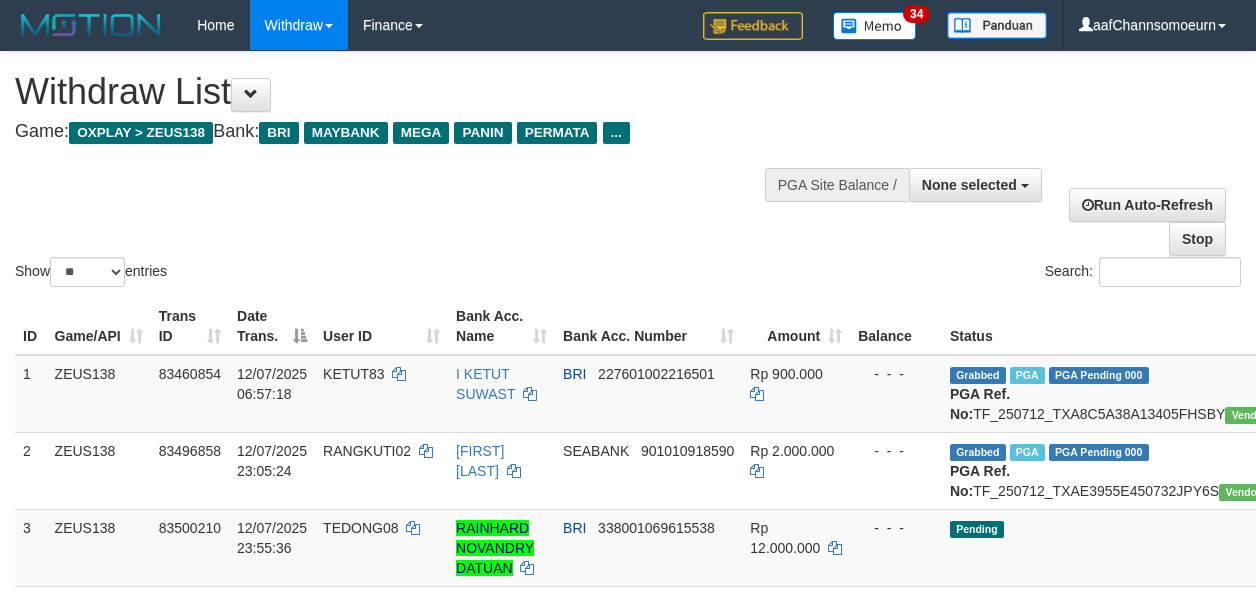select 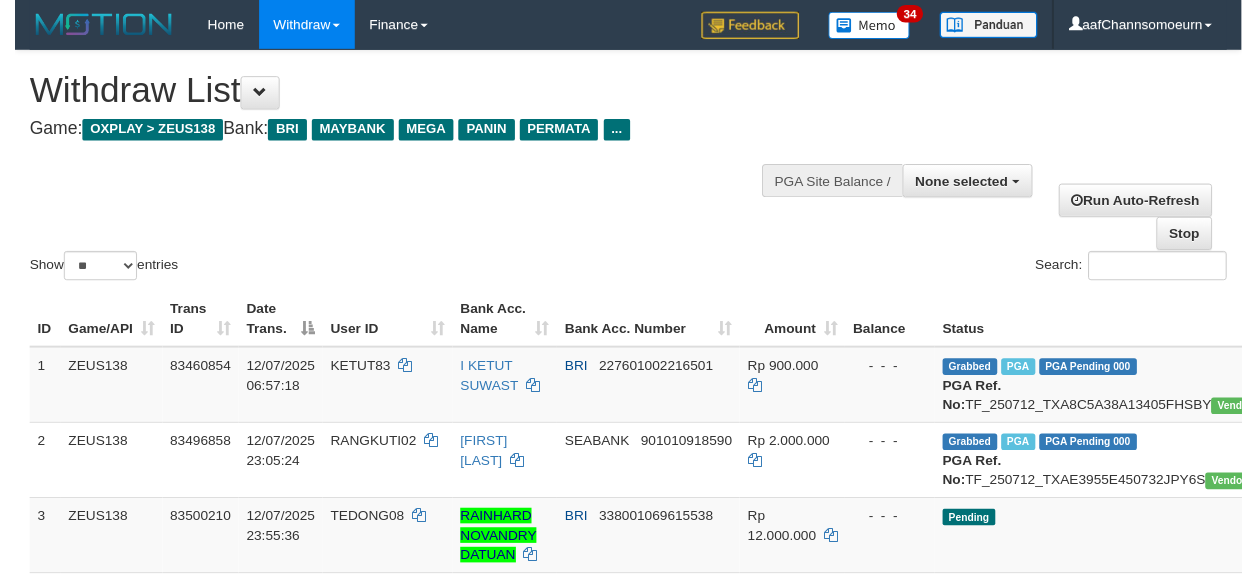 scroll, scrollTop: 1642, scrollLeft: 0, axis: vertical 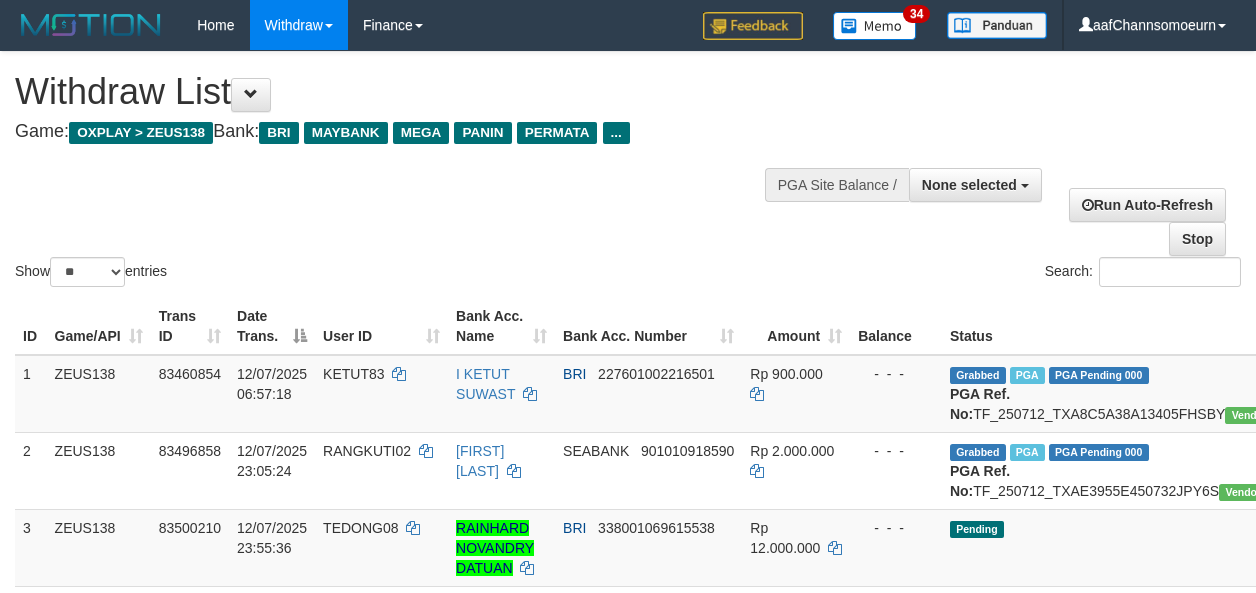 select 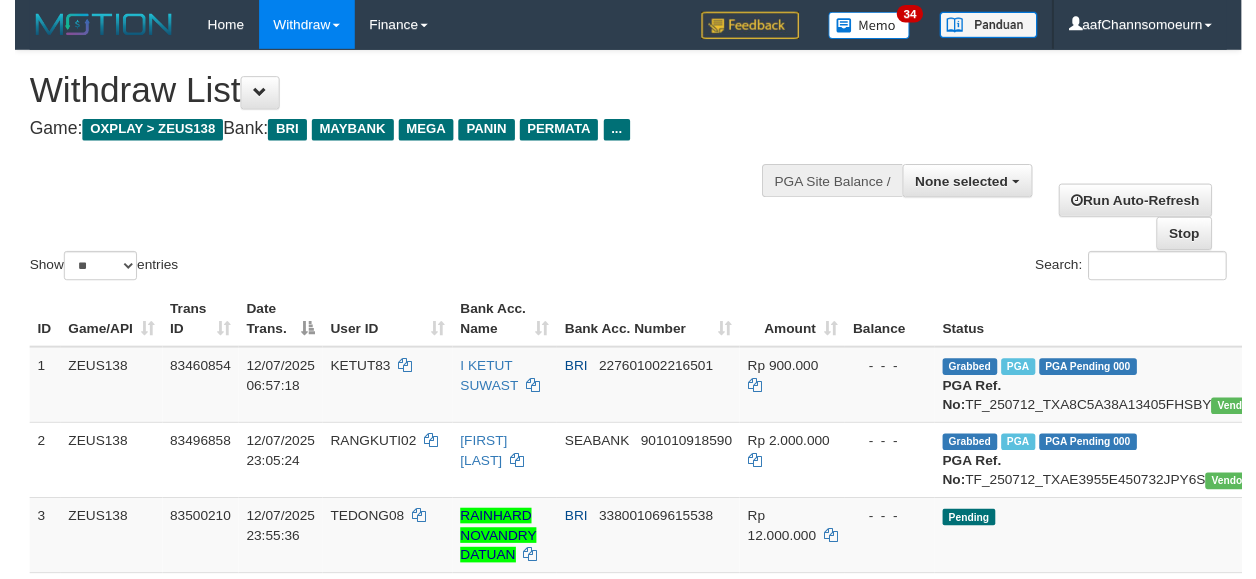 scroll, scrollTop: 1683, scrollLeft: 0, axis: vertical 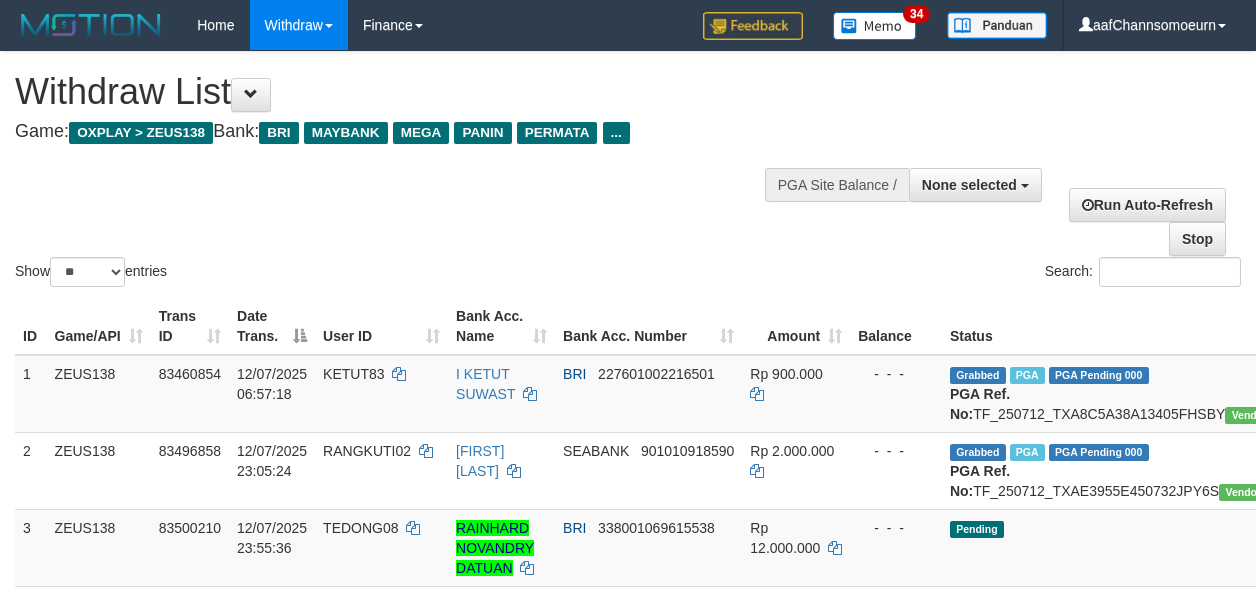 select 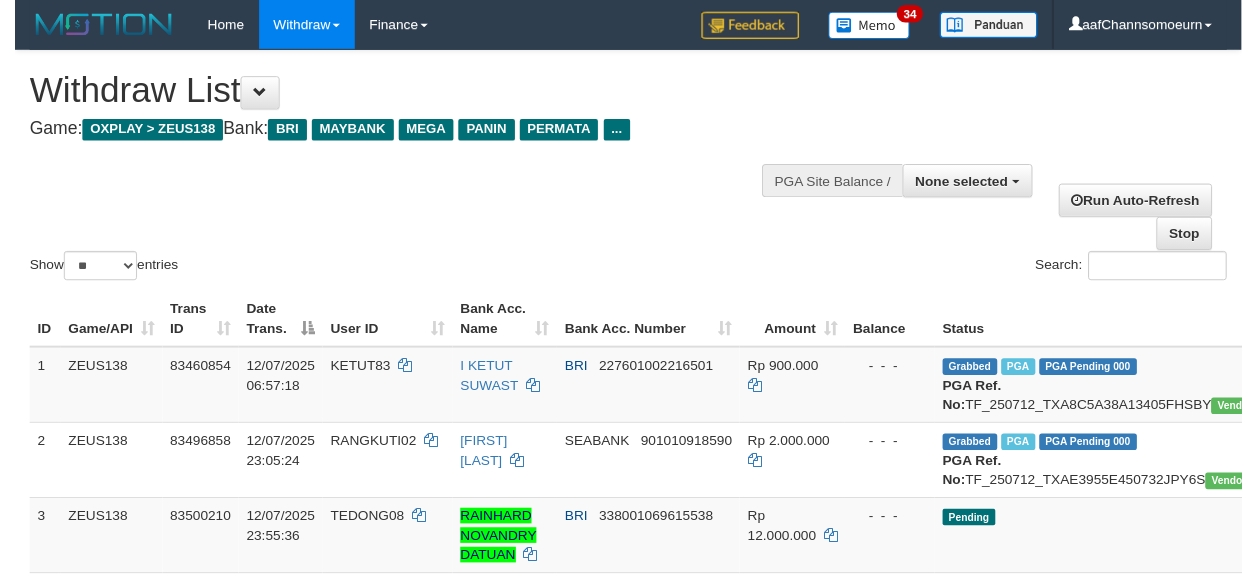 scroll, scrollTop: 1653, scrollLeft: 0, axis: vertical 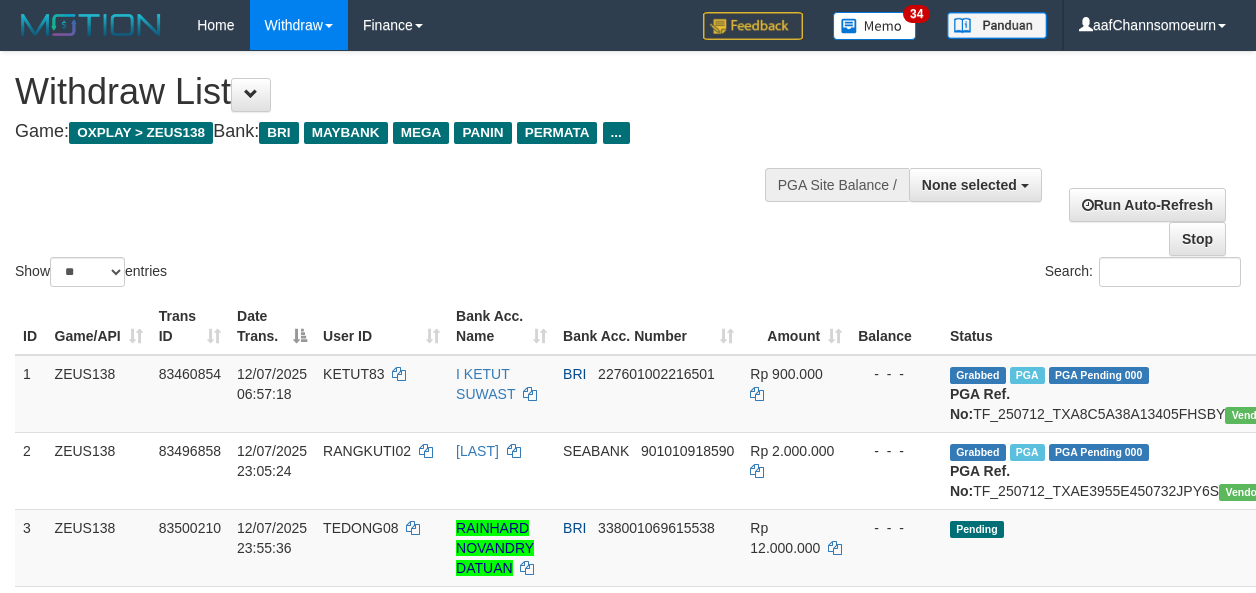 select 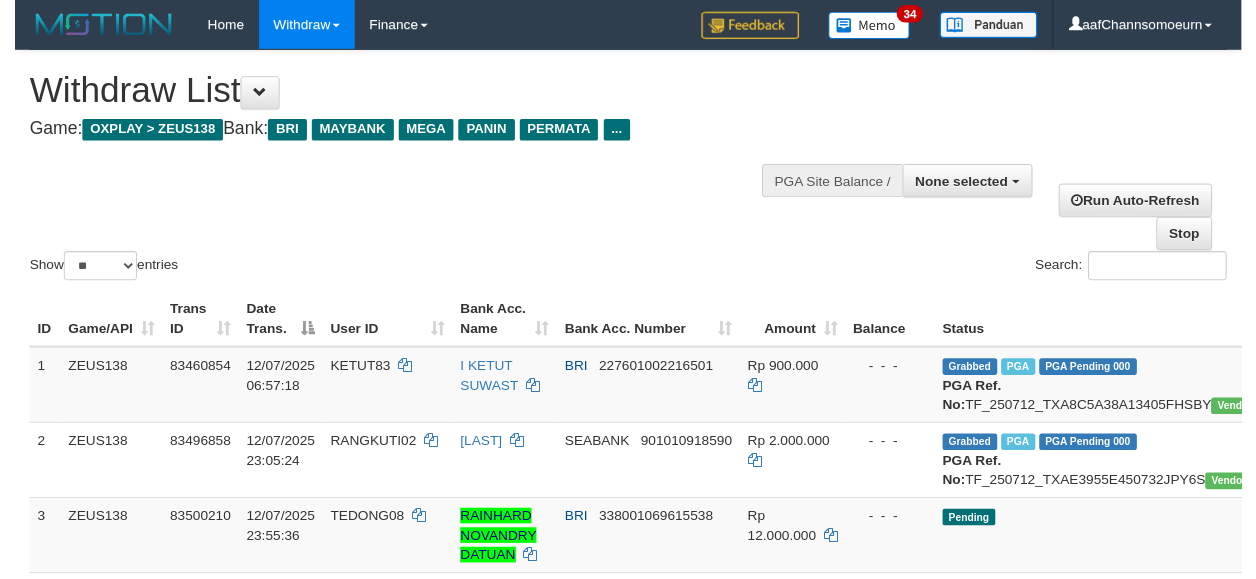 scroll, scrollTop: 1653, scrollLeft: 0, axis: vertical 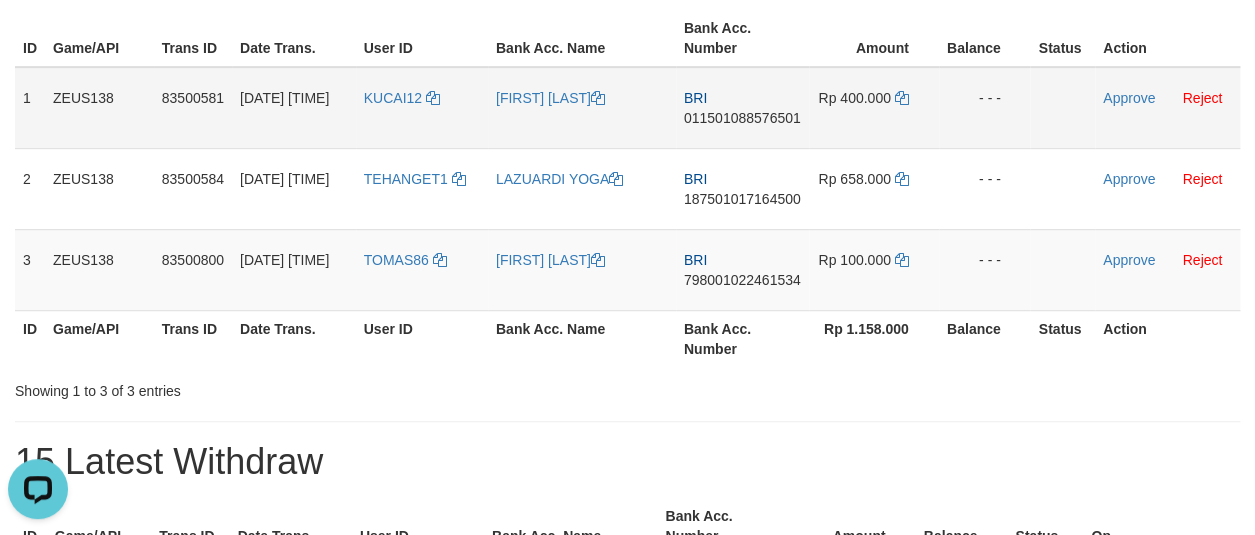 click on "011501088576501" at bounding box center (742, 118) 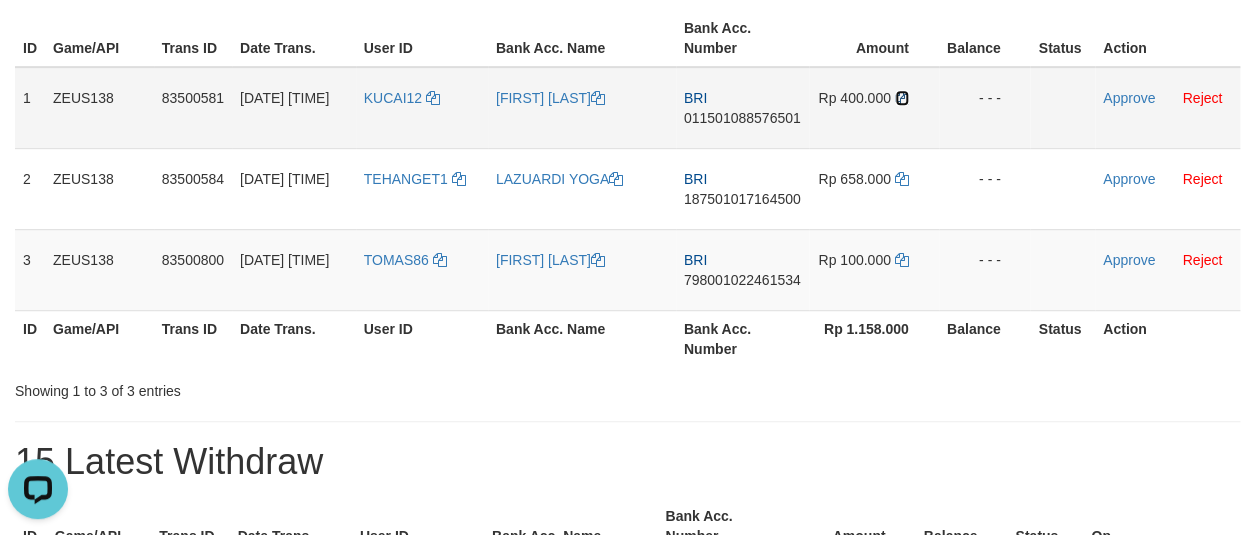 click at bounding box center (902, 98) 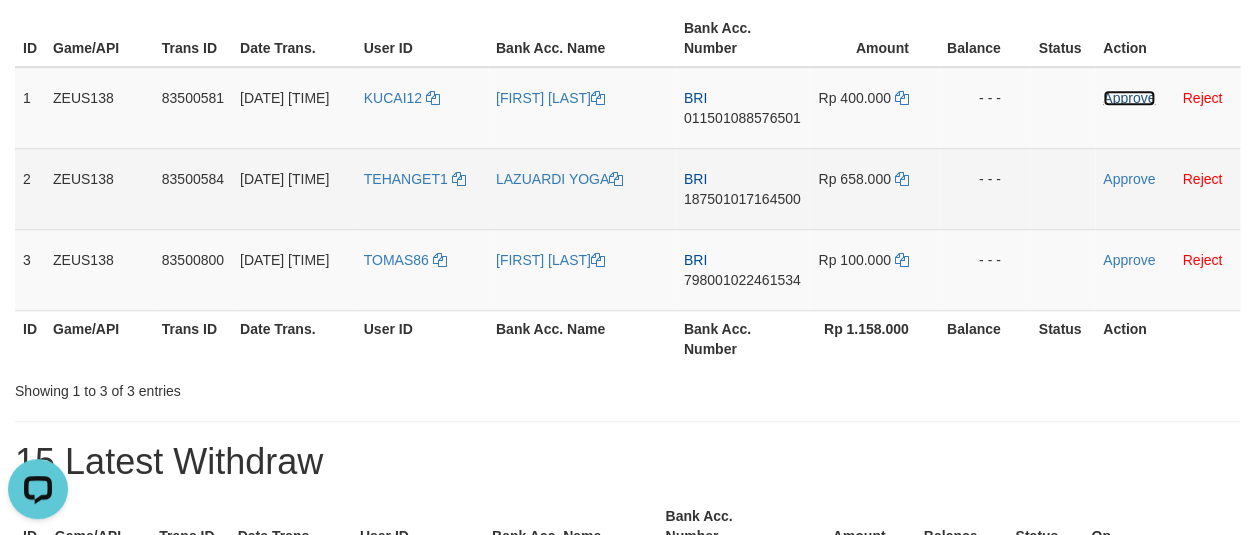 drag, startPoint x: 1118, startPoint y: 99, endPoint x: 697, endPoint y: 189, distance: 430.51248 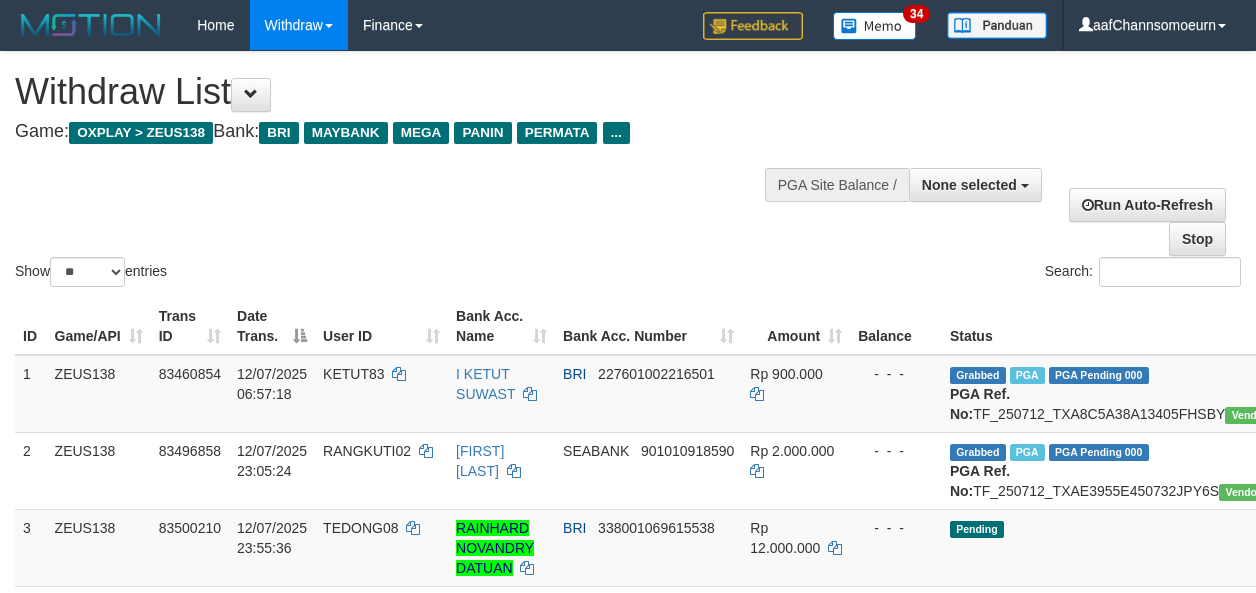 select 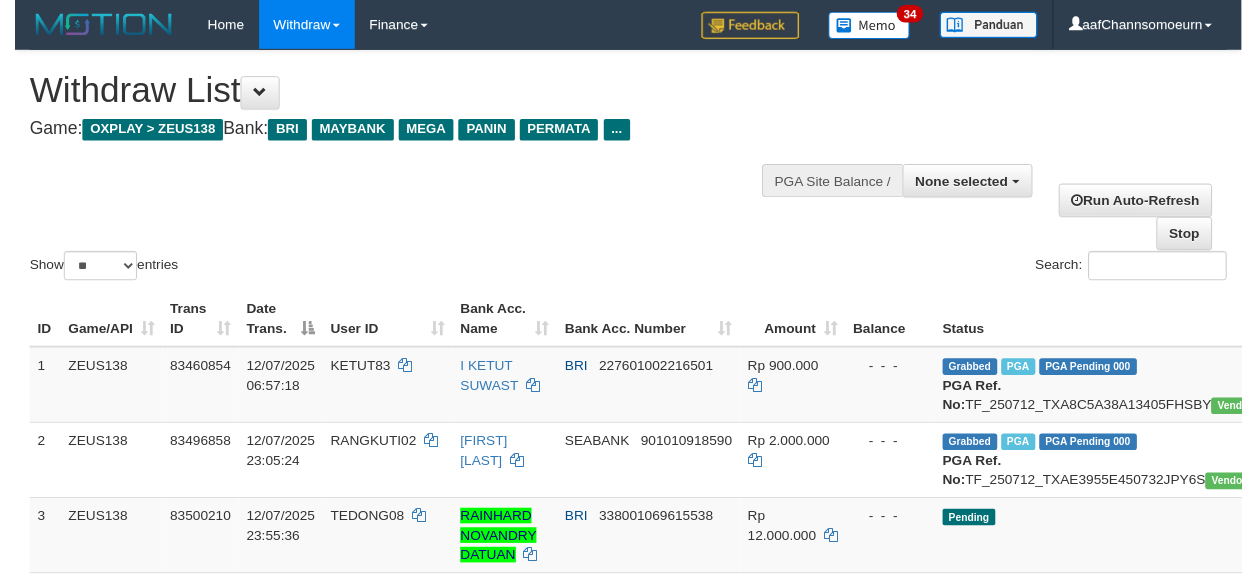 scroll, scrollTop: 1596, scrollLeft: 0, axis: vertical 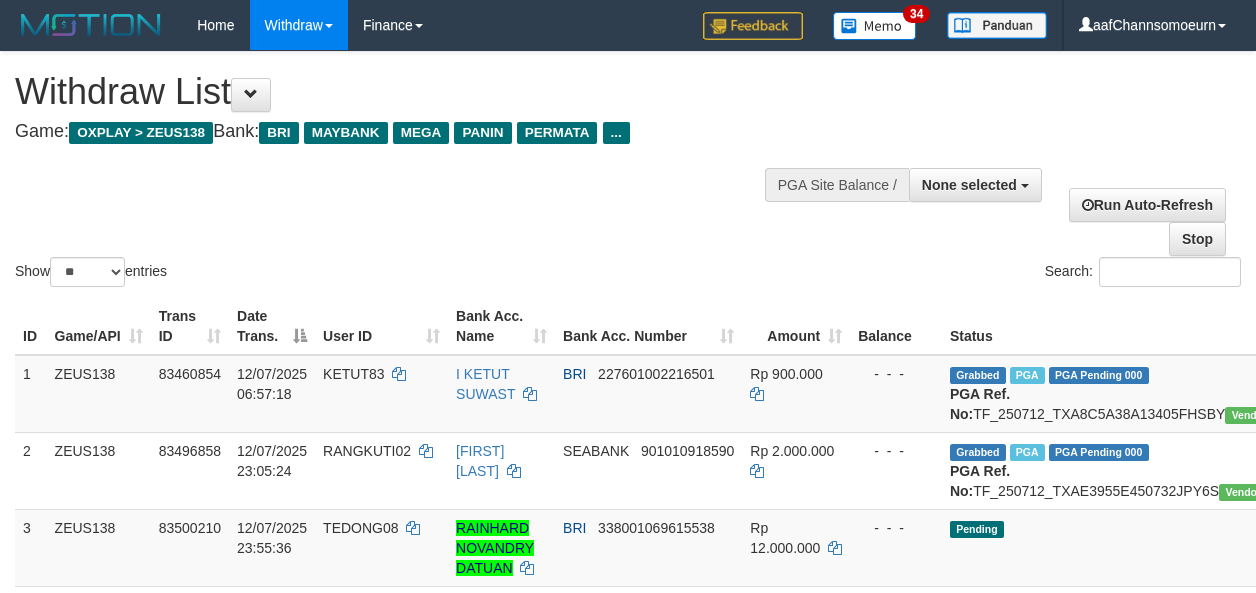 select 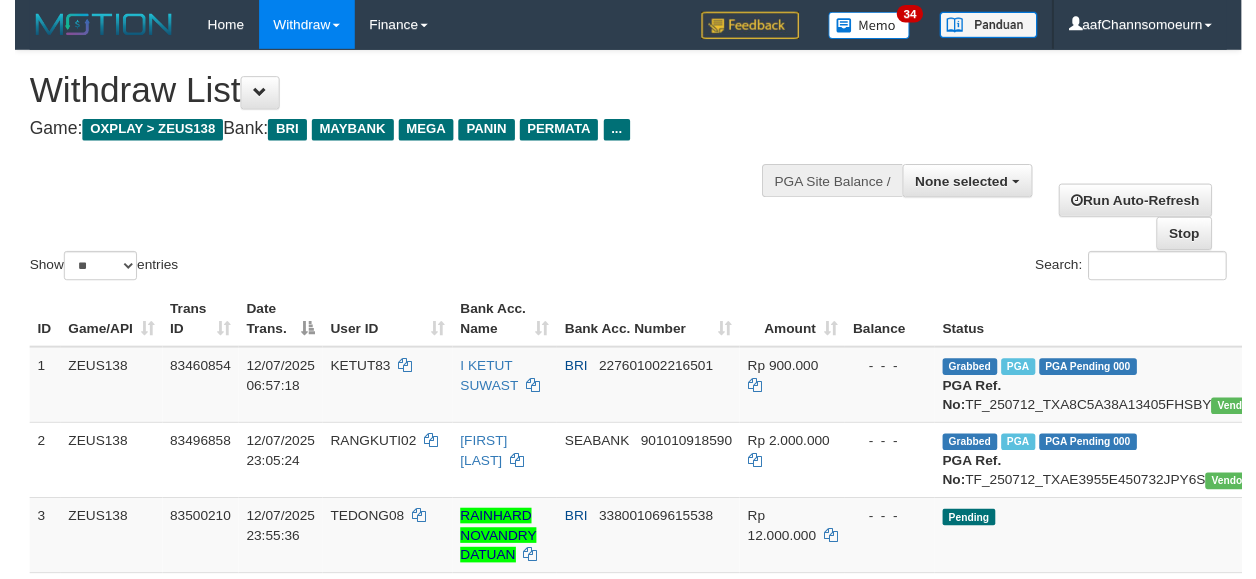 scroll, scrollTop: 1596, scrollLeft: 0, axis: vertical 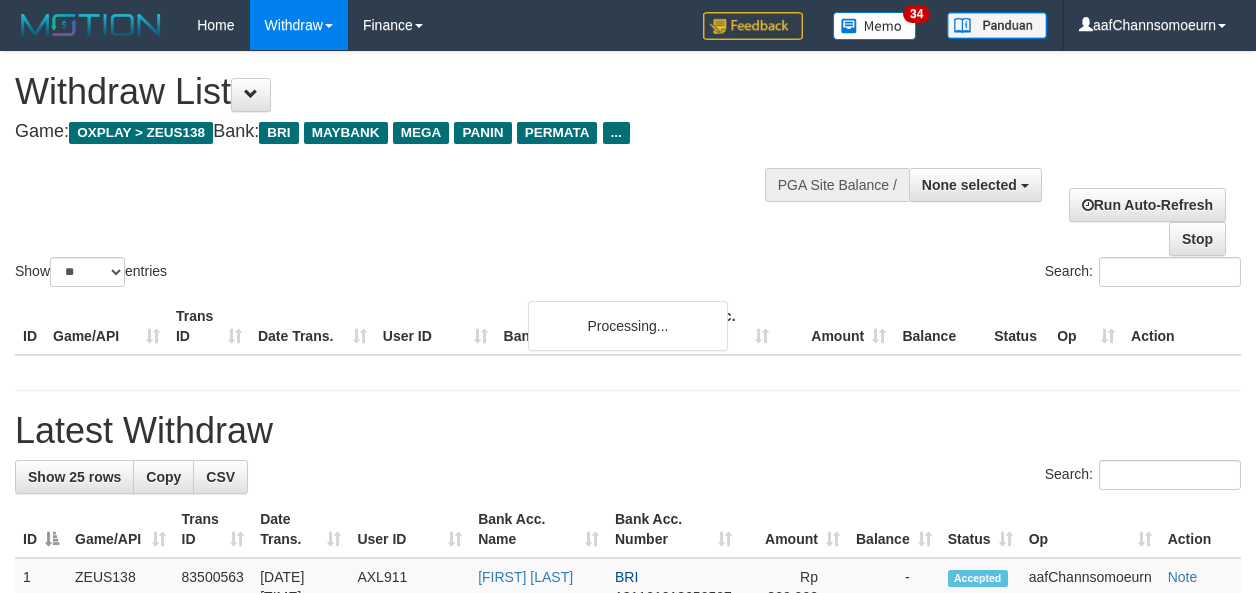 select 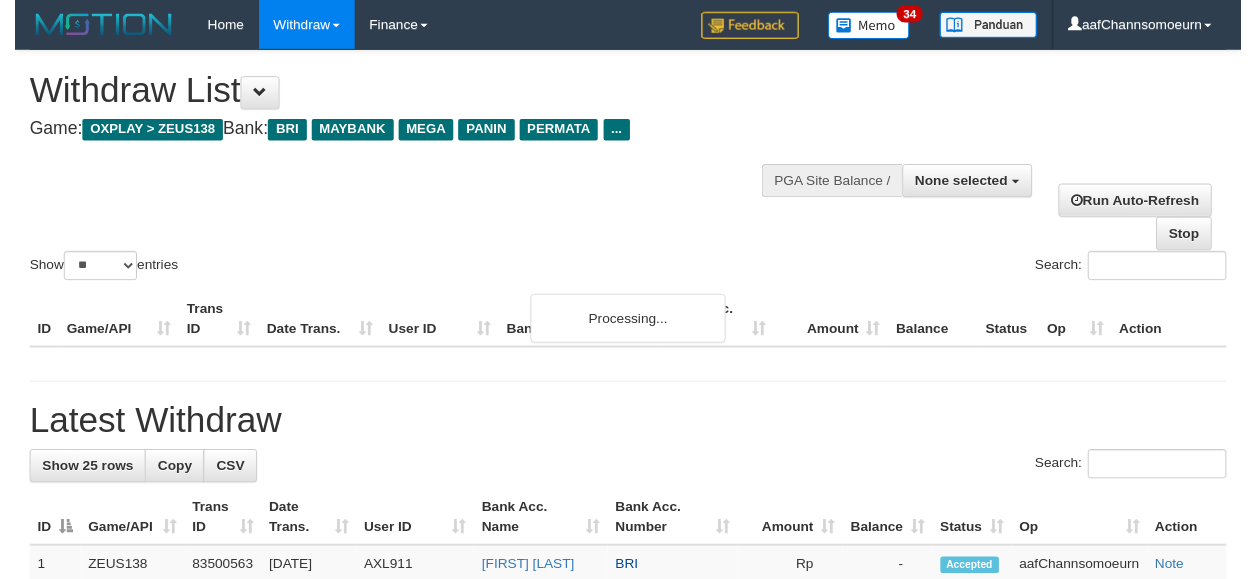 scroll, scrollTop: 1596, scrollLeft: 0, axis: vertical 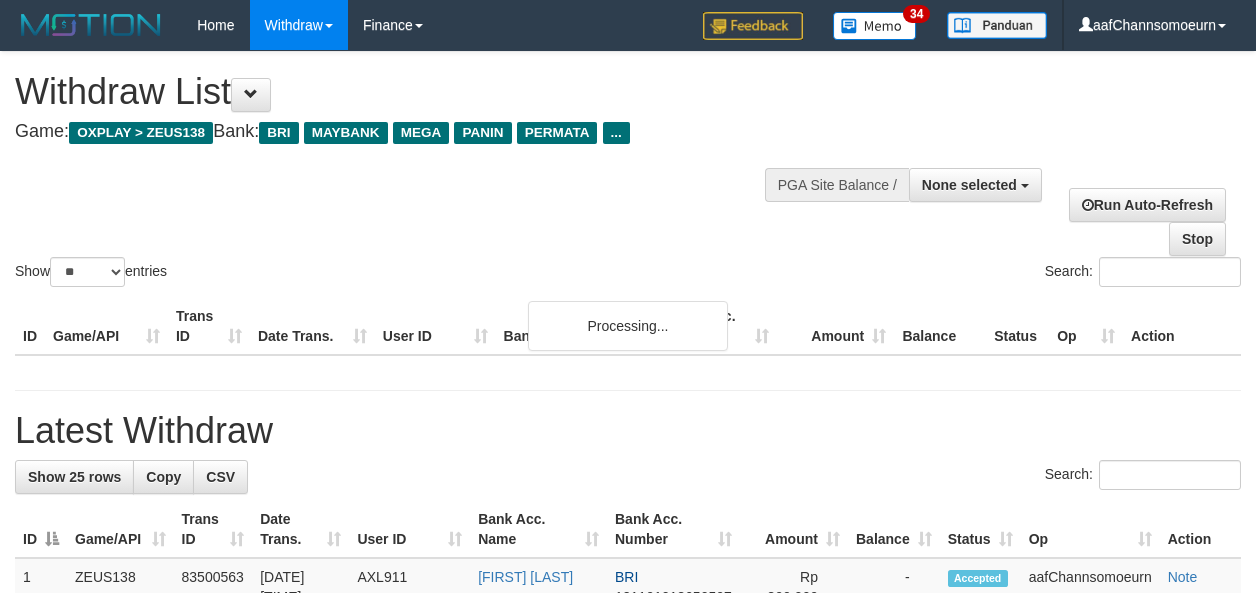 select 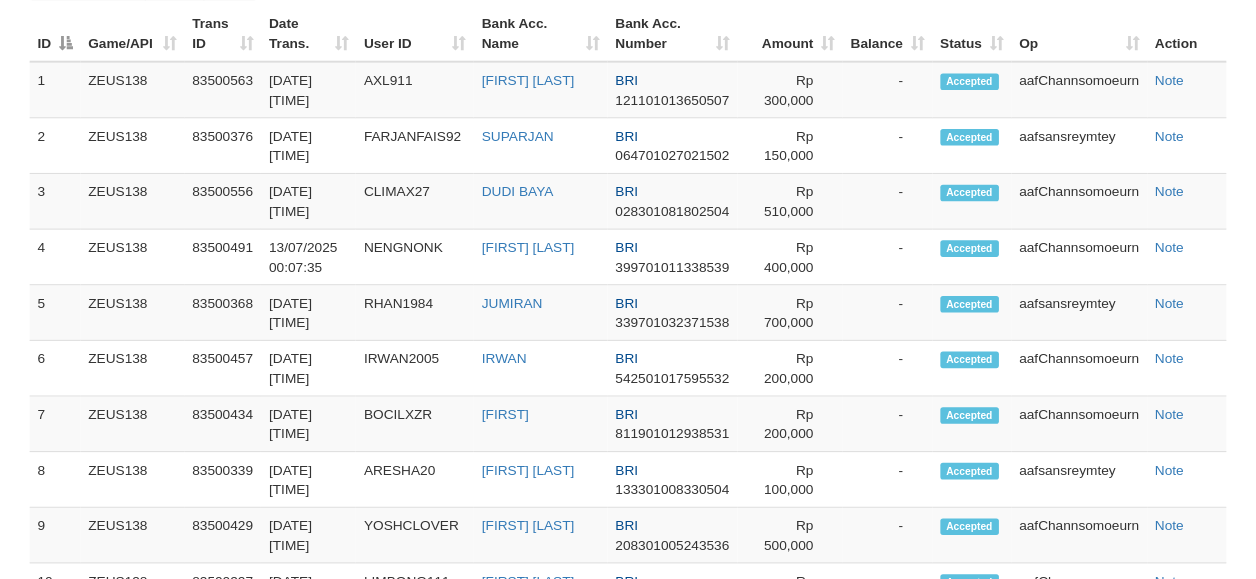 scroll, scrollTop: 1596, scrollLeft: 0, axis: vertical 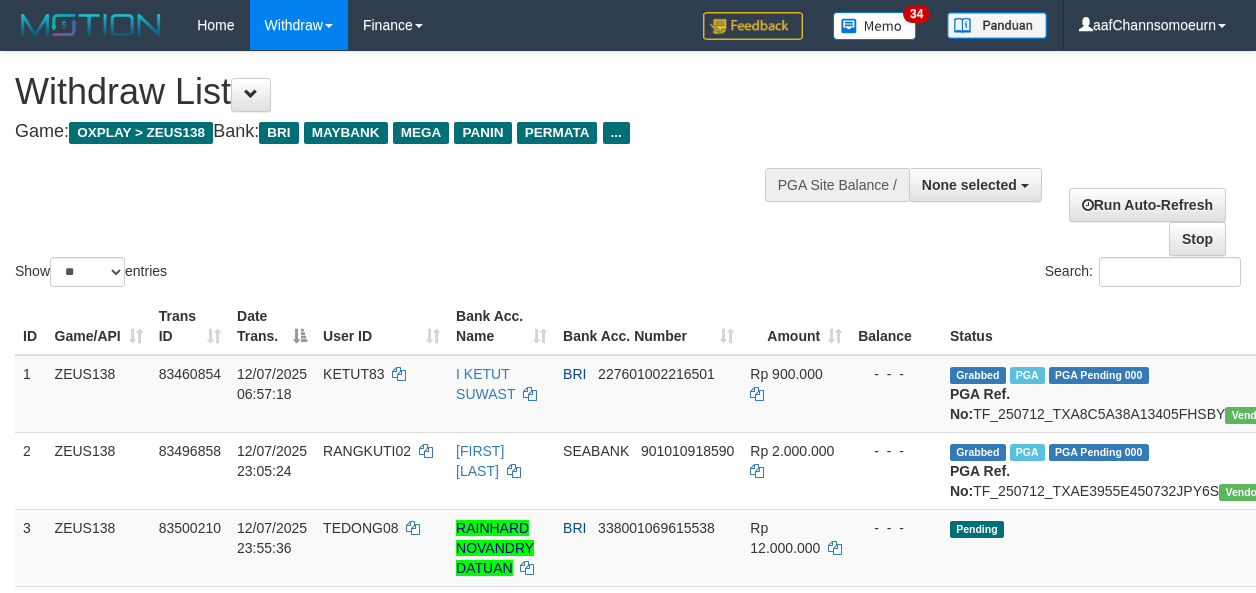 select 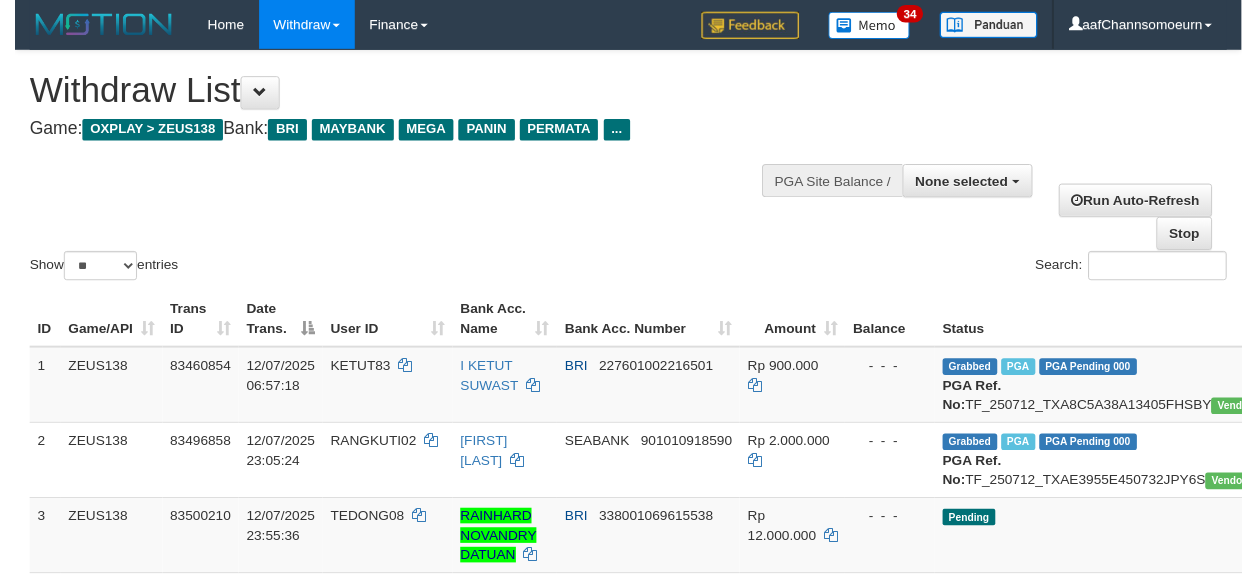 scroll, scrollTop: 1540, scrollLeft: 0, axis: vertical 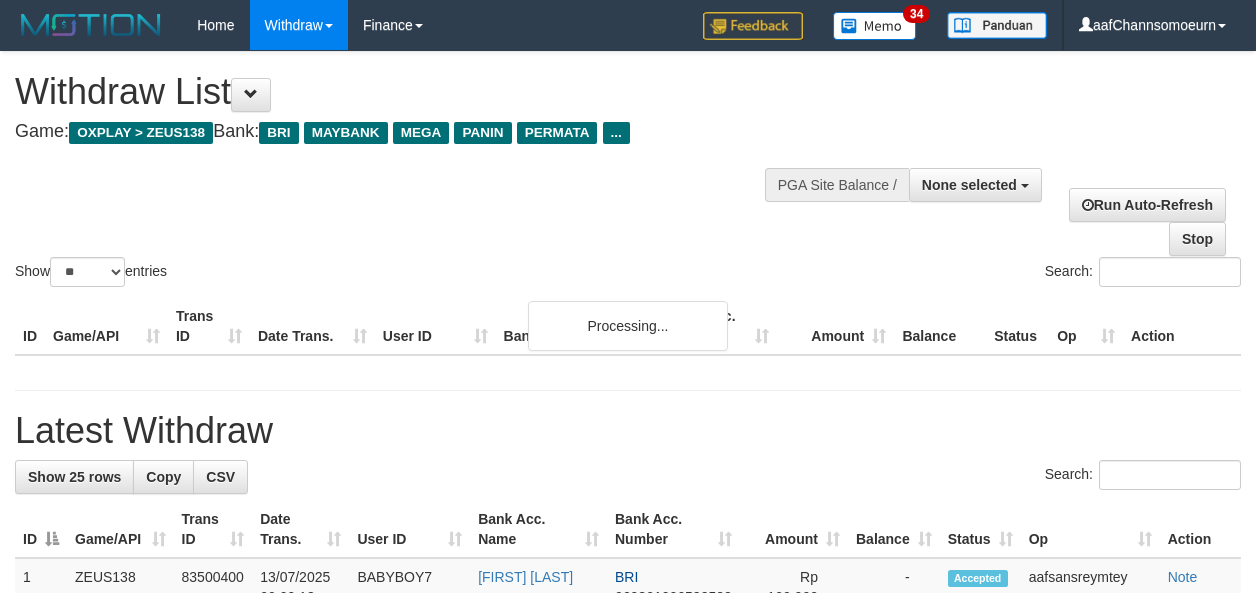 select 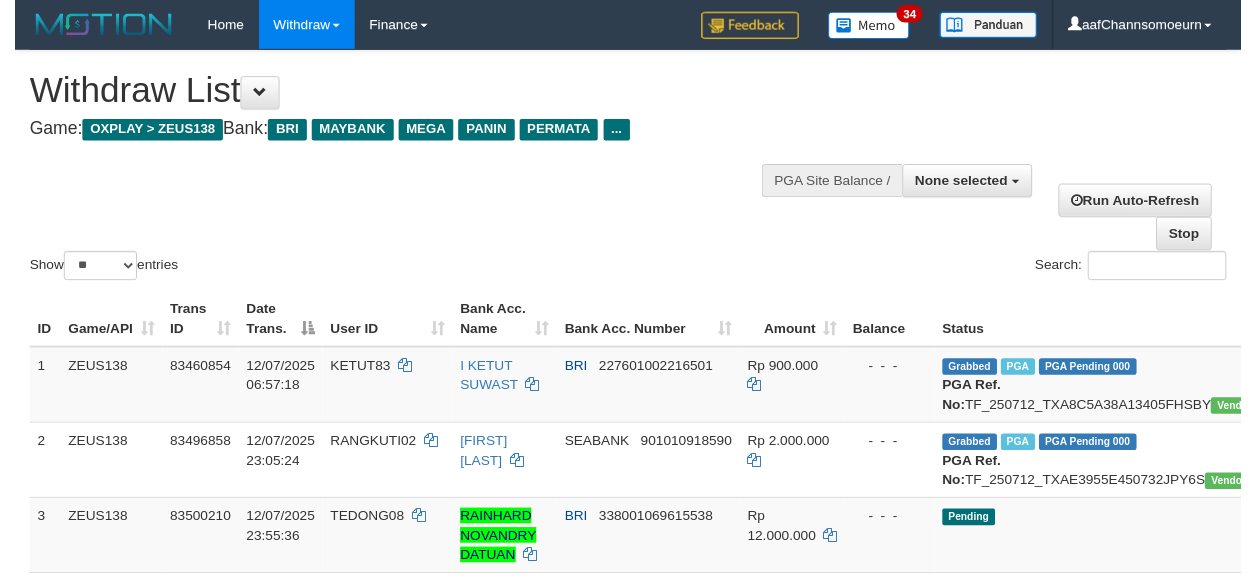 scroll, scrollTop: 1540, scrollLeft: 0, axis: vertical 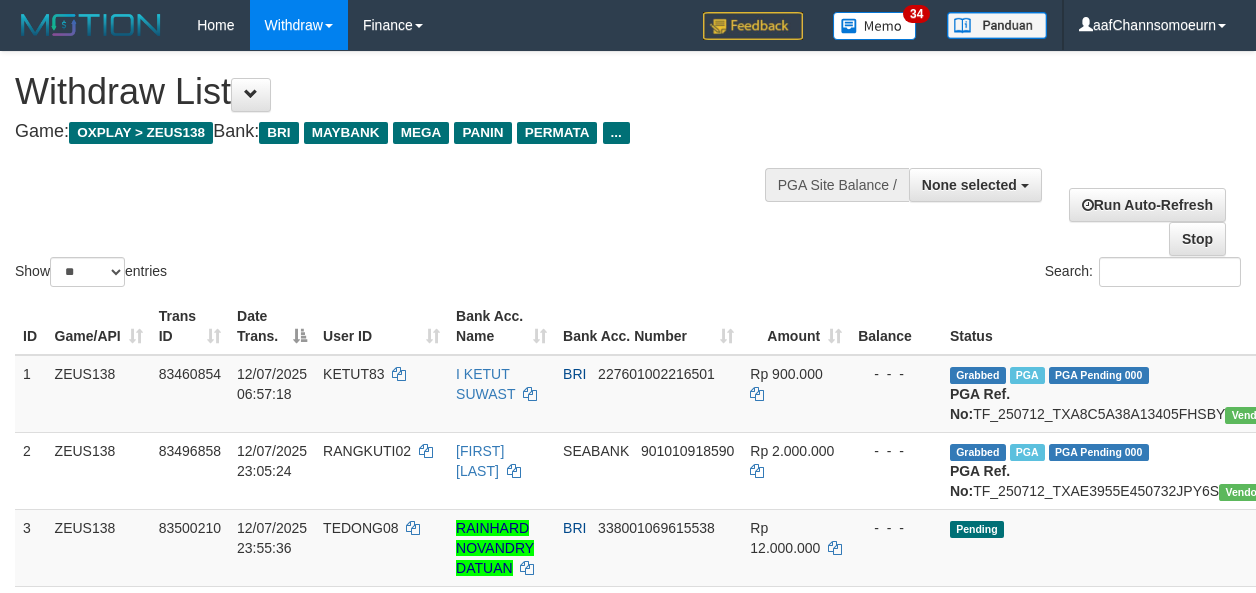 select 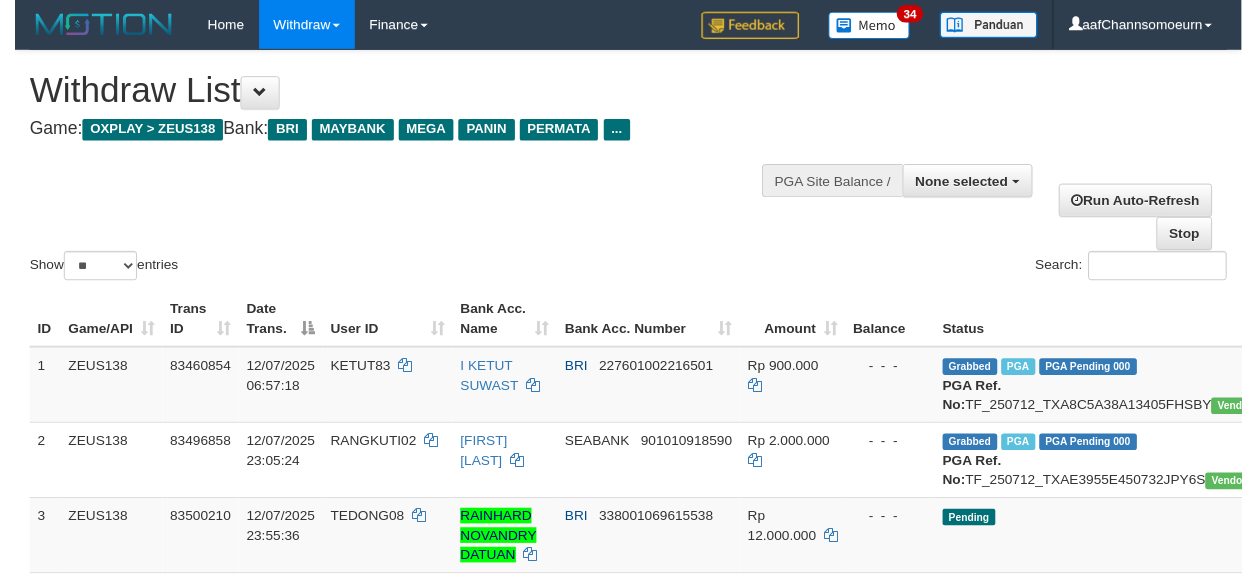 scroll, scrollTop: 1540, scrollLeft: 0, axis: vertical 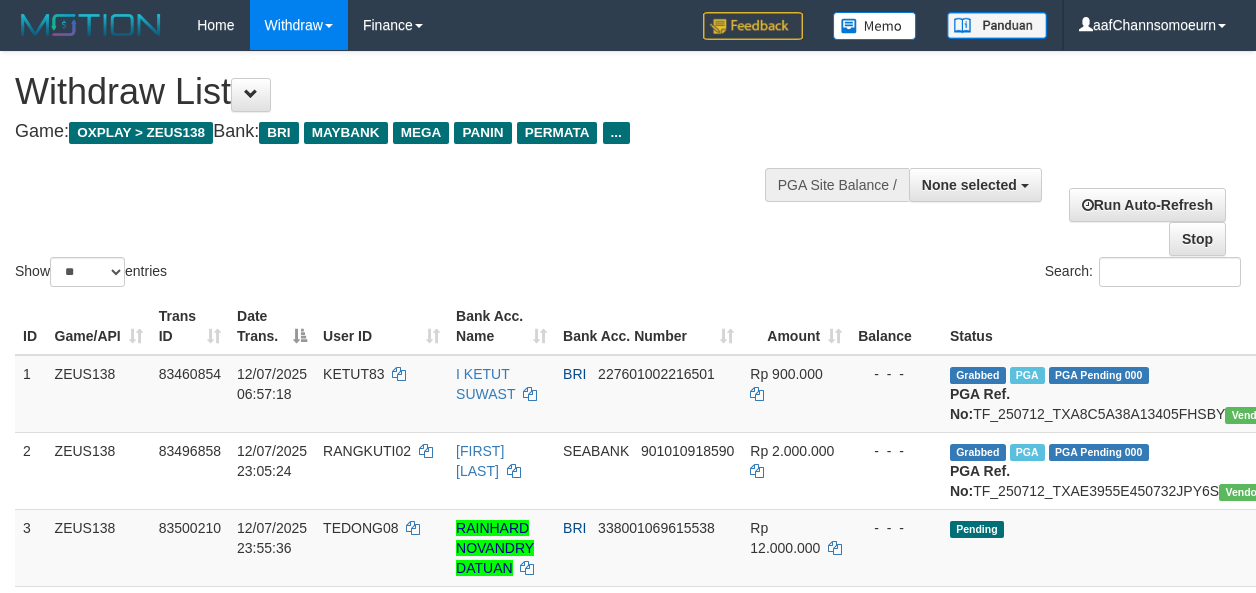 select 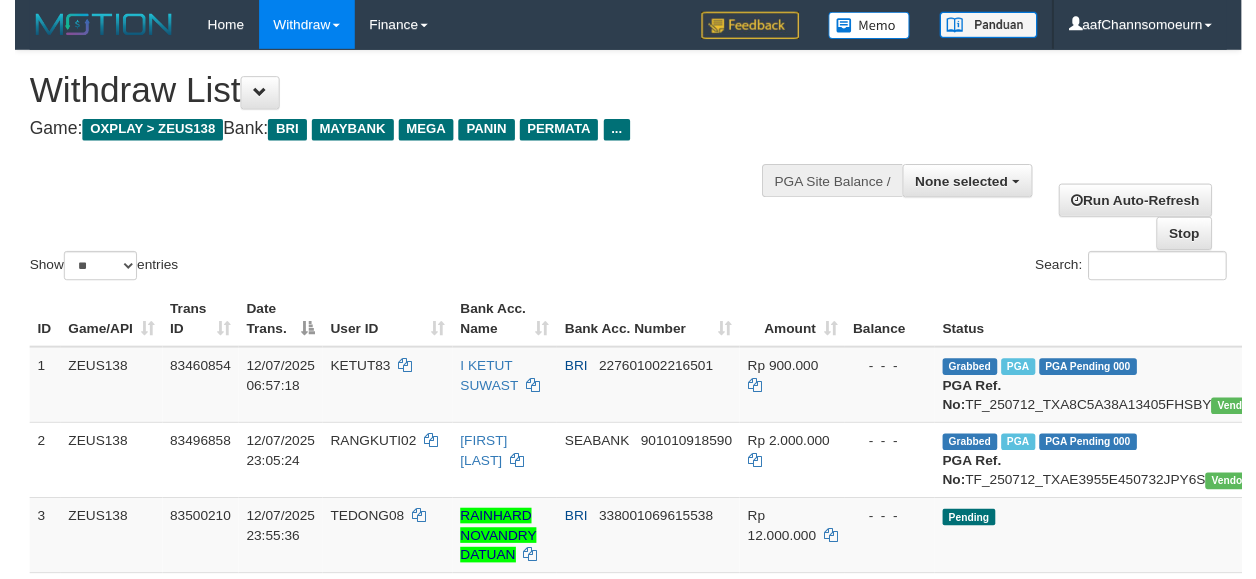 scroll, scrollTop: 1540, scrollLeft: 0, axis: vertical 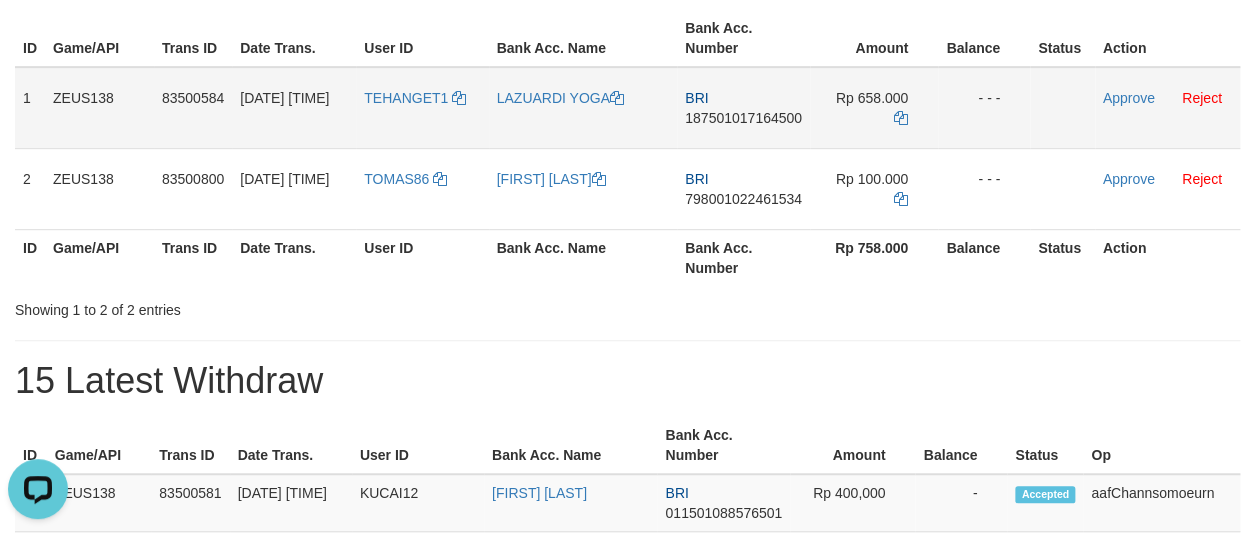 click on "187501017164500" at bounding box center [743, 118] 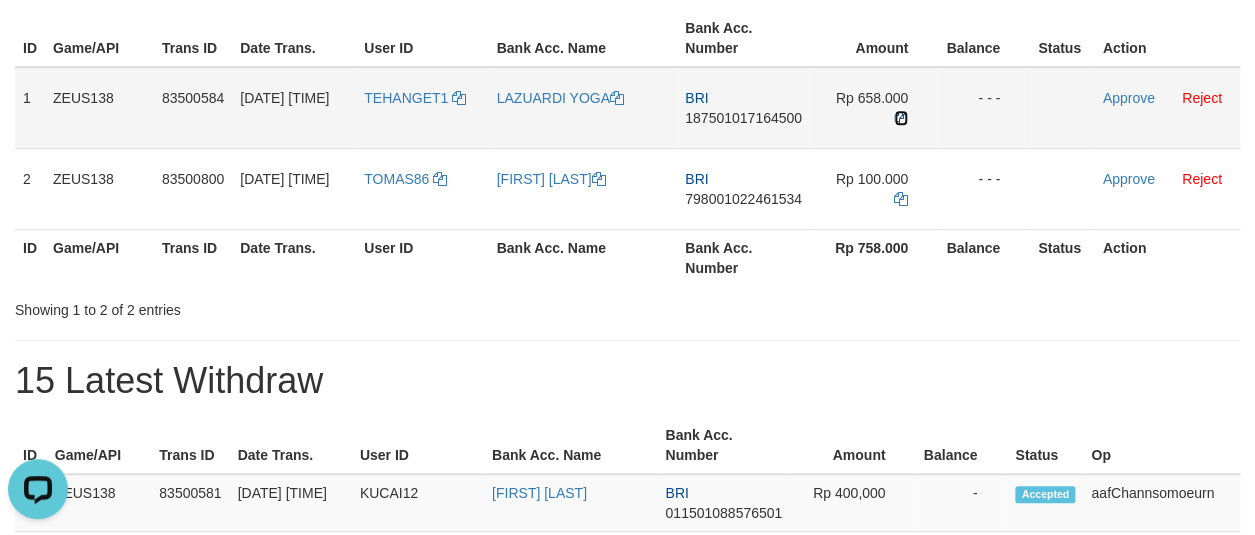 click at bounding box center (901, 118) 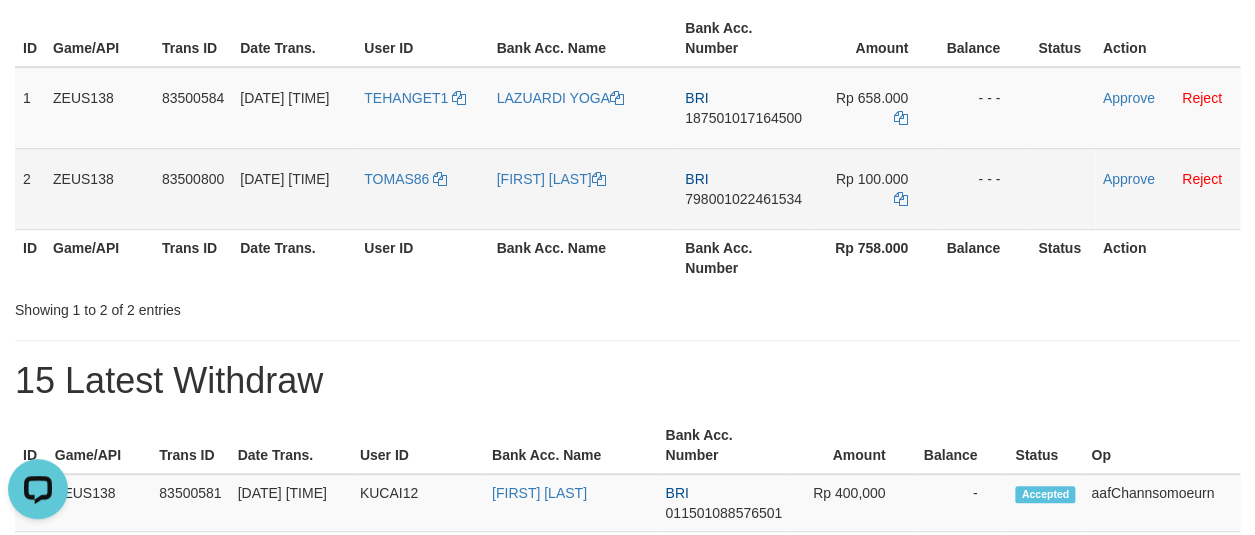 click on "TOMAS86" at bounding box center [422, 188] 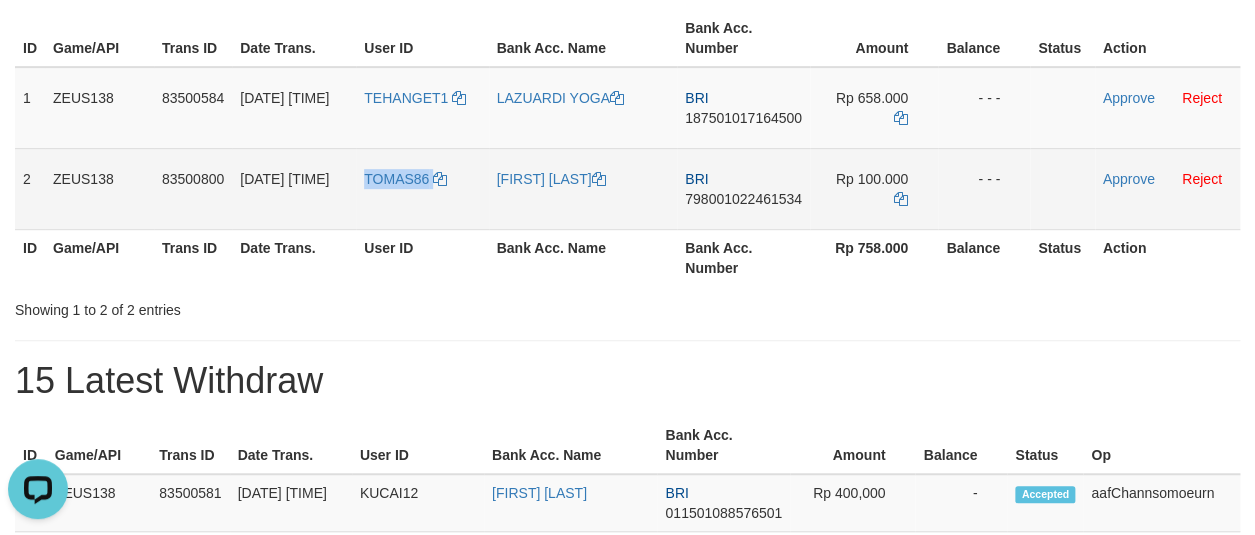 click on "TOMAS86" at bounding box center (422, 188) 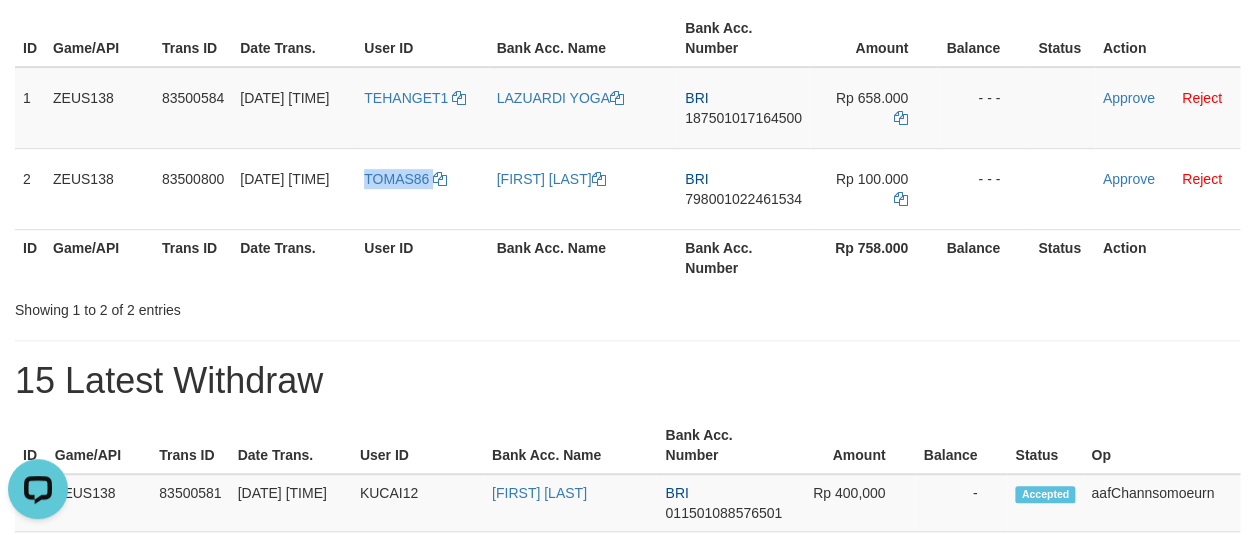 copy on "TOMAS86" 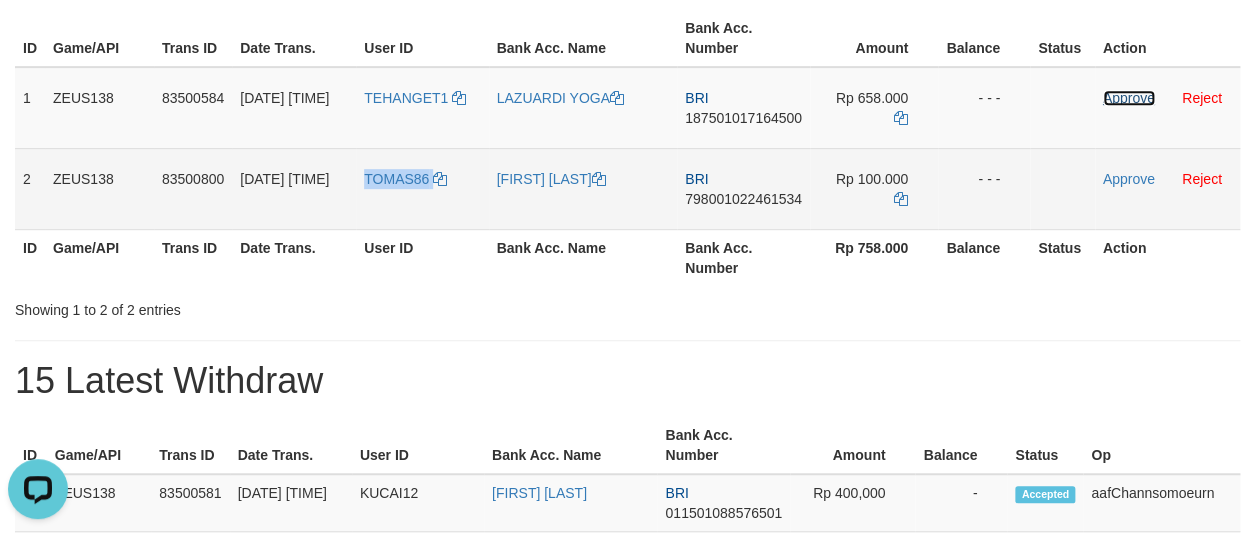 drag, startPoint x: 1114, startPoint y: 93, endPoint x: 690, endPoint y: 186, distance: 434.0795 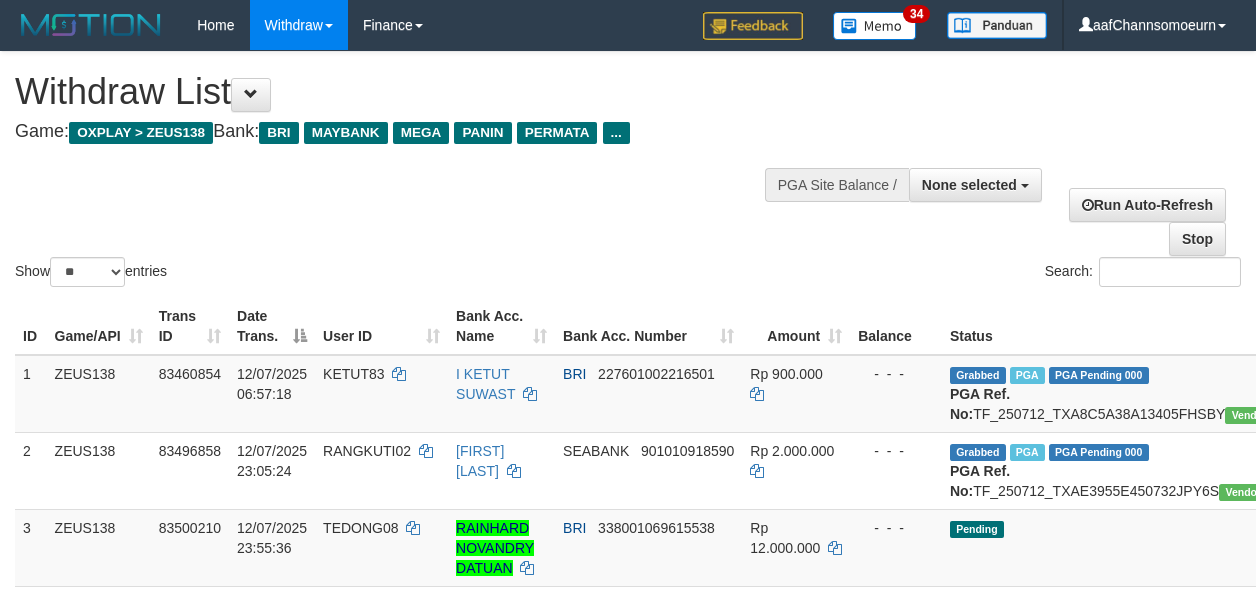 select 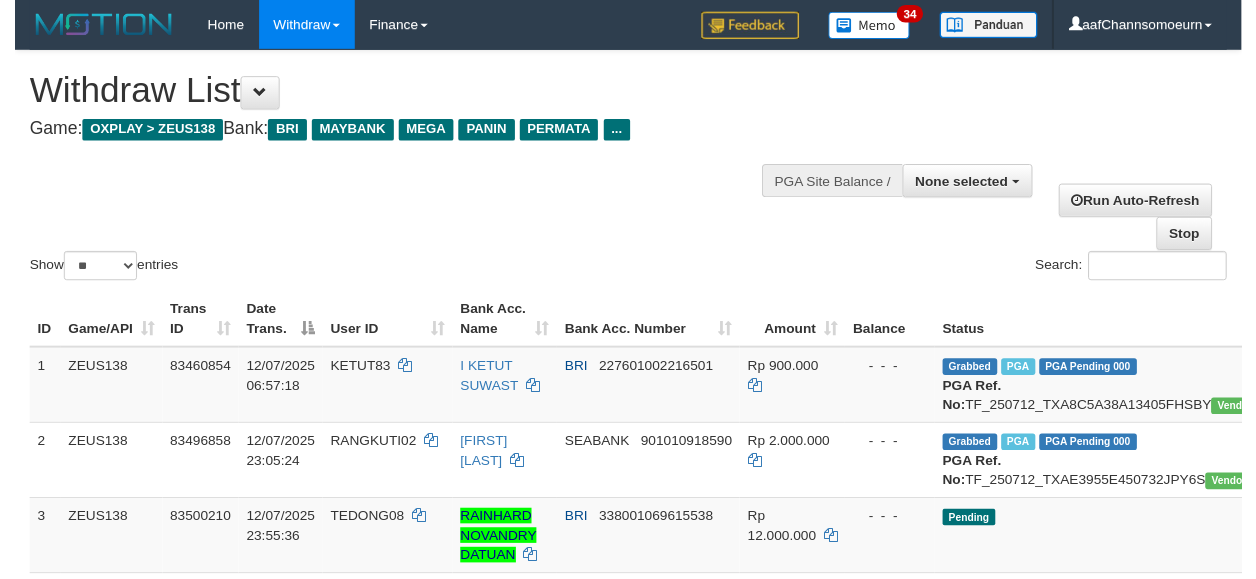 scroll, scrollTop: 1482, scrollLeft: 0, axis: vertical 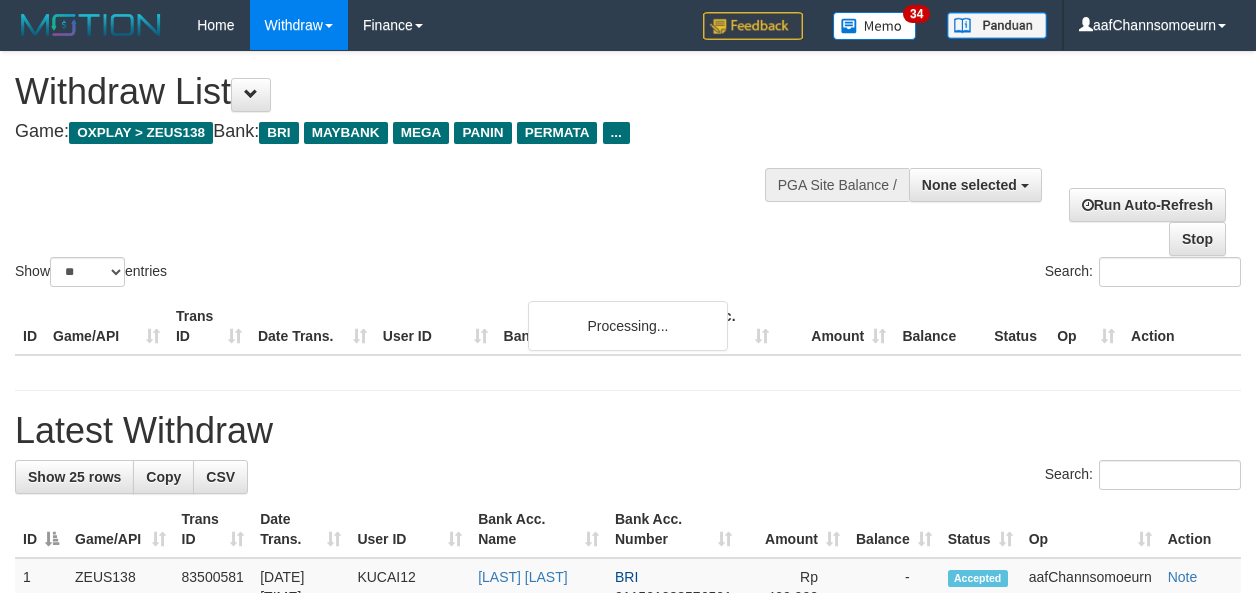 select 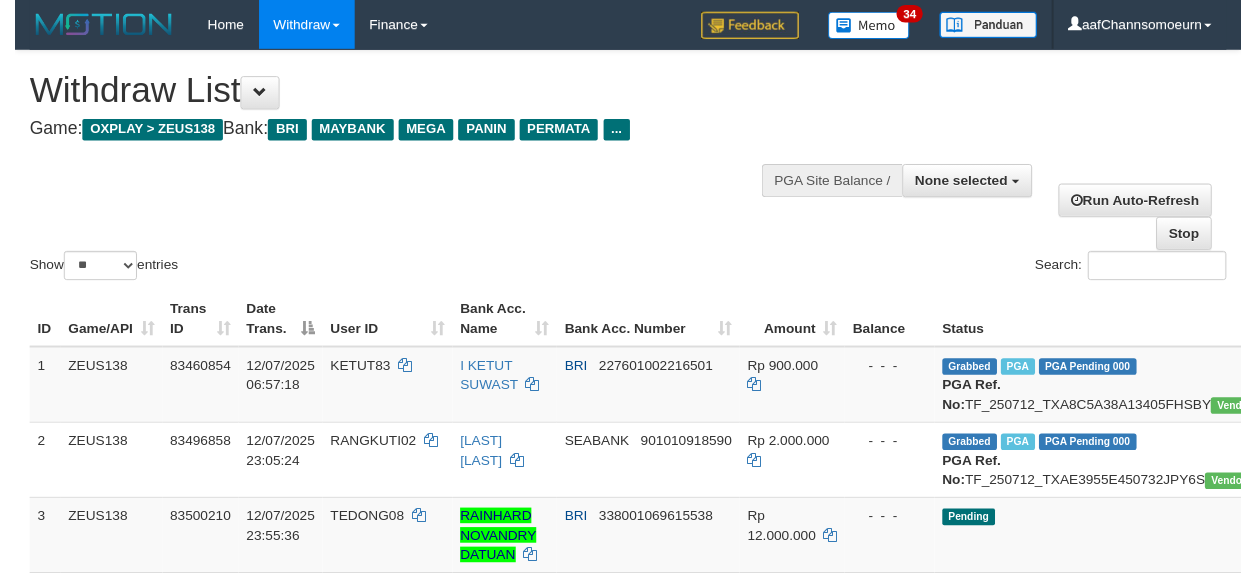 scroll, scrollTop: 1482, scrollLeft: 0, axis: vertical 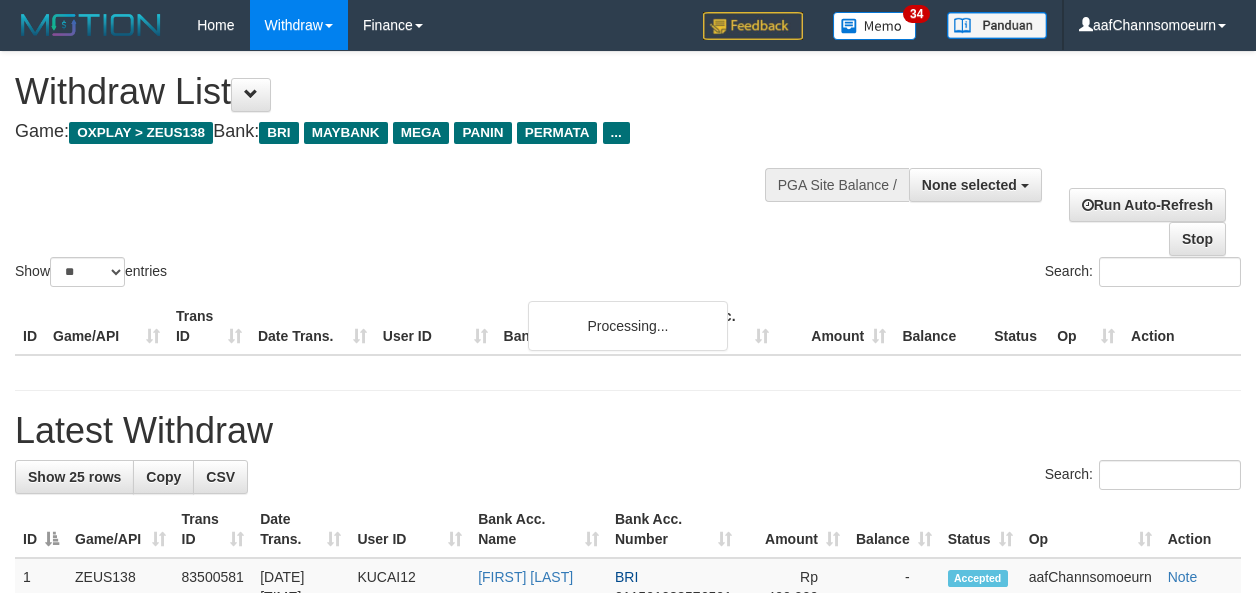 select 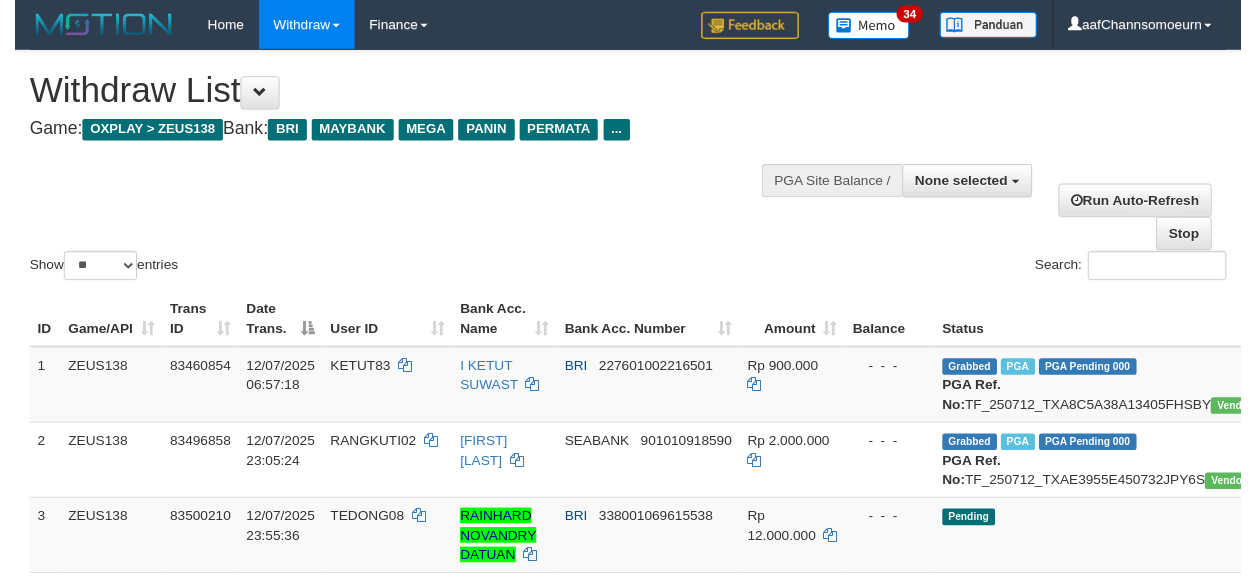 scroll, scrollTop: 1482, scrollLeft: 0, axis: vertical 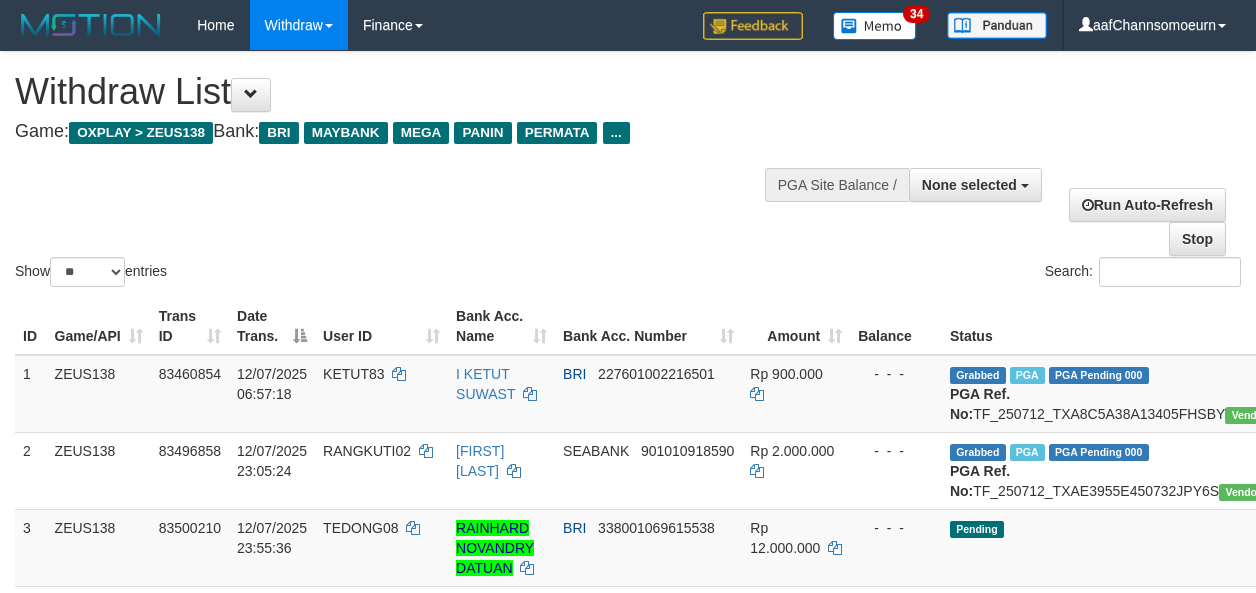 select 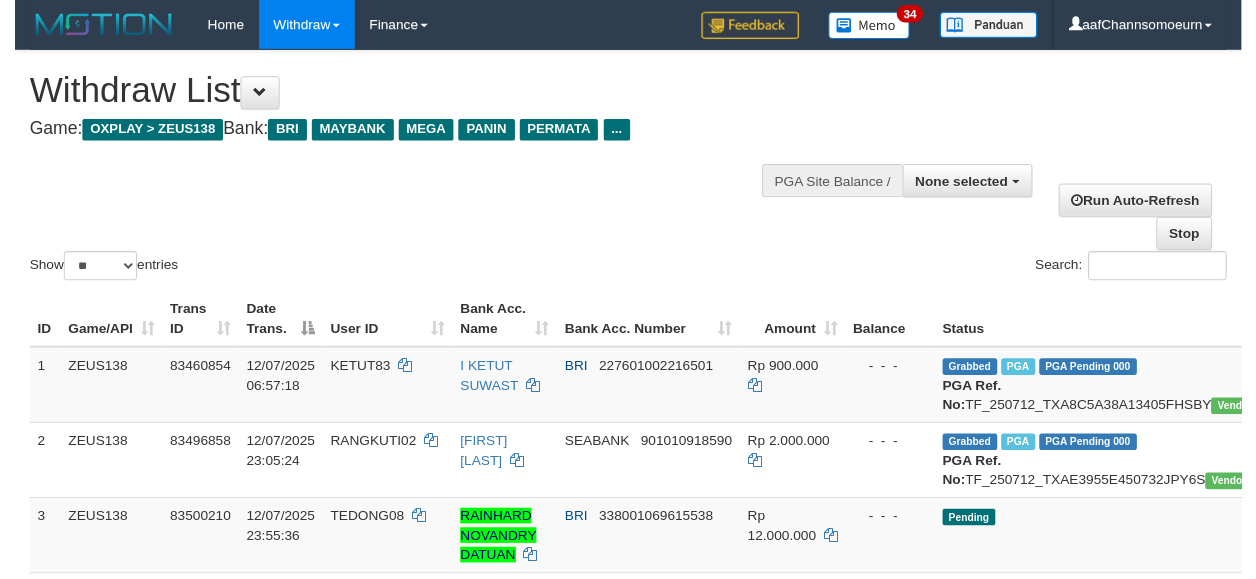 scroll, scrollTop: 1482, scrollLeft: 0, axis: vertical 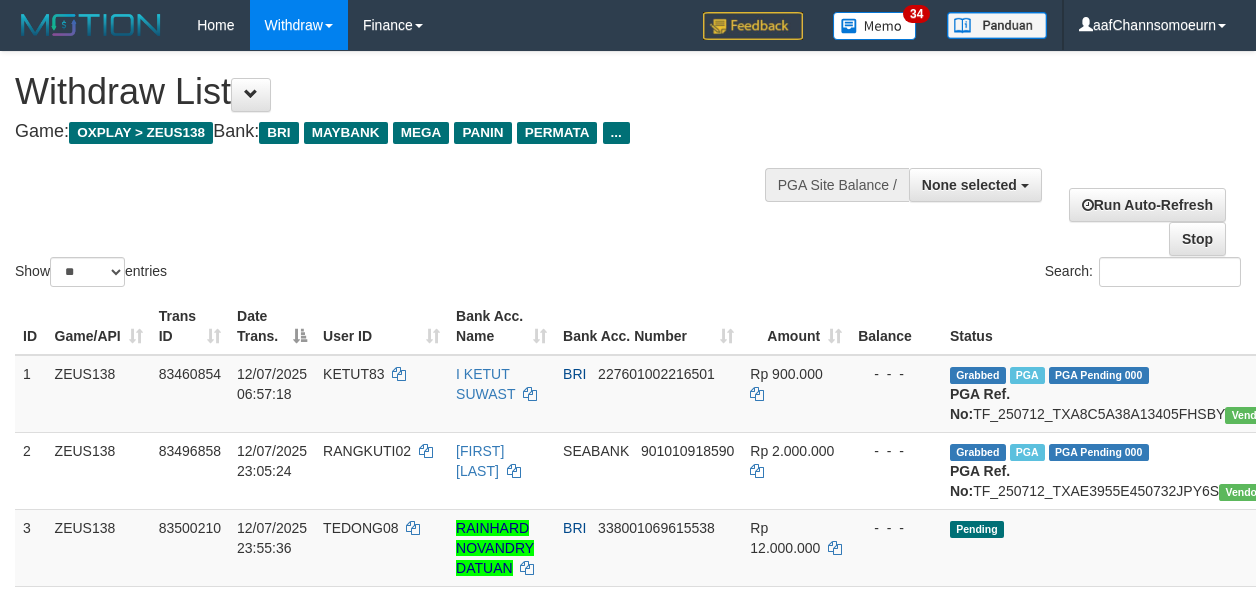select 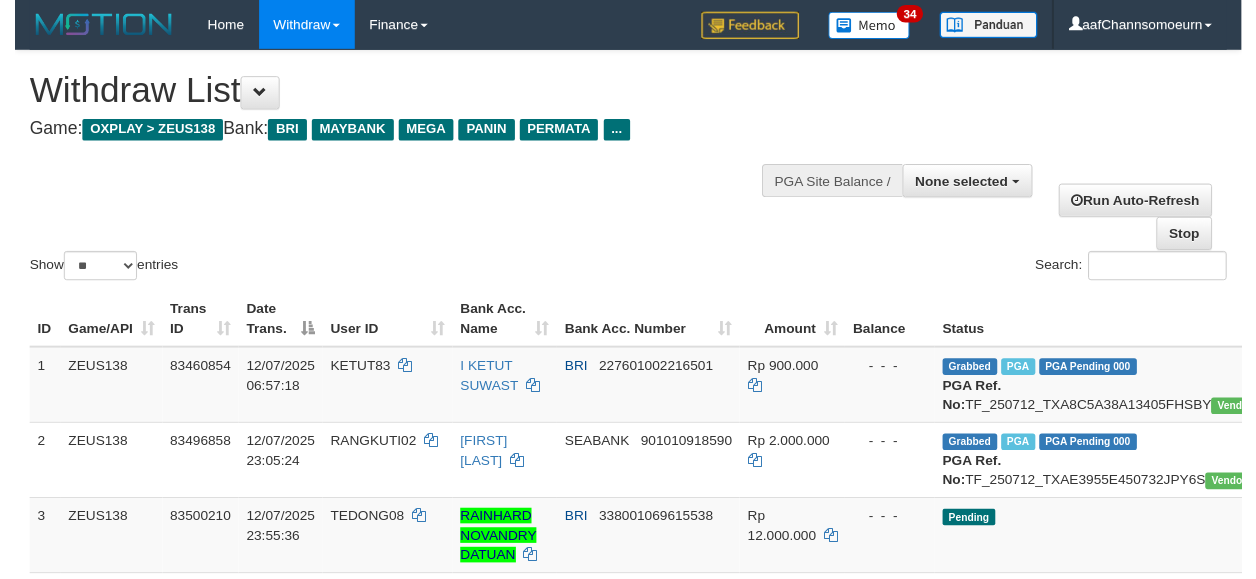 scroll, scrollTop: 1426, scrollLeft: 0, axis: vertical 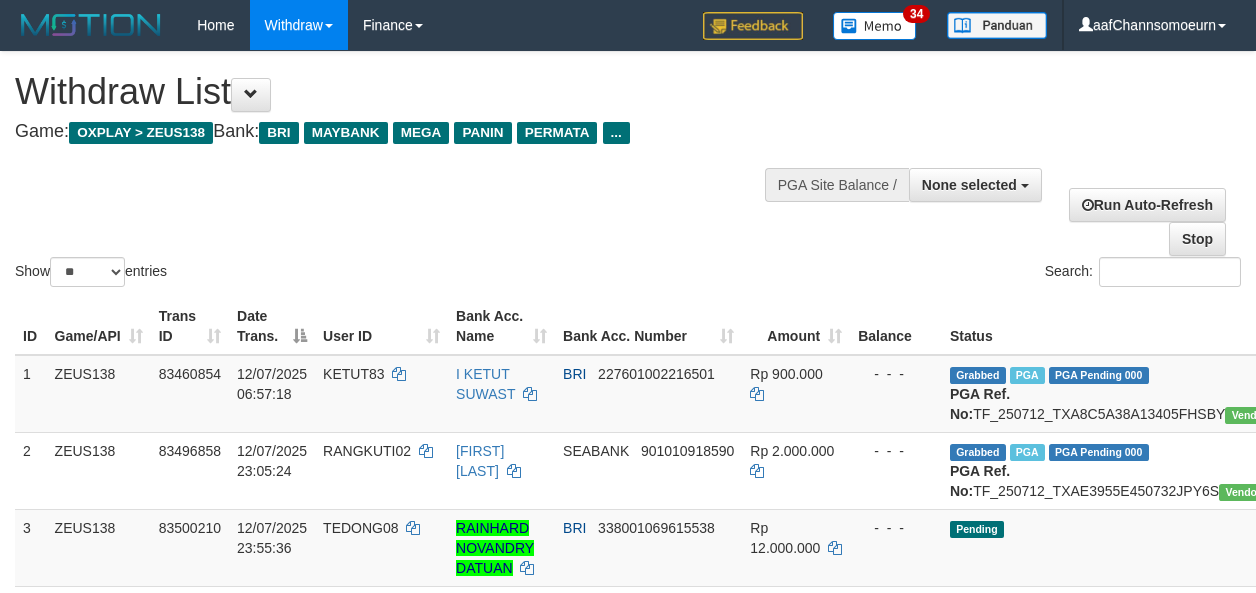 select 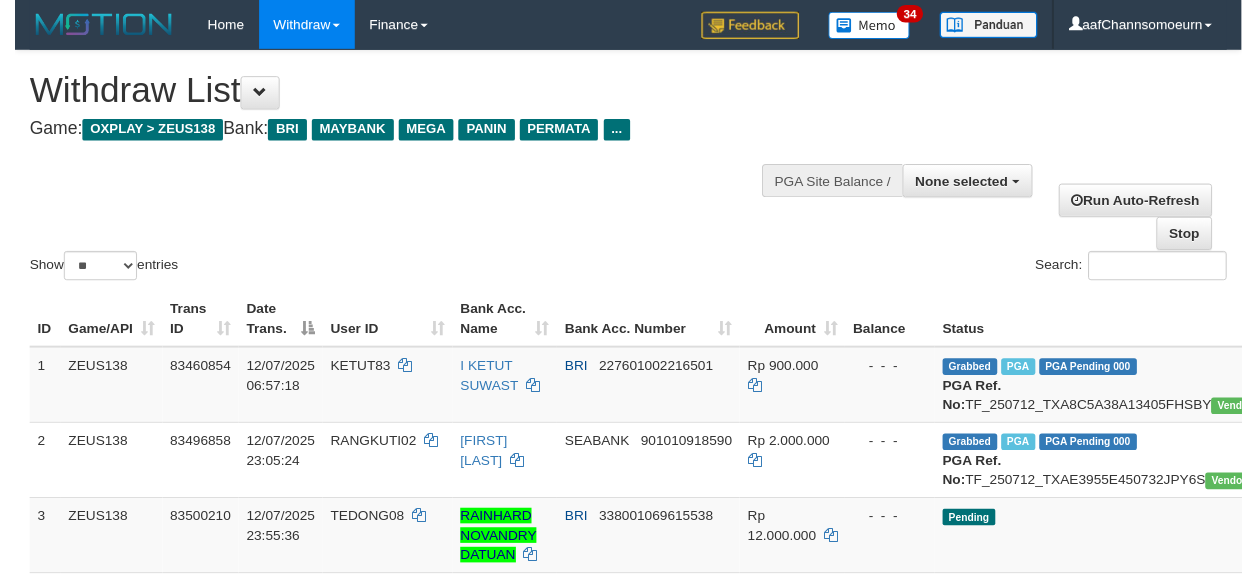 scroll, scrollTop: 1426, scrollLeft: 0, axis: vertical 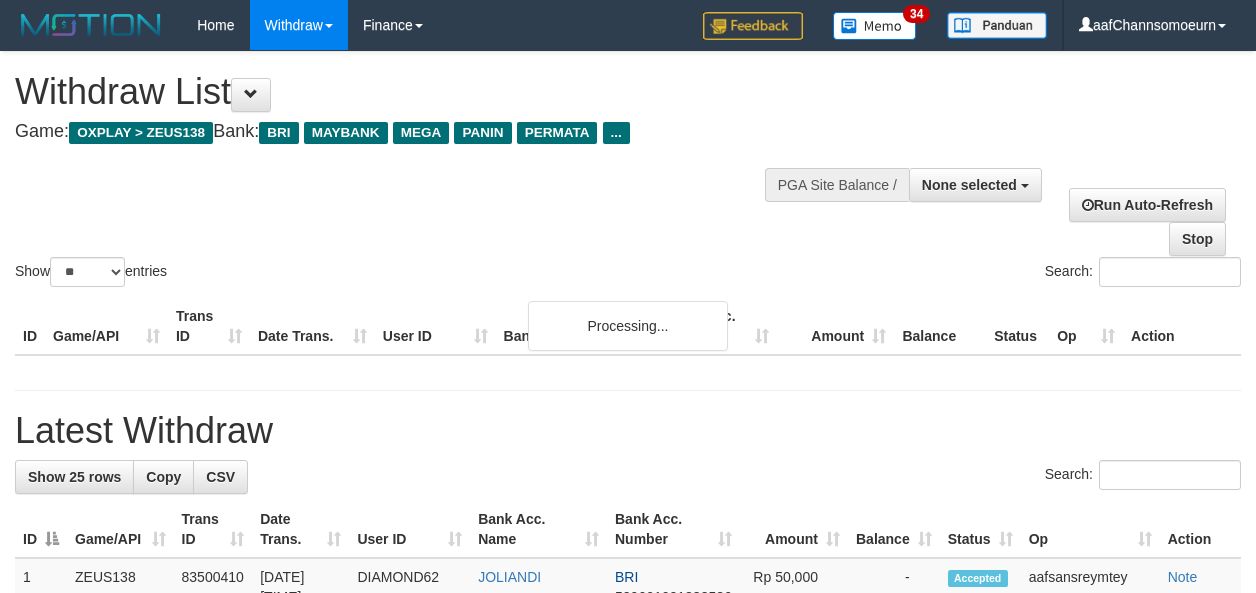 select 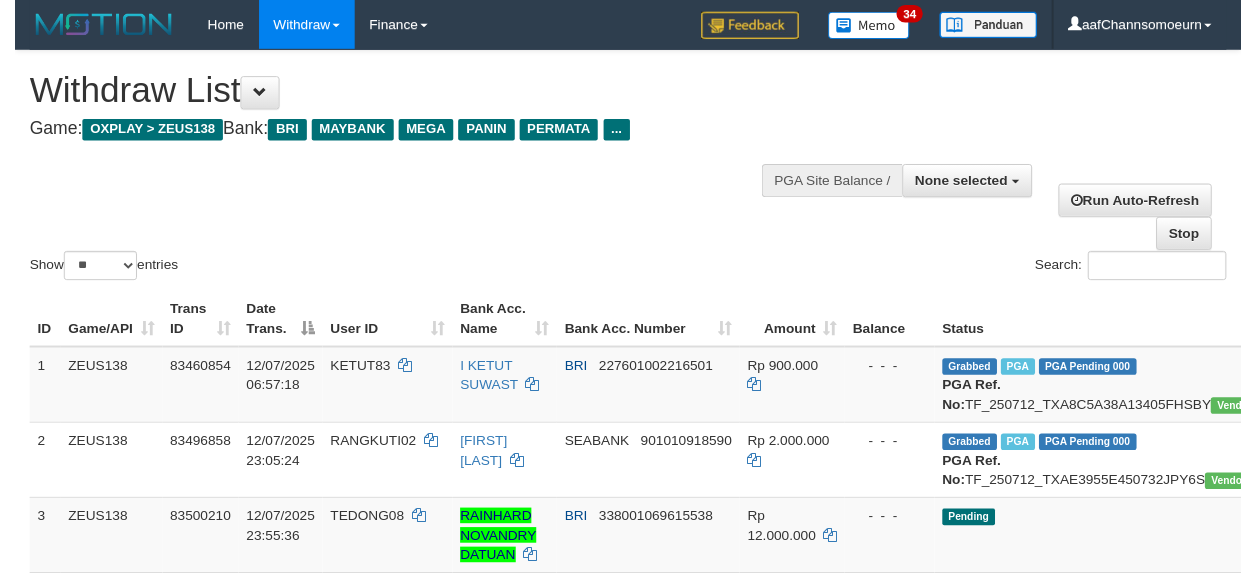scroll, scrollTop: 1426, scrollLeft: 0, axis: vertical 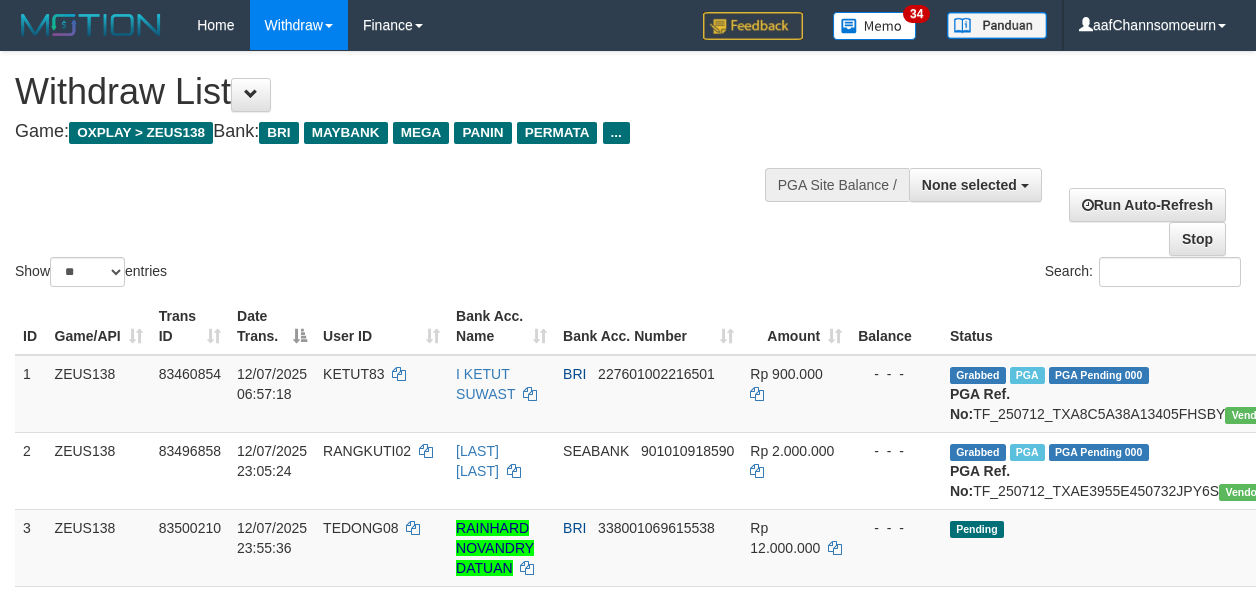 select 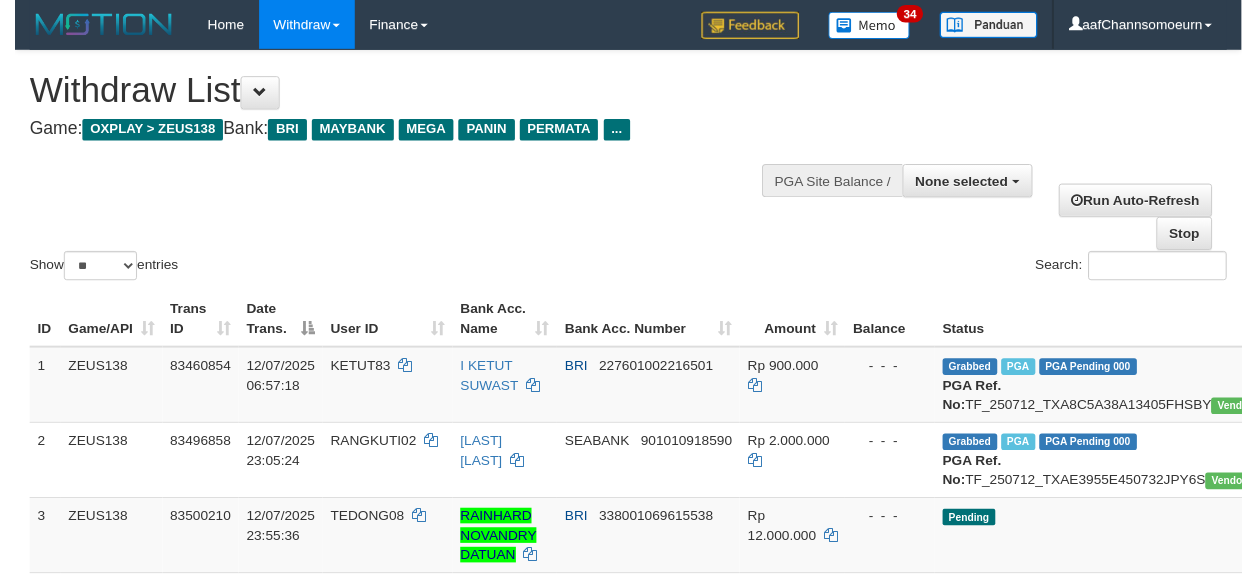 scroll, scrollTop: 1426, scrollLeft: 0, axis: vertical 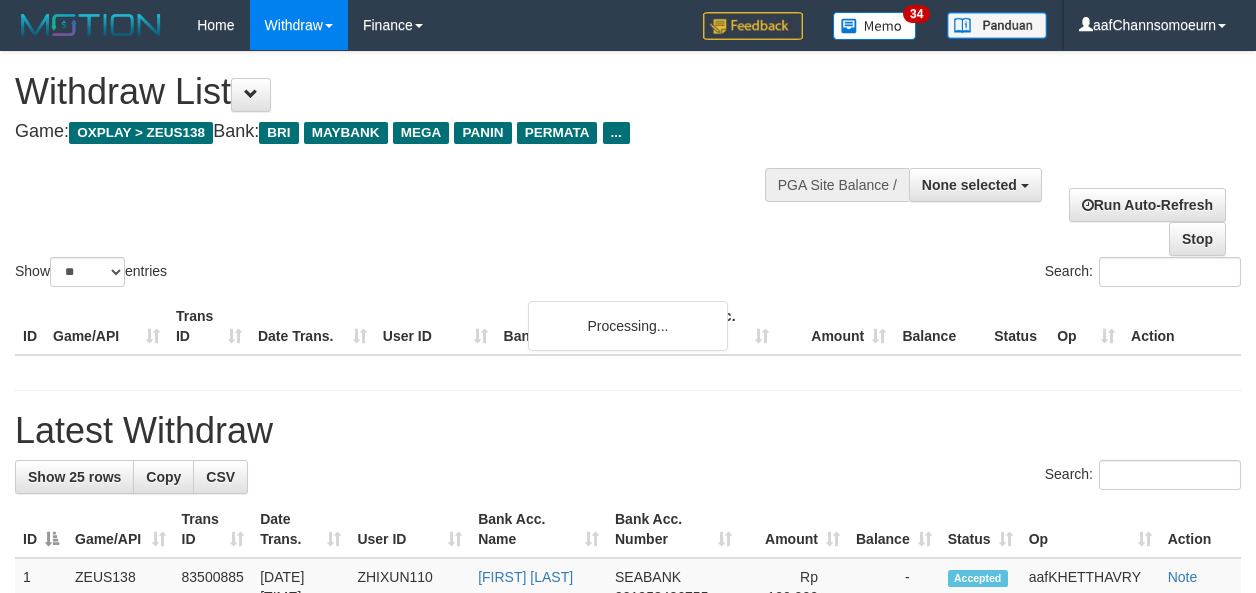select 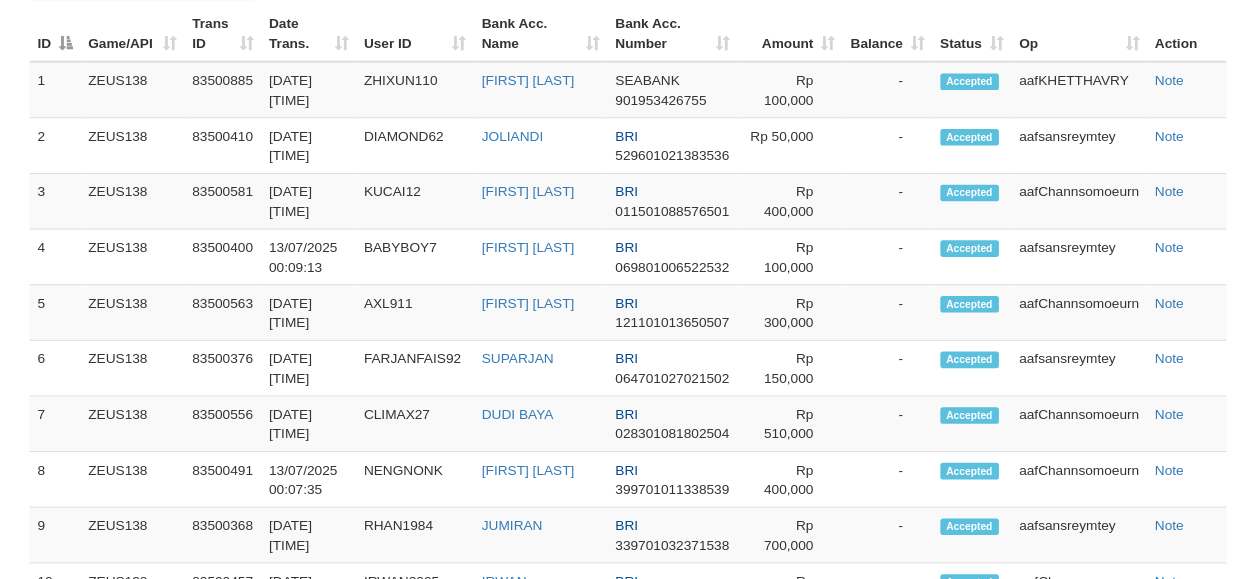scroll, scrollTop: 1369, scrollLeft: 0, axis: vertical 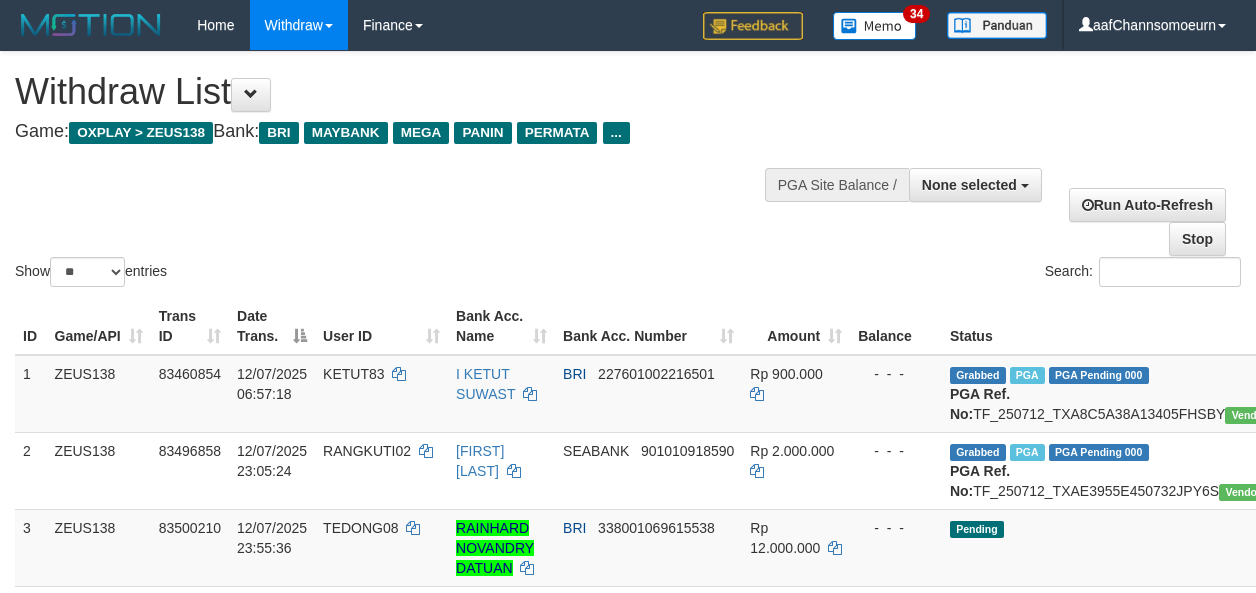 select 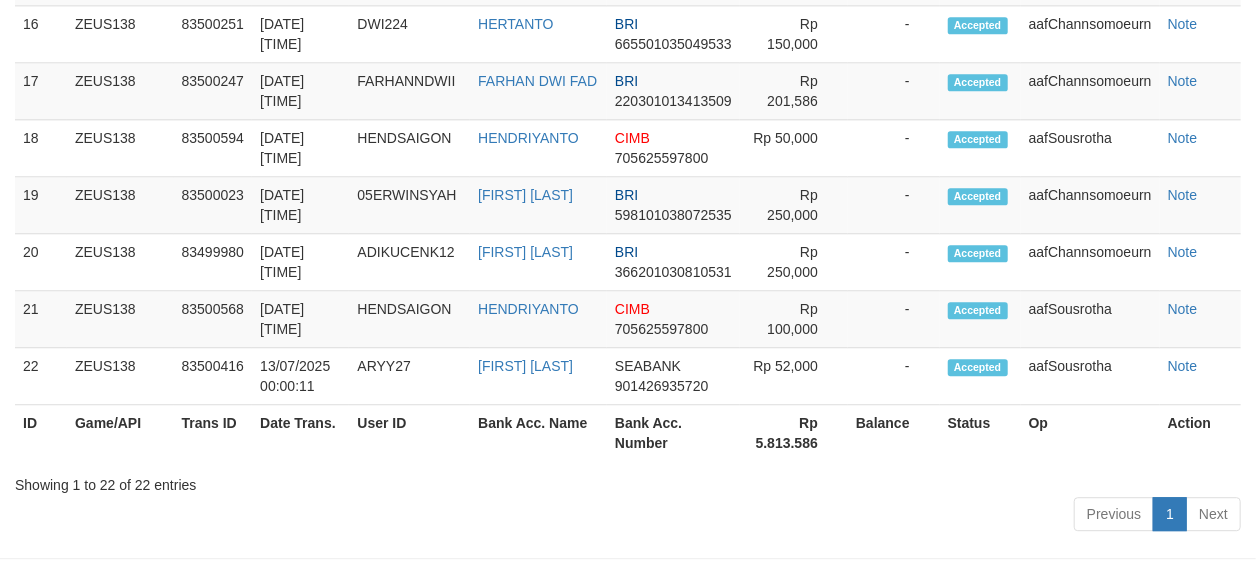 scroll, scrollTop: 1369, scrollLeft: 0, axis: vertical 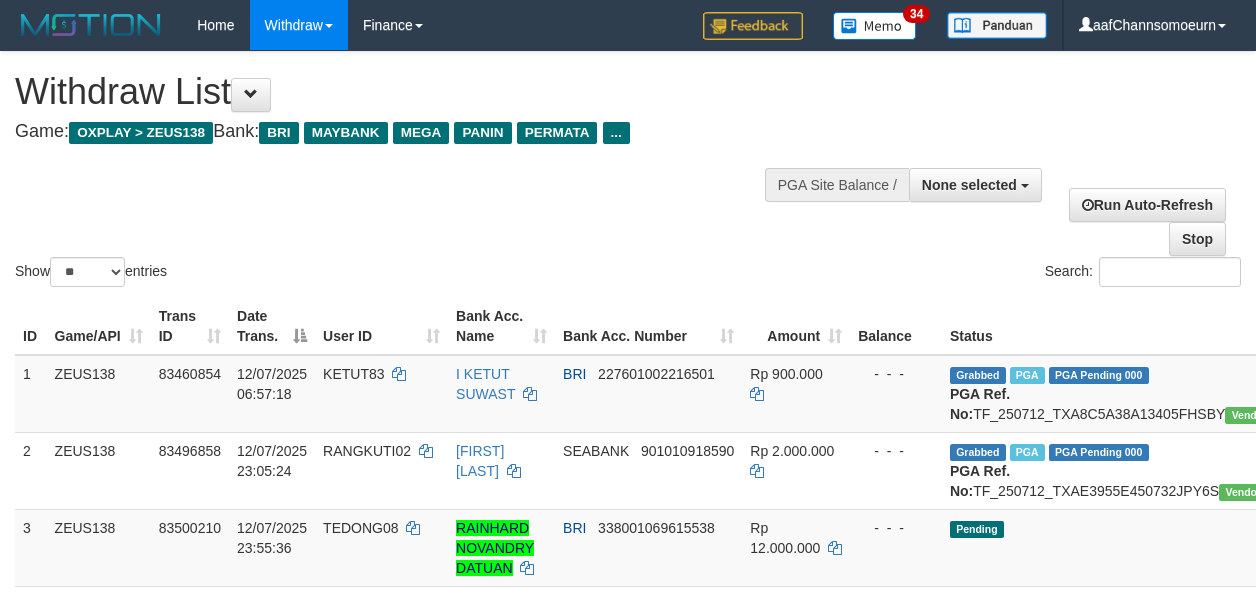 select 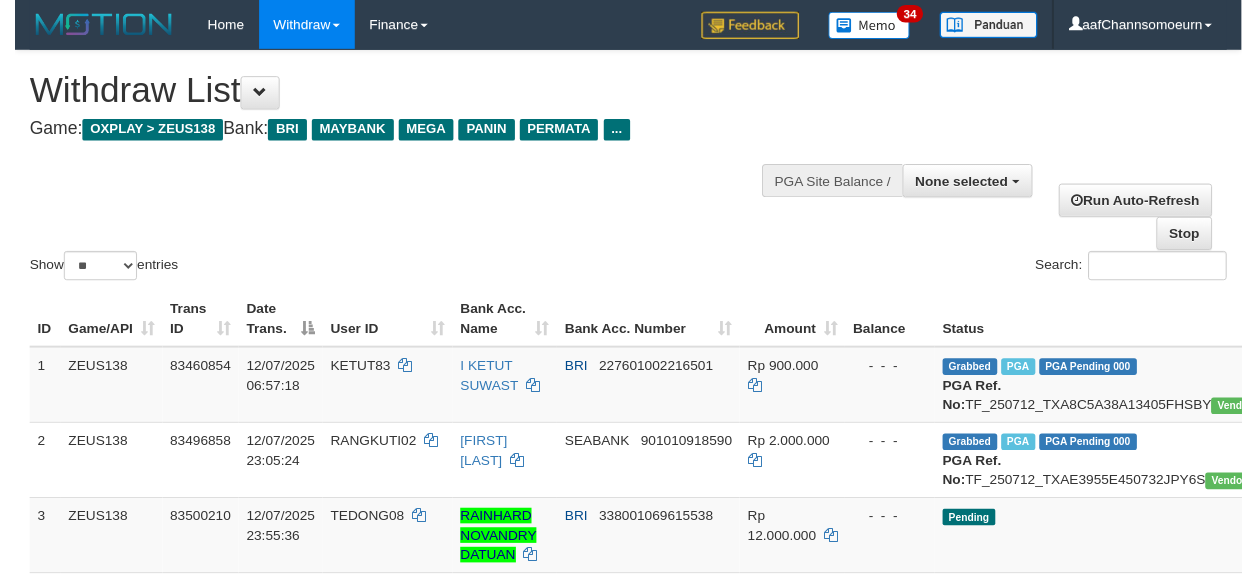 scroll, scrollTop: 1369, scrollLeft: 0, axis: vertical 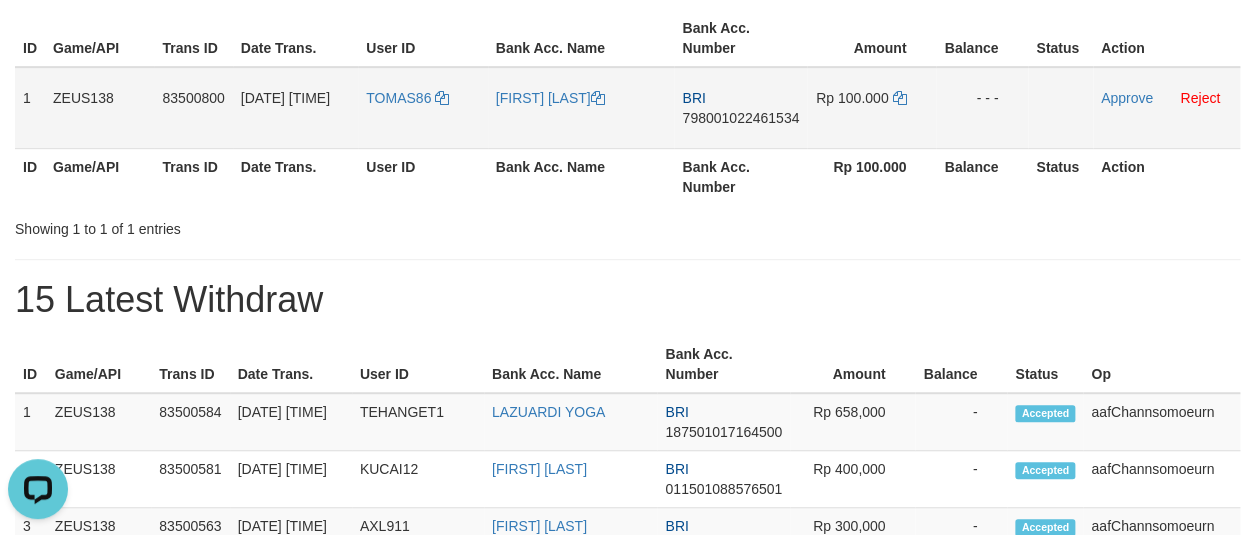 click on "798001022461534" at bounding box center [740, 118] 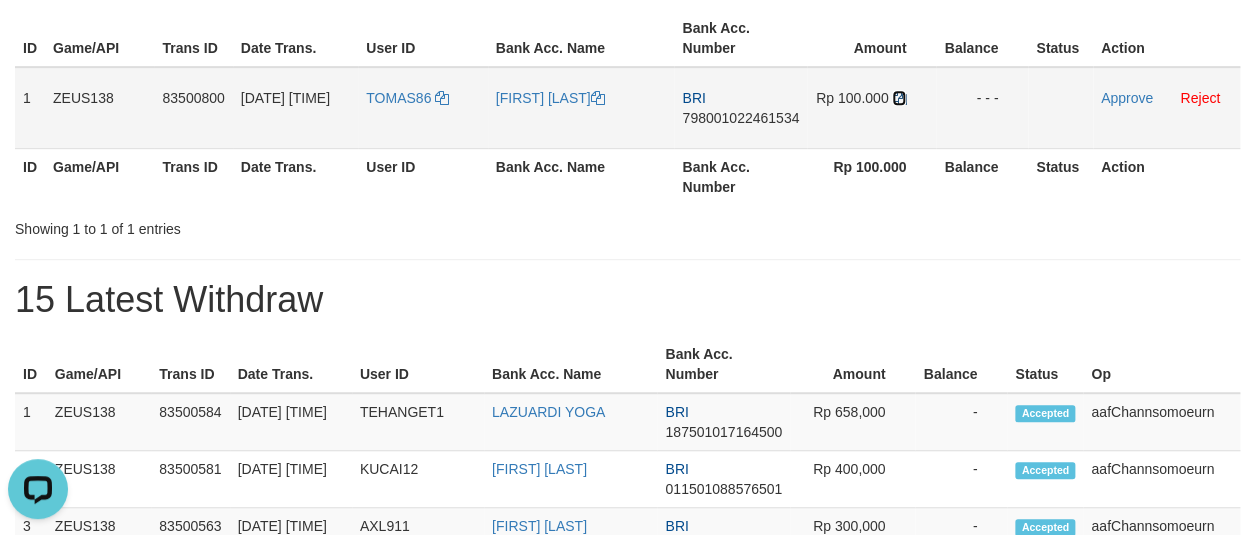 click at bounding box center [899, 98] 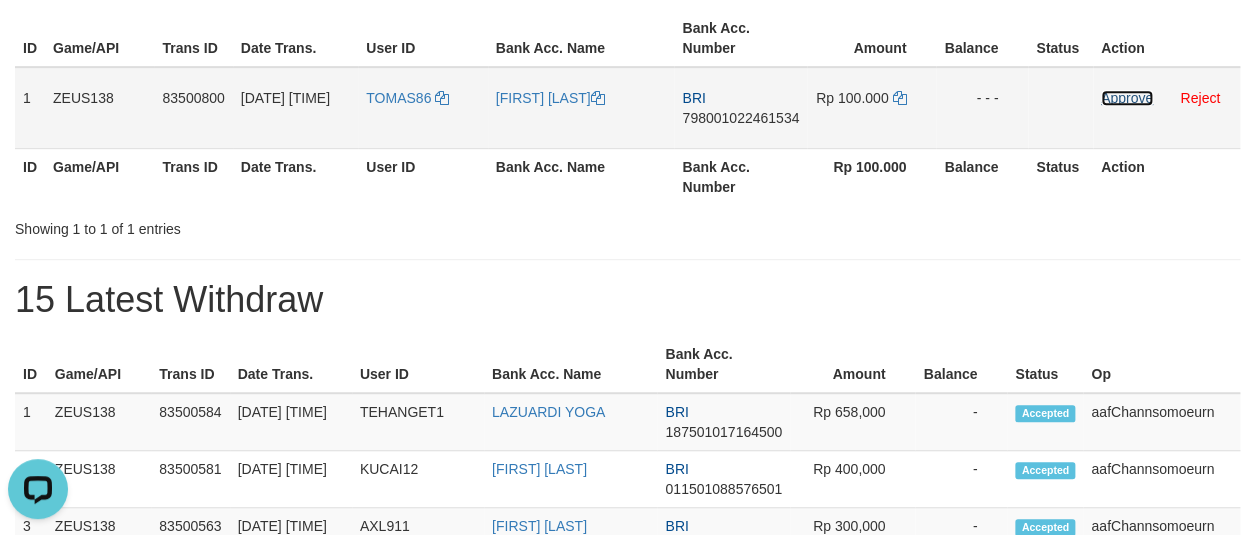 click on "Approve" at bounding box center [1127, 98] 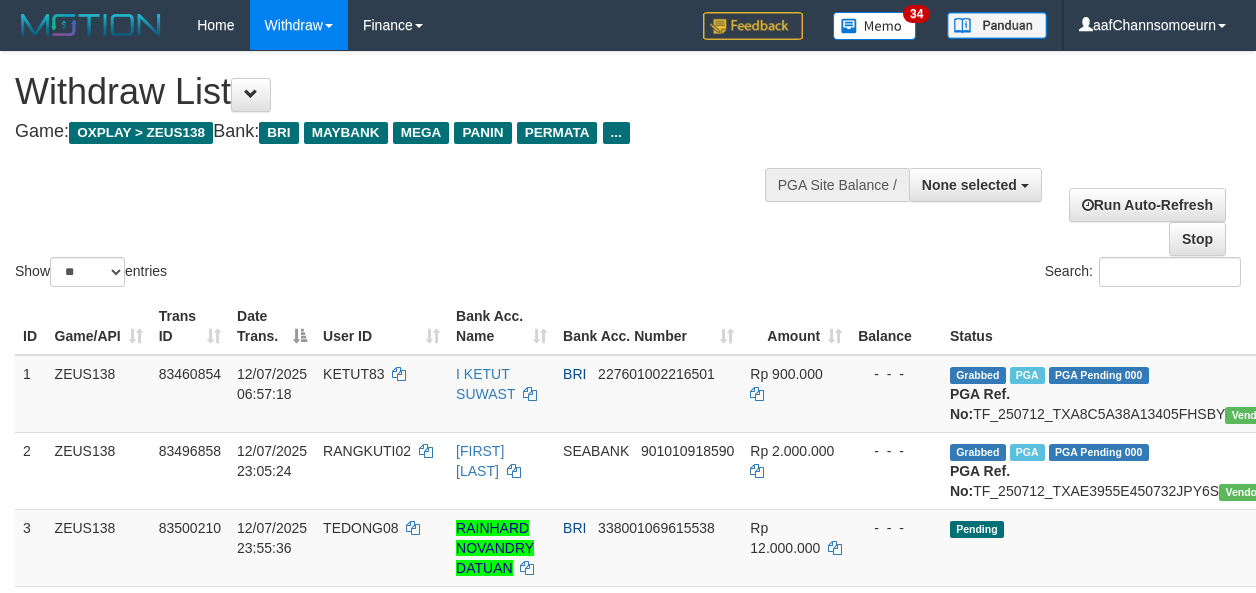 select 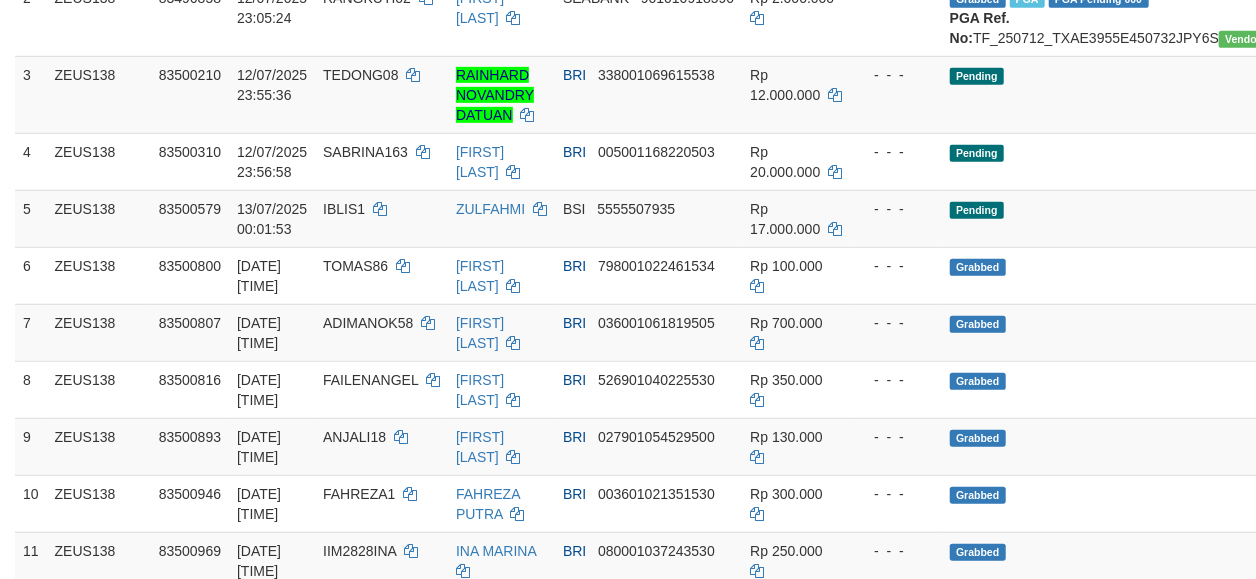 scroll, scrollTop: 1369, scrollLeft: 0, axis: vertical 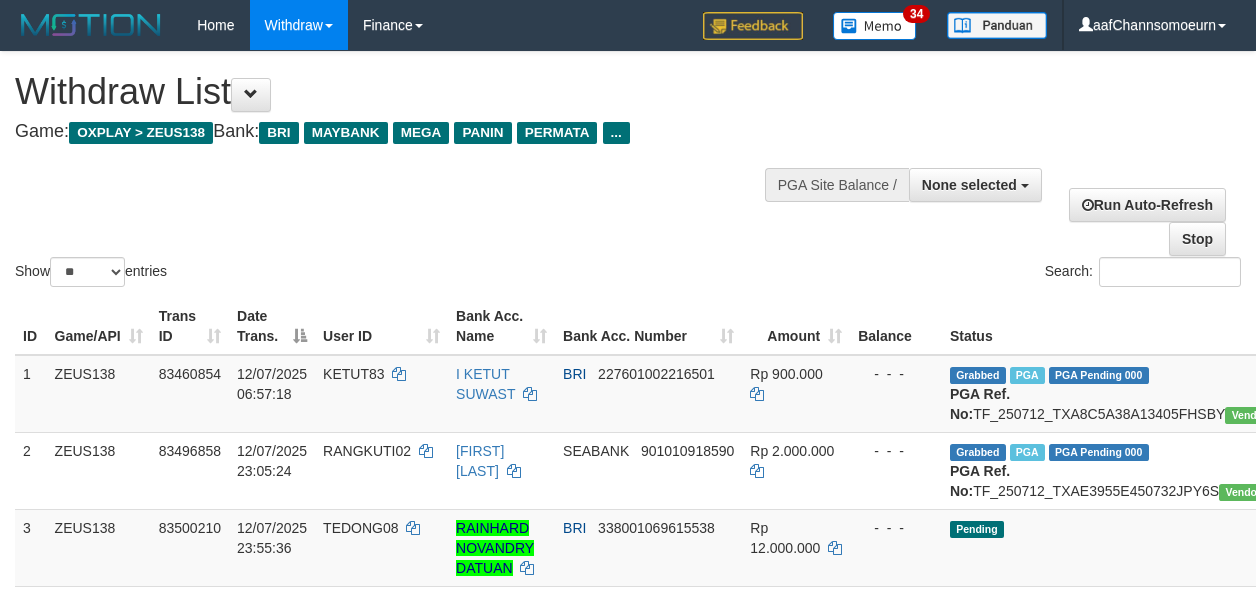 select 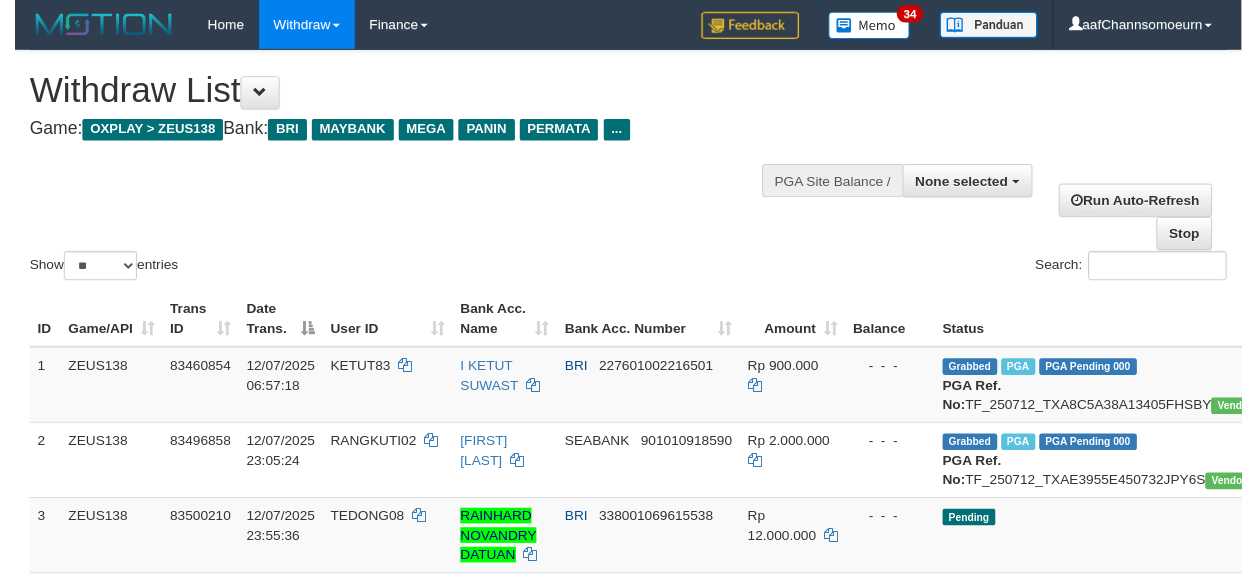 scroll, scrollTop: 1369, scrollLeft: 0, axis: vertical 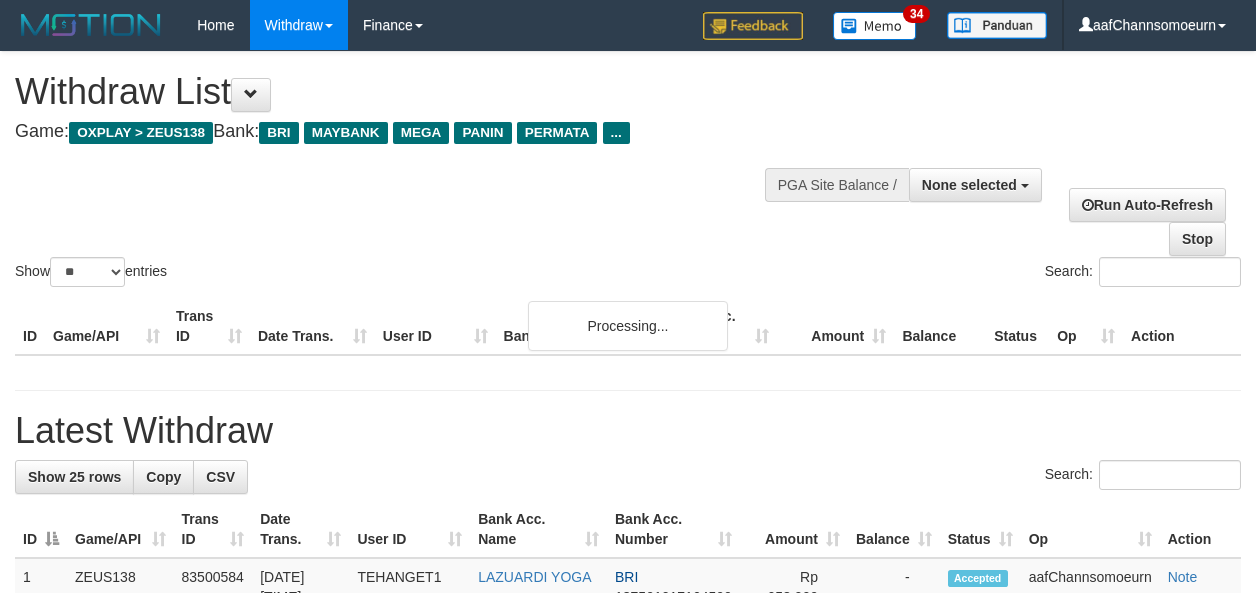 select 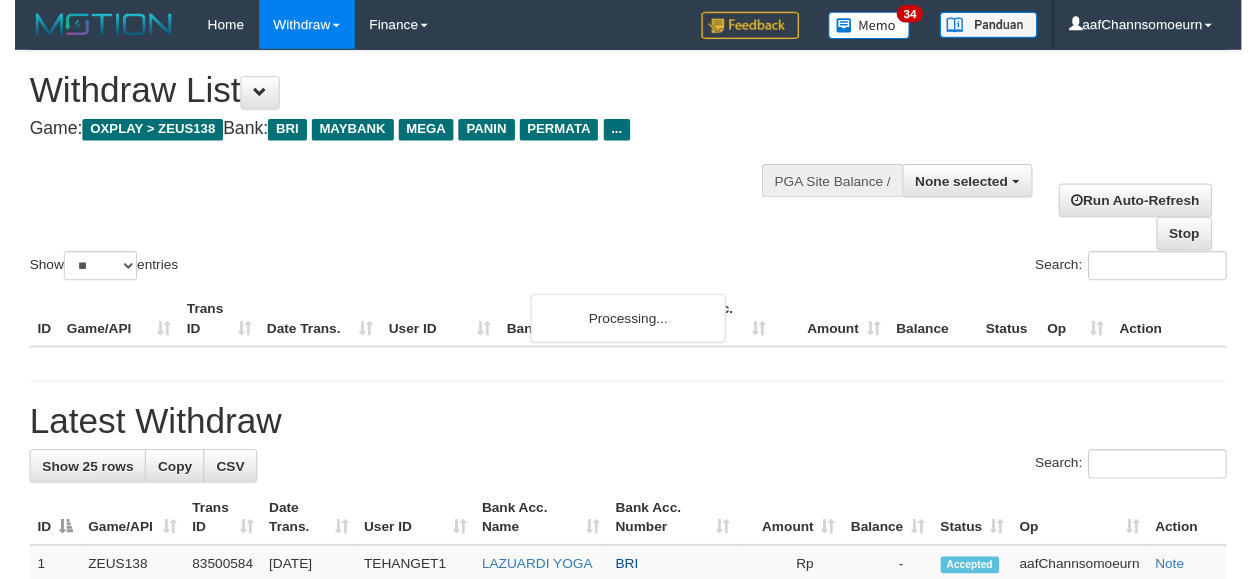 scroll, scrollTop: 1369, scrollLeft: 0, axis: vertical 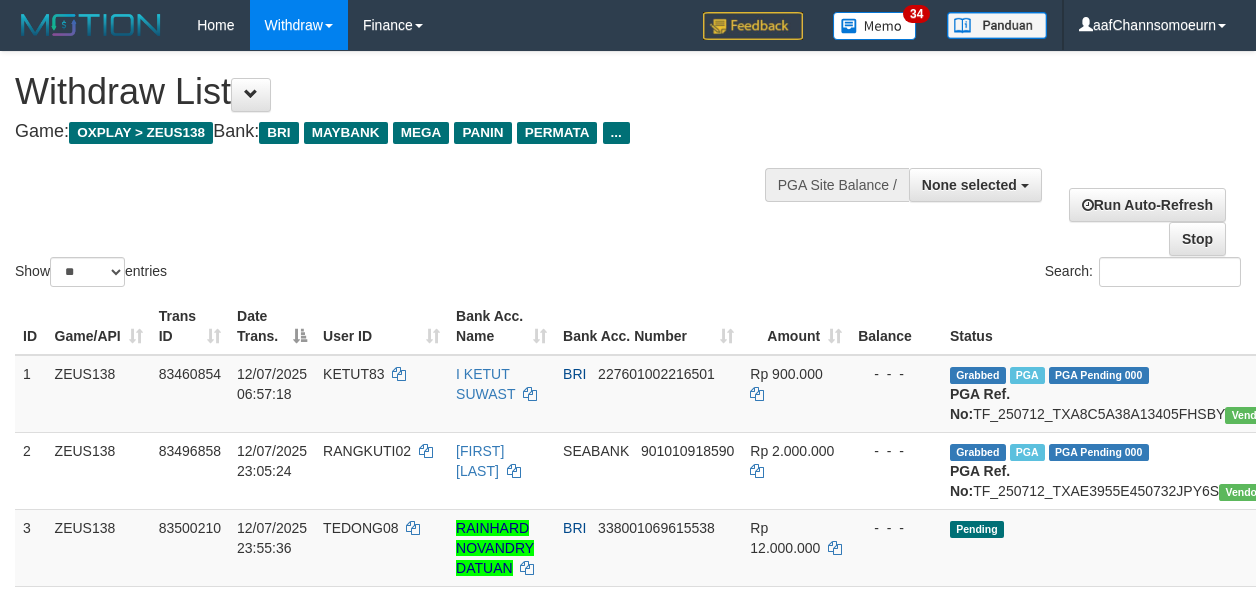select 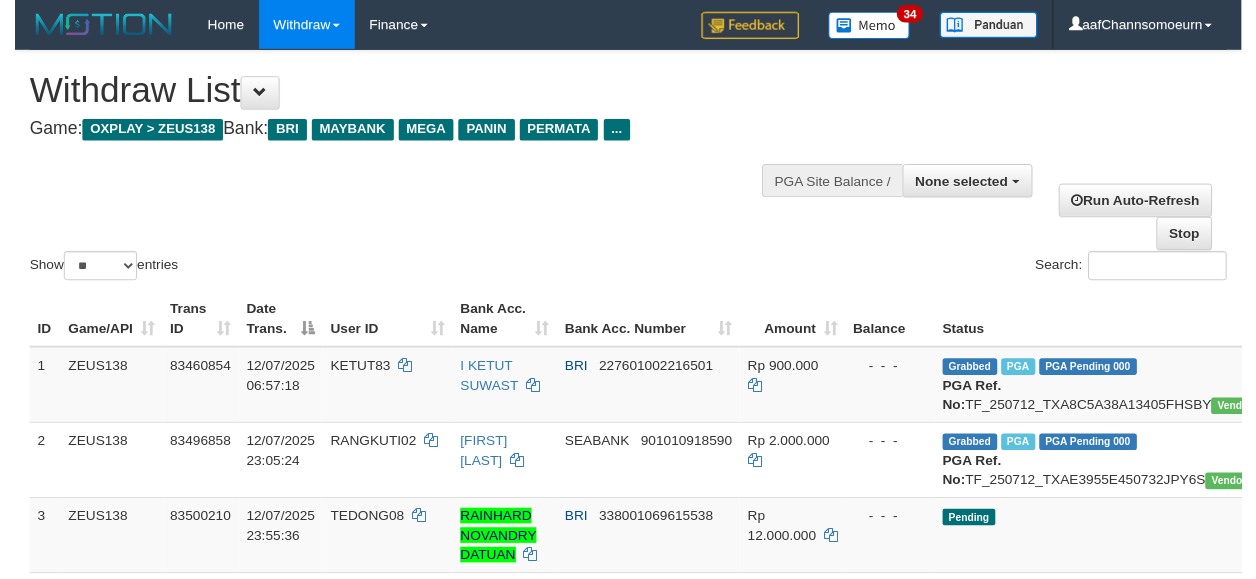 scroll, scrollTop: 1369, scrollLeft: 0, axis: vertical 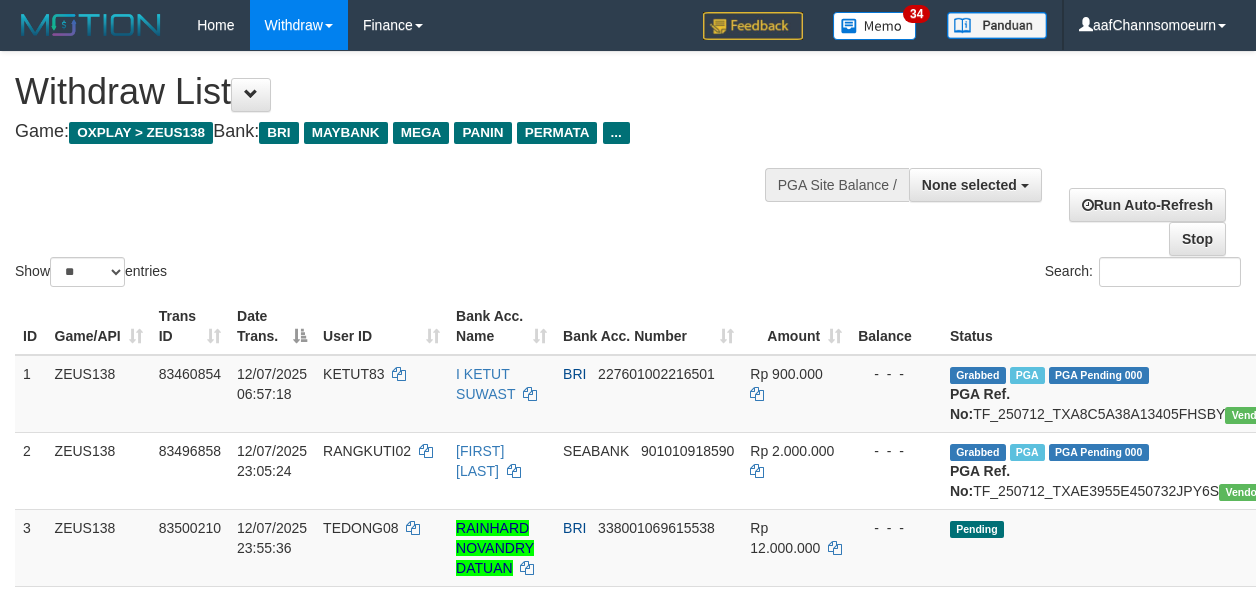 select 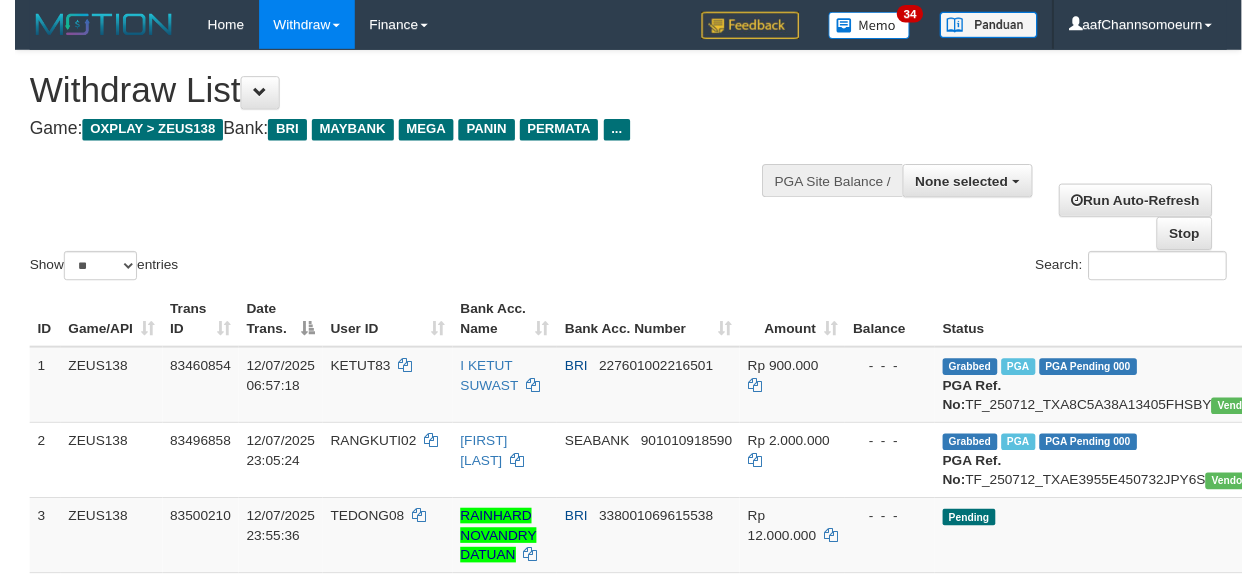 scroll, scrollTop: 1369, scrollLeft: 0, axis: vertical 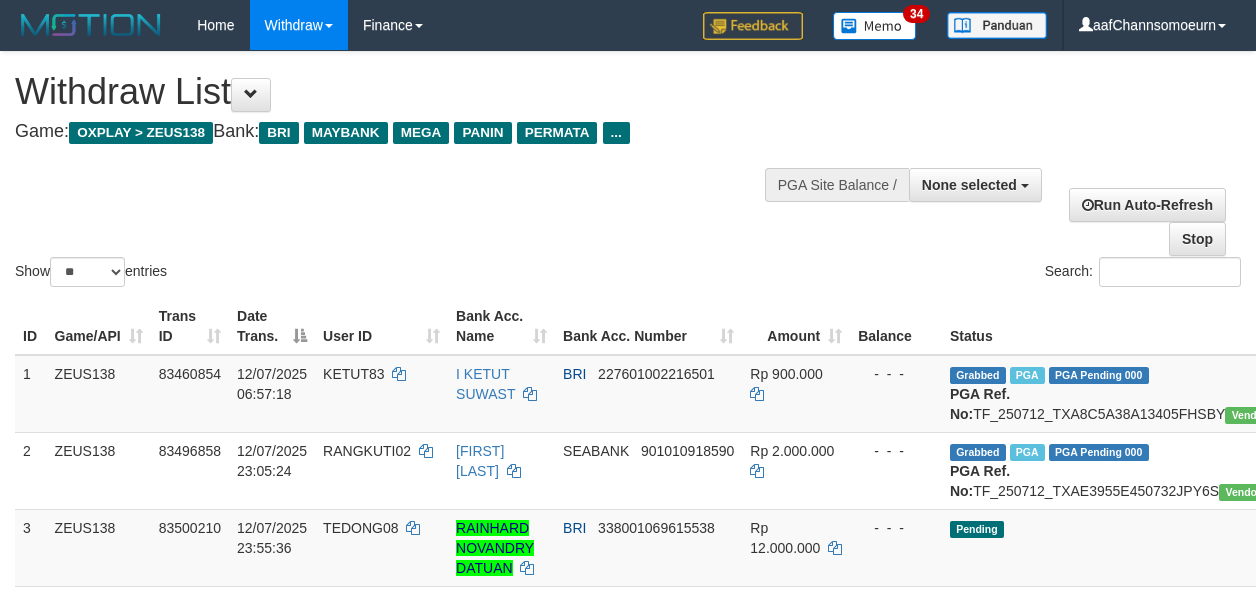 select 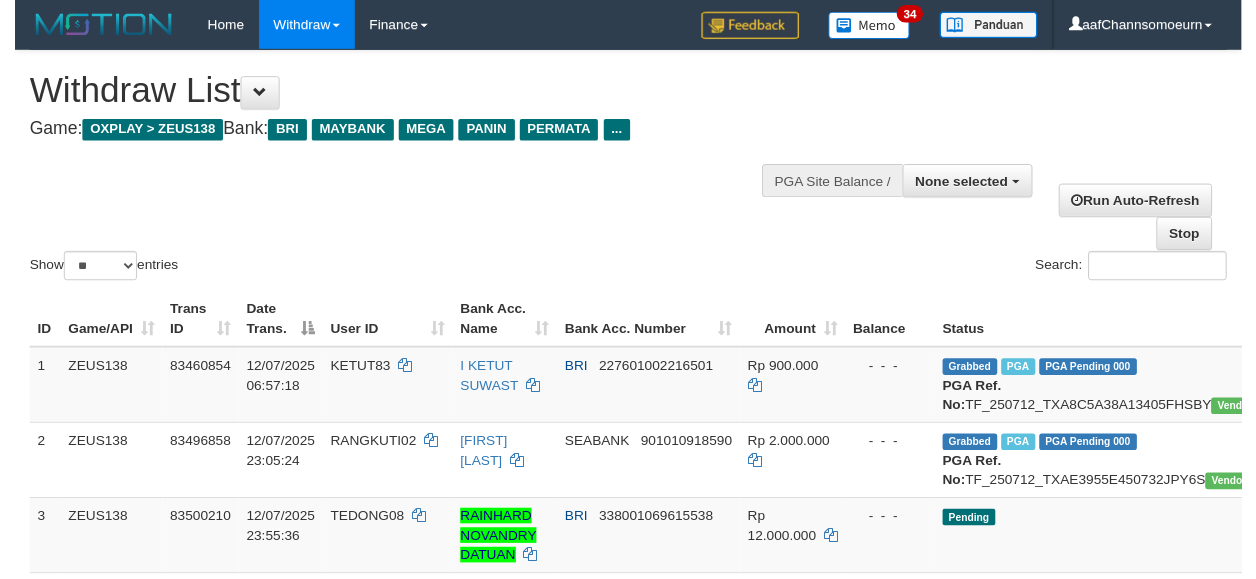 scroll, scrollTop: 1369, scrollLeft: 0, axis: vertical 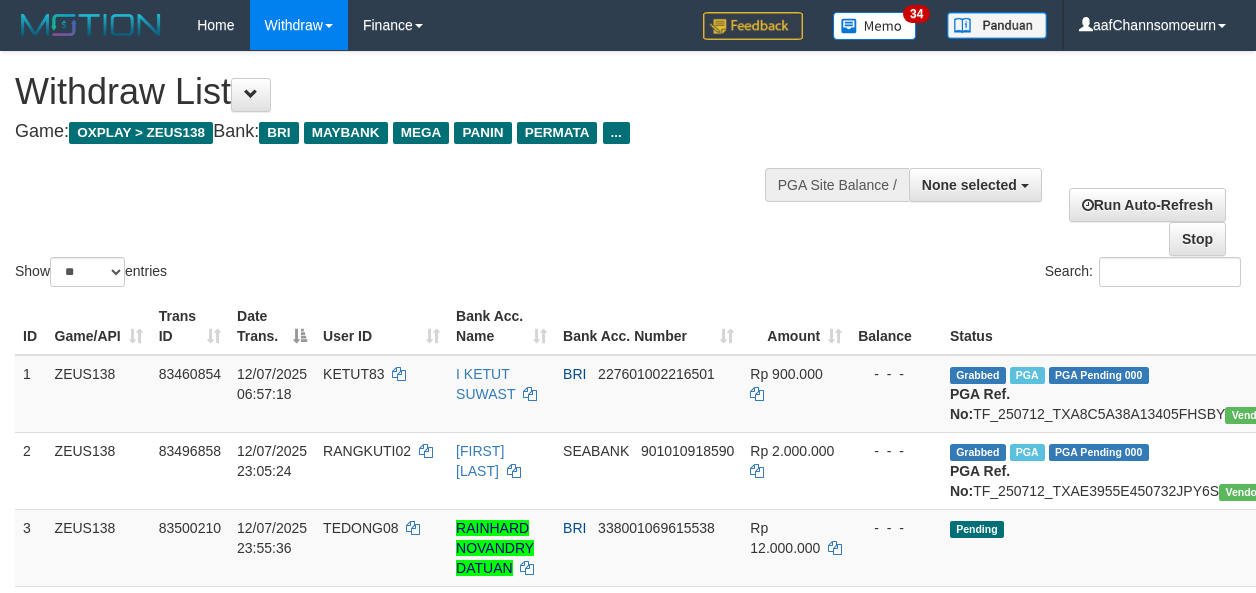 select 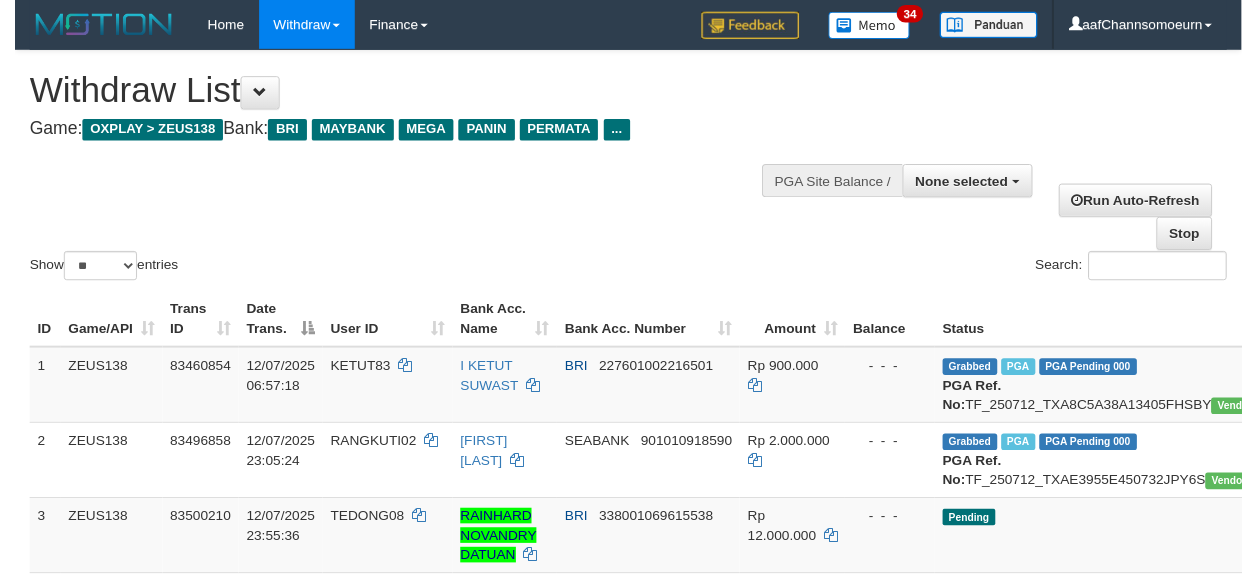 scroll, scrollTop: 1369, scrollLeft: 0, axis: vertical 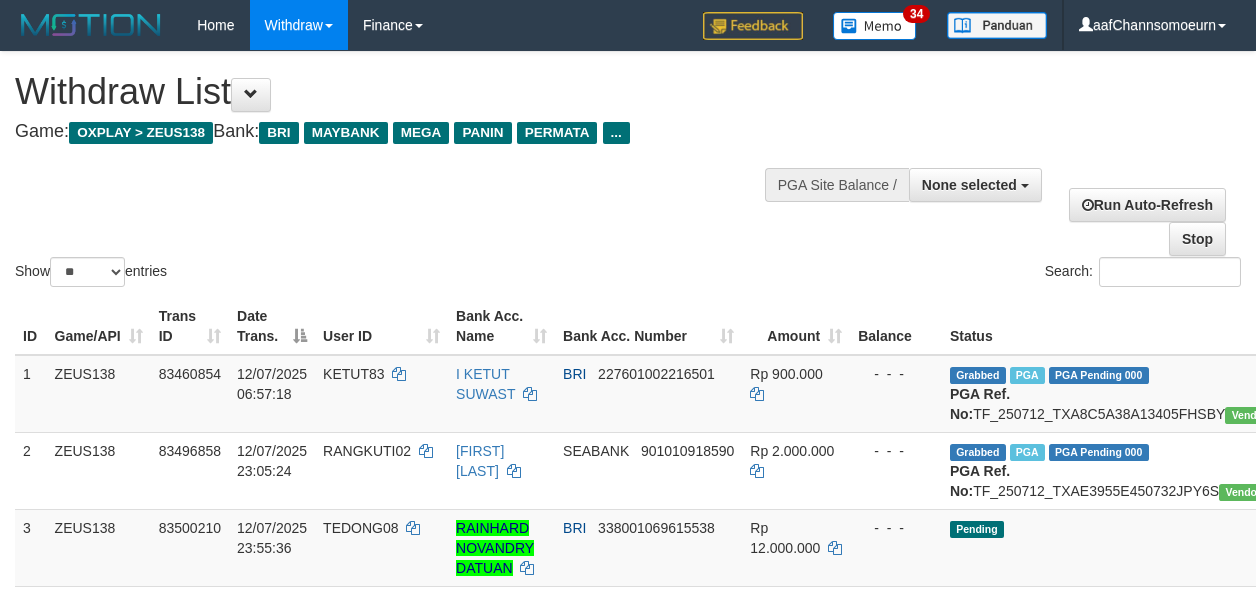 select 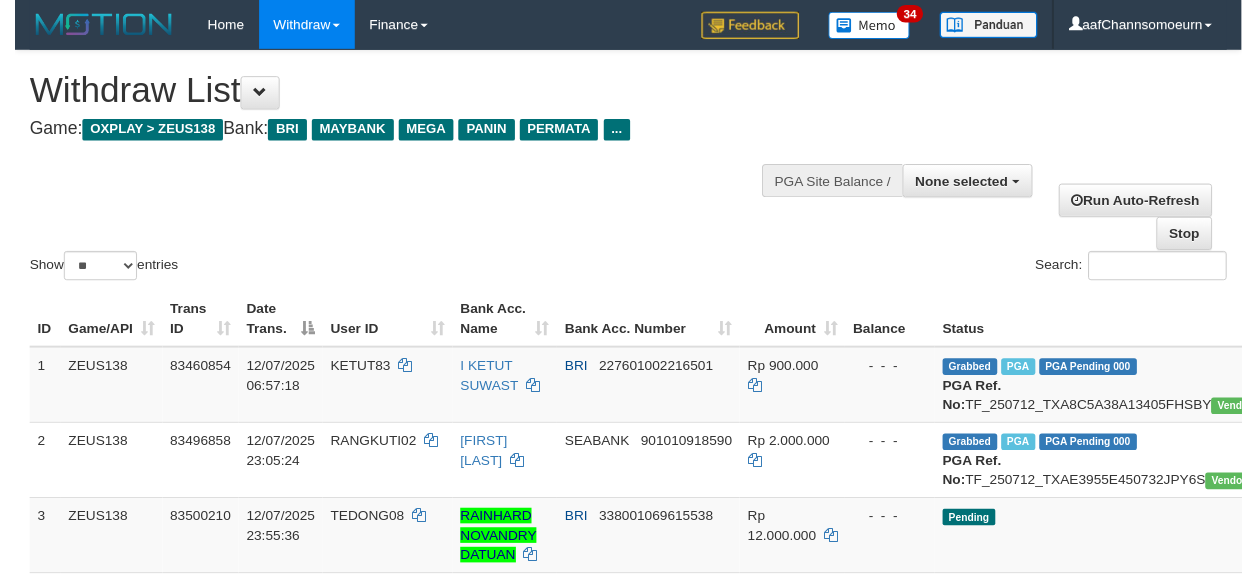 scroll, scrollTop: 1369, scrollLeft: 0, axis: vertical 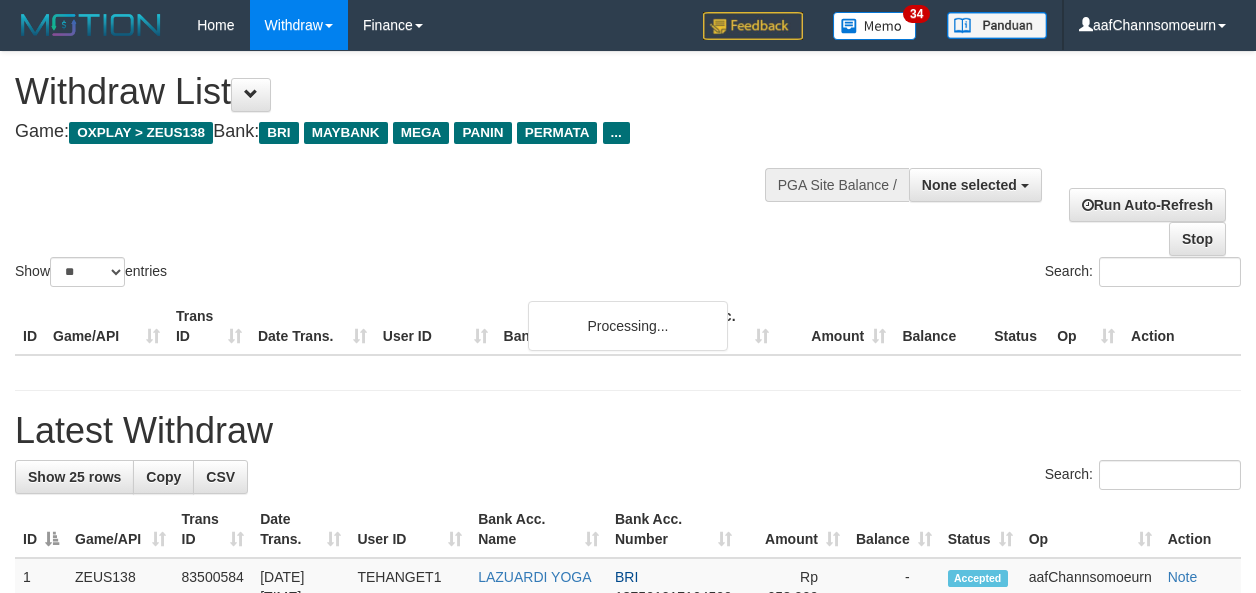 select 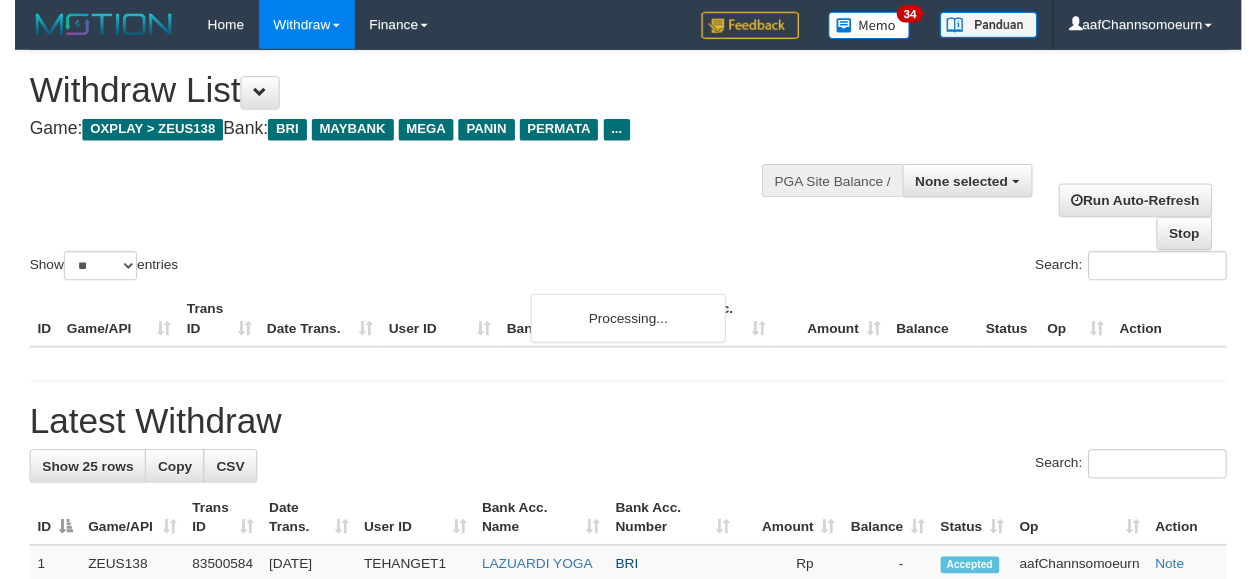 scroll, scrollTop: 1369, scrollLeft: 0, axis: vertical 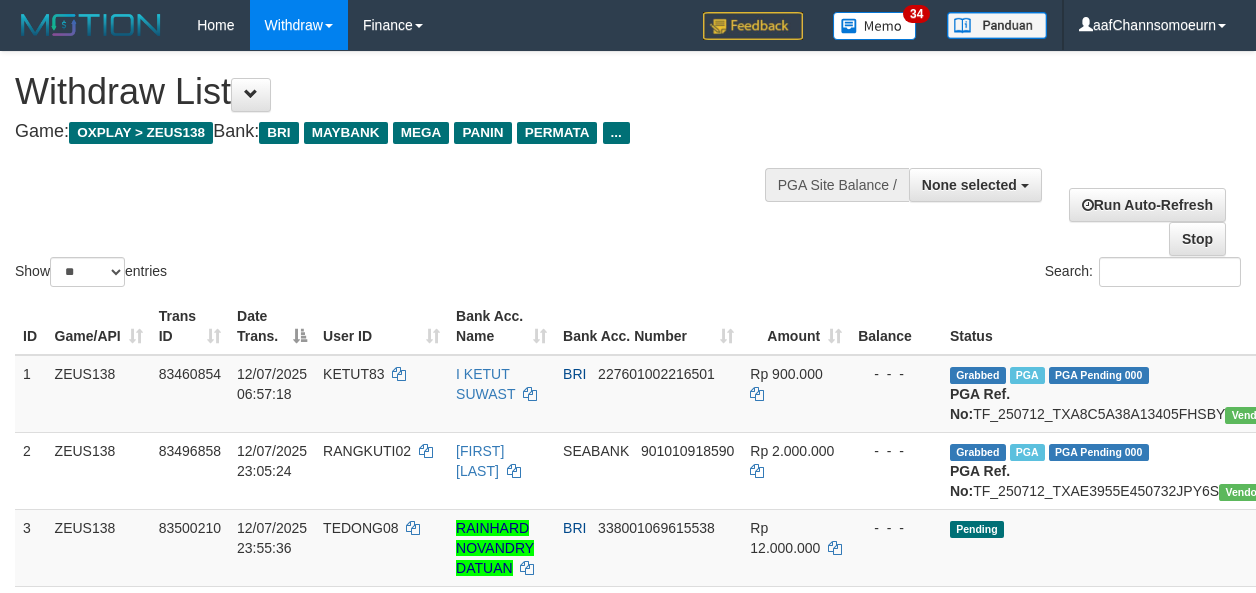 select 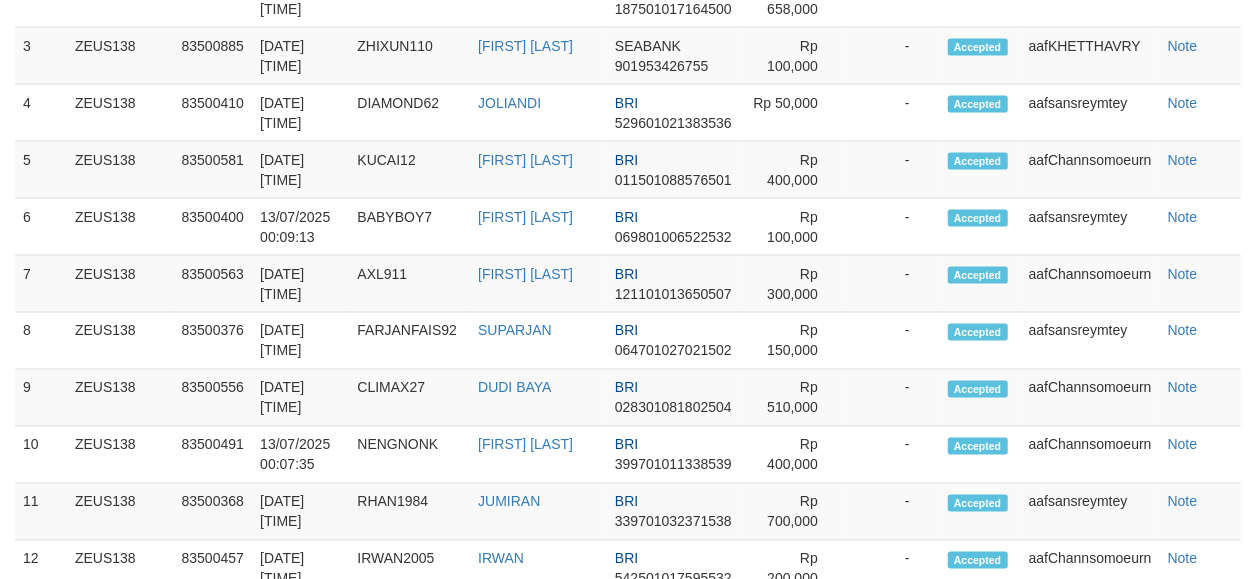 scroll, scrollTop: 1369, scrollLeft: 0, axis: vertical 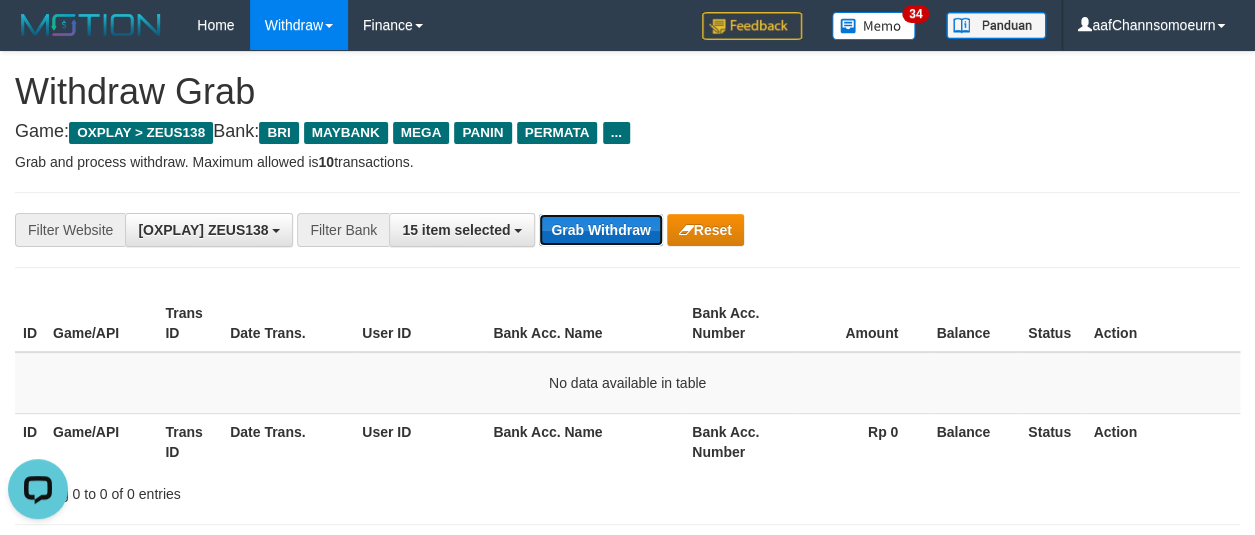 click on "Grab Withdraw" at bounding box center (600, 230) 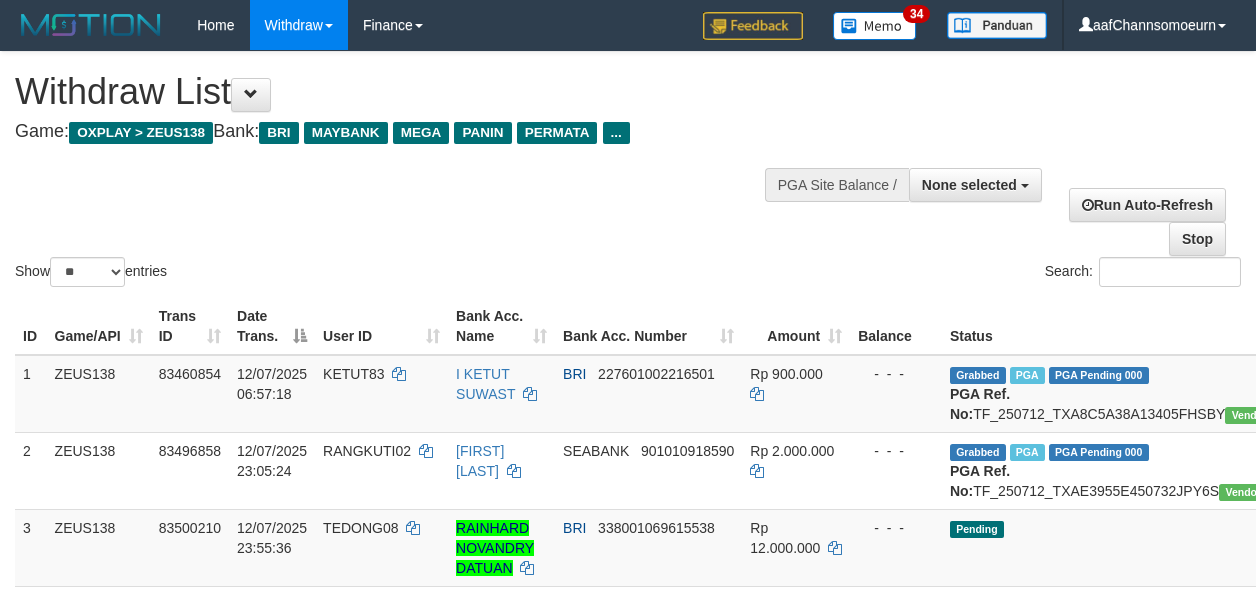select 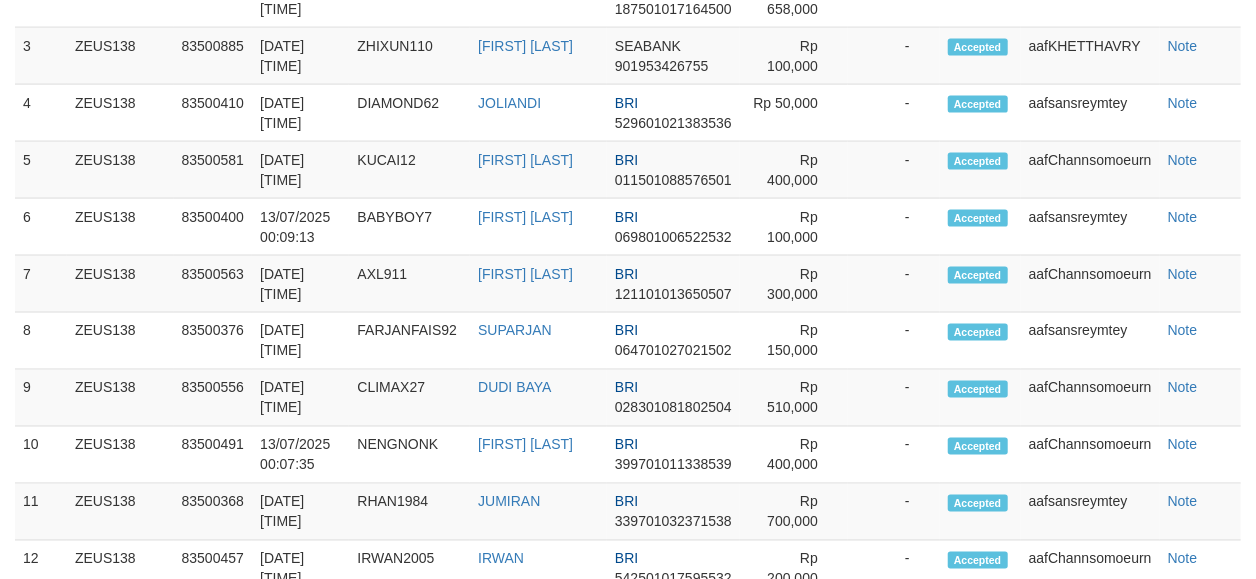 scroll, scrollTop: 1369, scrollLeft: 0, axis: vertical 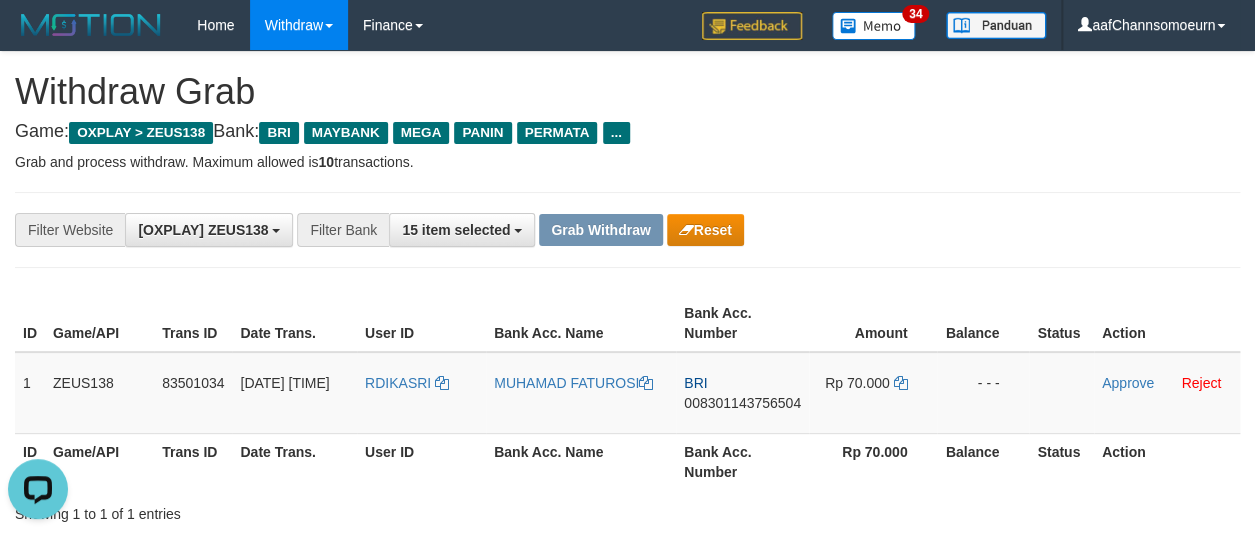click on "Game:   OXPLAY > ZEUS138    		Bank:   BRI   MAYBANK   MEGA   PANIN   PERMATA   ..." at bounding box center [627, 132] 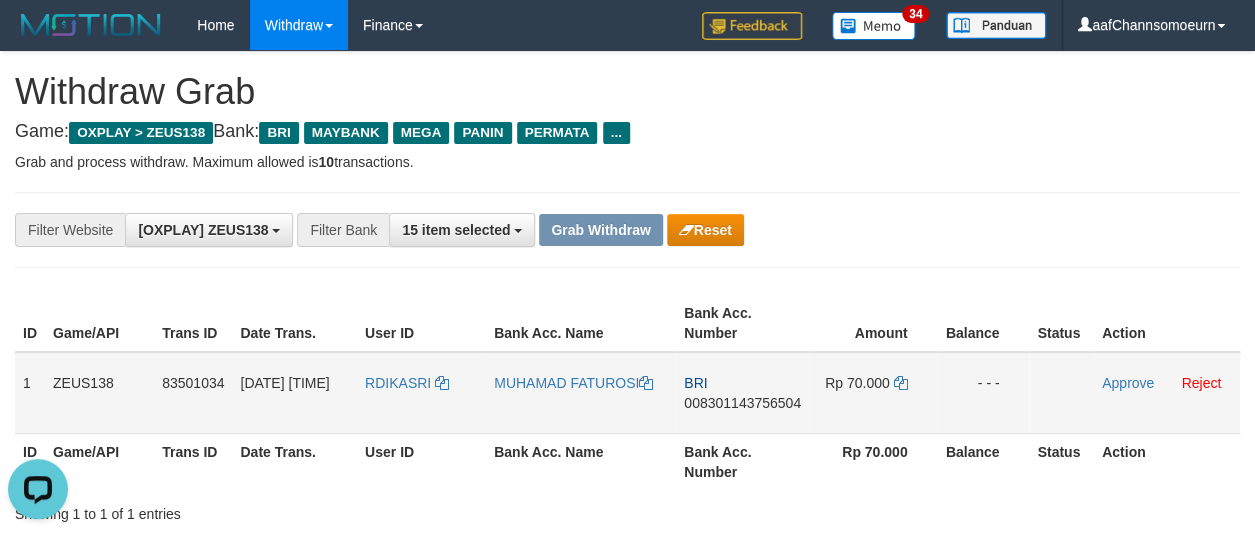 click on "RDIKASRI" at bounding box center [421, 393] 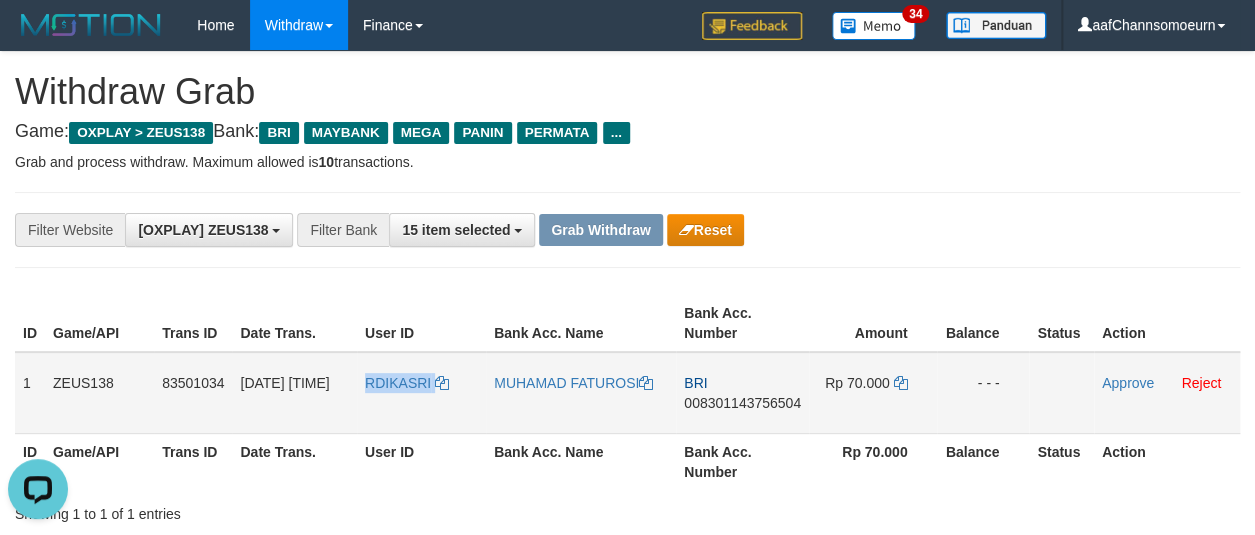 click on "RDIKASRI" at bounding box center [421, 393] 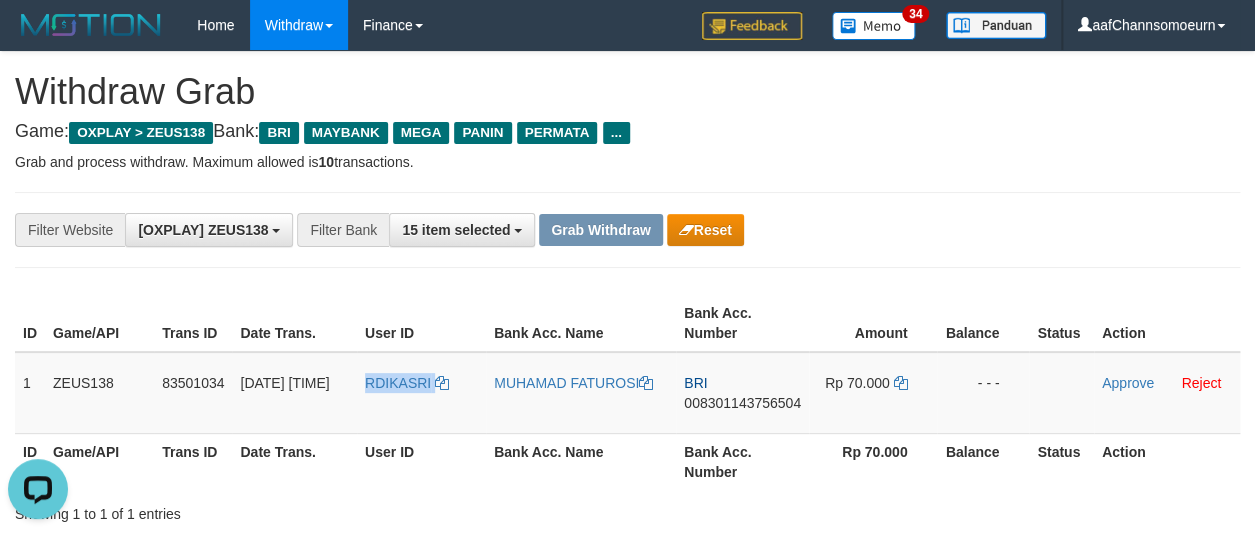 copy on "RDIKASRI" 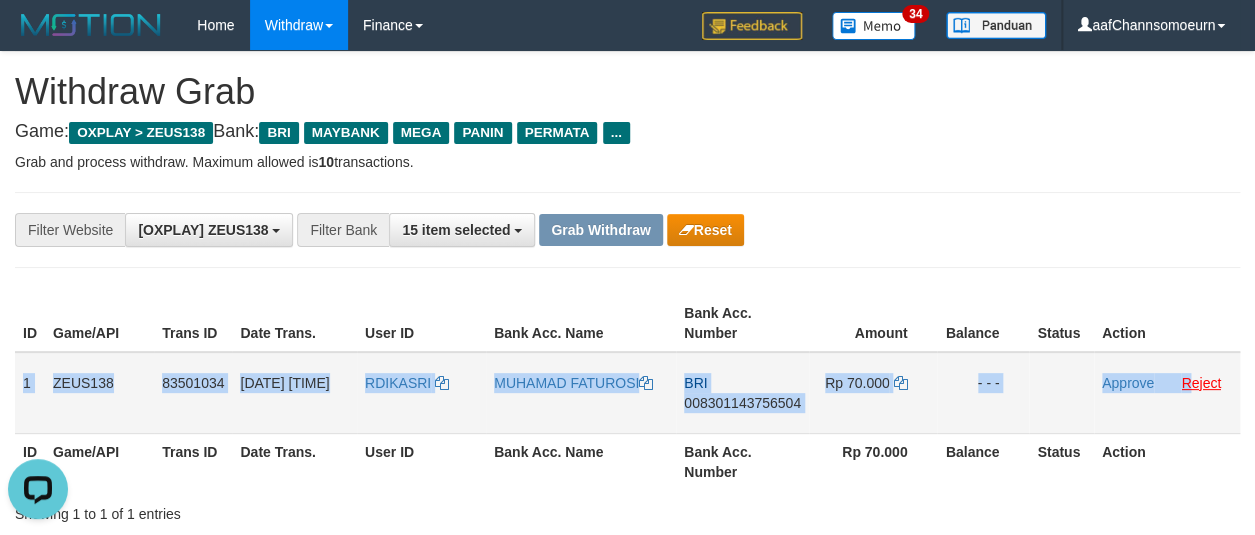 drag, startPoint x: 18, startPoint y: 361, endPoint x: 1193, endPoint y: 385, distance: 1175.2451 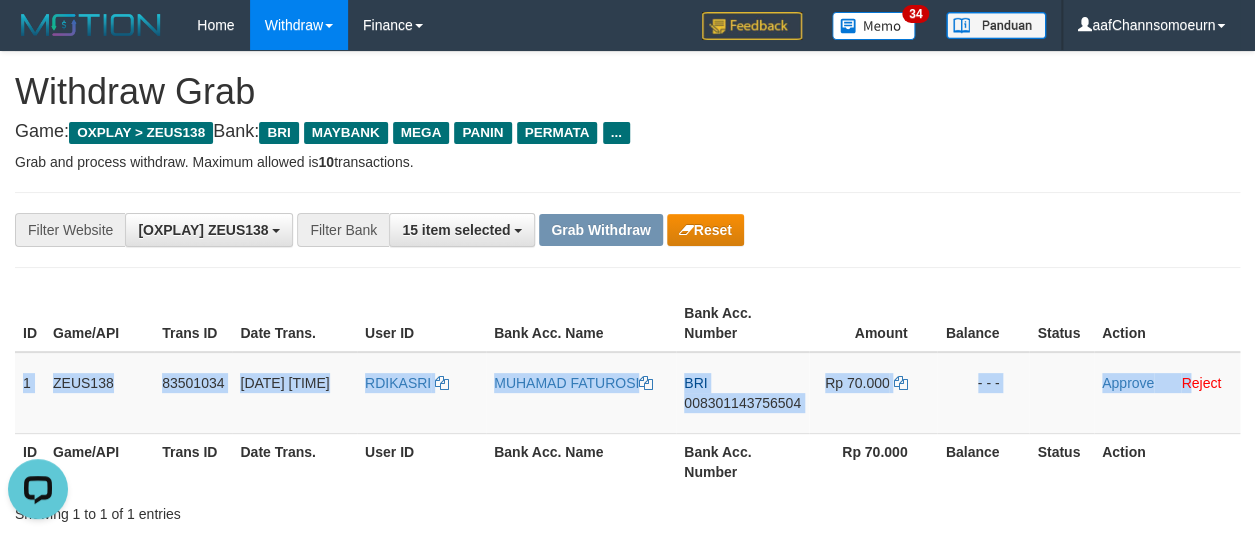 copy on "1
ZEUS138
83501034
13/07/2025 00:08:34
RDIKASRI
MUHAMAD FATUROSI
BRI
008301143756504
Rp 70.000
- - -
Approve
R" 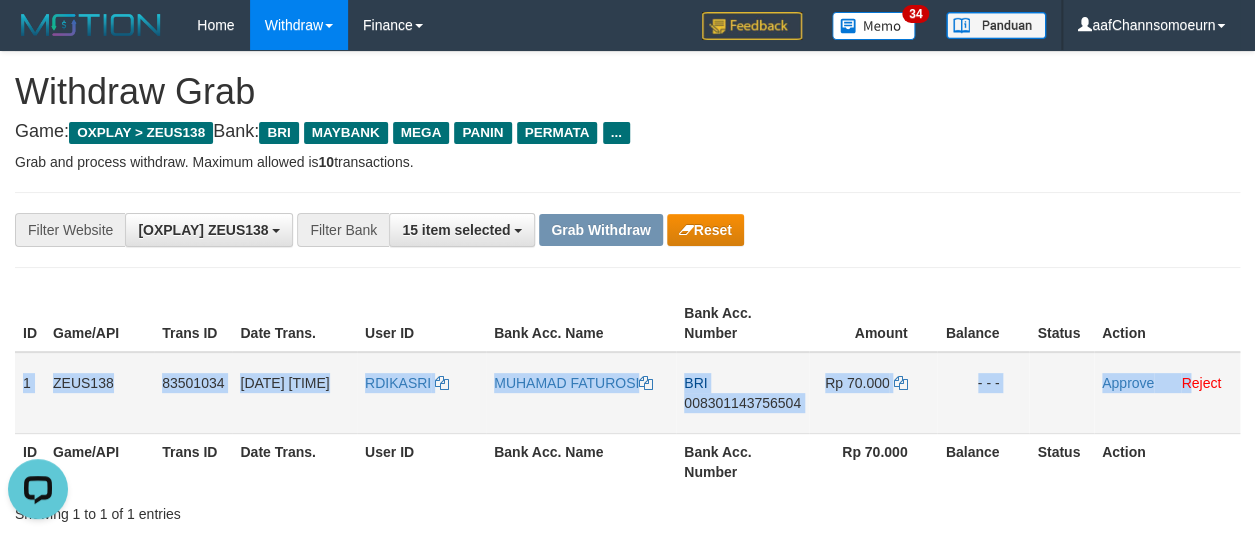 click on "008301143756504" at bounding box center [742, 403] 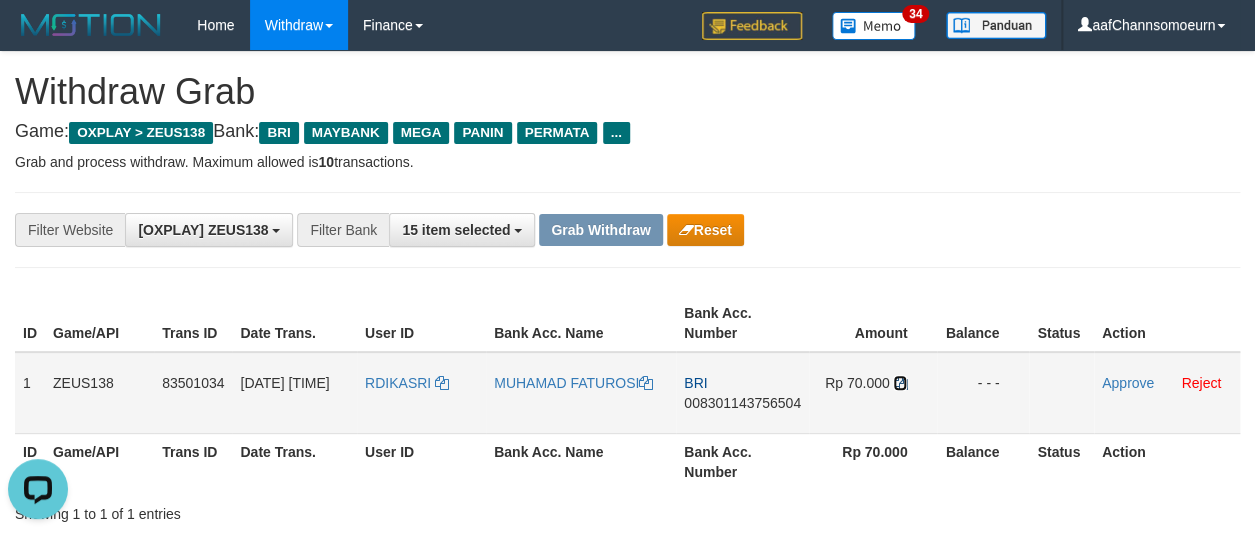 click at bounding box center (900, 383) 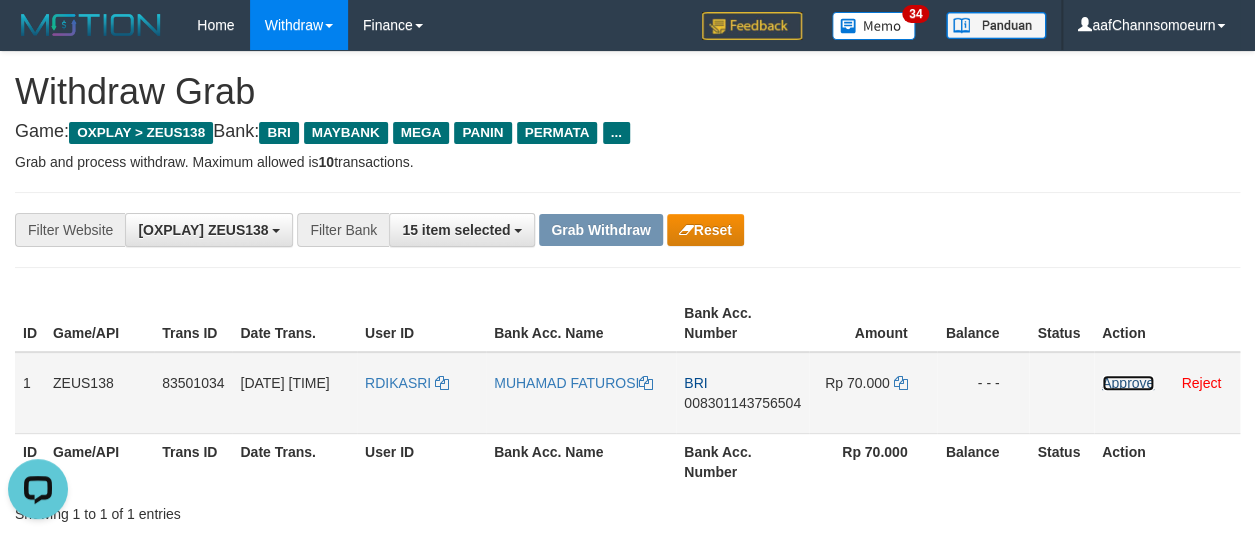 click on "Approve" at bounding box center (1128, 383) 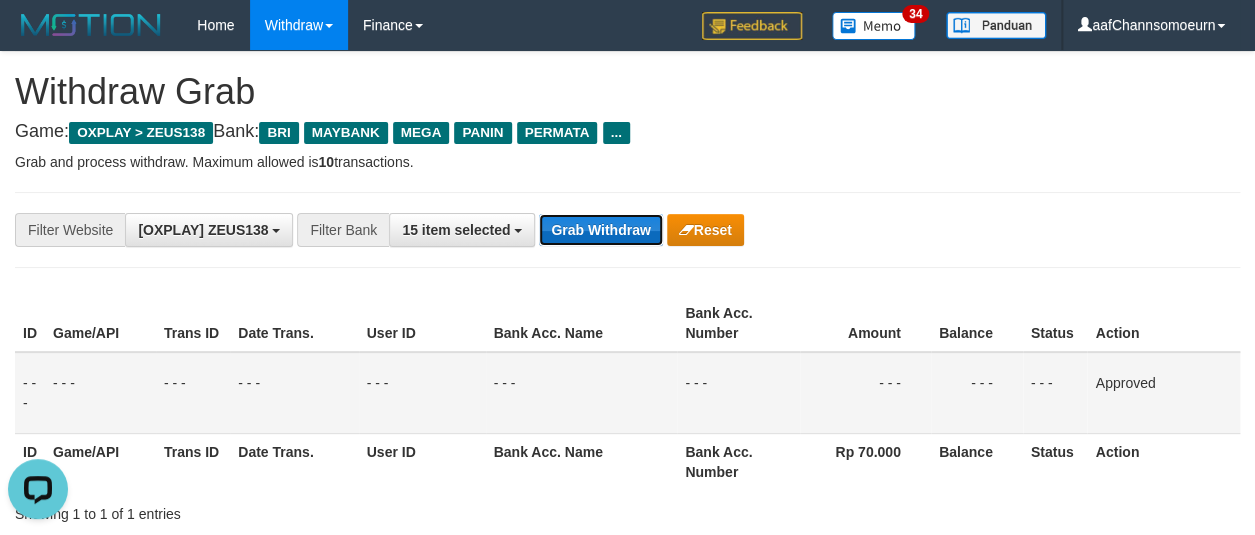 click on "Grab Withdraw" at bounding box center [600, 230] 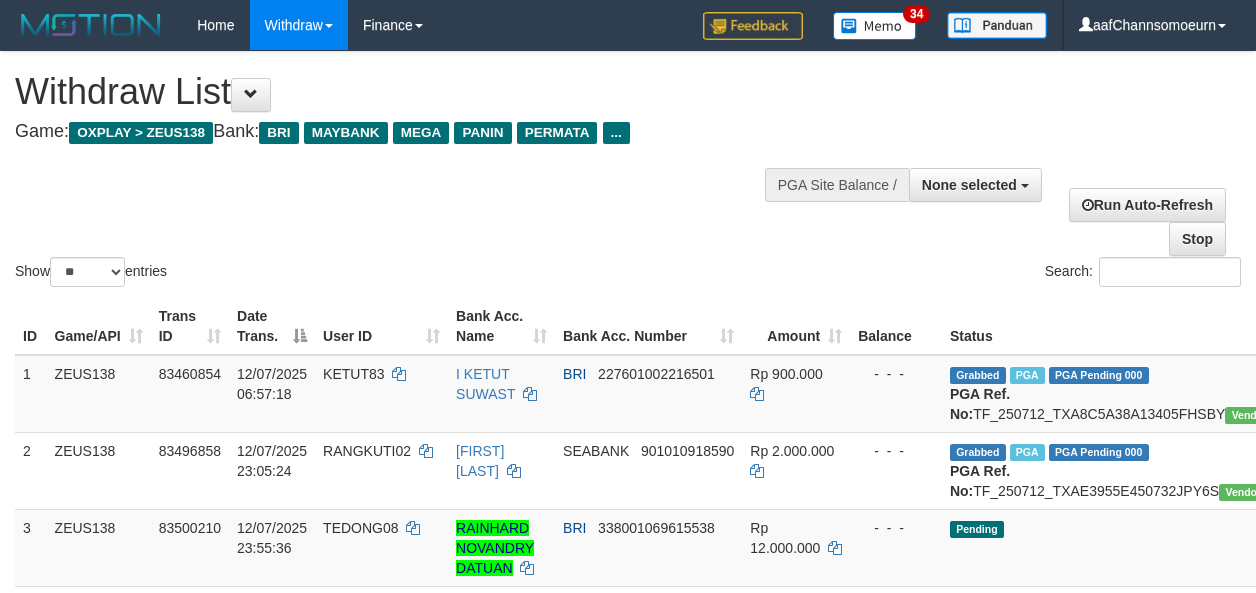 select 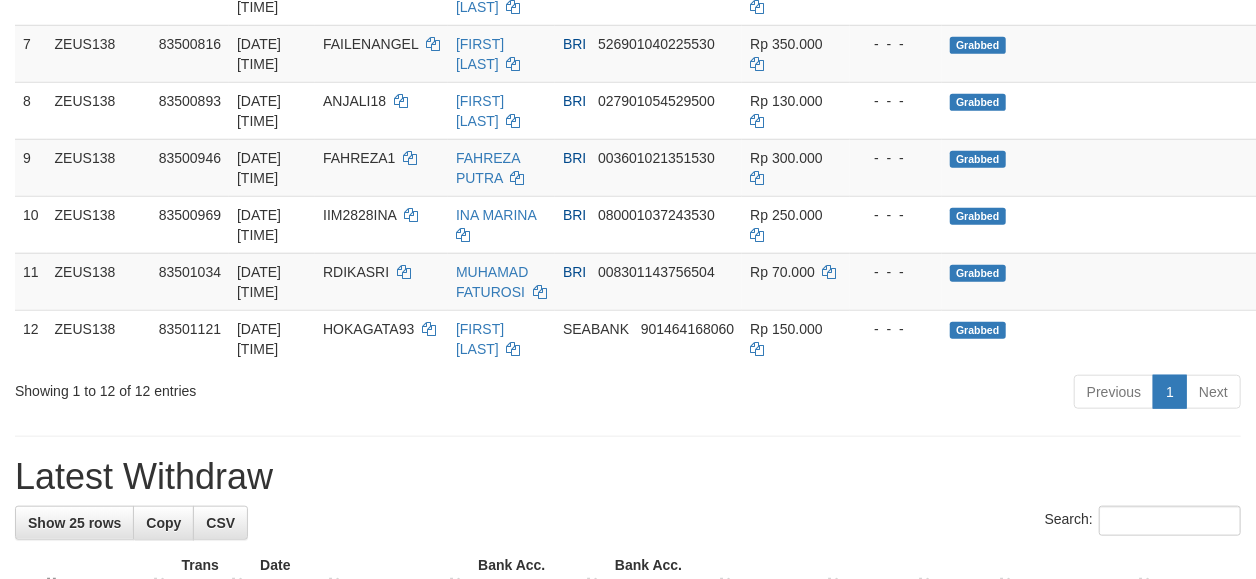 scroll, scrollTop: 807, scrollLeft: 0, axis: vertical 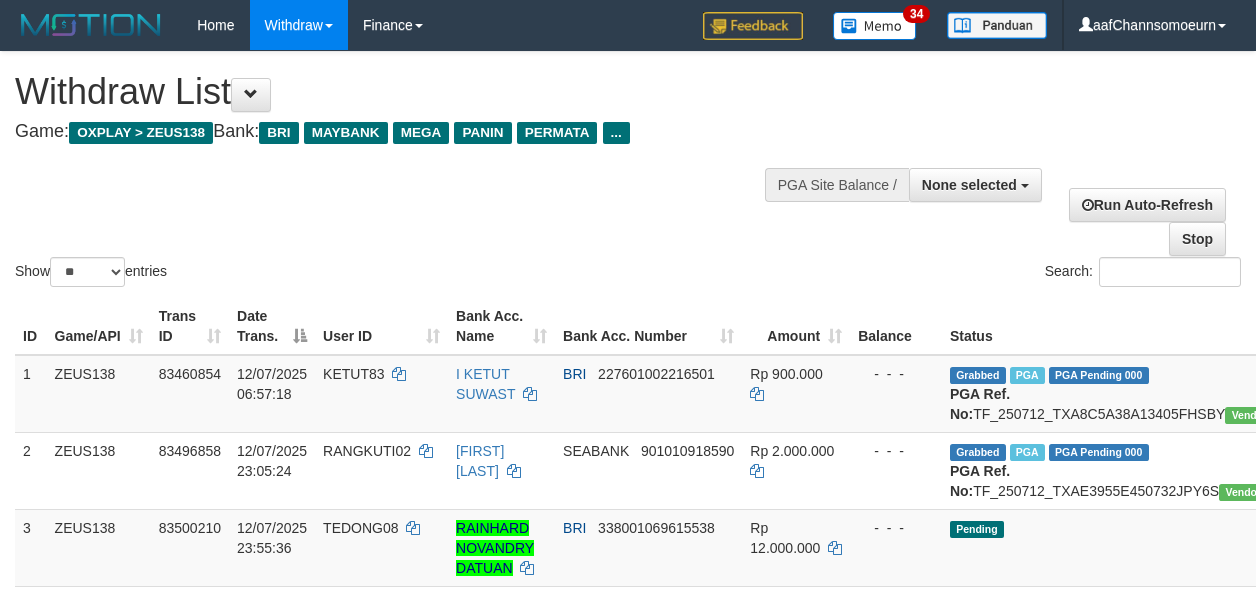 select 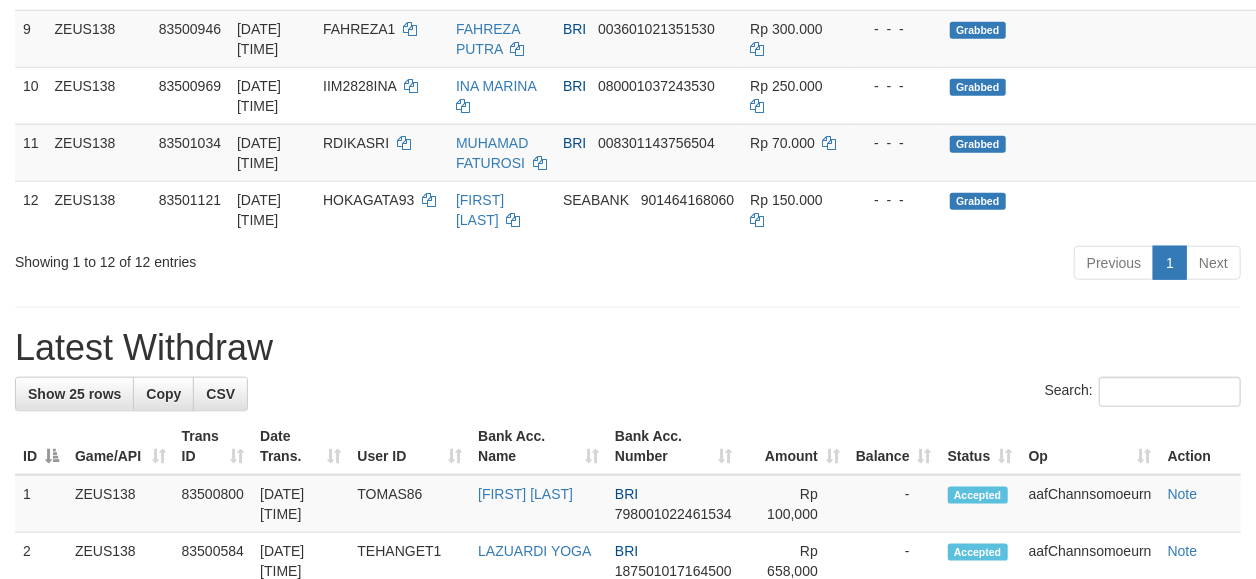scroll, scrollTop: 807, scrollLeft: 0, axis: vertical 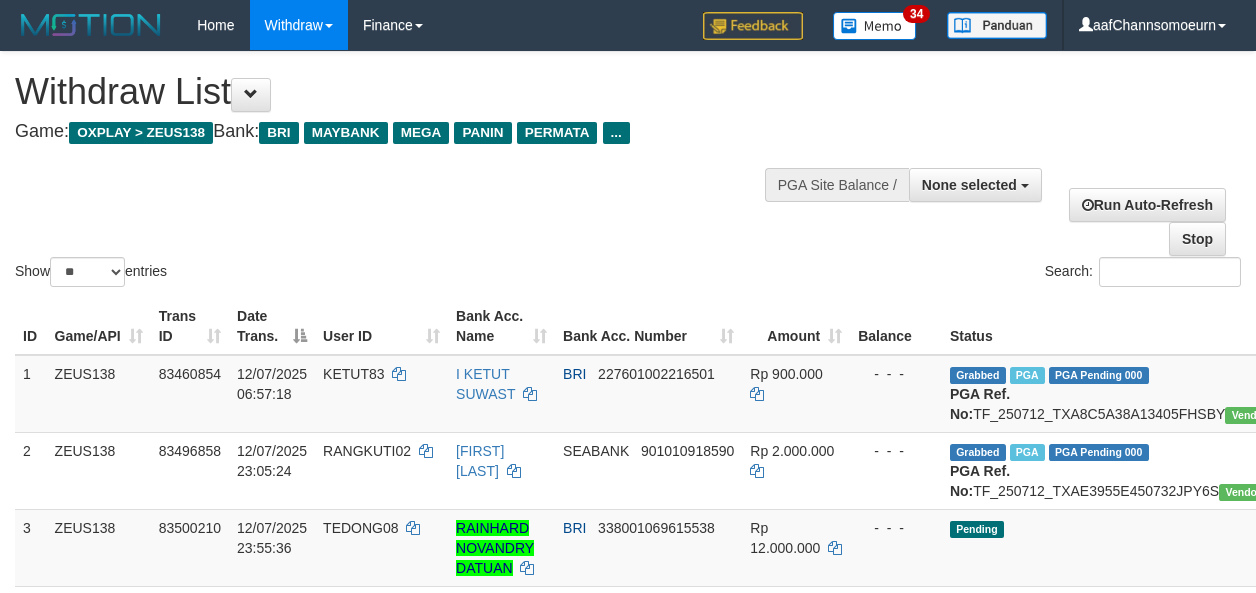 select 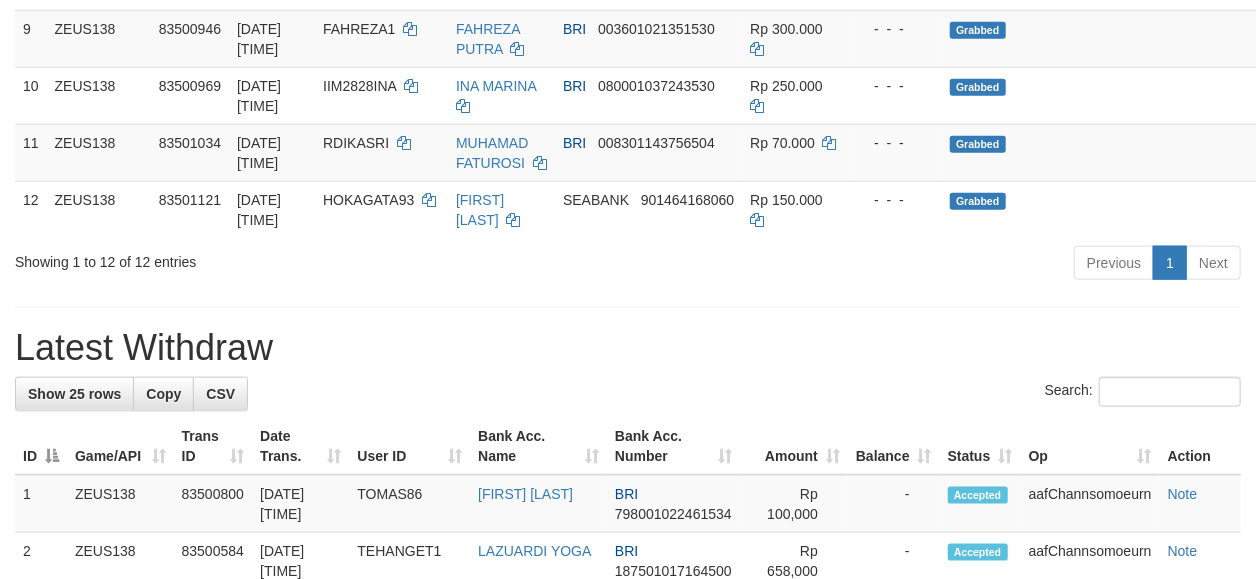 scroll, scrollTop: 807, scrollLeft: 0, axis: vertical 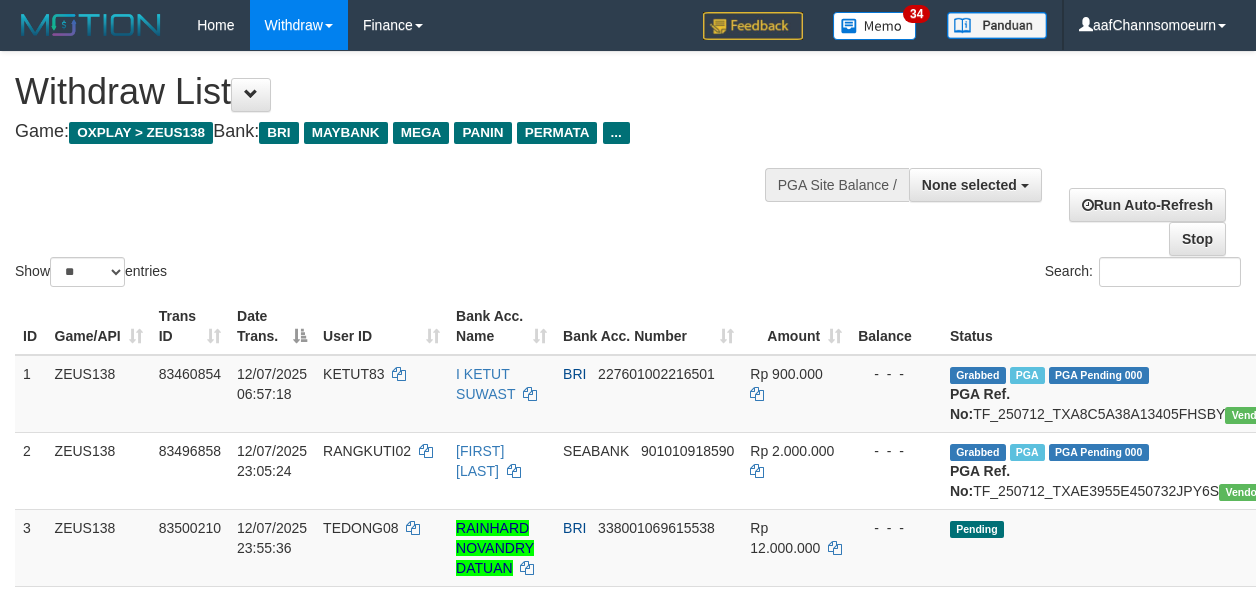 select 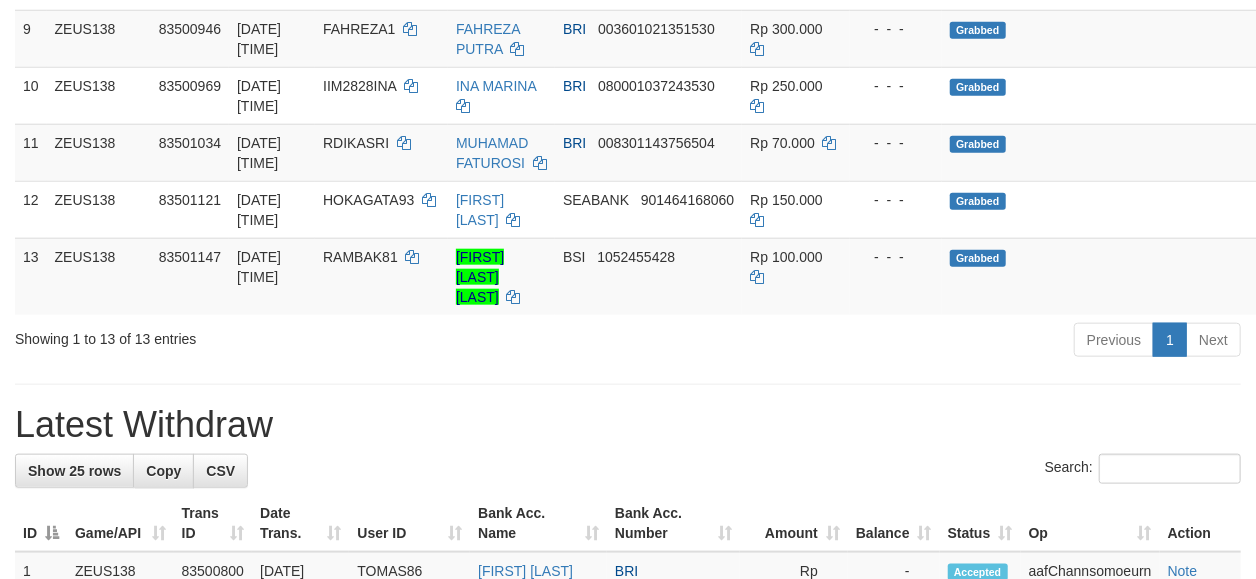 scroll, scrollTop: 807, scrollLeft: 0, axis: vertical 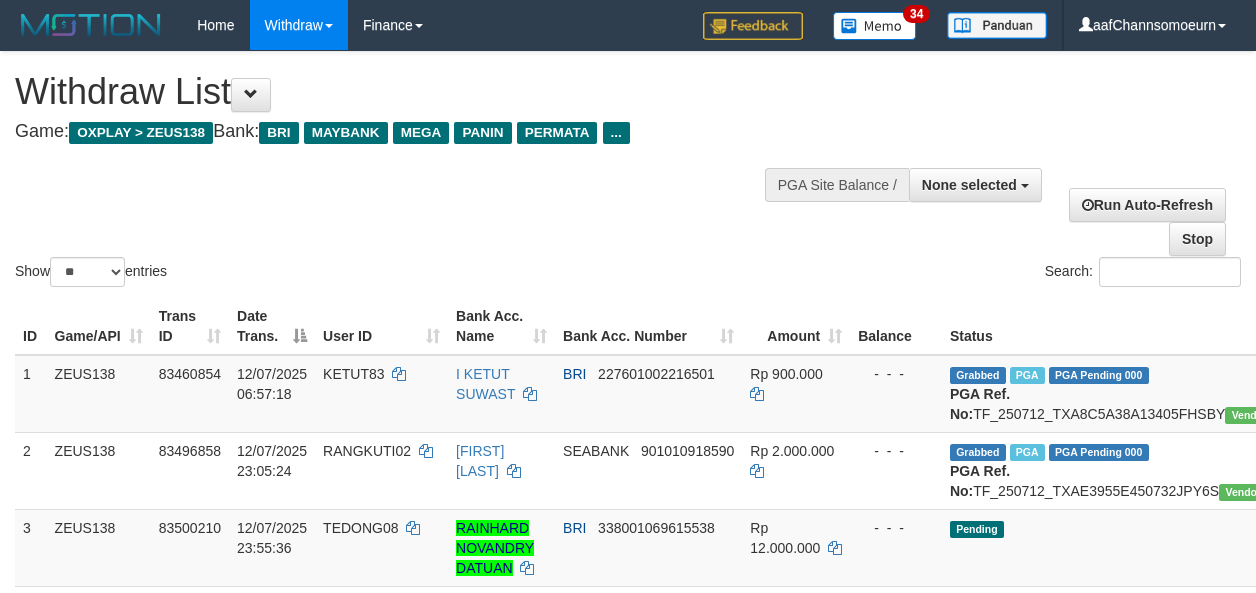 select 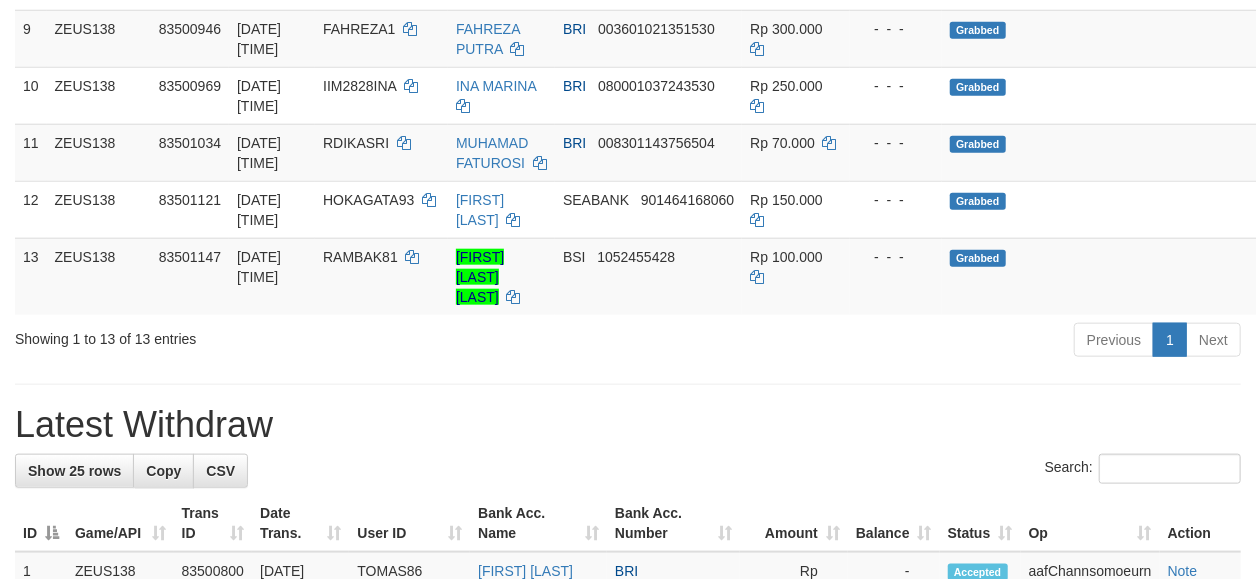 scroll, scrollTop: 807, scrollLeft: 0, axis: vertical 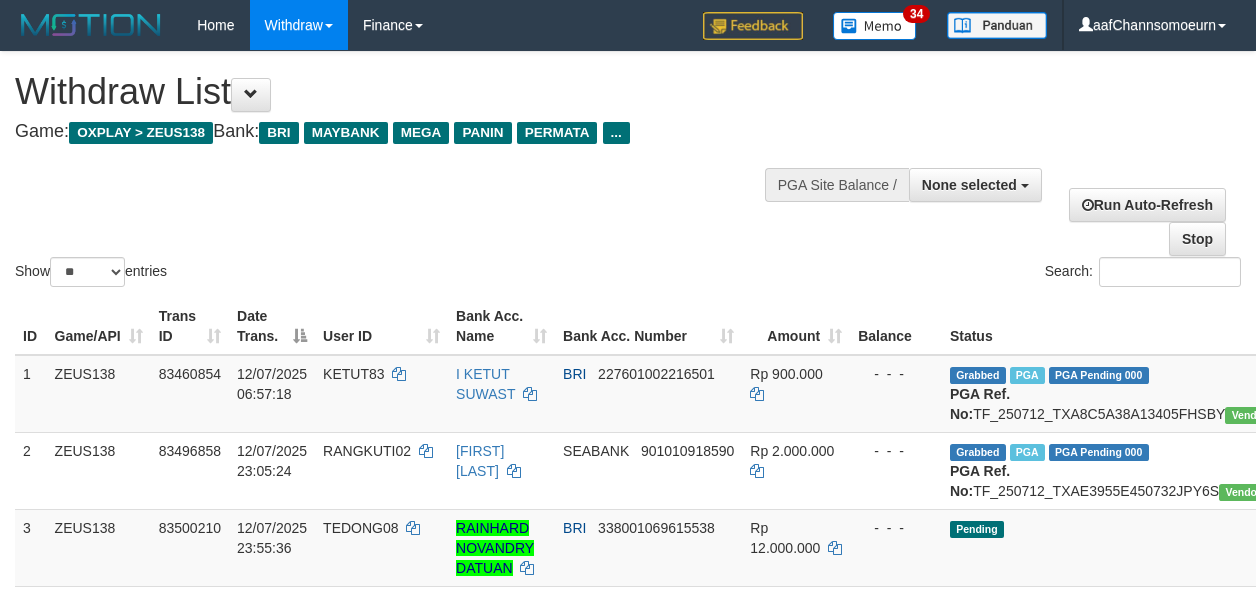 select 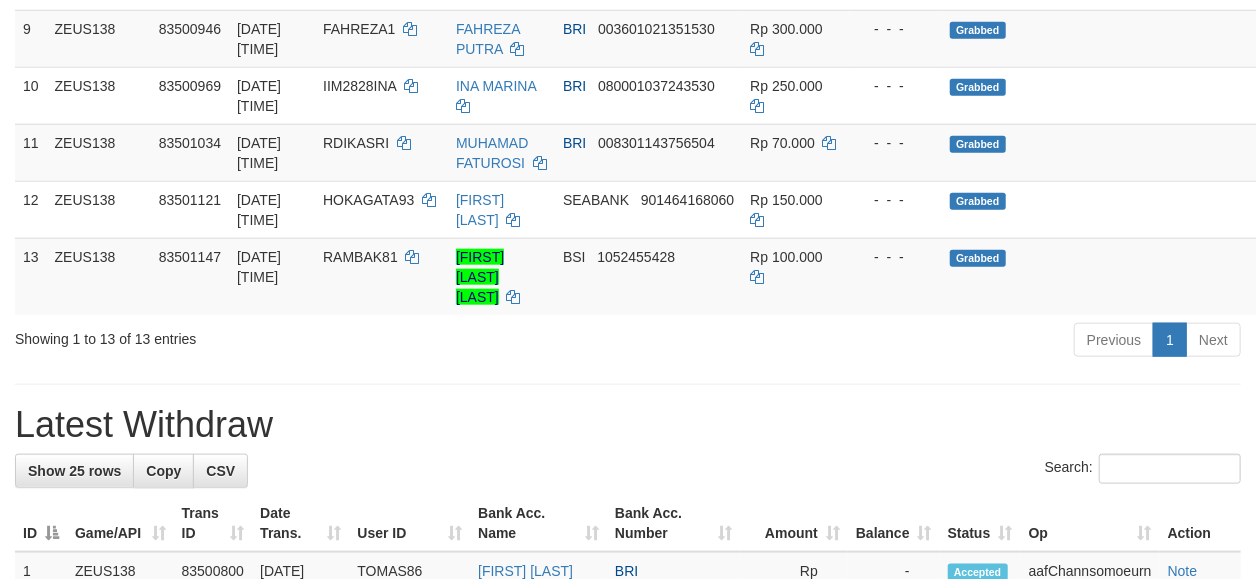 scroll, scrollTop: 807, scrollLeft: 0, axis: vertical 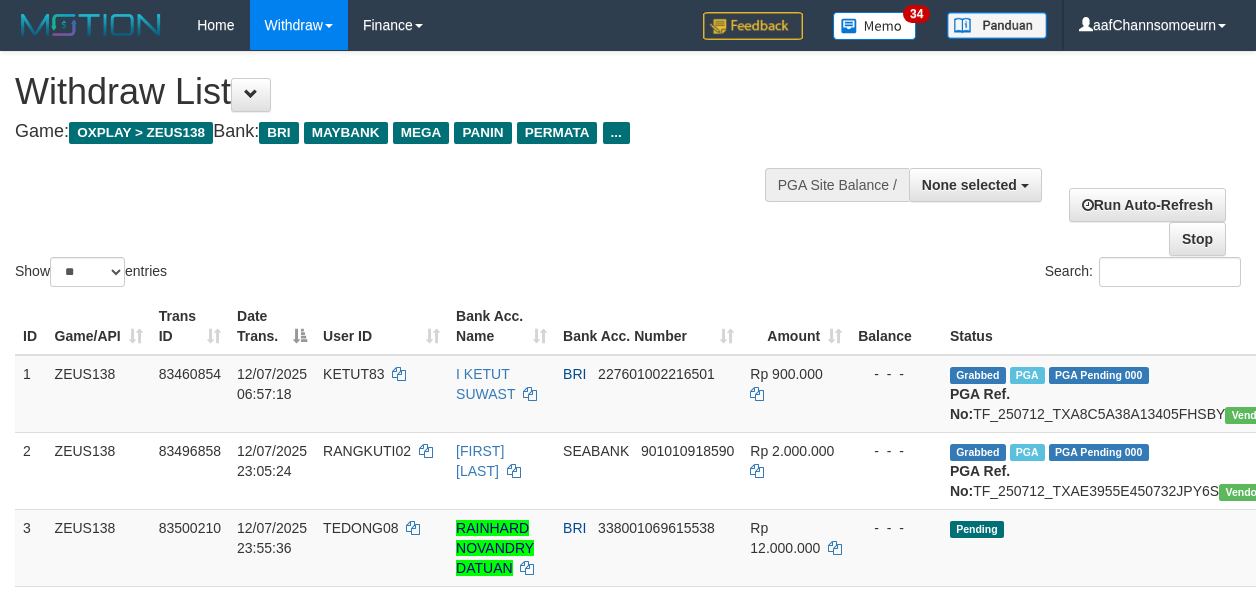 select 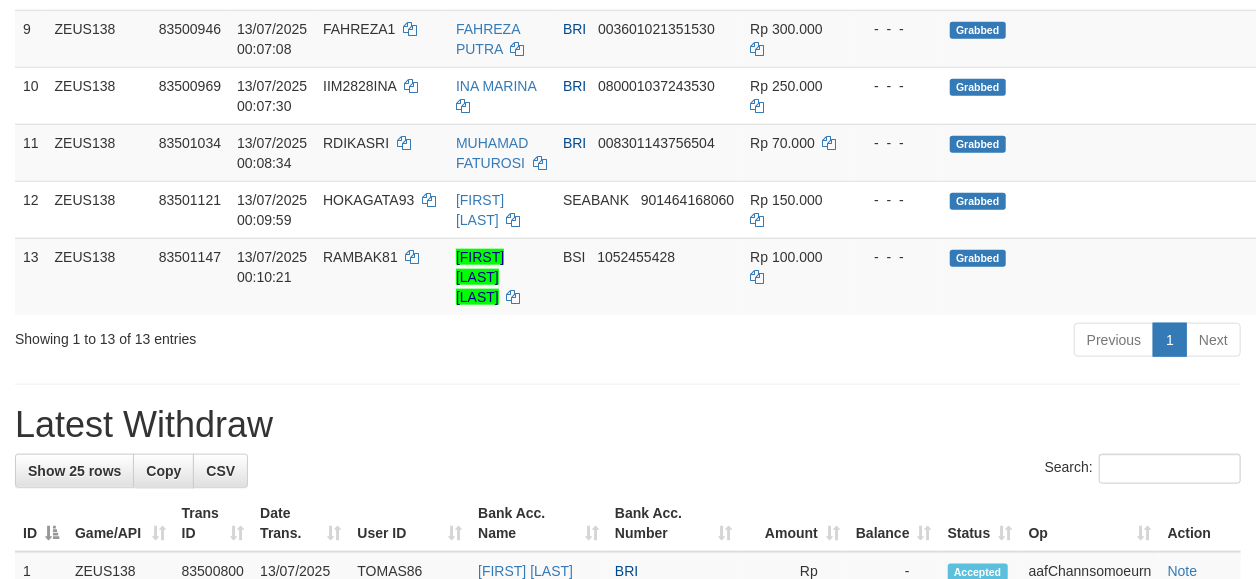scroll, scrollTop: 807, scrollLeft: 0, axis: vertical 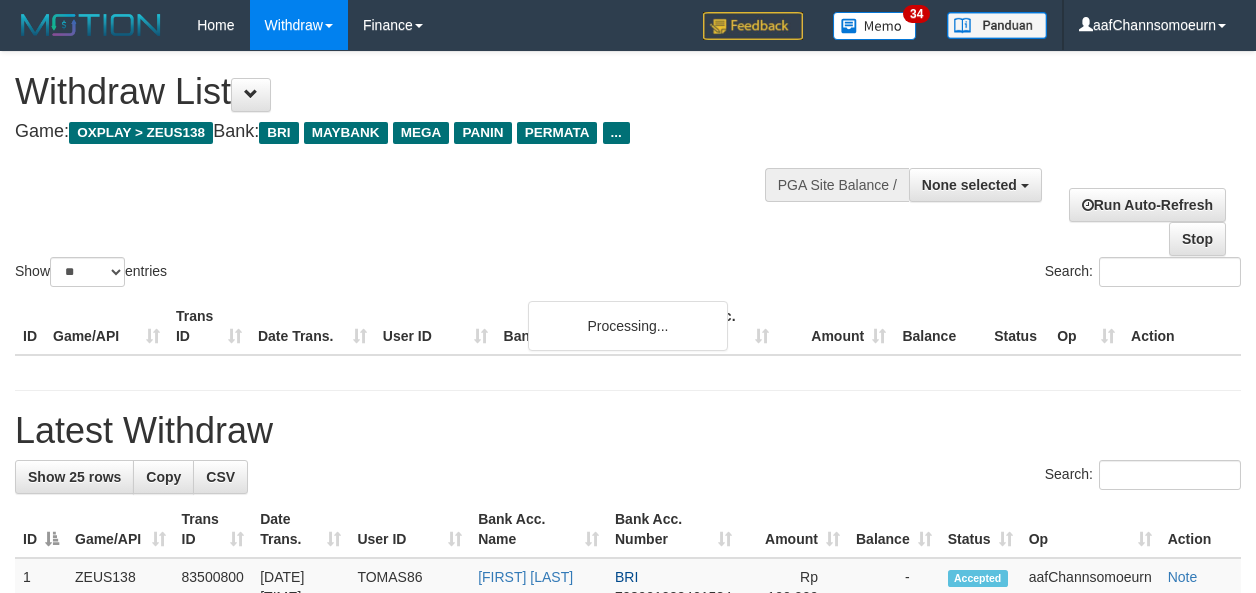 select 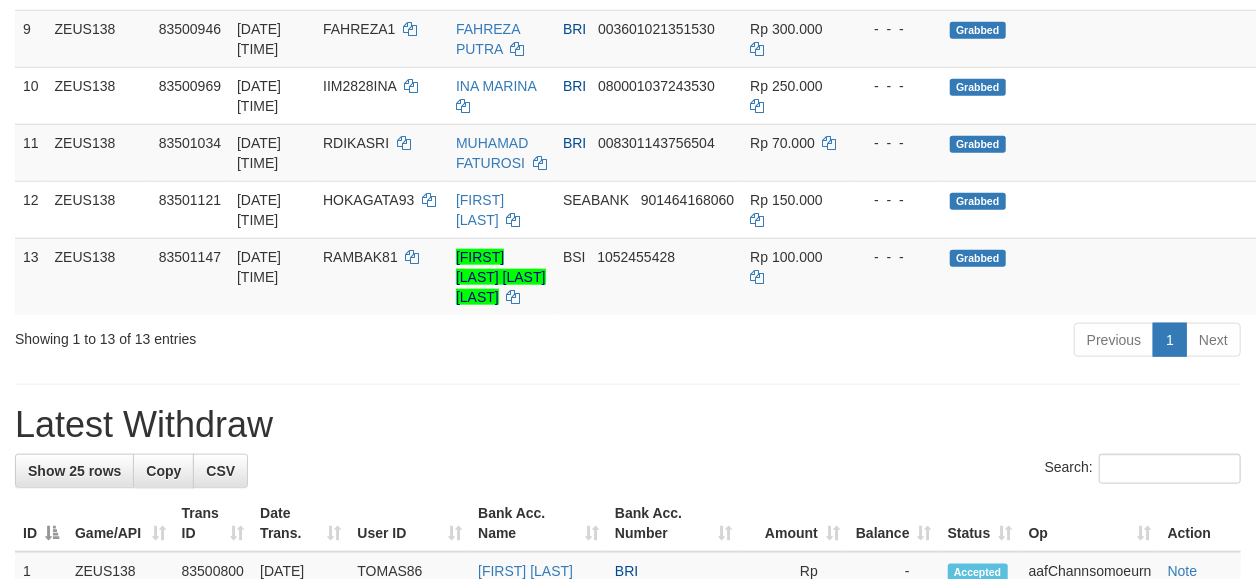 scroll, scrollTop: 807, scrollLeft: 0, axis: vertical 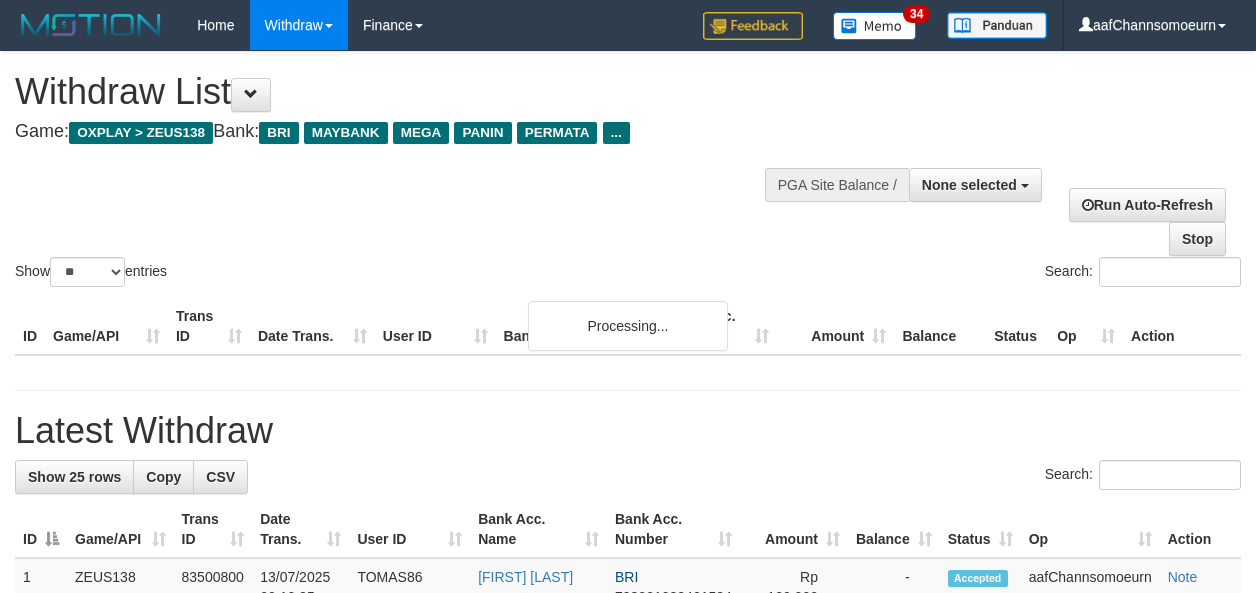 select 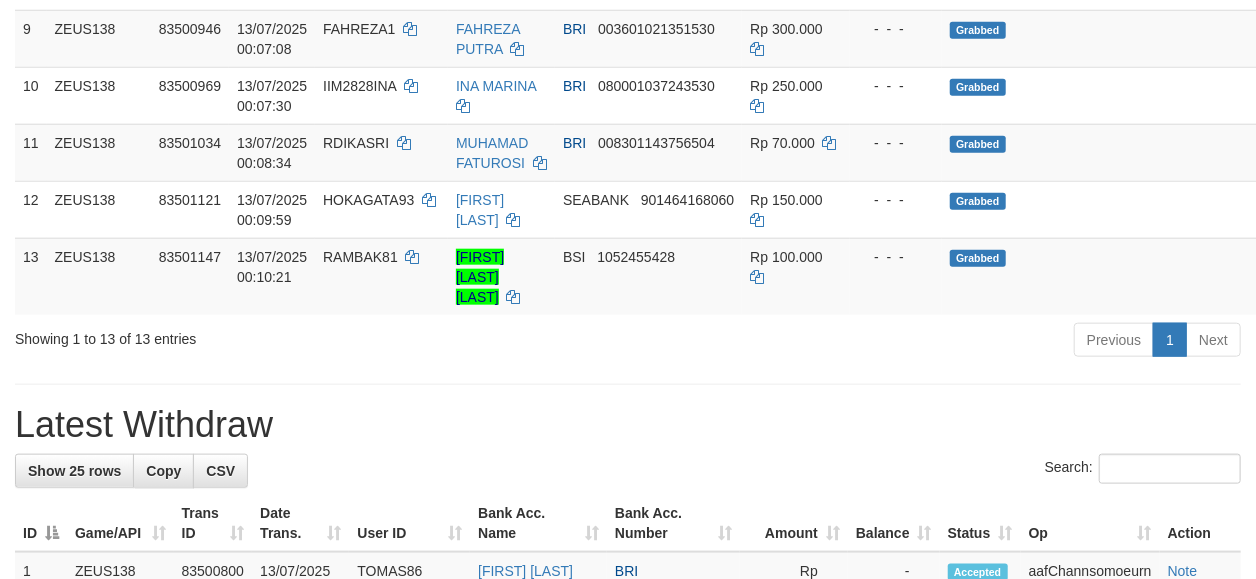 scroll, scrollTop: 807, scrollLeft: 0, axis: vertical 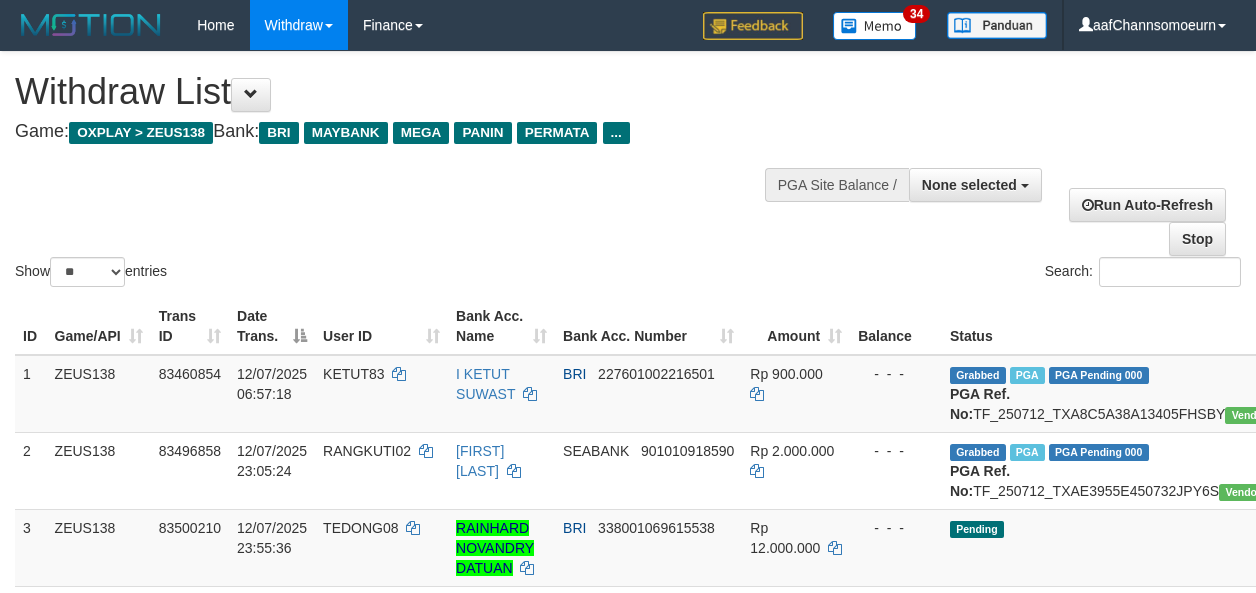 select 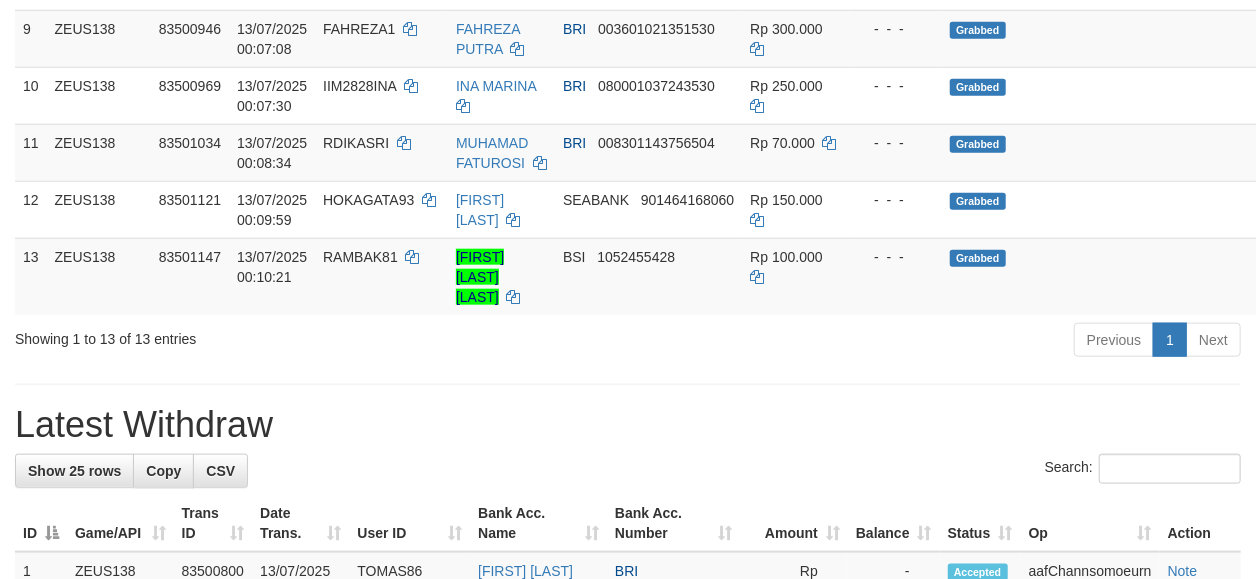 scroll, scrollTop: 807, scrollLeft: 0, axis: vertical 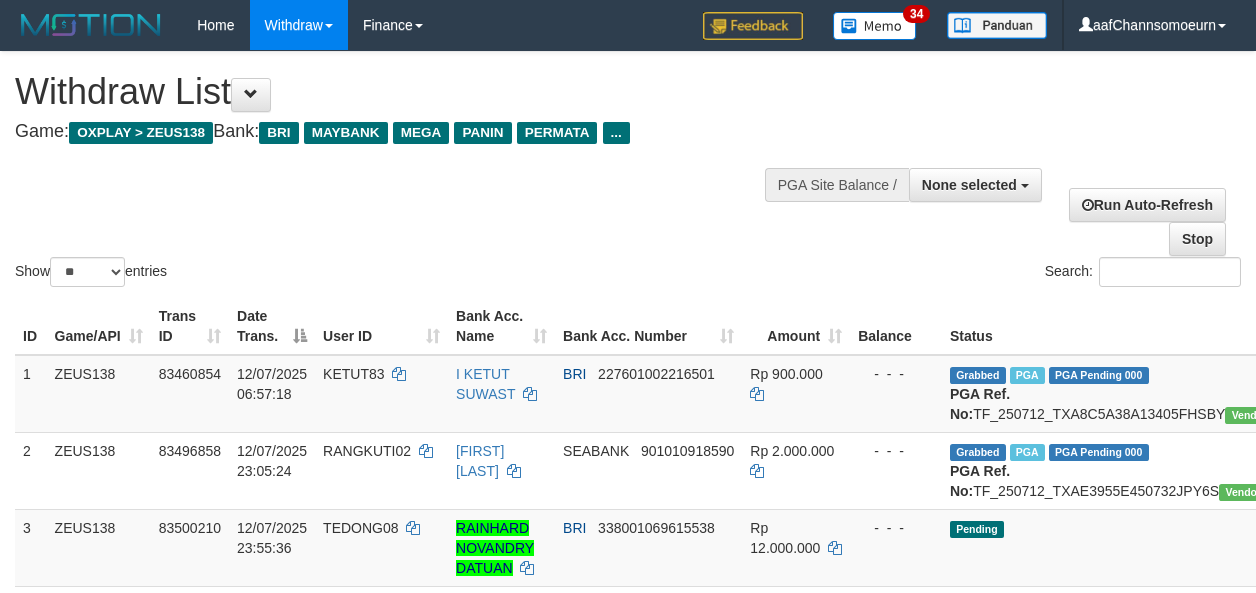 select 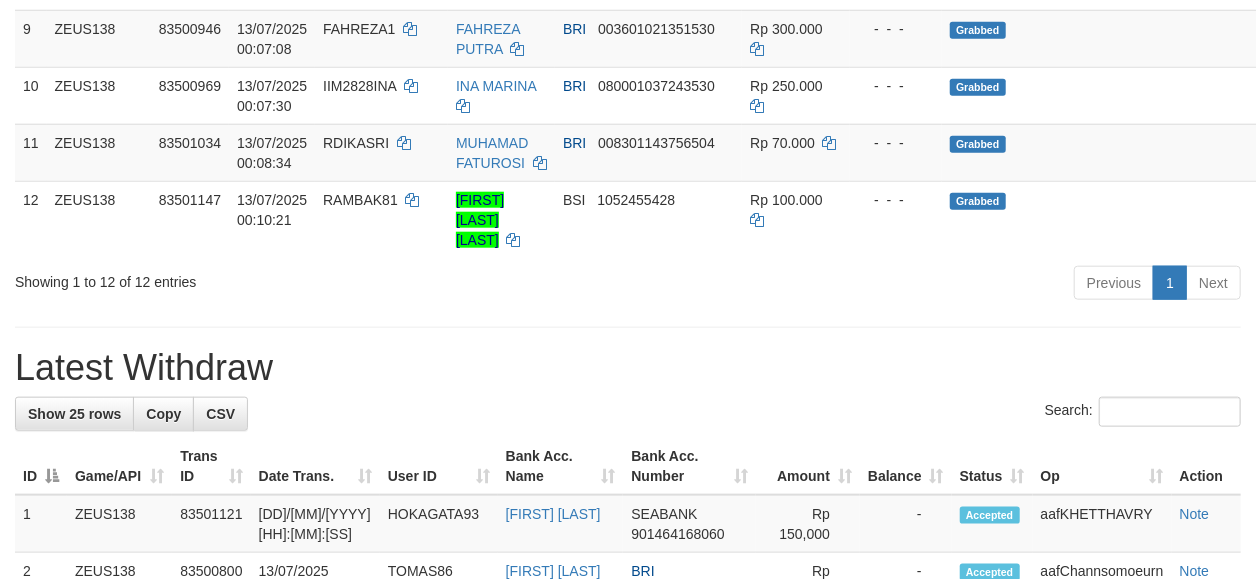 scroll, scrollTop: 807, scrollLeft: 0, axis: vertical 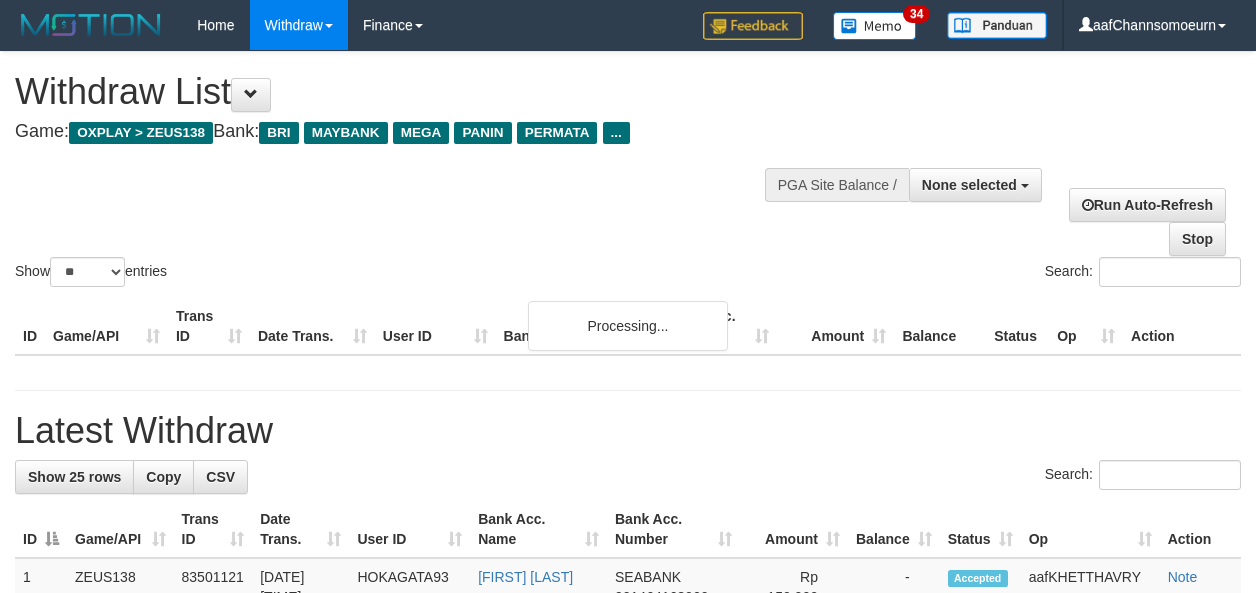 select 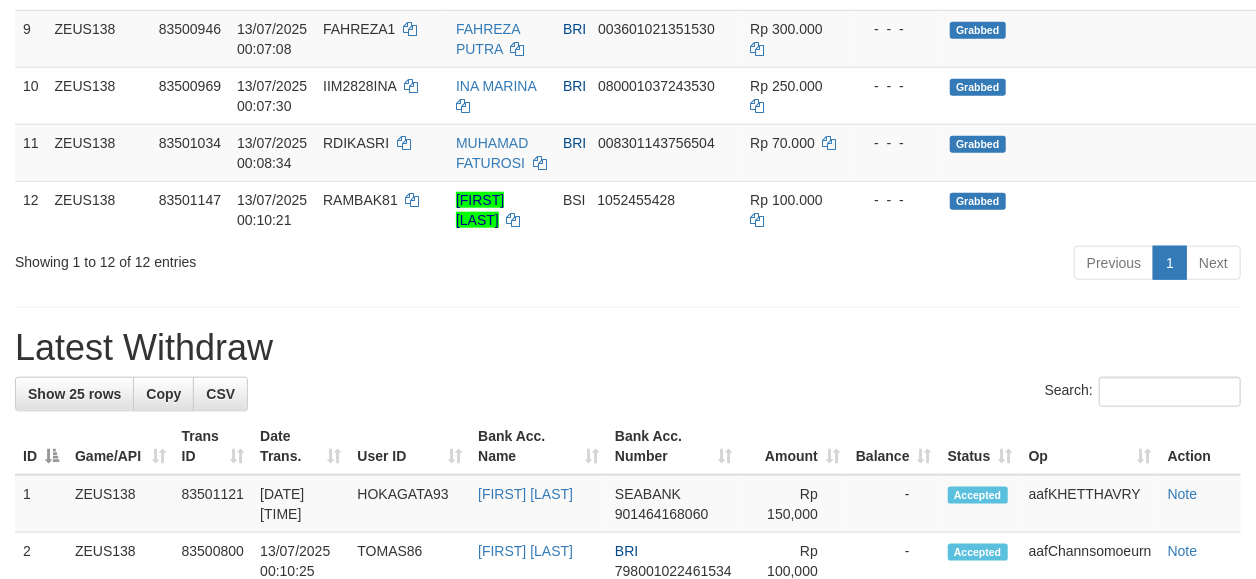 scroll, scrollTop: 807, scrollLeft: 0, axis: vertical 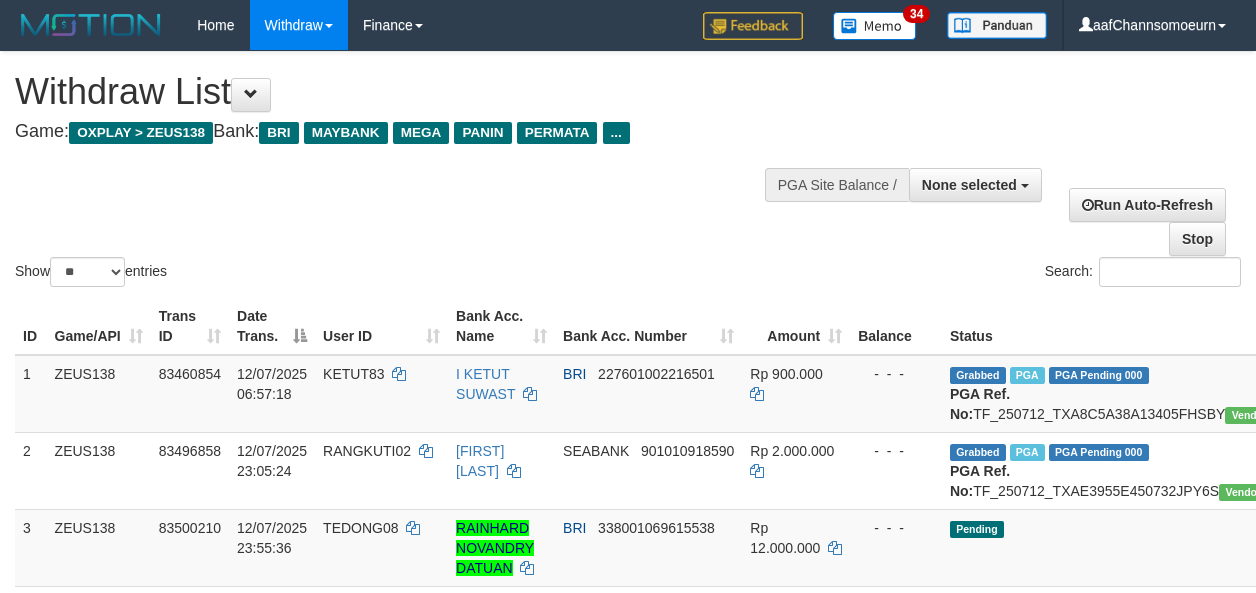 select 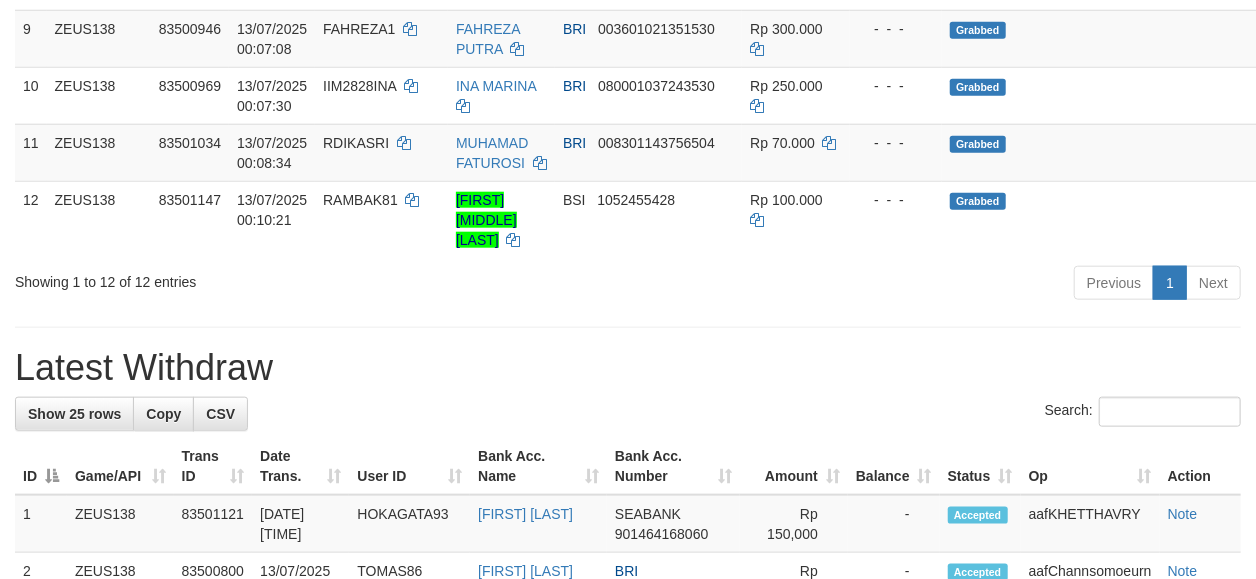 scroll, scrollTop: 807, scrollLeft: 0, axis: vertical 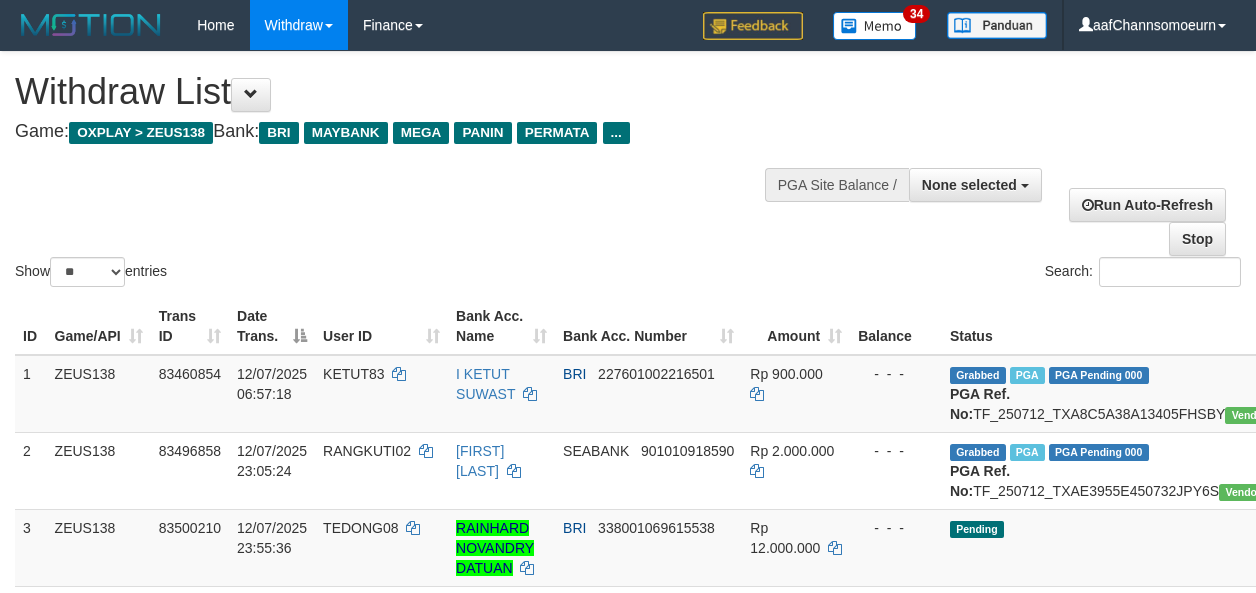 select 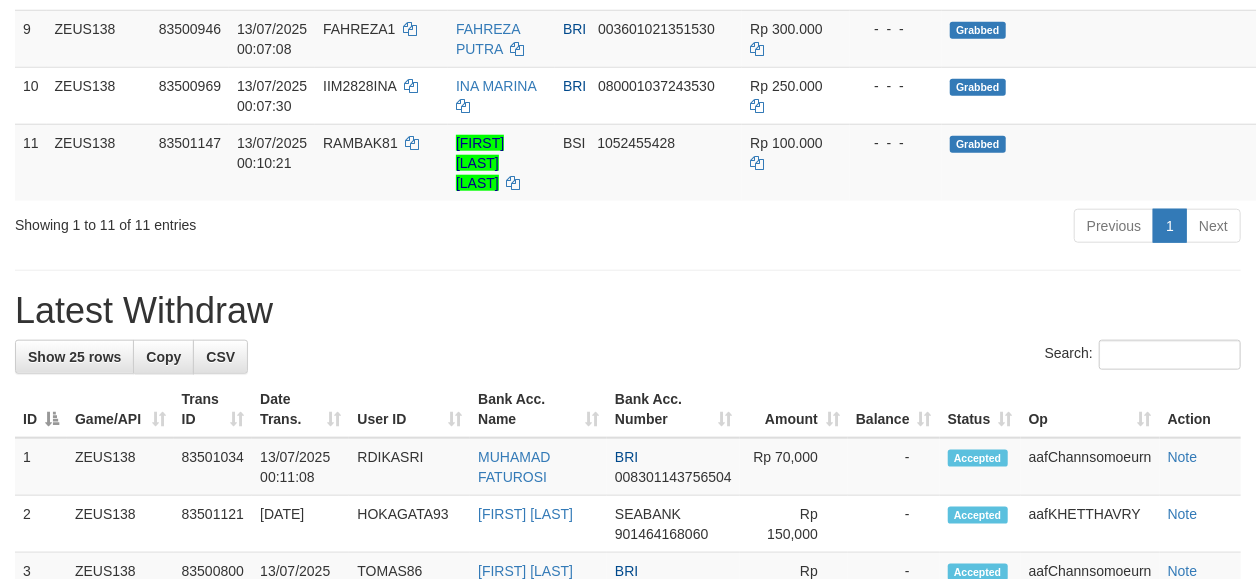 scroll, scrollTop: 807, scrollLeft: 0, axis: vertical 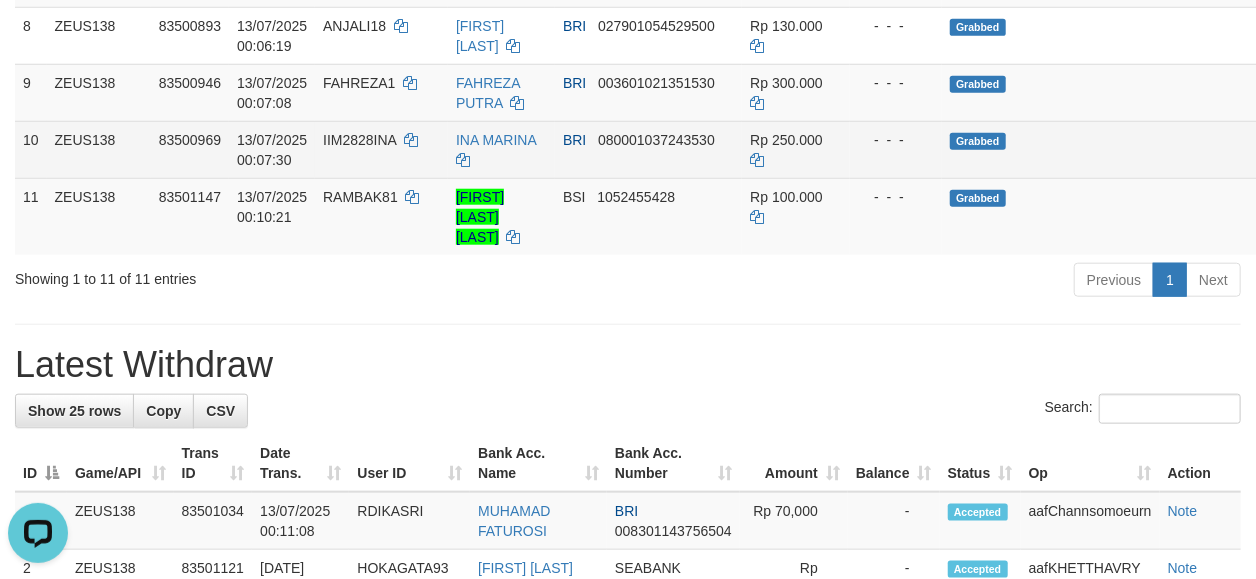 click on "Grabbed" at bounding box center (1129, 149) 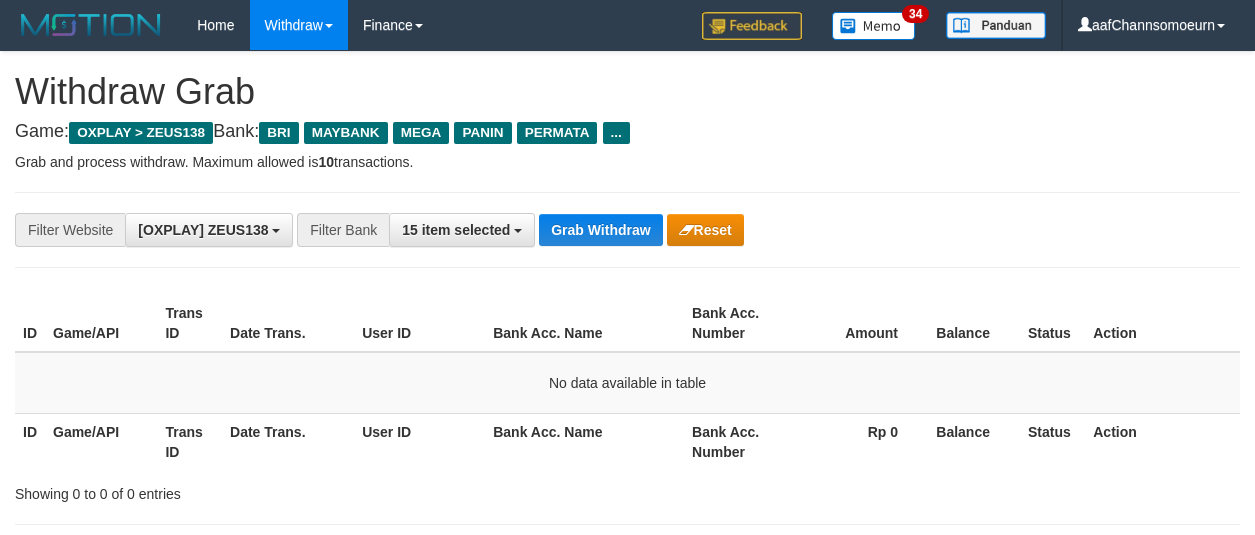 scroll, scrollTop: 0, scrollLeft: 0, axis: both 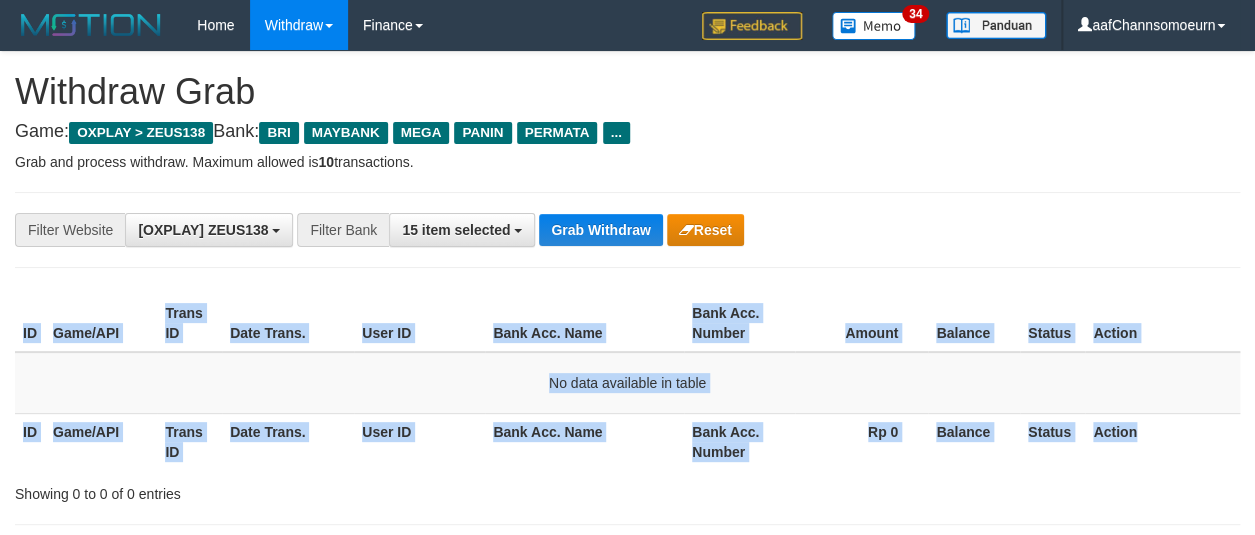 drag, startPoint x: 1243, startPoint y: 260, endPoint x: 1091, endPoint y: 533, distance: 312.4628 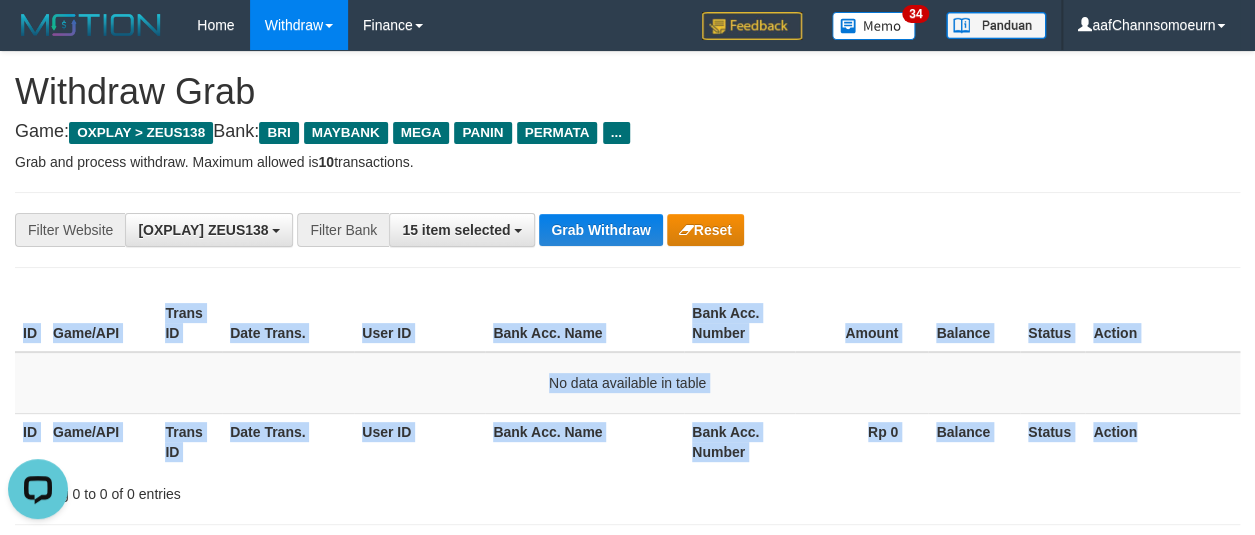 scroll, scrollTop: 0, scrollLeft: 0, axis: both 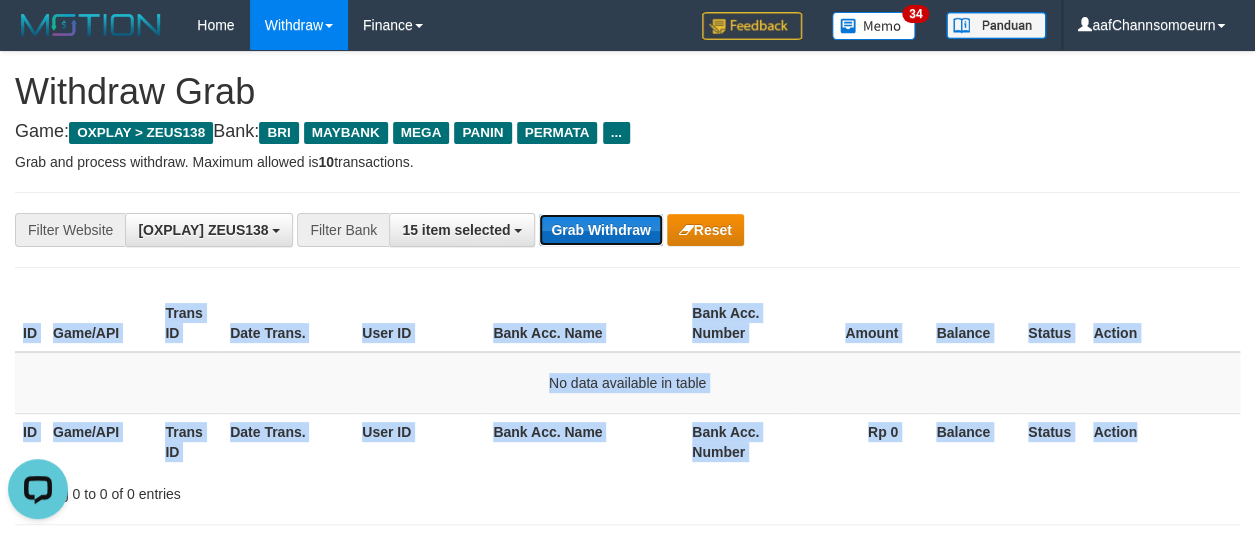 click on "Grab Withdraw" at bounding box center (600, 230) 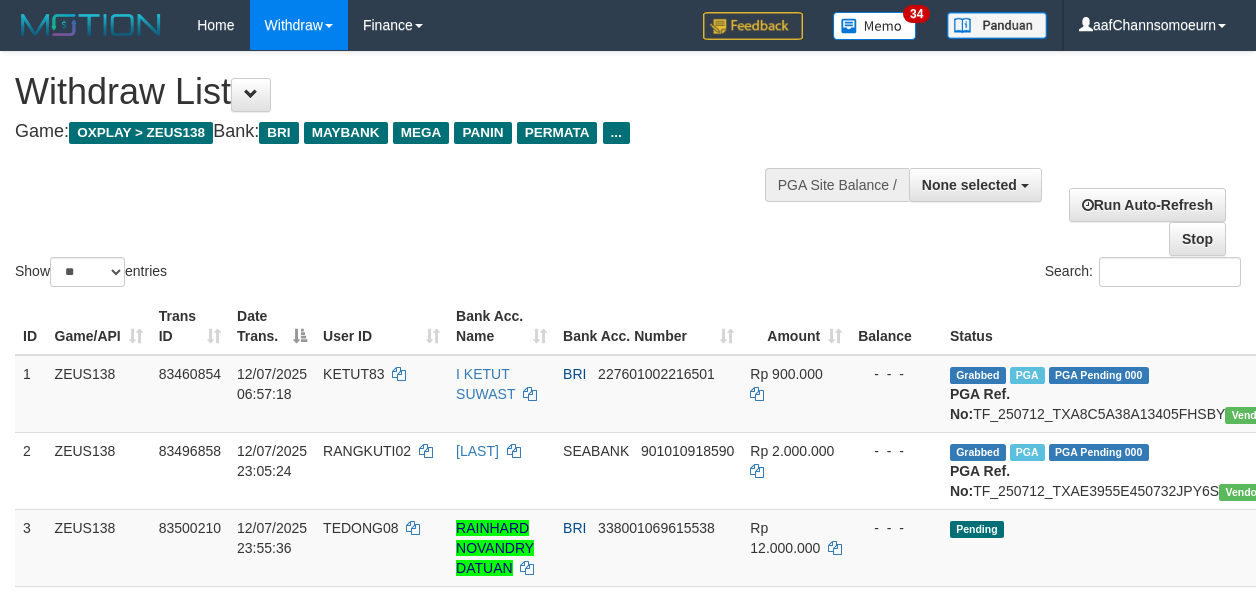 select 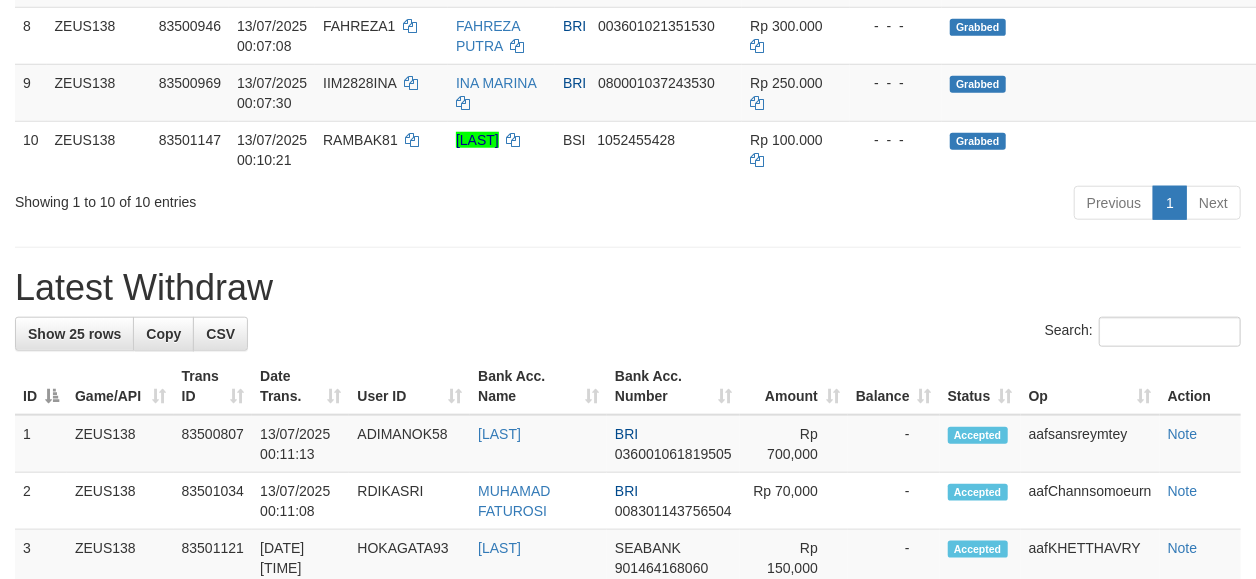 scroll, scrollTop: 733, scrollLeft: 0, axis: vertical 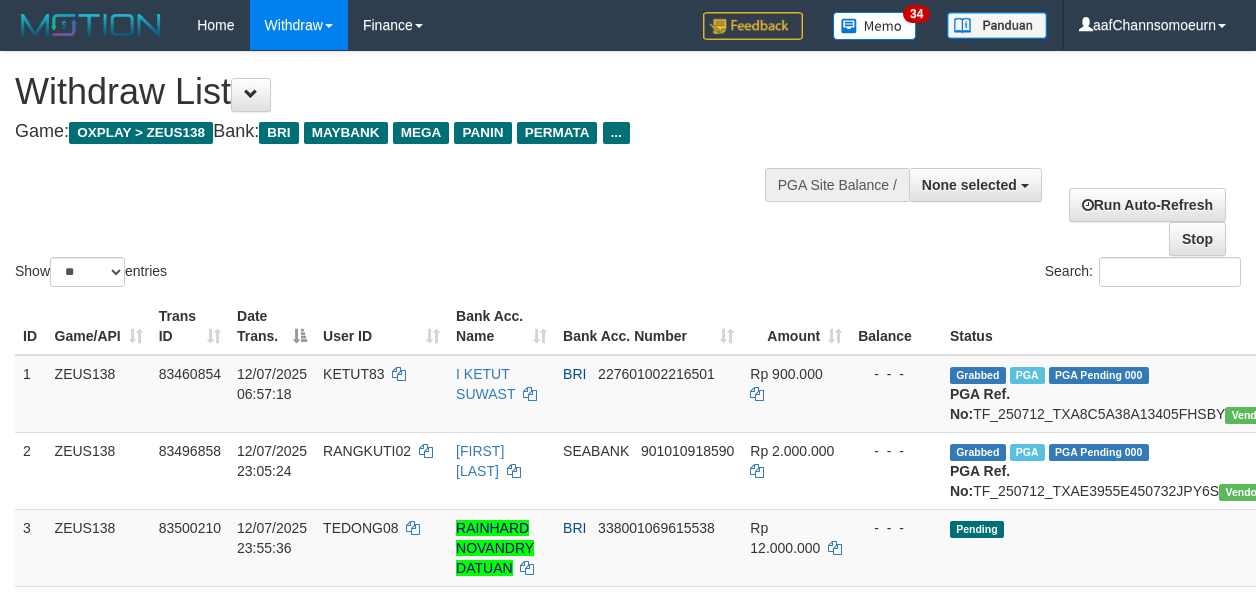 select 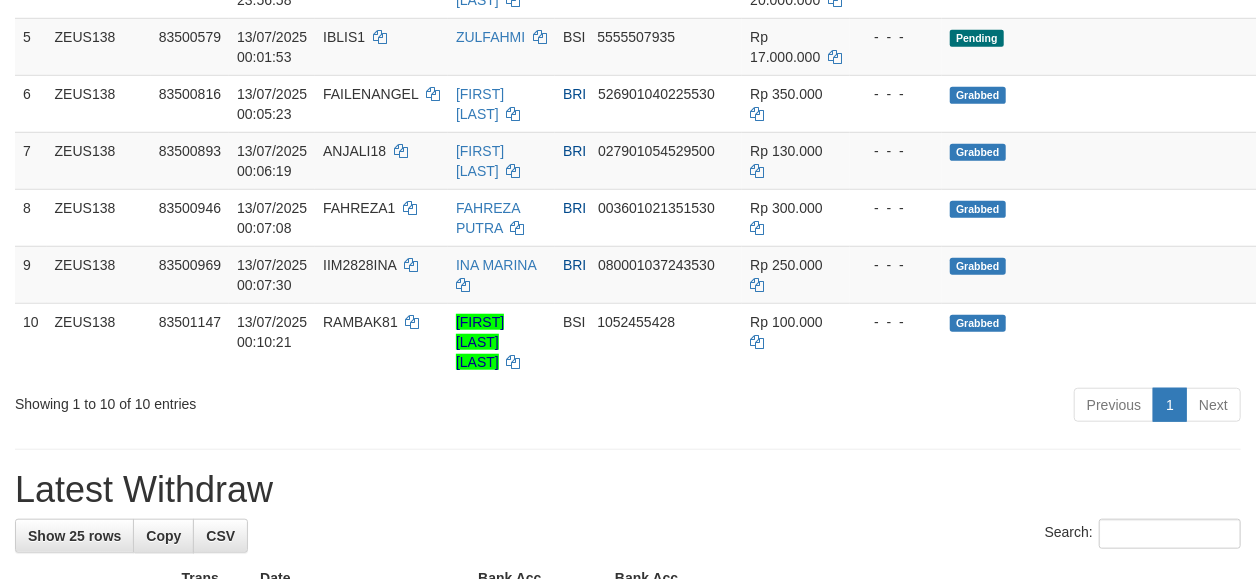 scroll, scrollTop: 561, scrollLeft: 0, axis: vertical 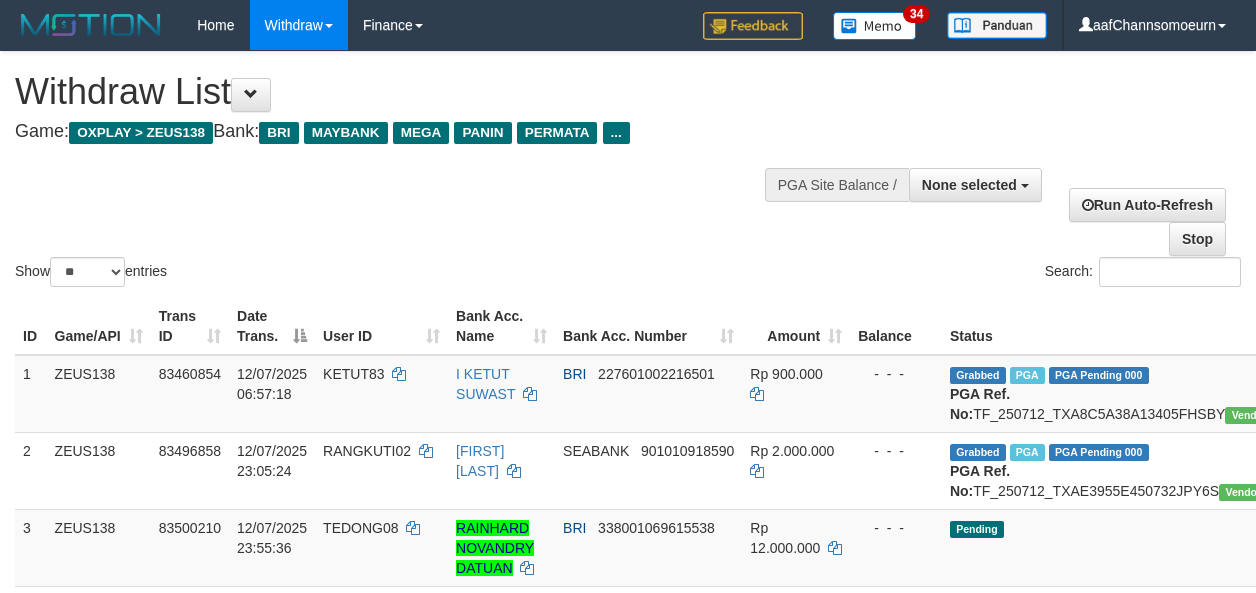 select 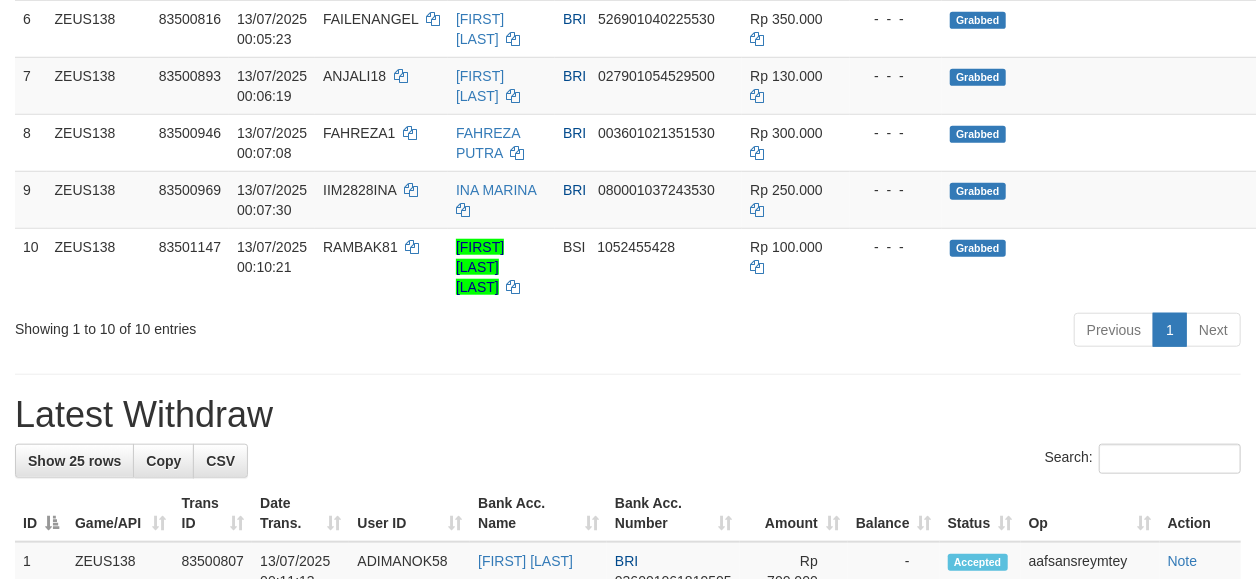 scroll, scrollTop: 645, scrollLeft: 0, axis: vertical 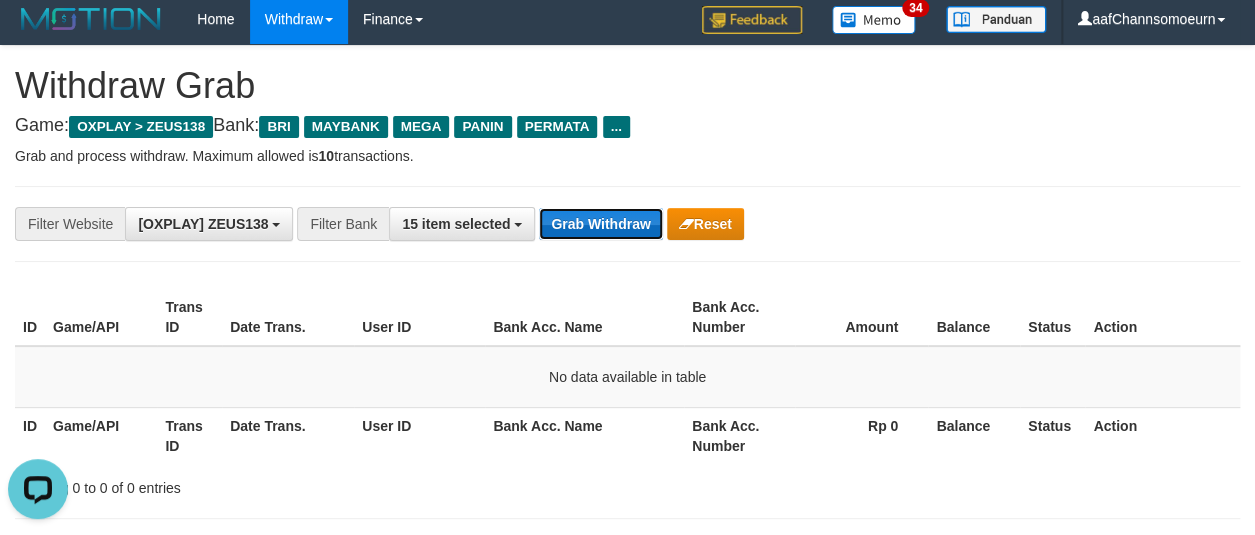 click on "Grab Withdraw" at bounding box center [600, 224] 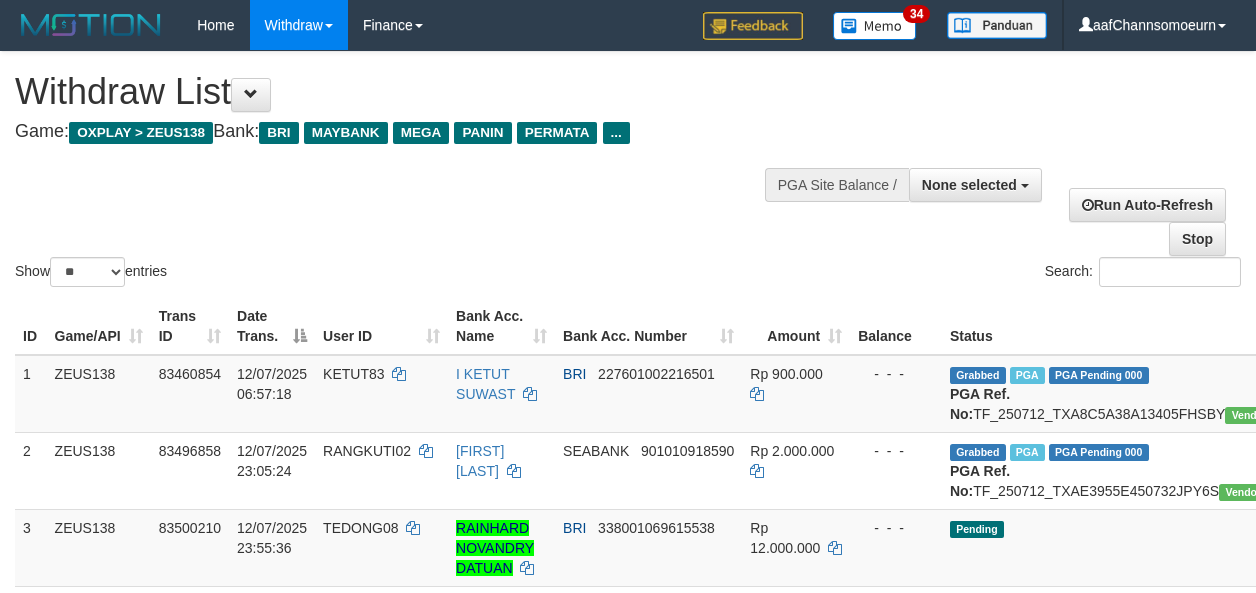 select 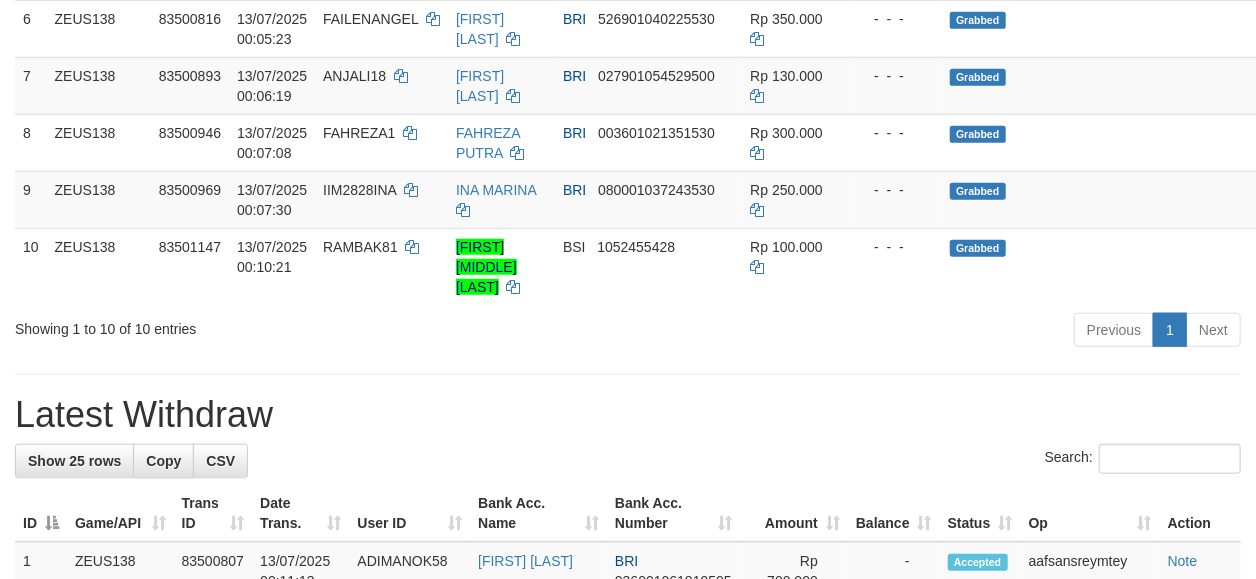 scroll, scrollTop: 645, scrollLeft: 0, axis: vertical 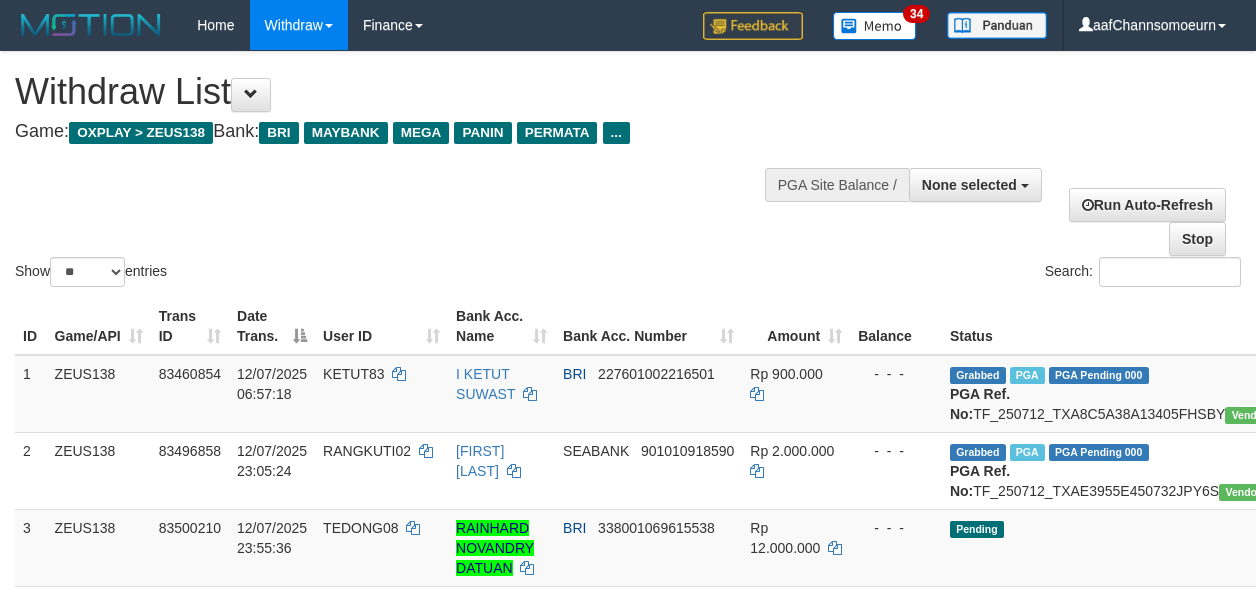 select 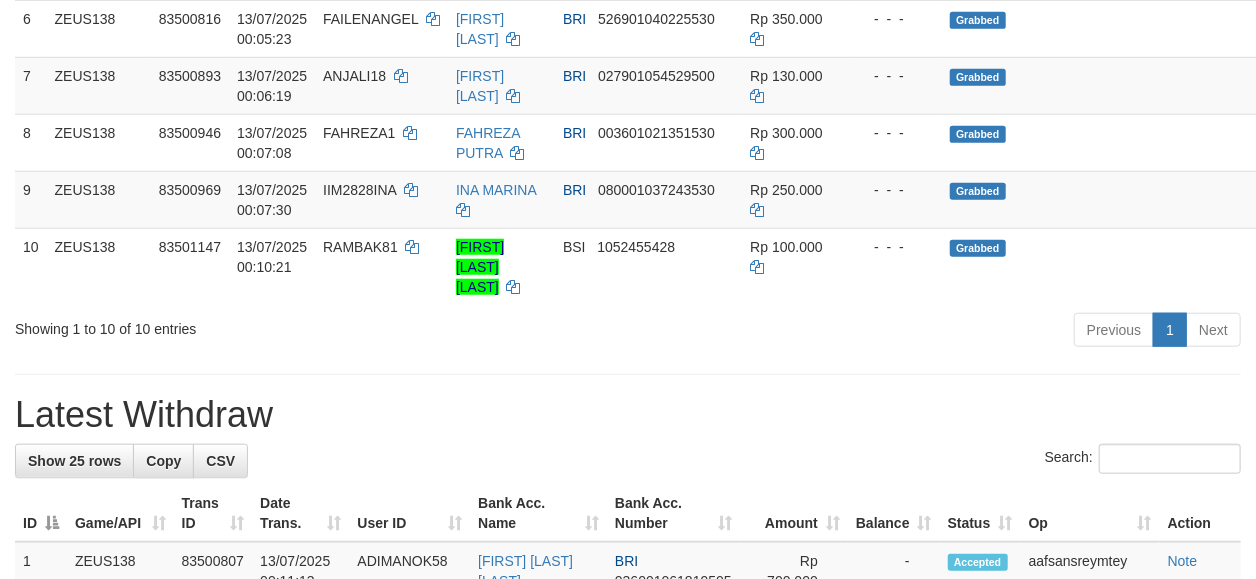 scroll, scrollTop: 645, scrollLeft: 0, axis: vertical 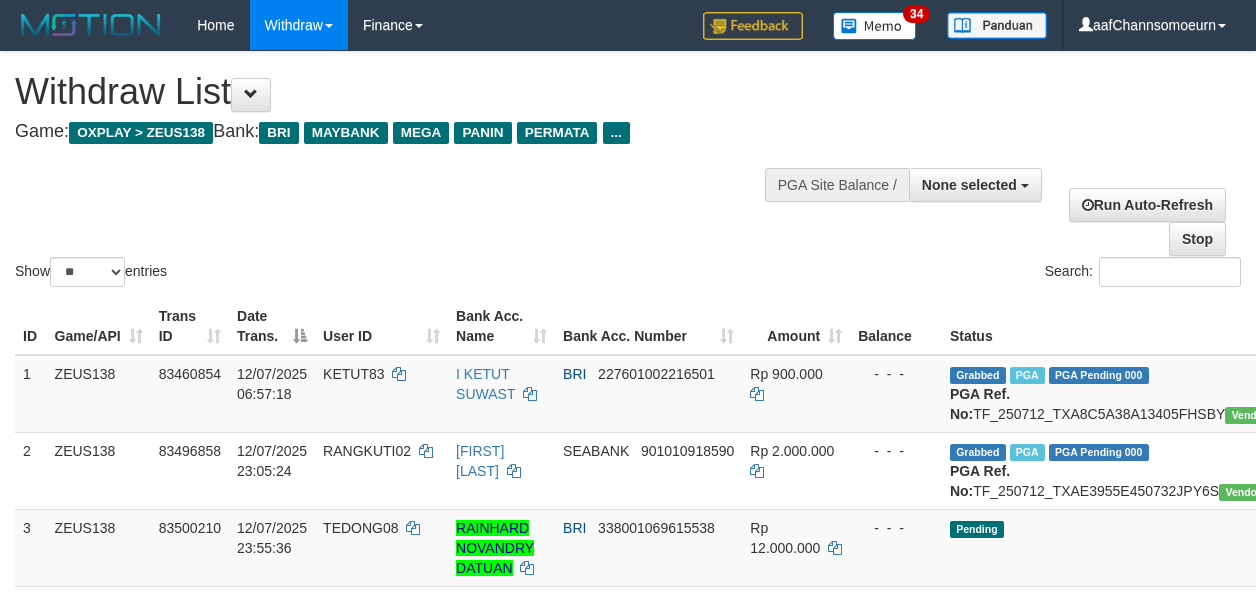 select 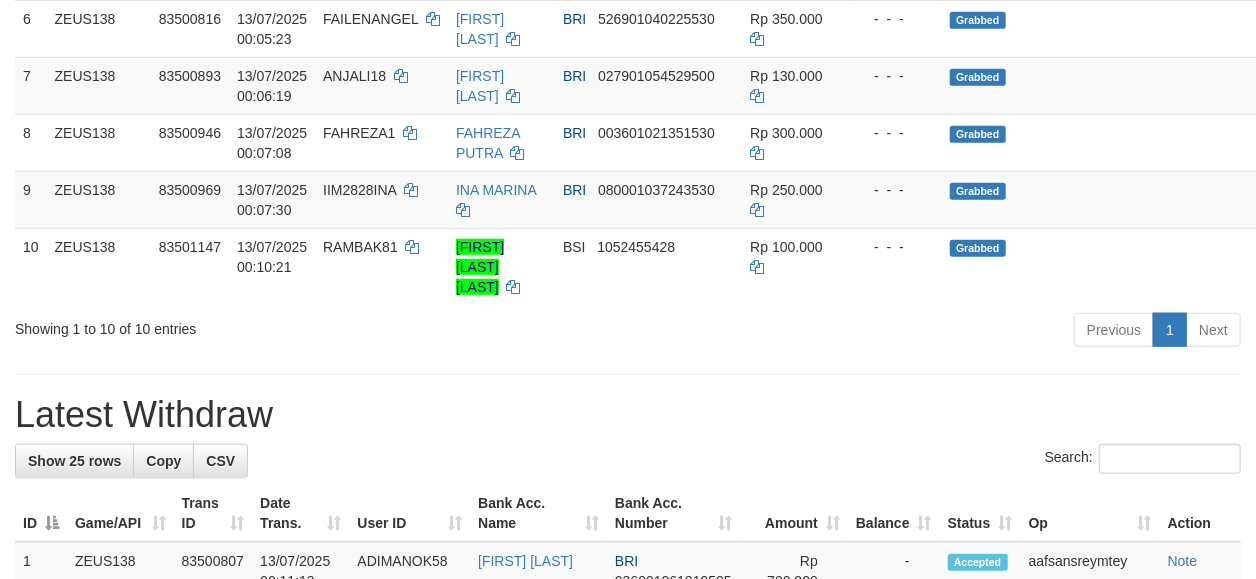 scroll, scrollTop: 645, scrollLeft: 0, axis: vertical 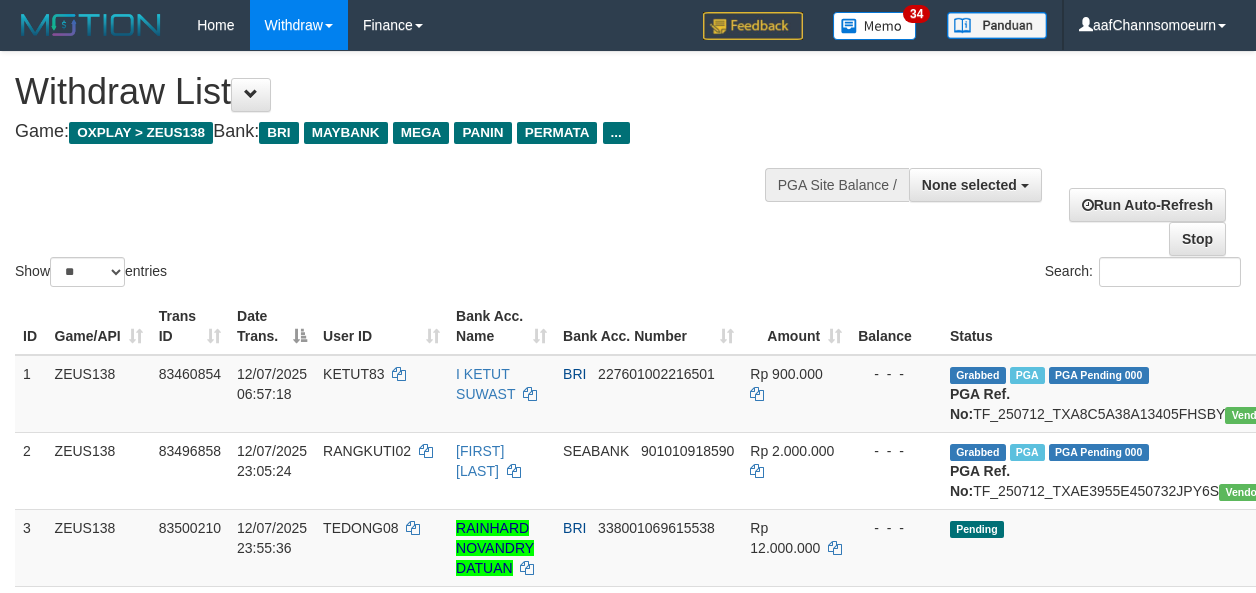 select 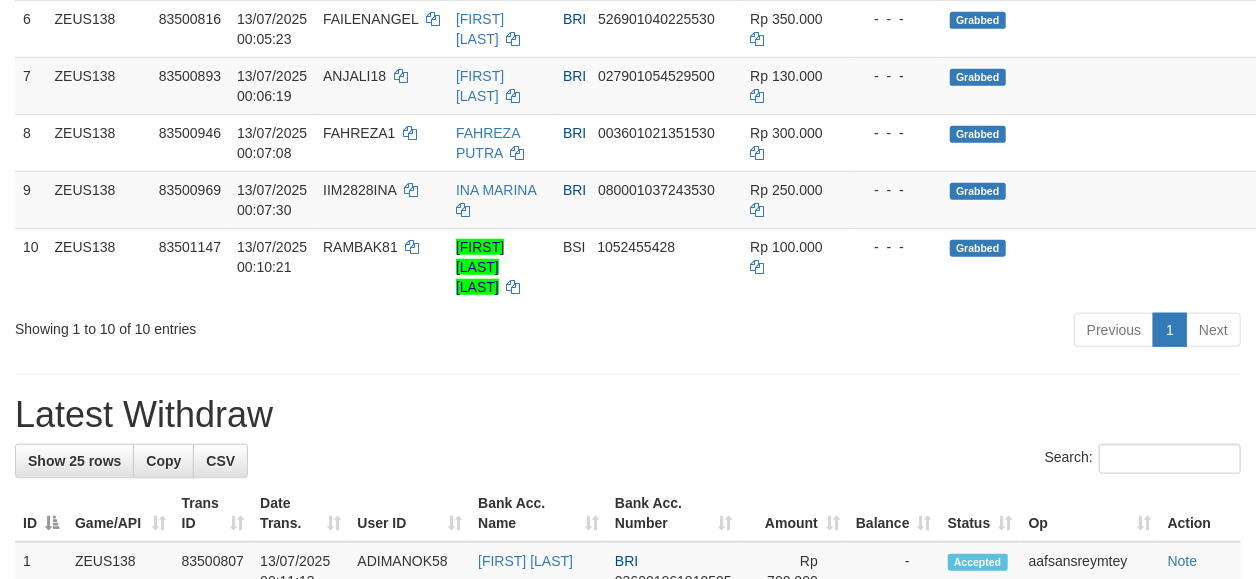 scroll, scrollTop: 645, scrollLeft: 0, axis: vertical 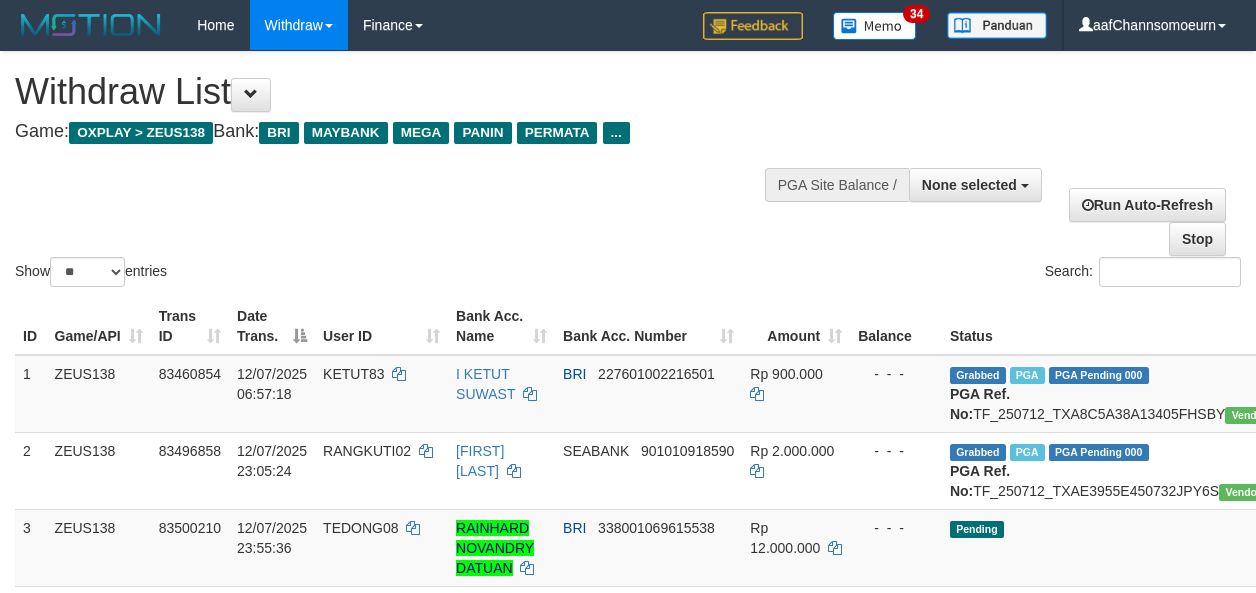 select 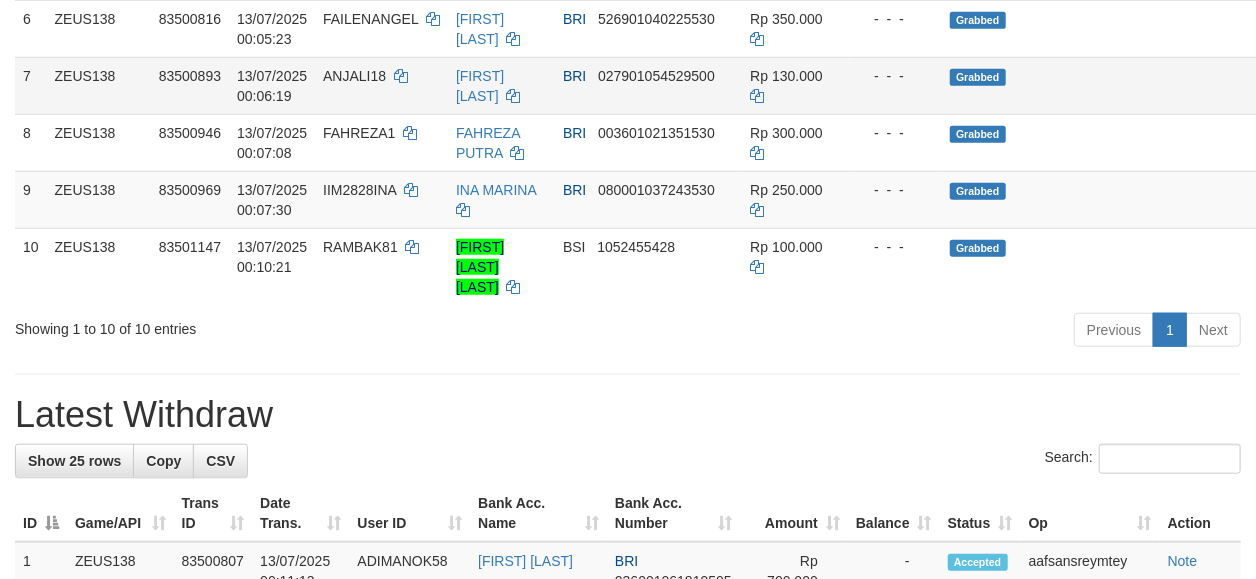 scroll, scrollTop: 645, scrollLeft: 0, axis: vertical 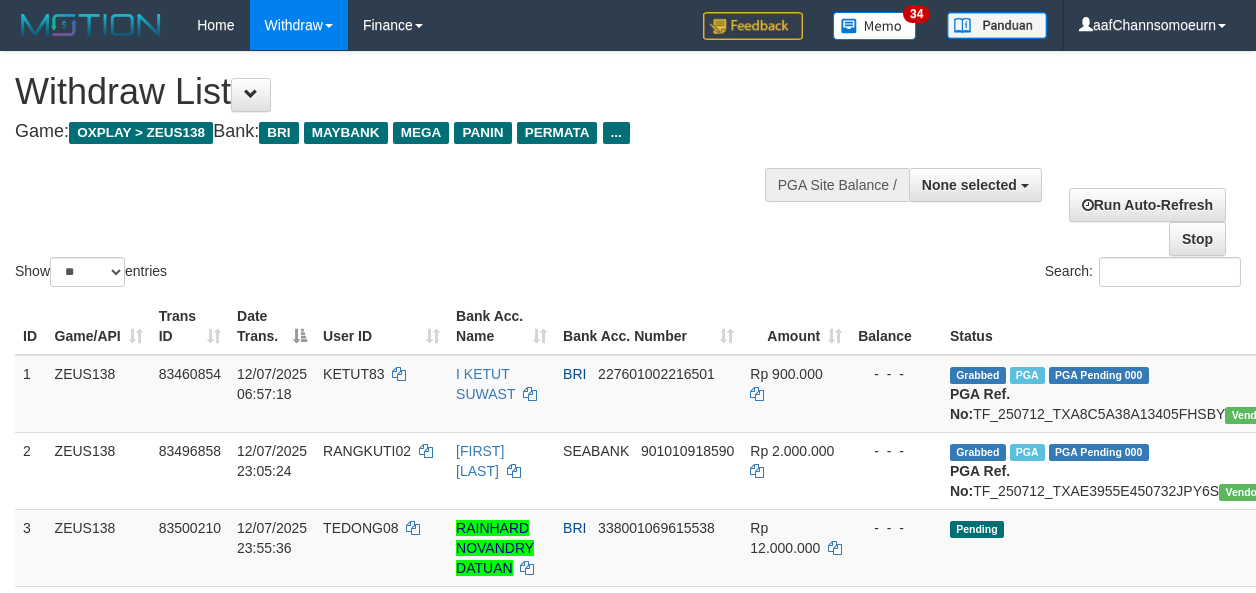 select 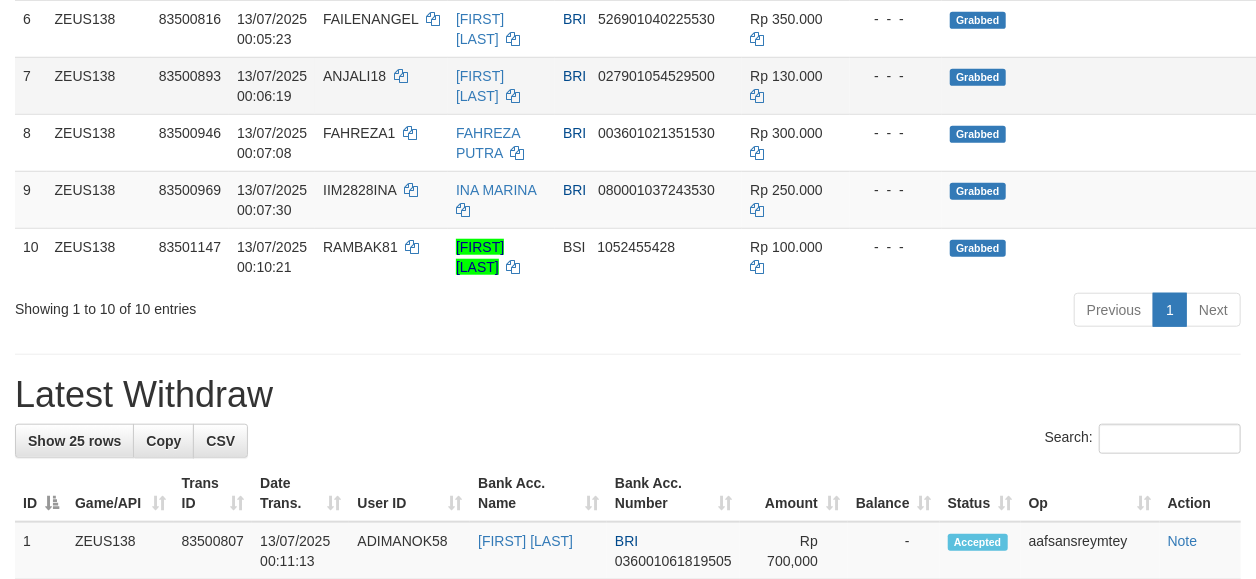 scroll, scrollTop: 645, scrollLeft: 0, axis: vertical 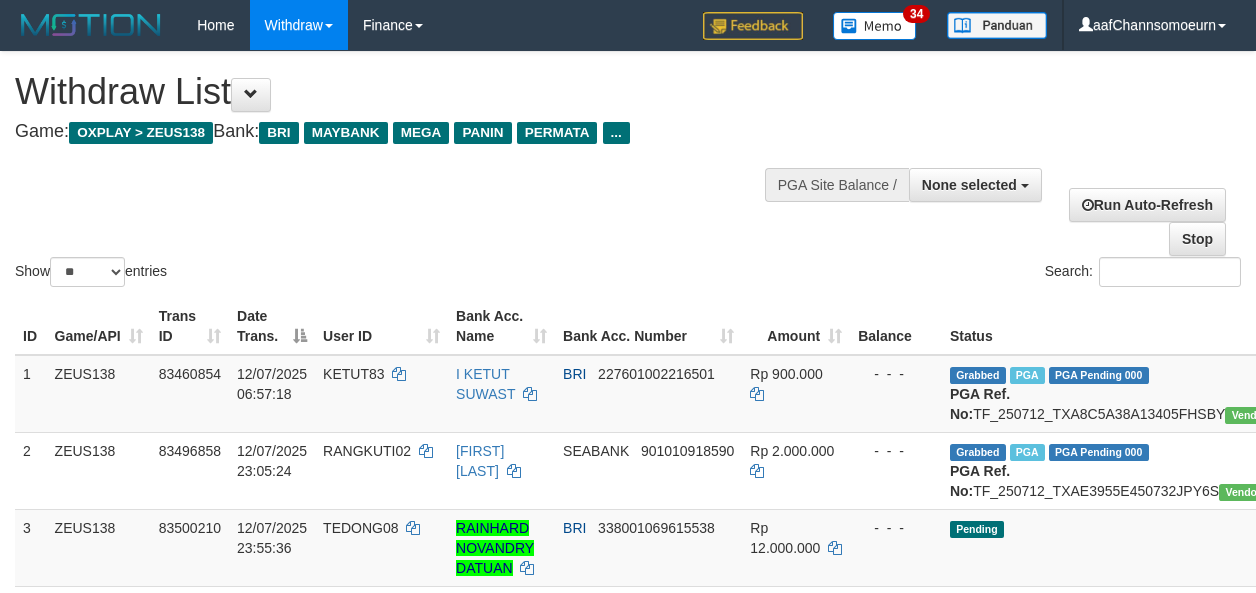 select 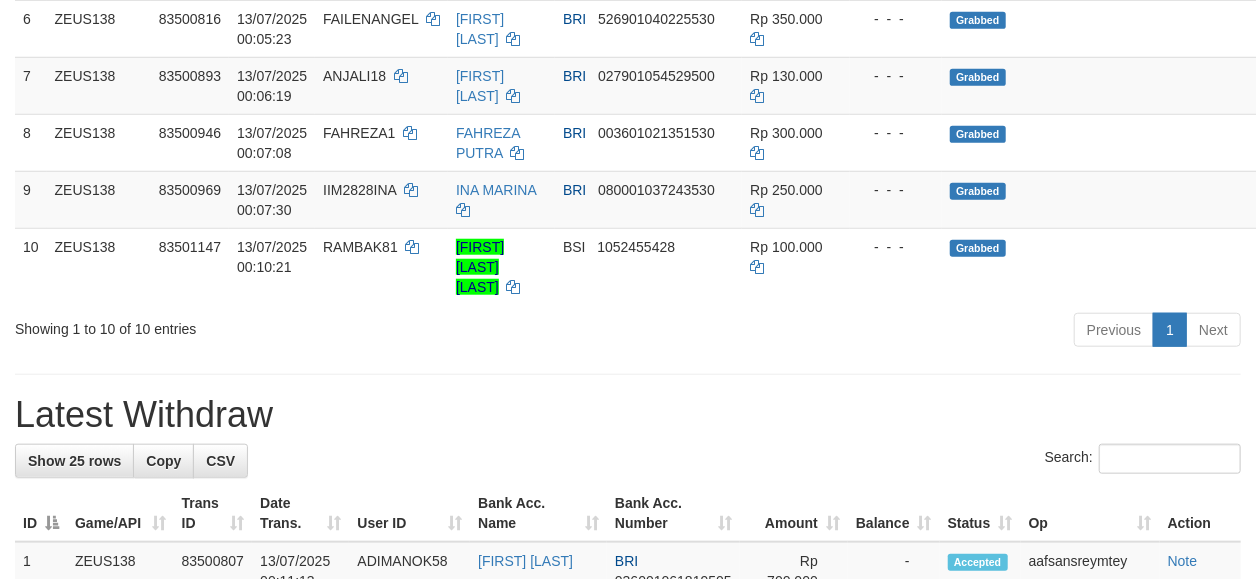 scroll, scrollTop: 645, scrollLeft: 0, axis: vertical 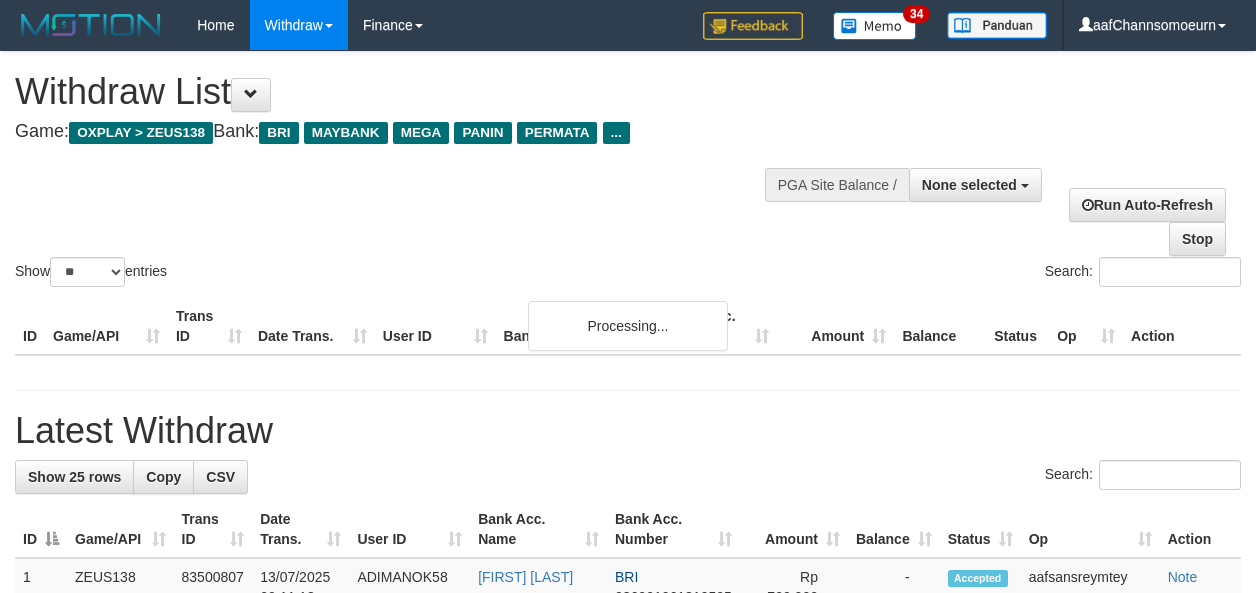 select 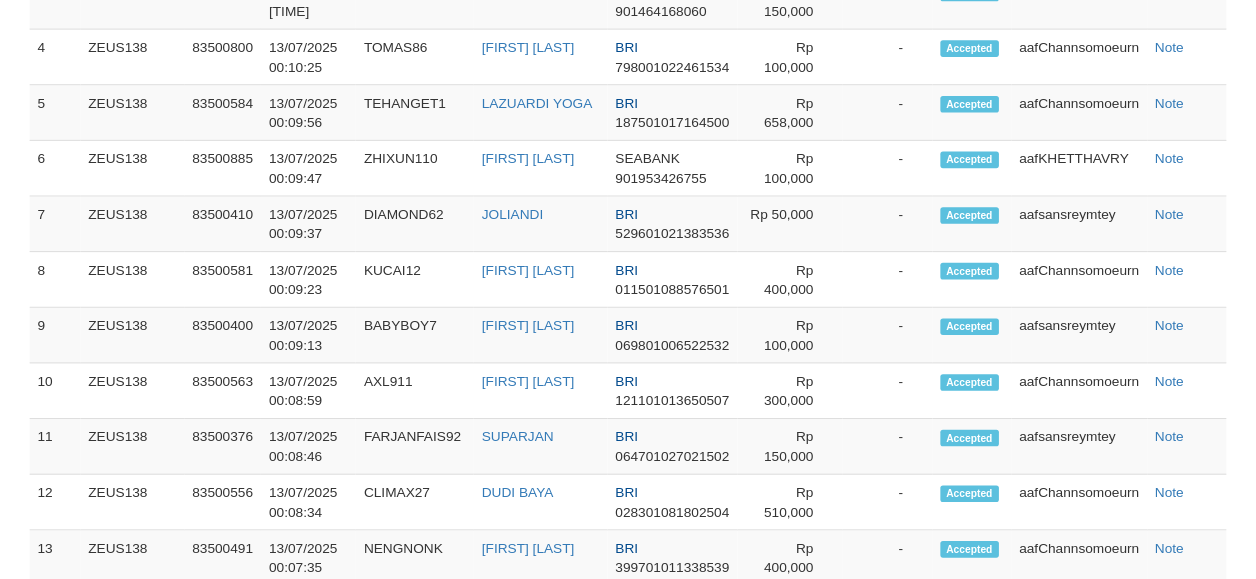 scroll, scrollTop: 645, scrollLeft: 0, axis: vertical 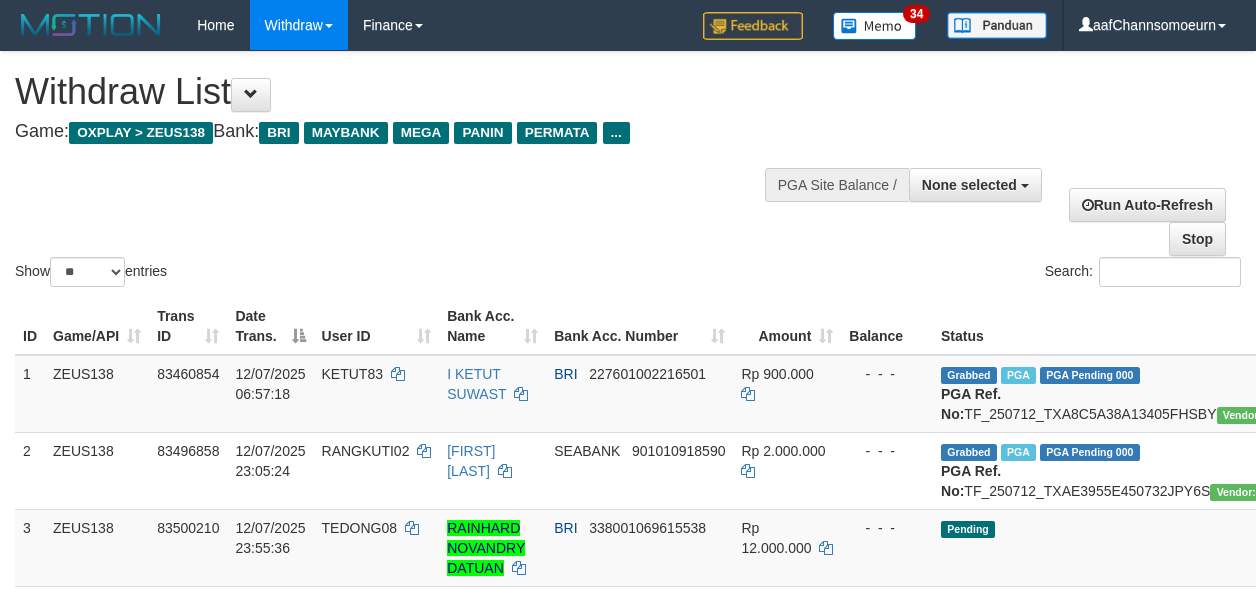 select 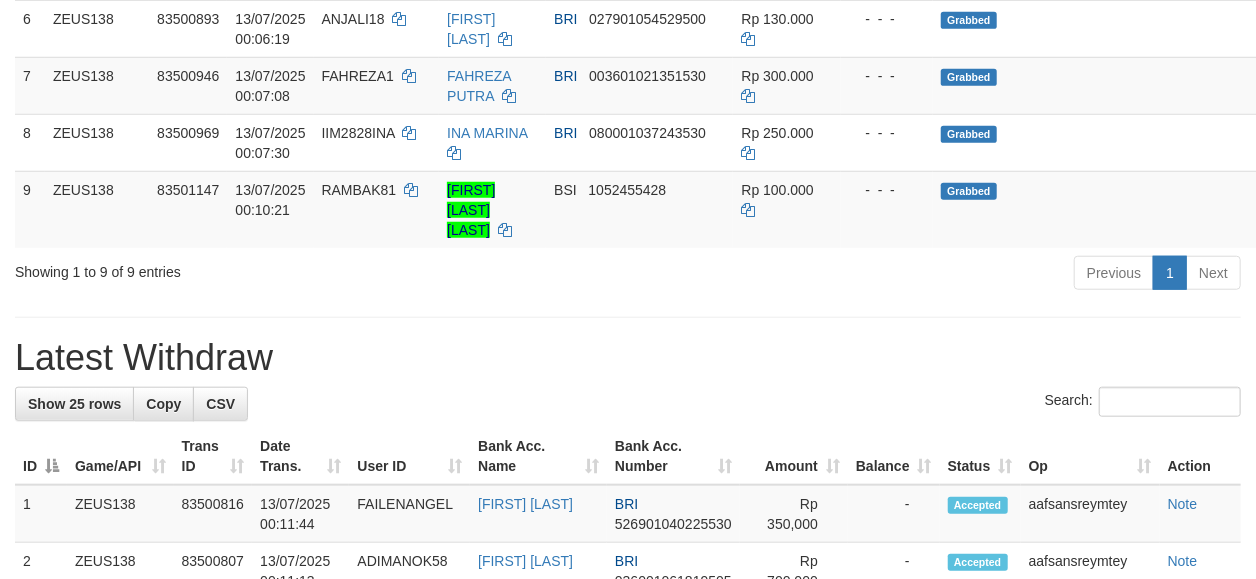 scroll, scrollTop: 645, scrollLeft: 0, axis: vertical 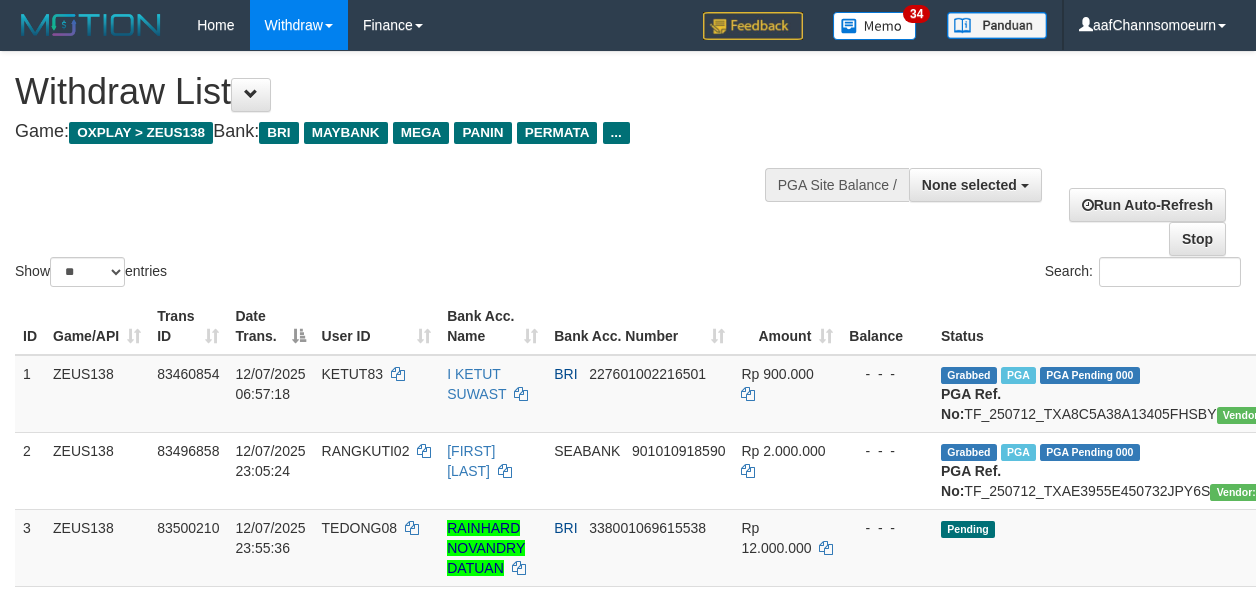 select 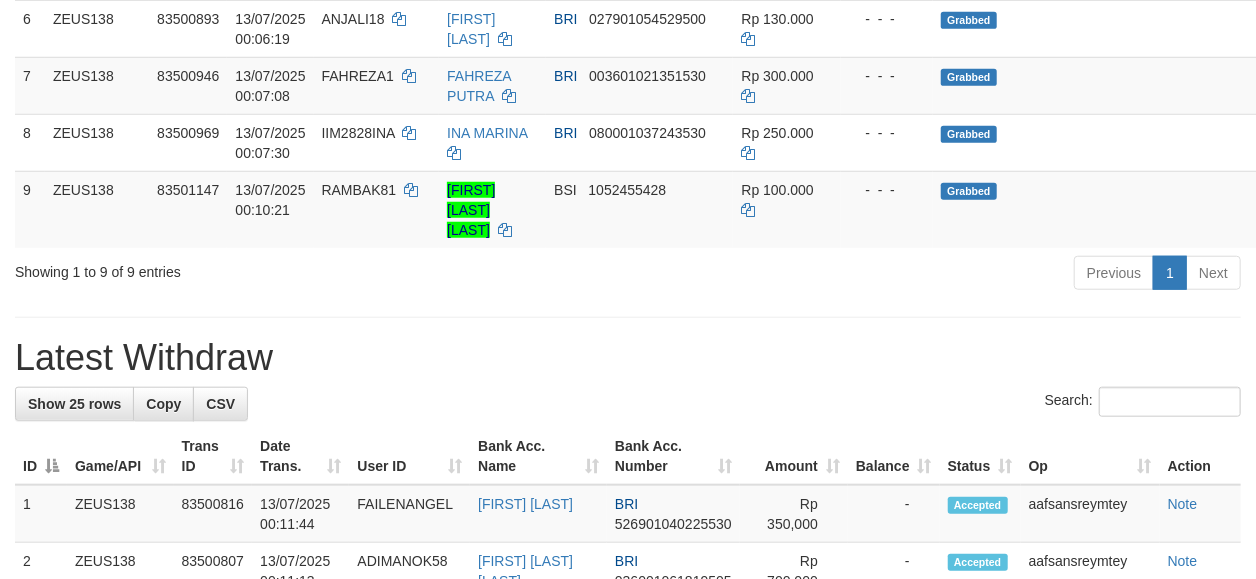 scroll, scrollTop: 645, scrollLeft: 0, axis: vertical 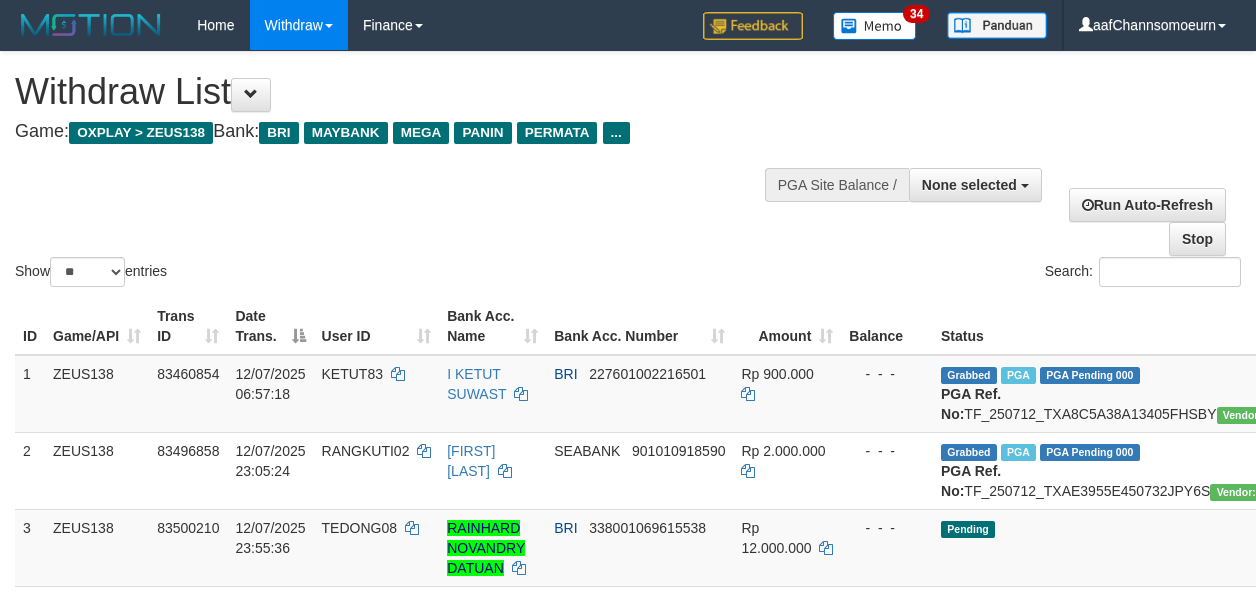 select 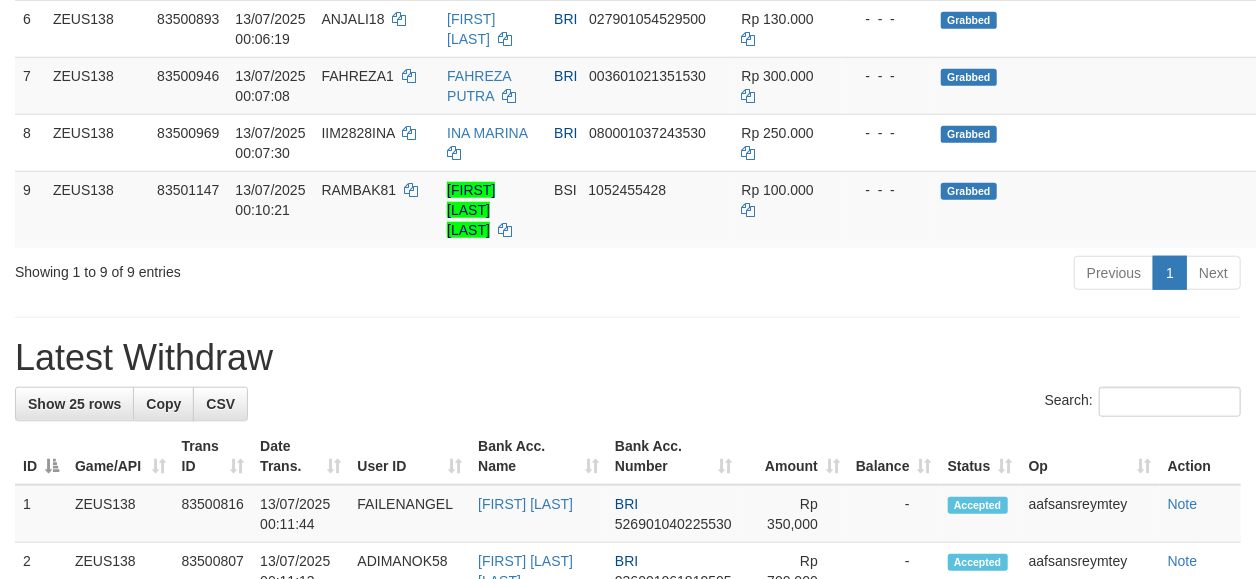 scroll, scrollTop: 645, scrollLeft: 0, axis: vertical 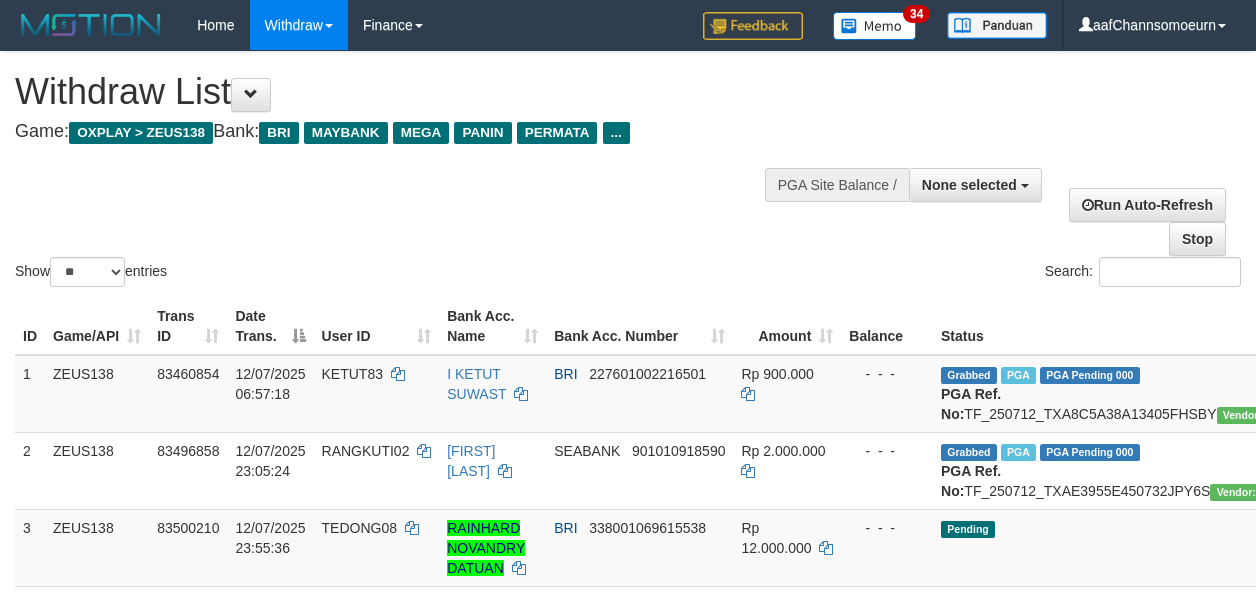select 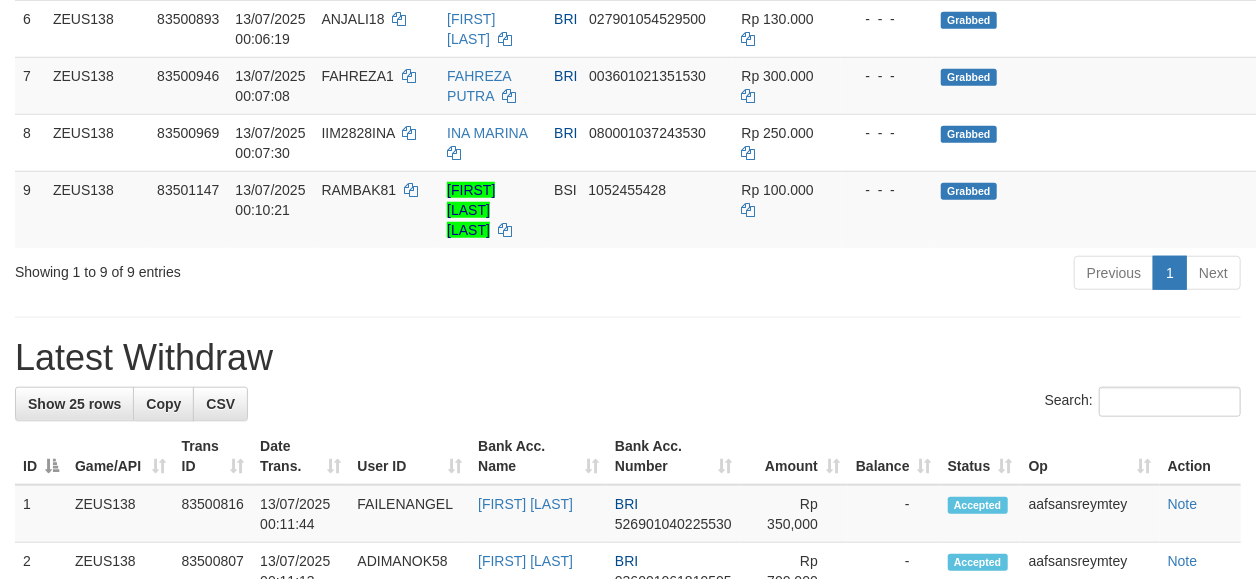 scroll, scrollTop: 645, scrollLeft: 0, axis: vertical 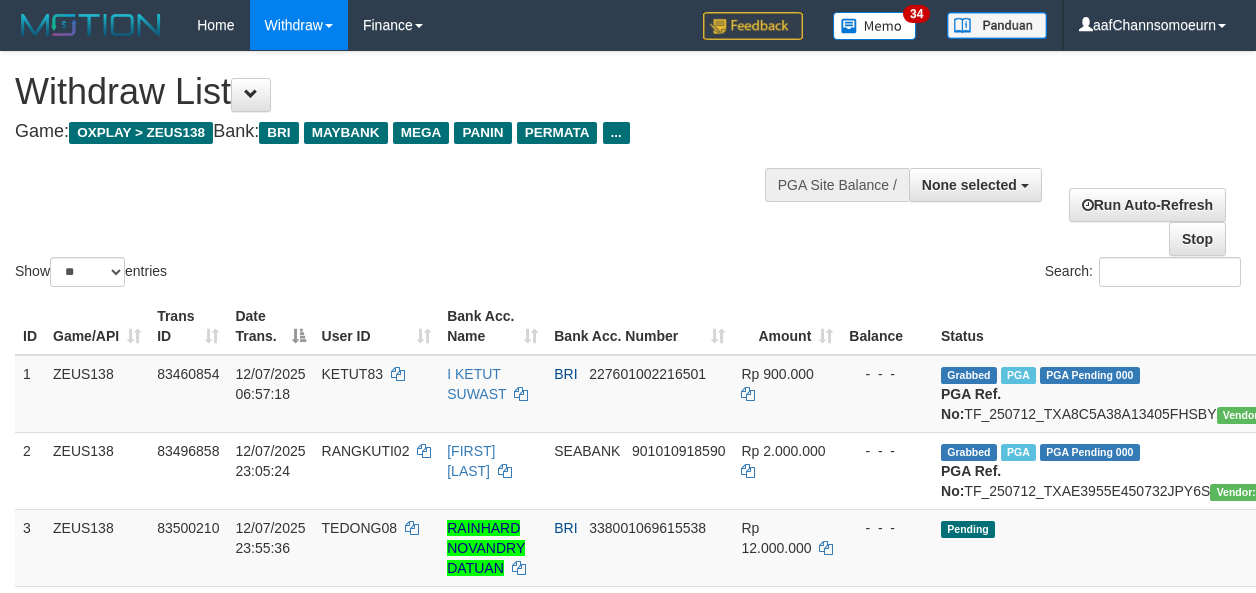 select 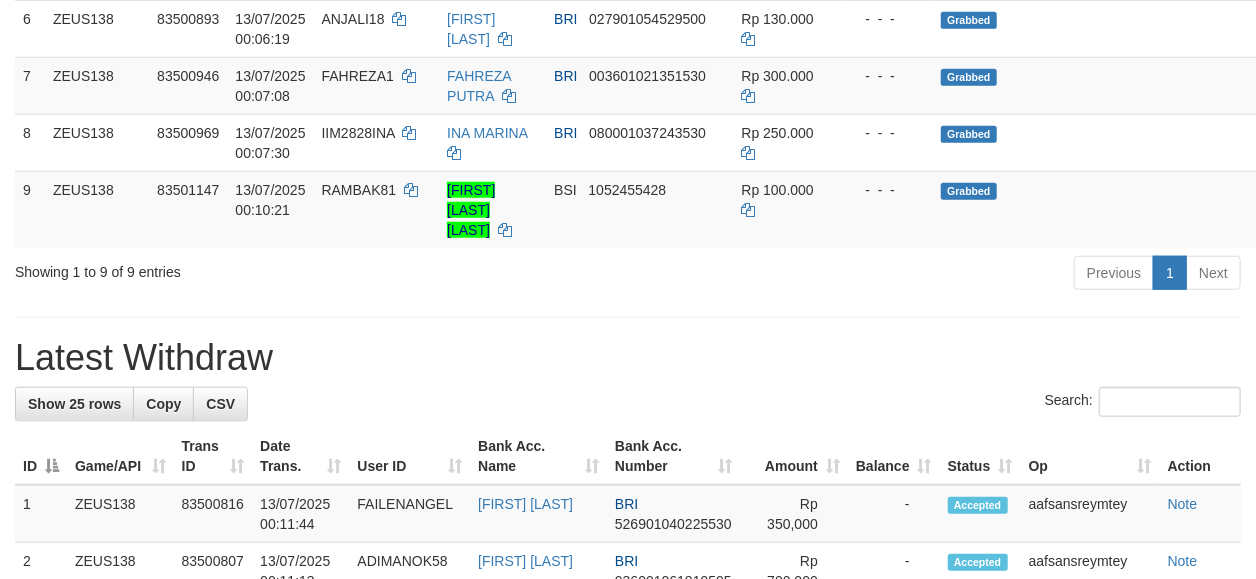 scroll, scrollTop: 645, scrollLeft: 0, axis: vertical 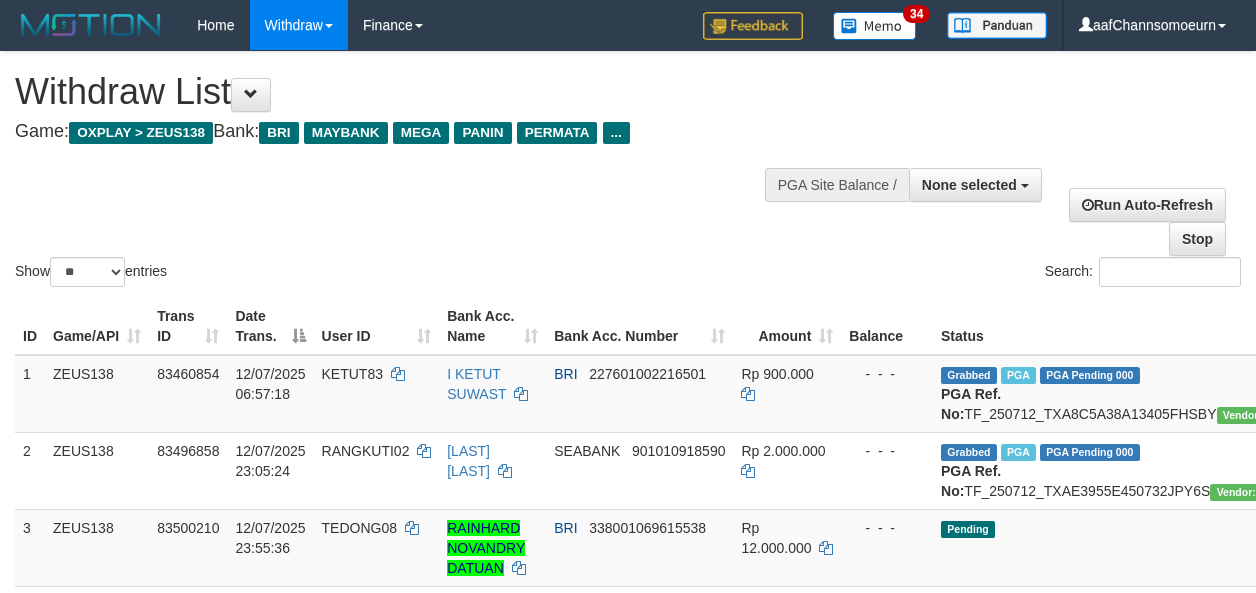 select 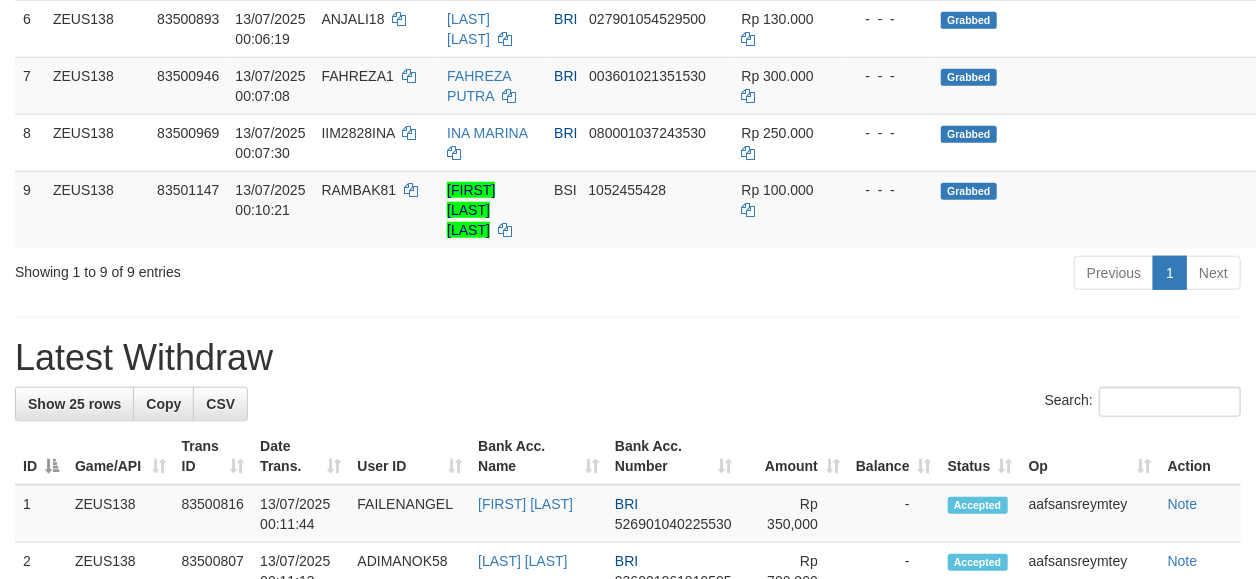 scroll, scrollTop: 645, scrollLeft: 0, axis: vertical 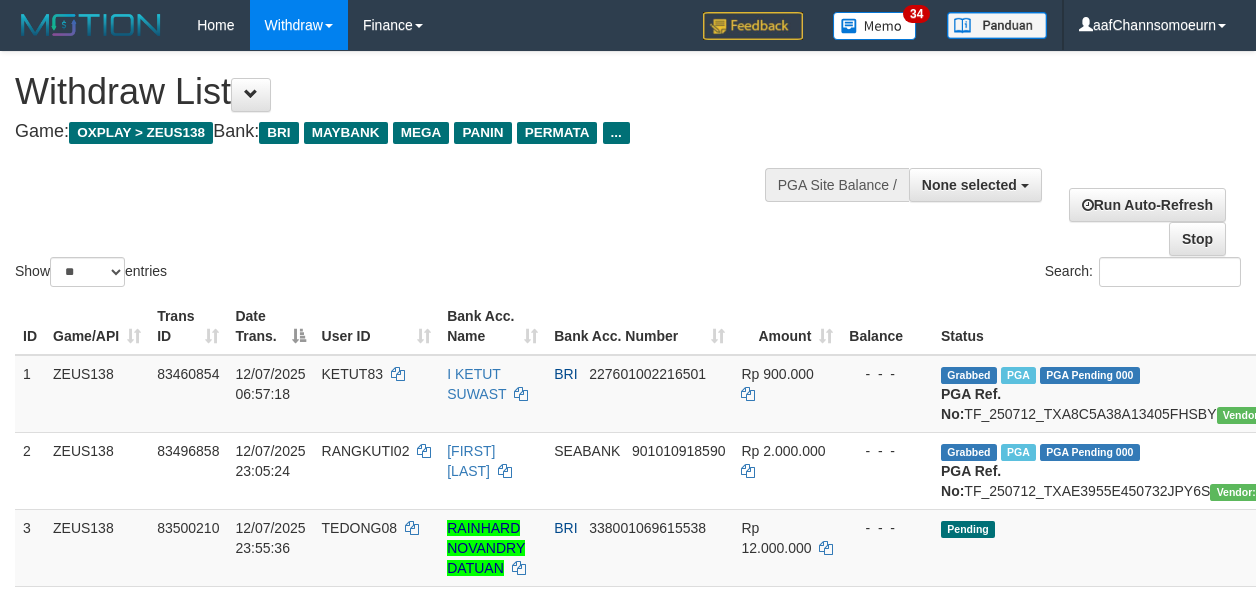 select 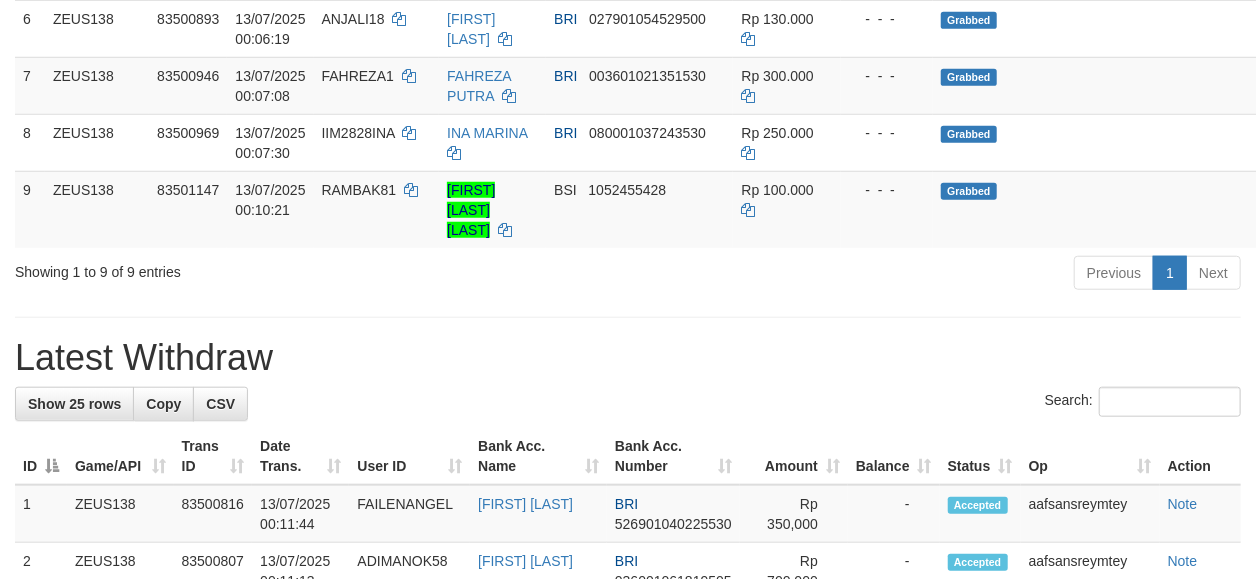 scroll, scrollTop: 645, scrollLeft: 0, axis: vertical 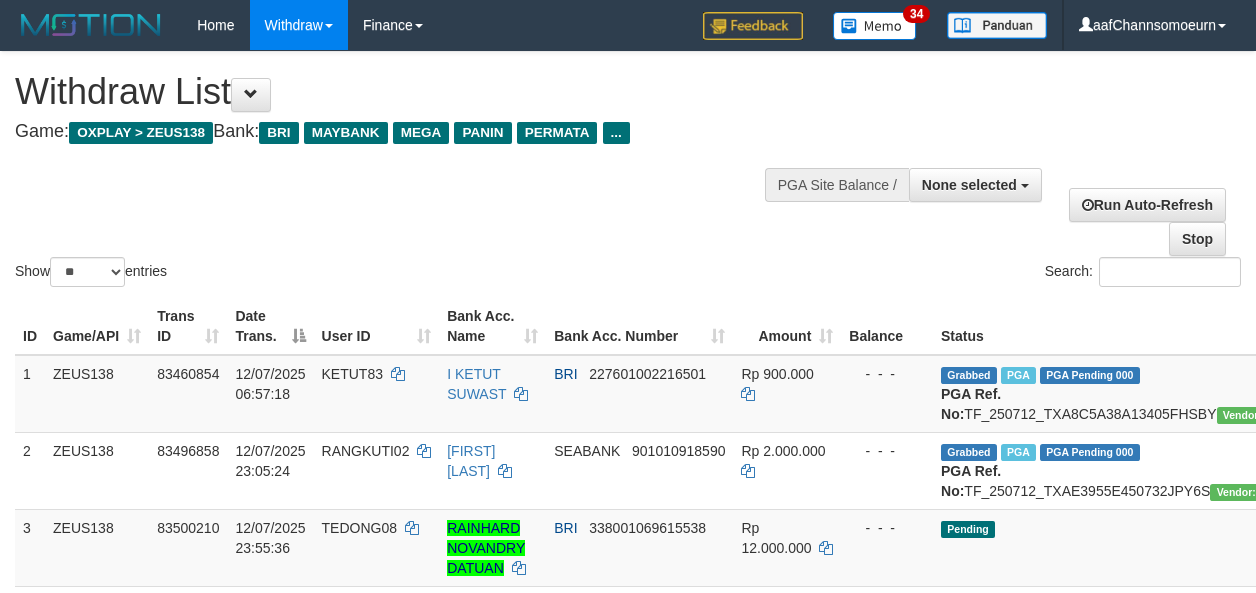 select 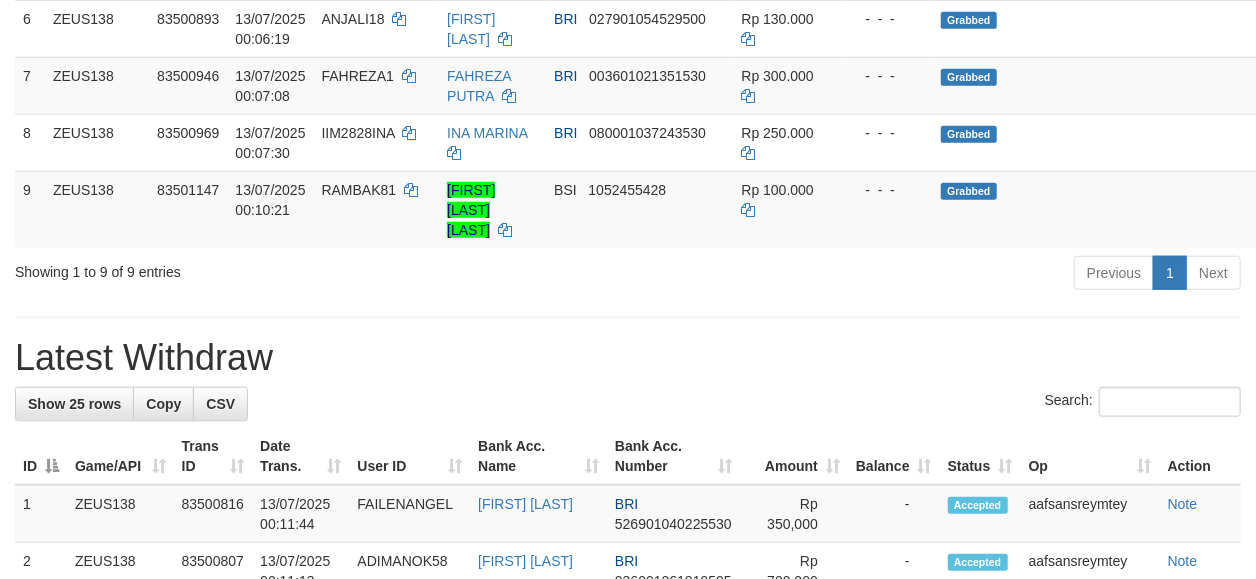 scroll, scrollTop: 645, scrollLeft: 0, axis: vertical 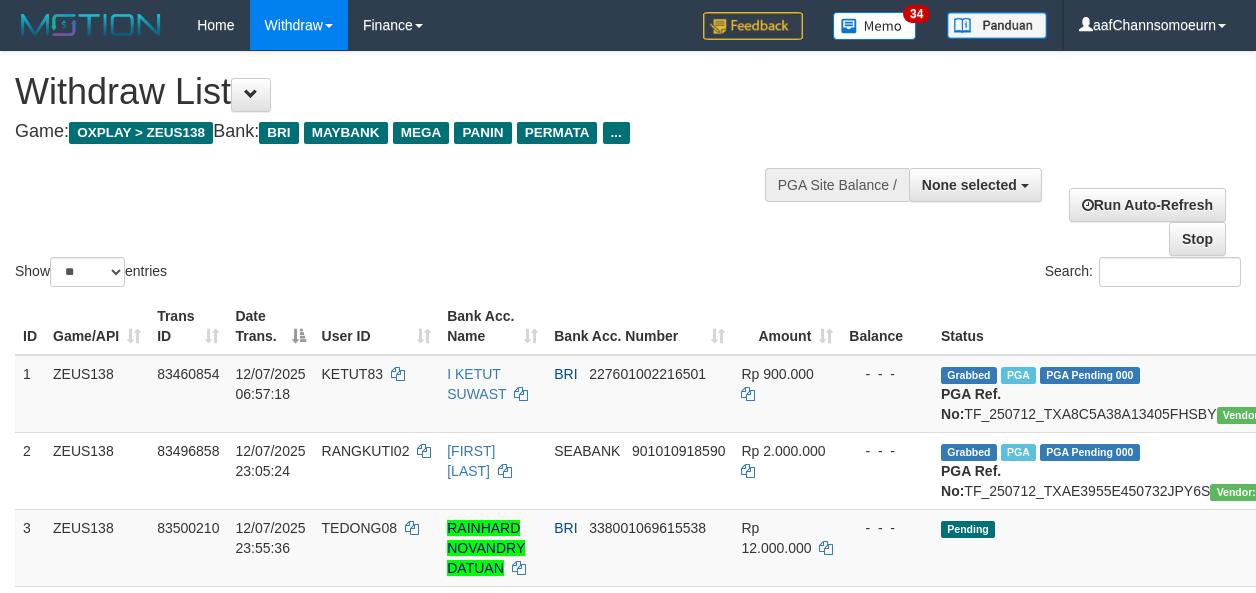 select 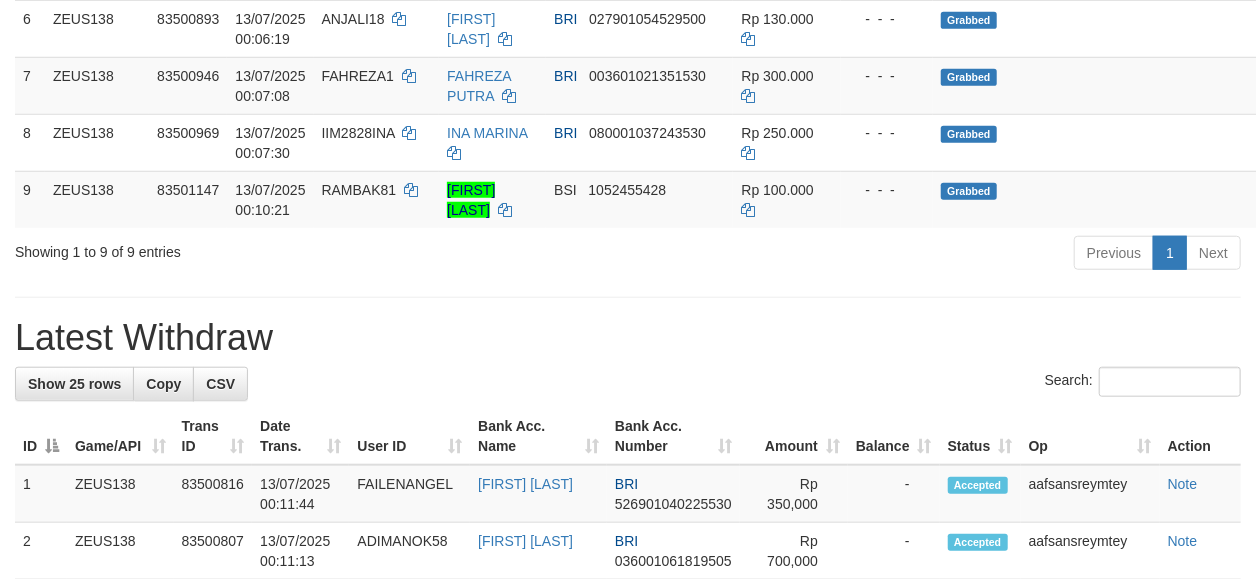 scroll, scrollTop: 645, scrollLeft: 0, axis: vertical 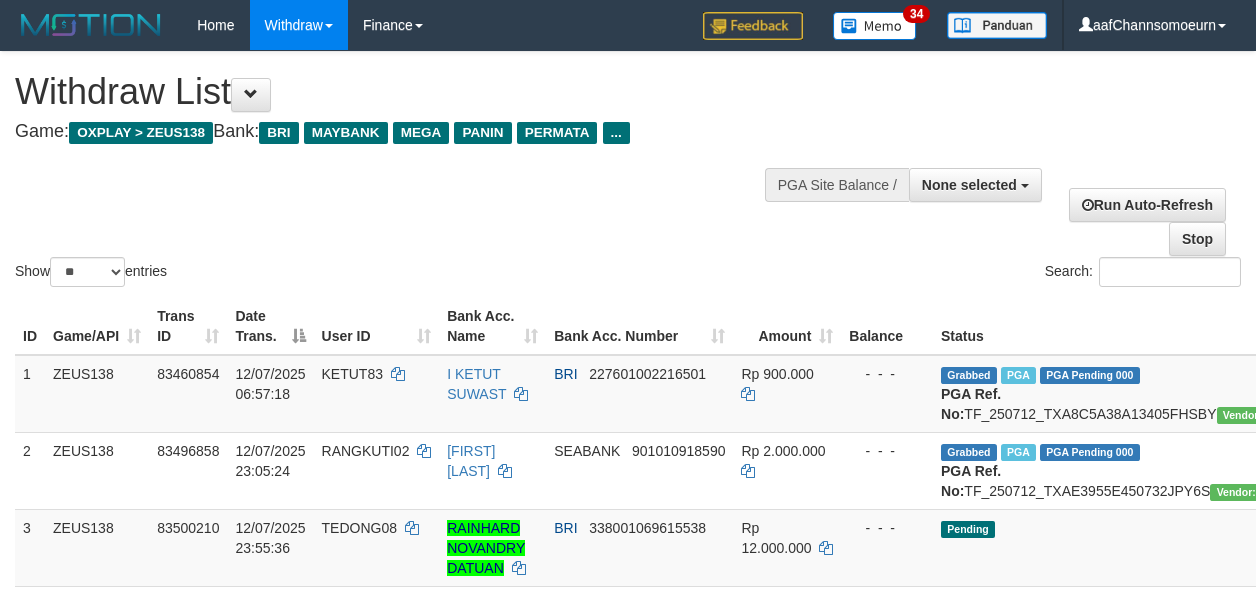 select 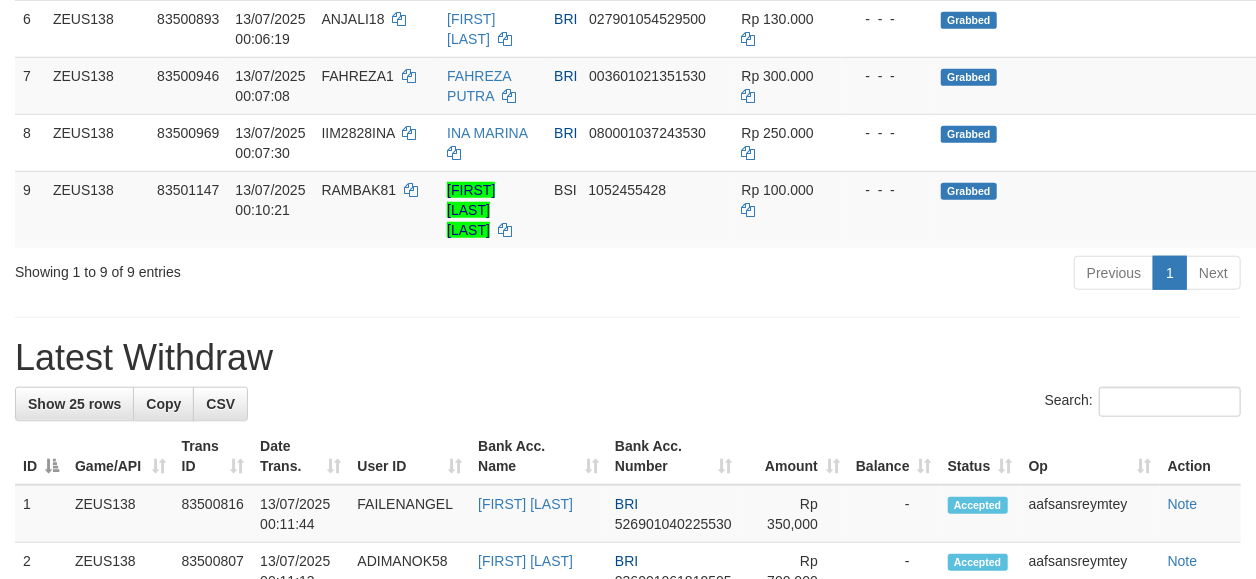 scroll, scrollTop: 645, scrollLeft: 0, axis: vertical 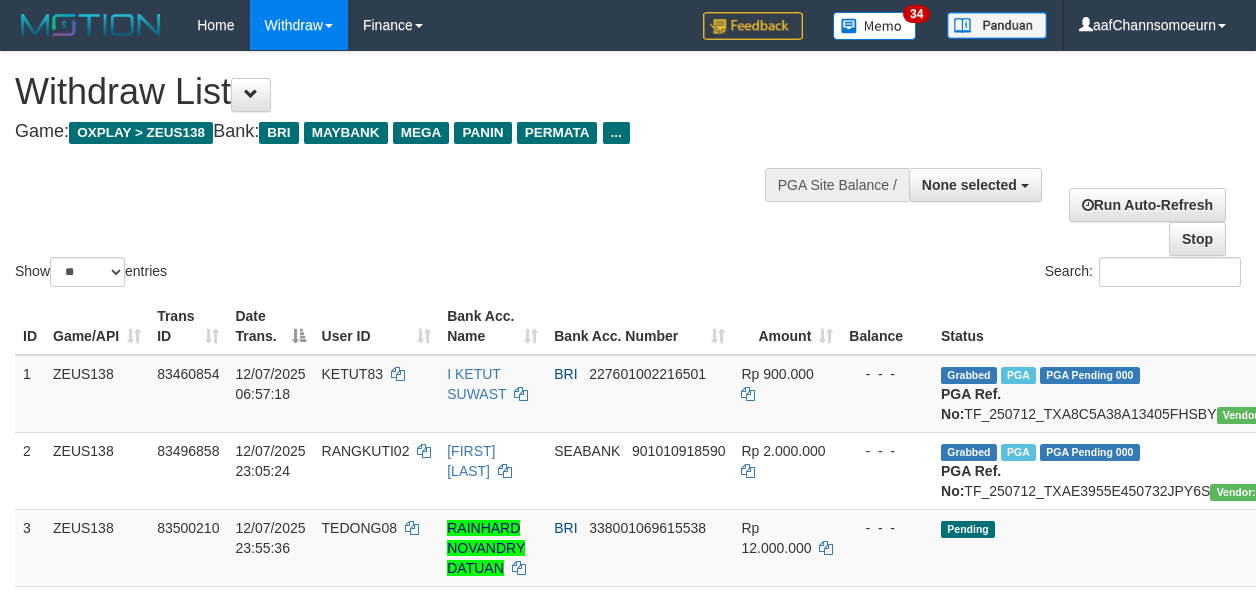 select 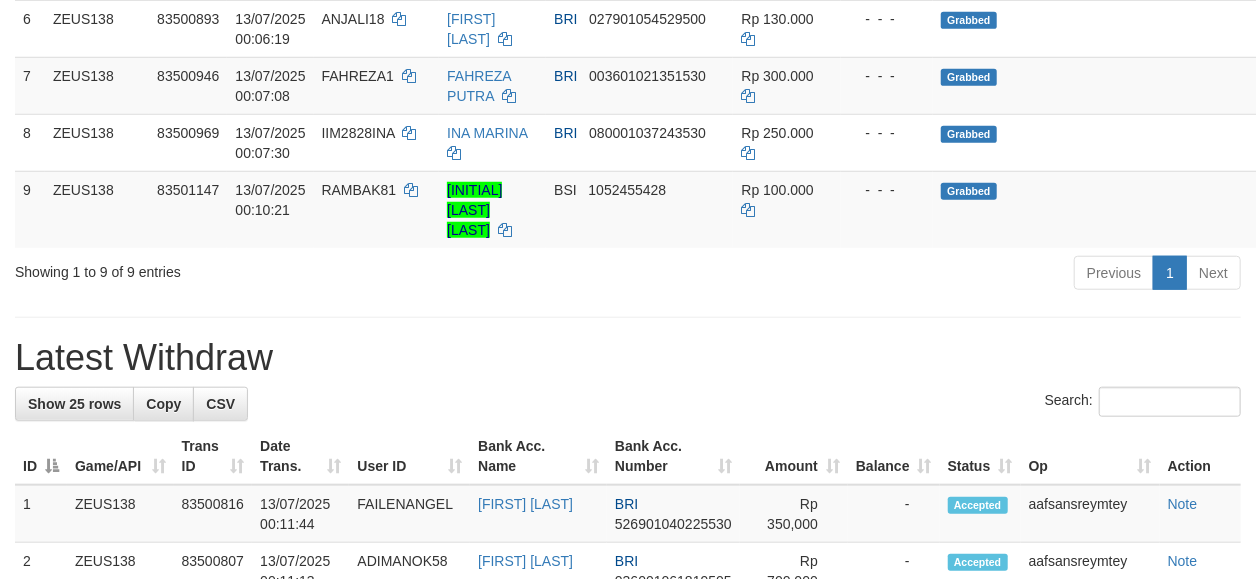 scroll, scrollTop: 645, scrollLeft: 0, axis: vertical 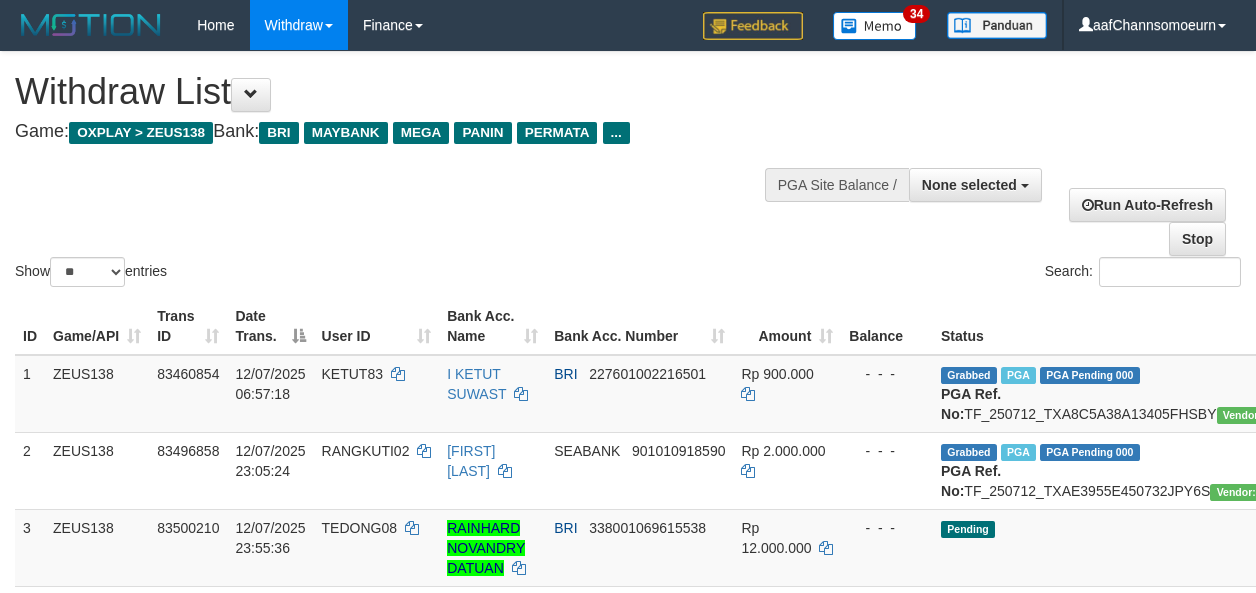 select 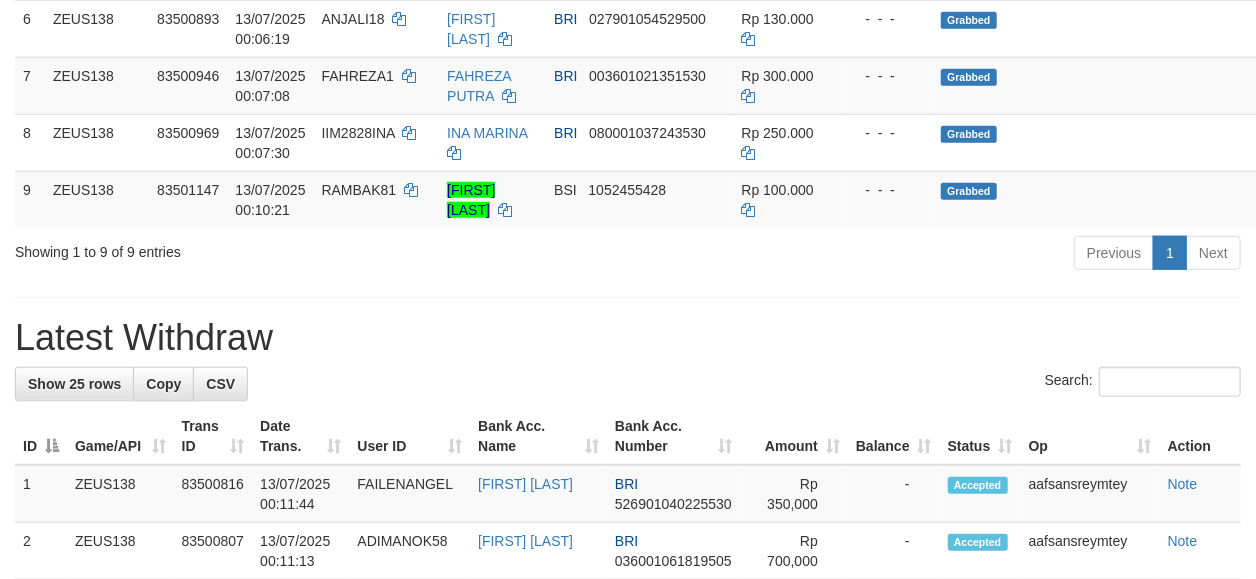 scroll, scrollTop: 645, scrollLeft: 0, axis: vertical 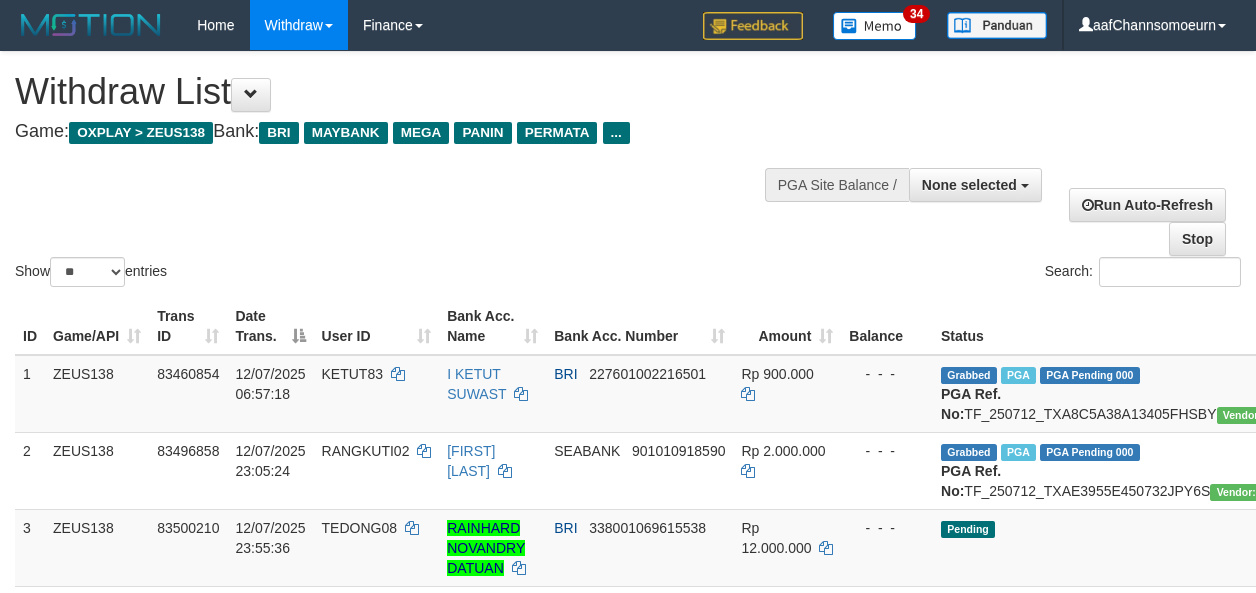select 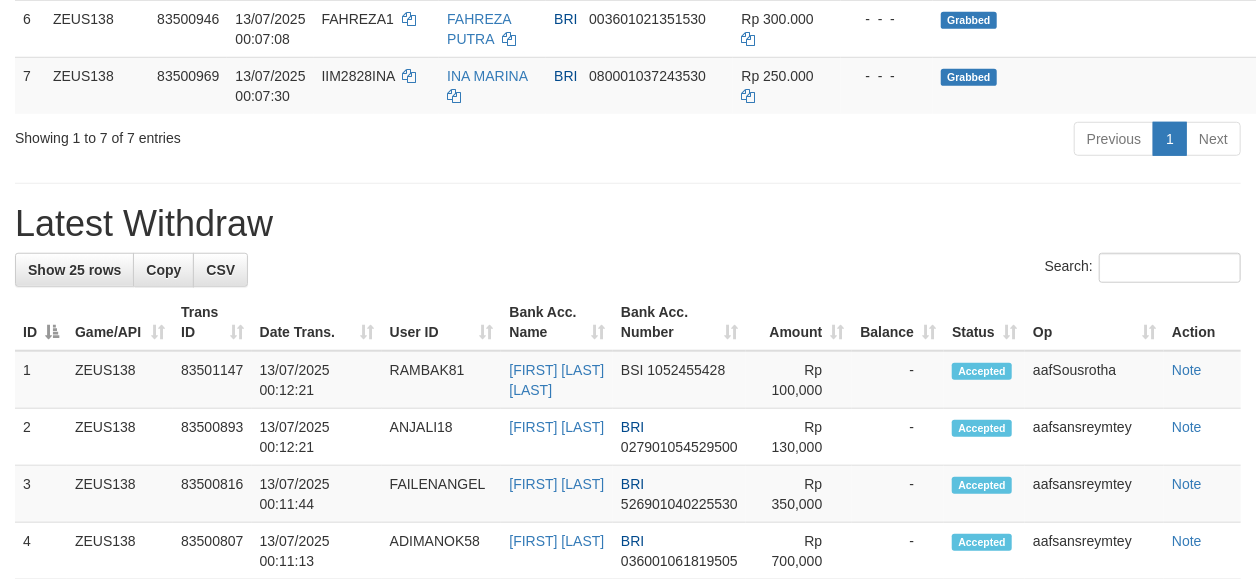 scroll, scrollTop: 645, scrollLeft: 0, axis: vertical 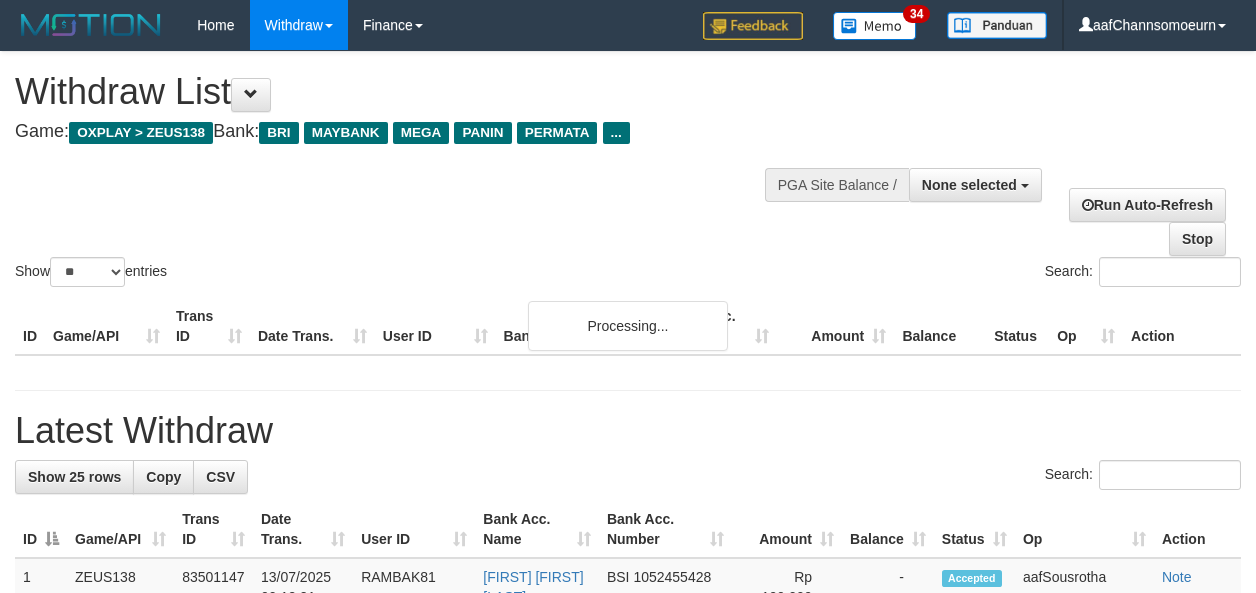 select 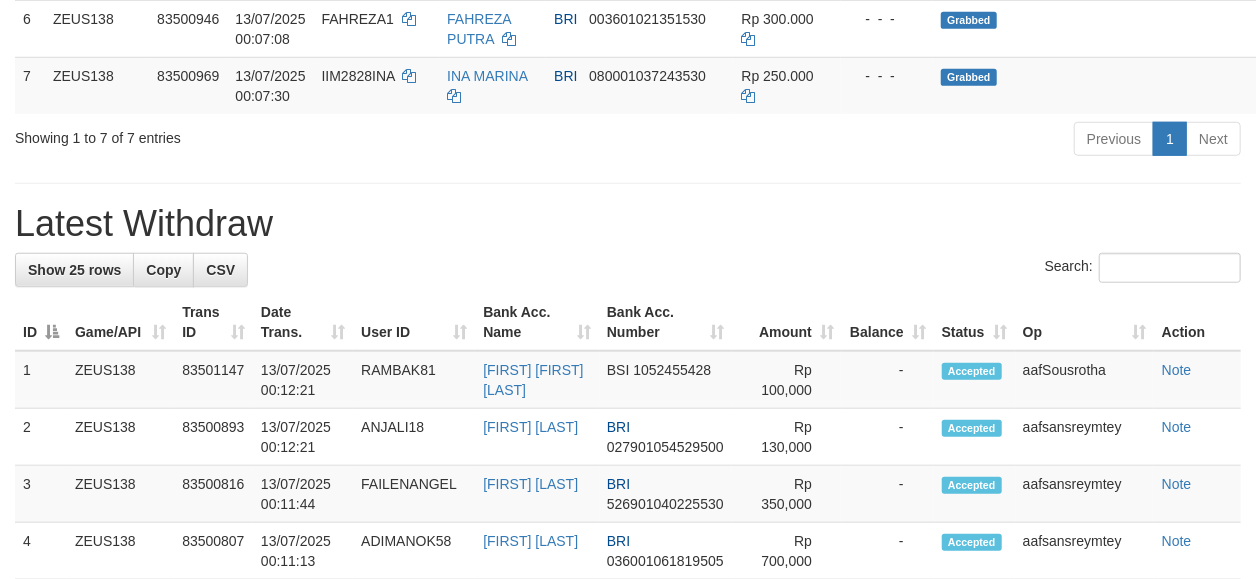 scroll, scrollTop: 645, scrollLeft: 0, axis: vertical 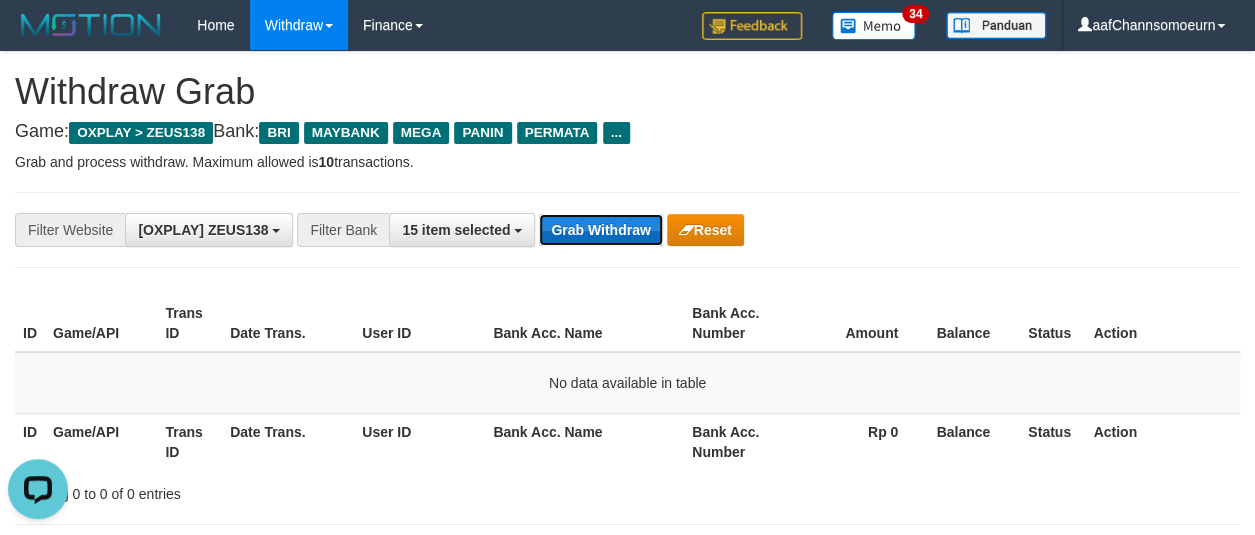 click on "Grab Withdraw" at bounding box center (600, 230) 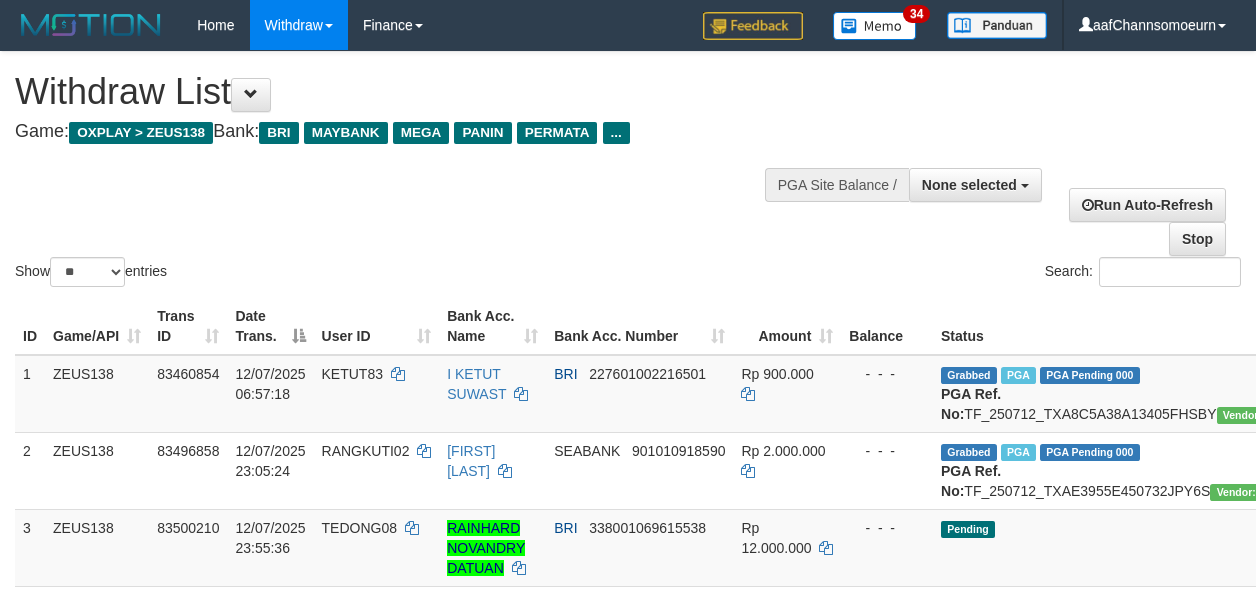 select 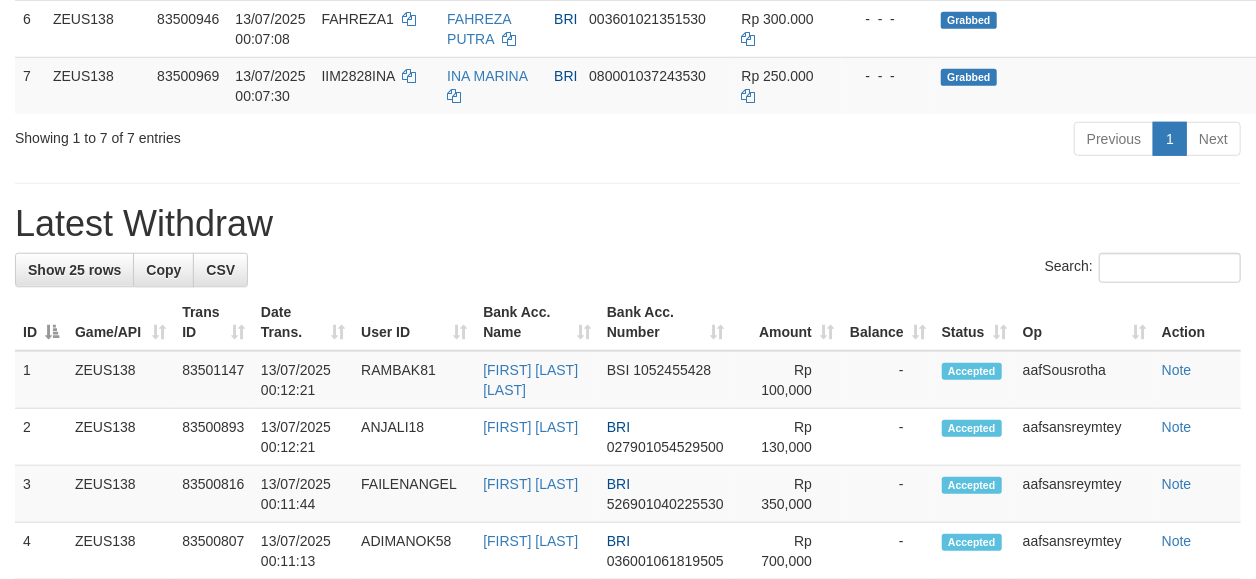 scroll, scrollTop: 645, scrollLeft: 0, axis: vertical 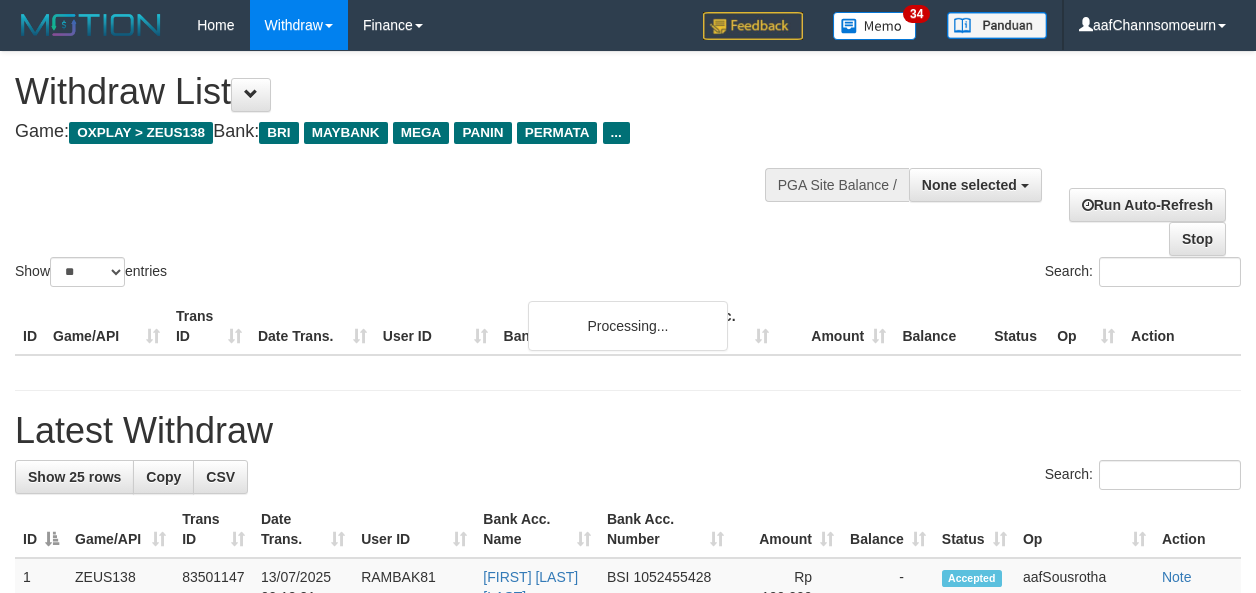 select 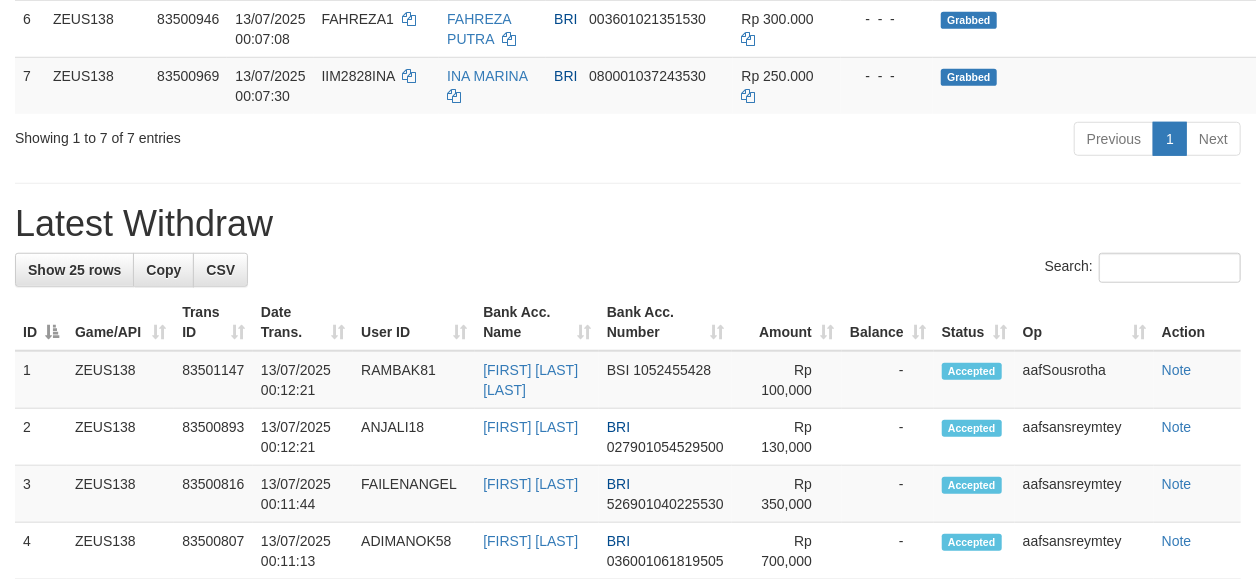 scroll, scrollTop: 645, scrollLeft: 0, axis: vertical 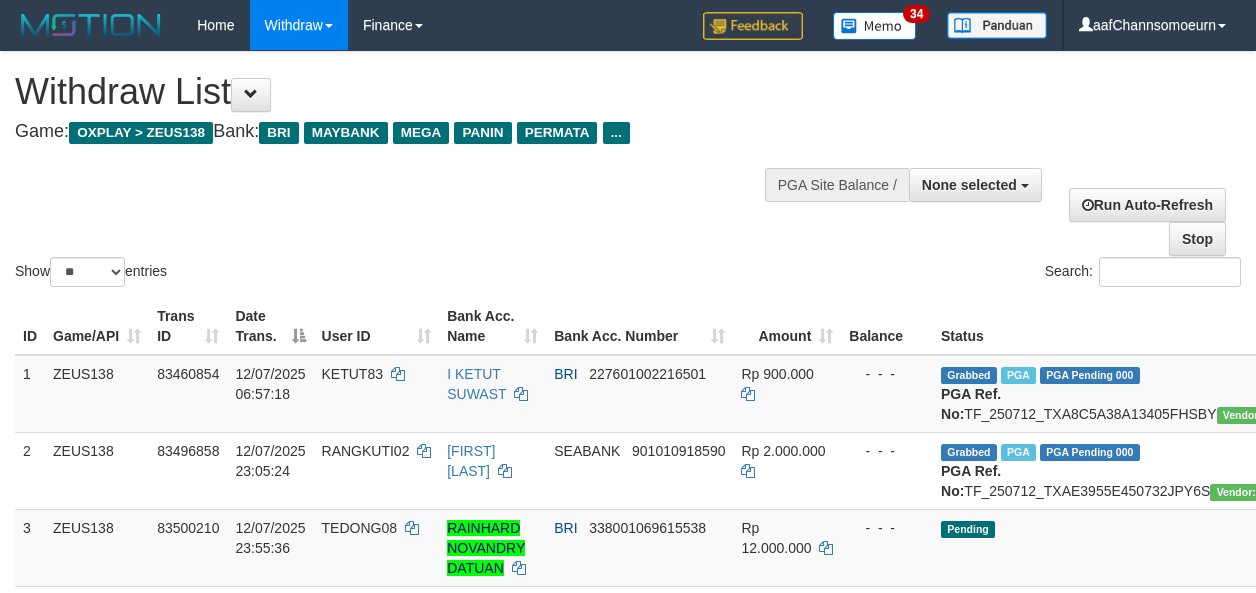 select 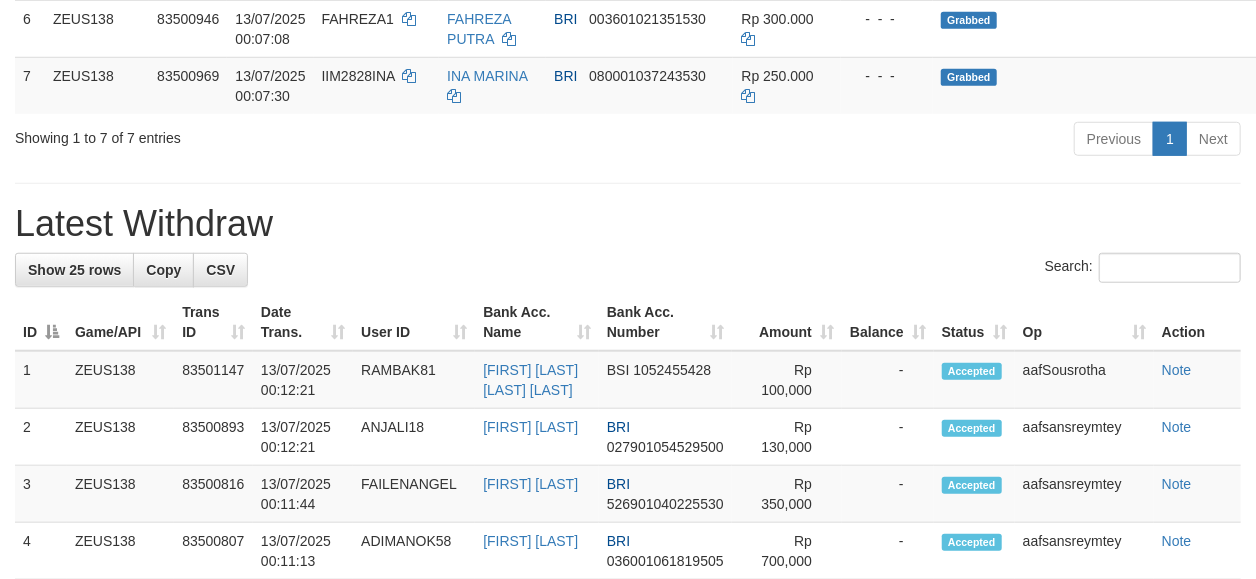 scroll, scrollTop: 645, scrollLeft: 0, axis: vertical 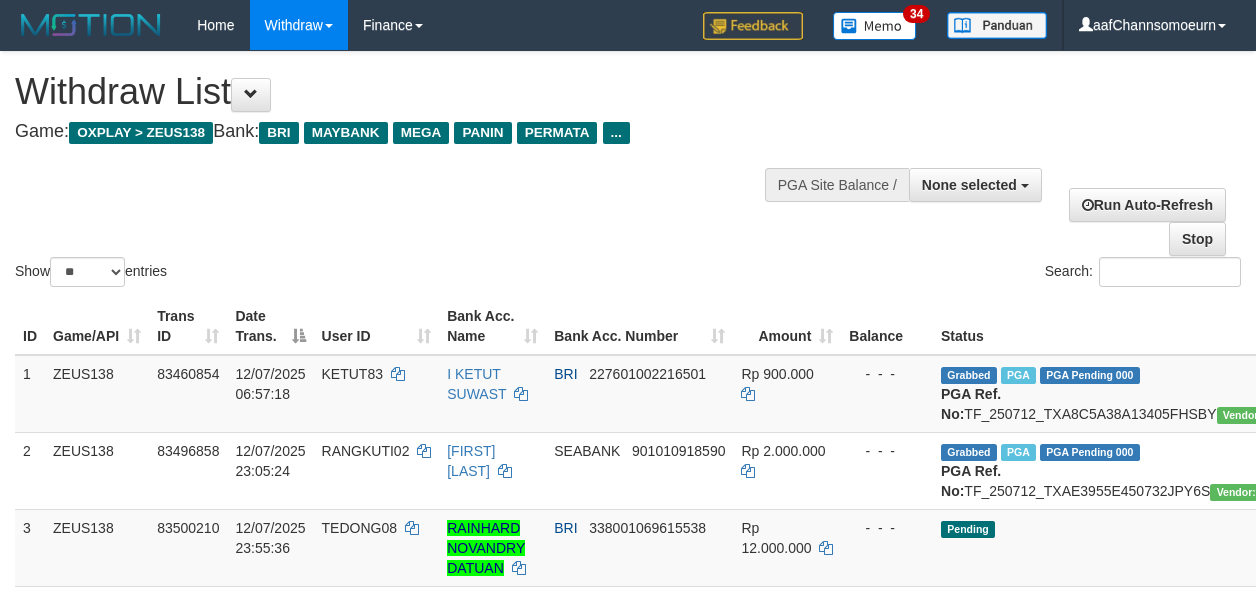 select 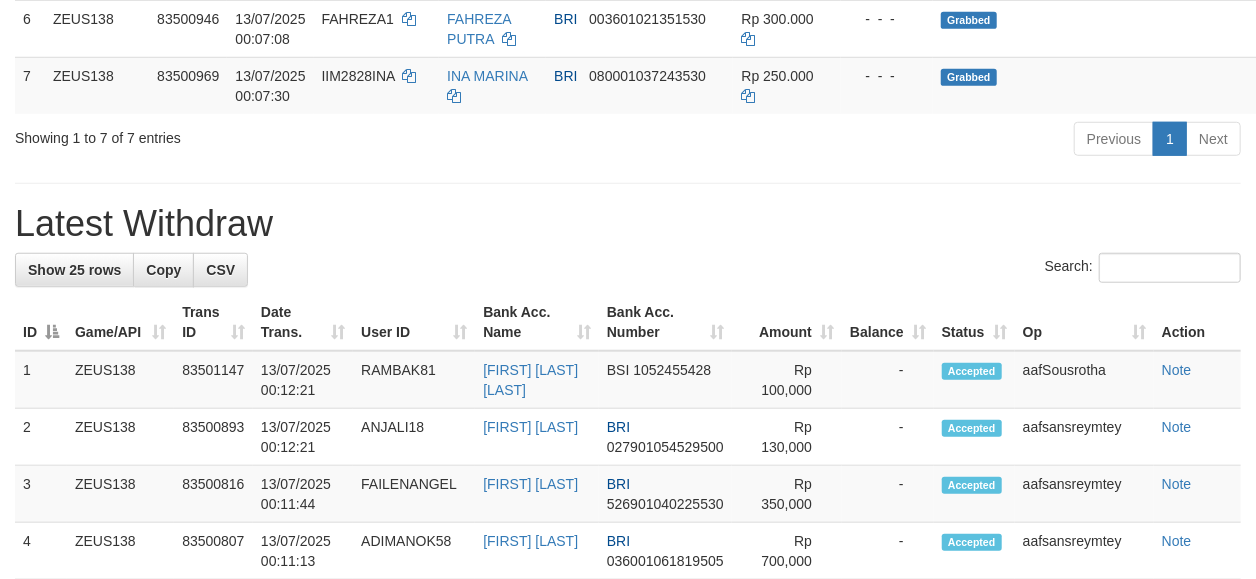 scroll, scrollTop: 645, scrollLeft: 0, axis: vertical 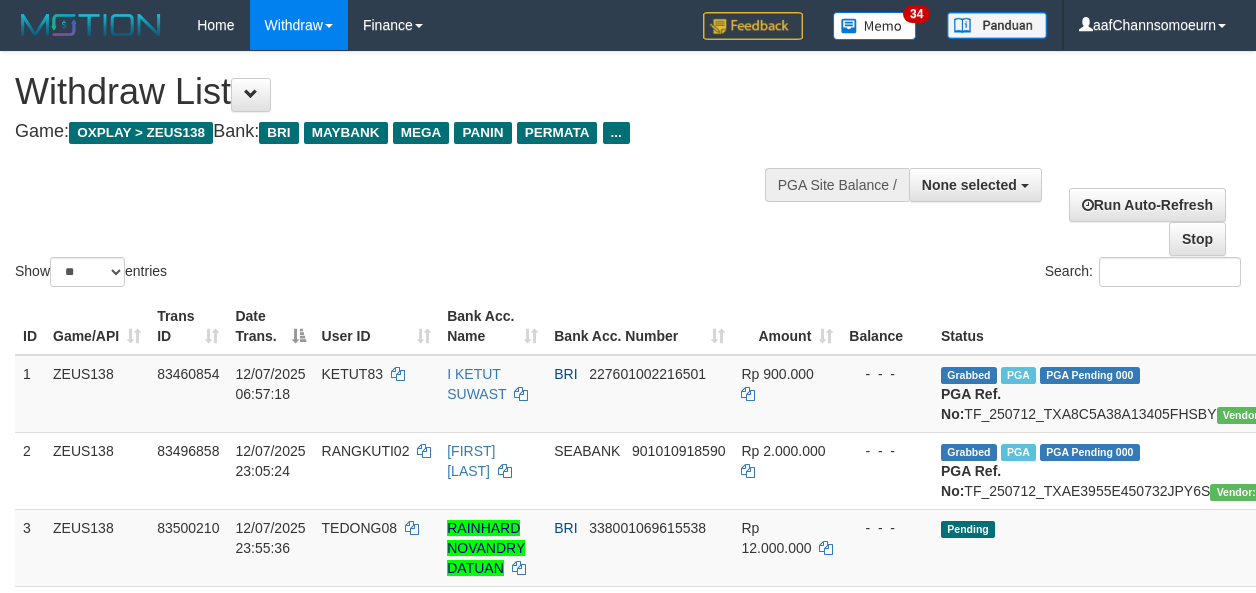select 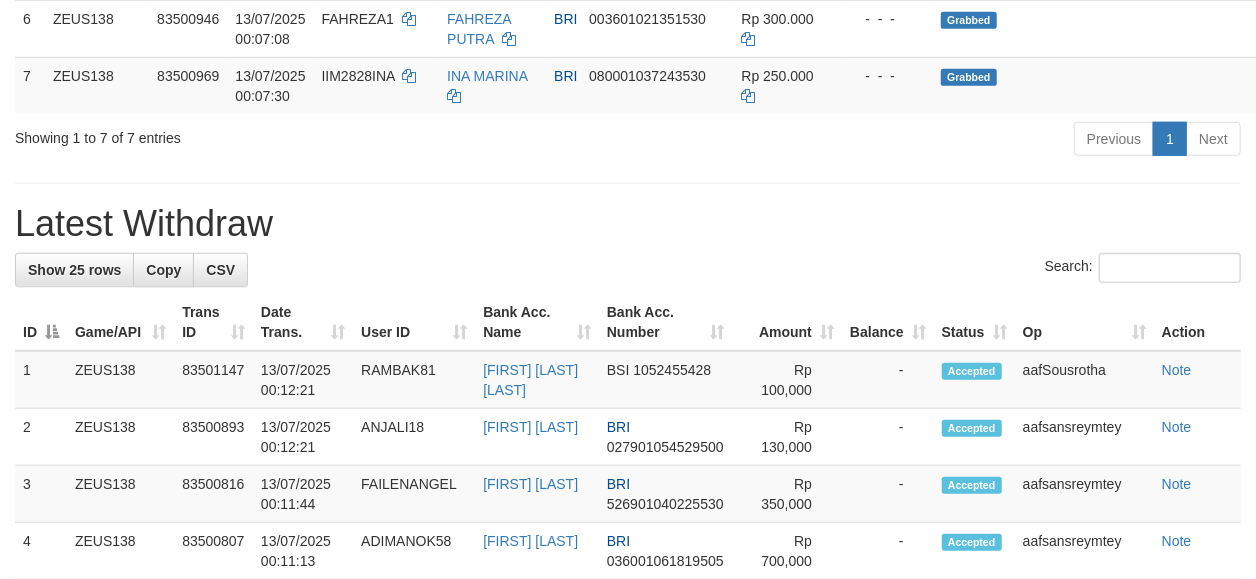scroll, scrollTop: 645, scrollLeft: 0, axis: vertical 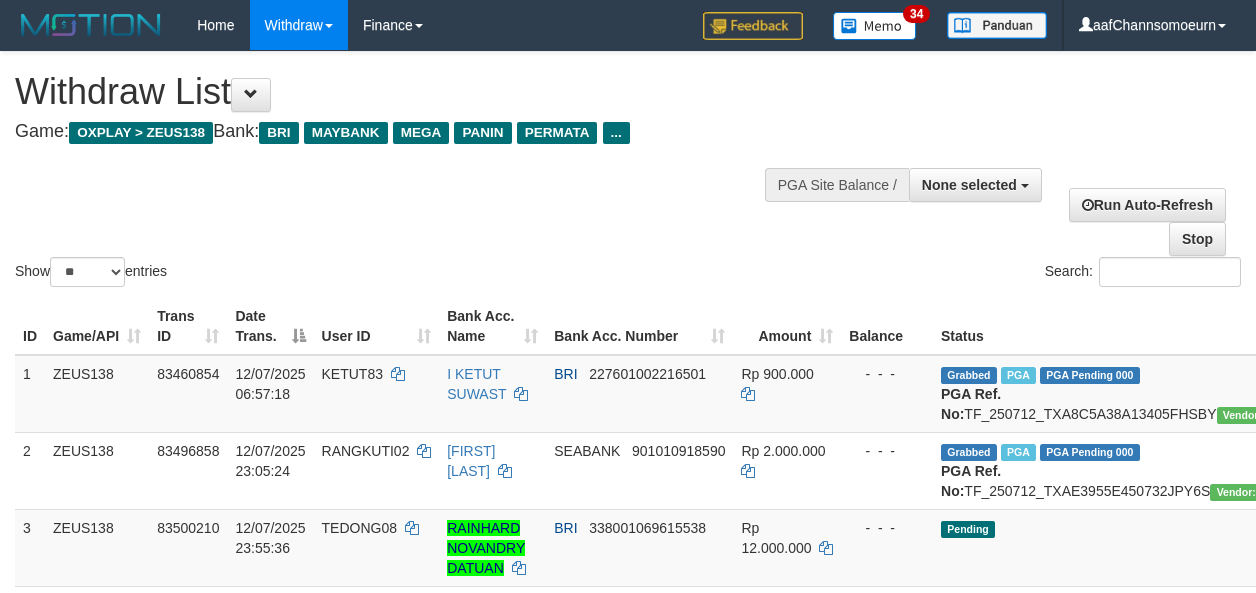 select 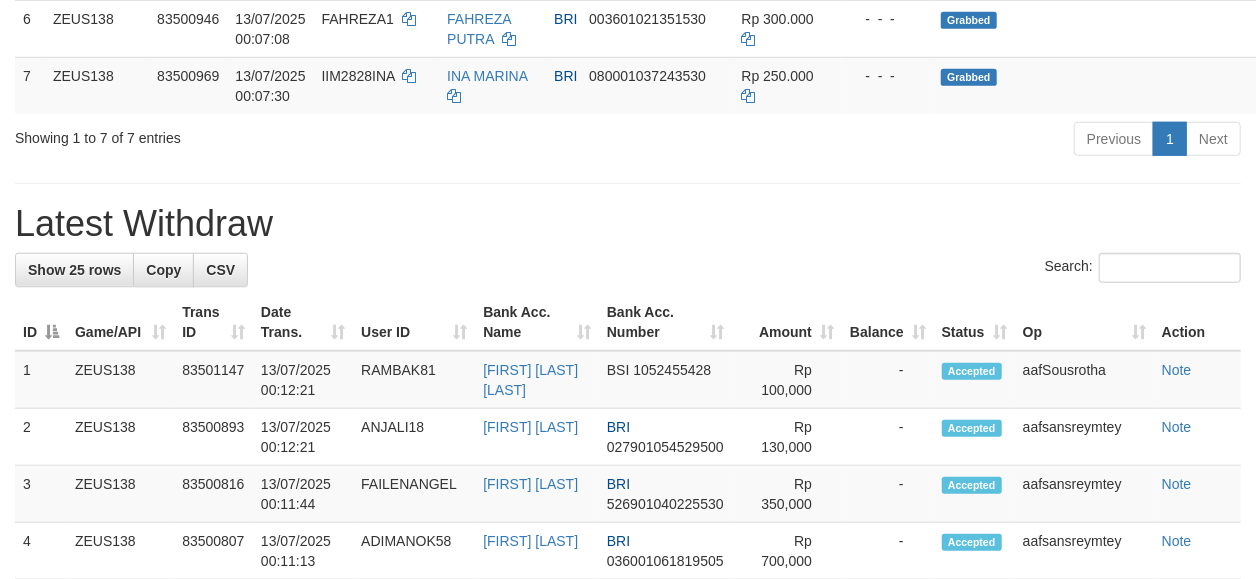 scroll, scrollTop: 645, scrollLeft: 0, axis: vertical 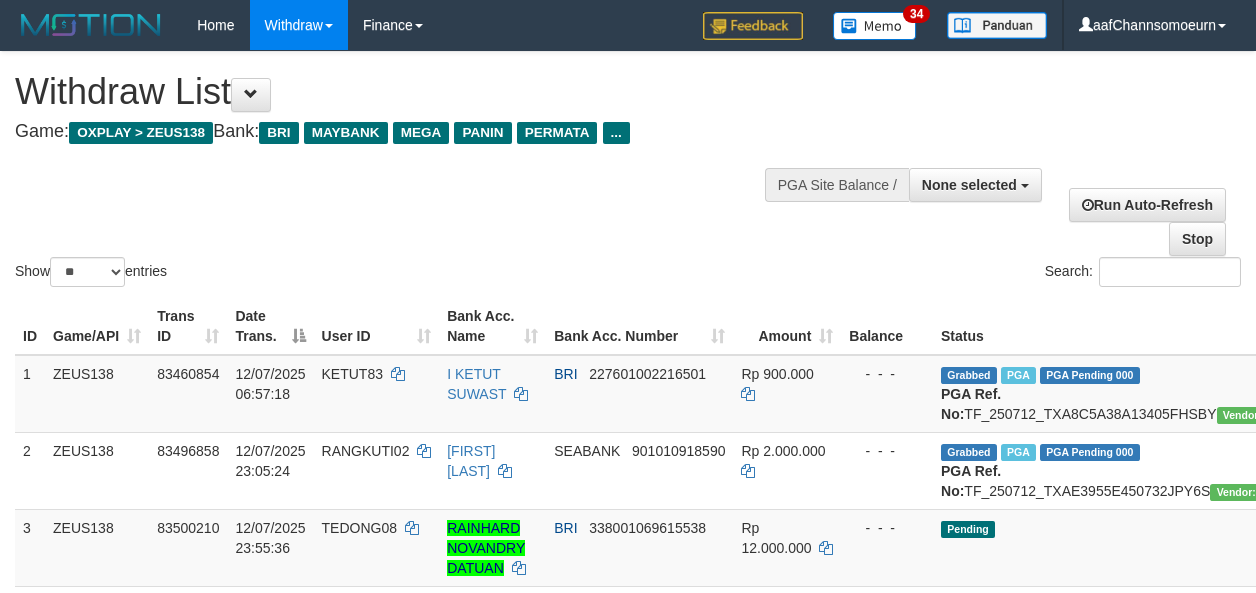 select 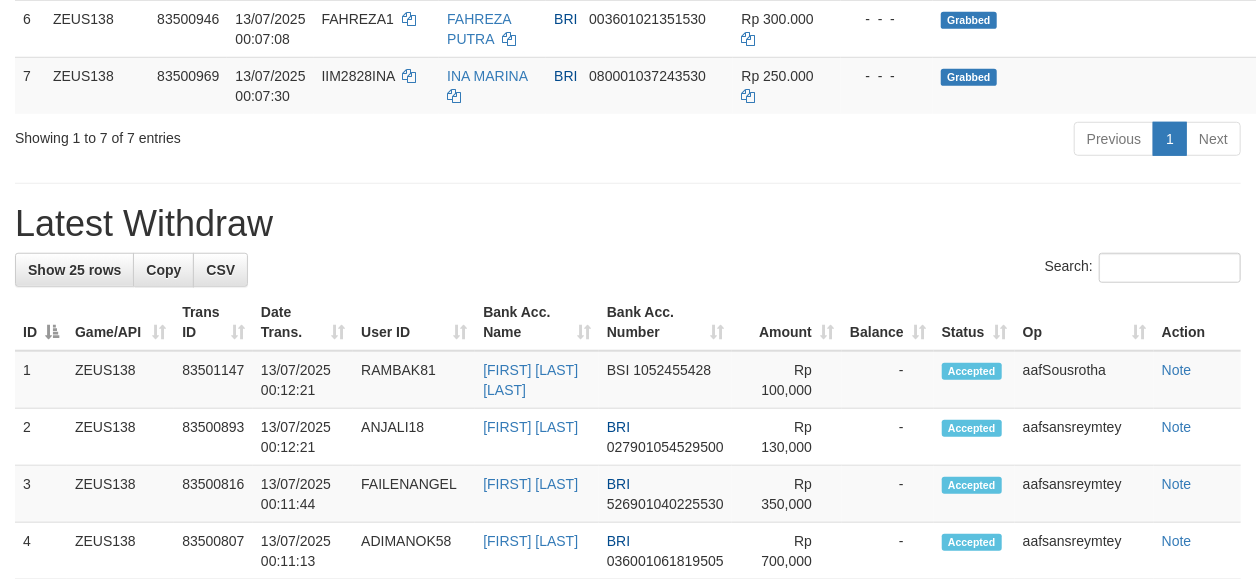 scroll, scrollTop: 645, scrollLeft: 0, axis: vertical 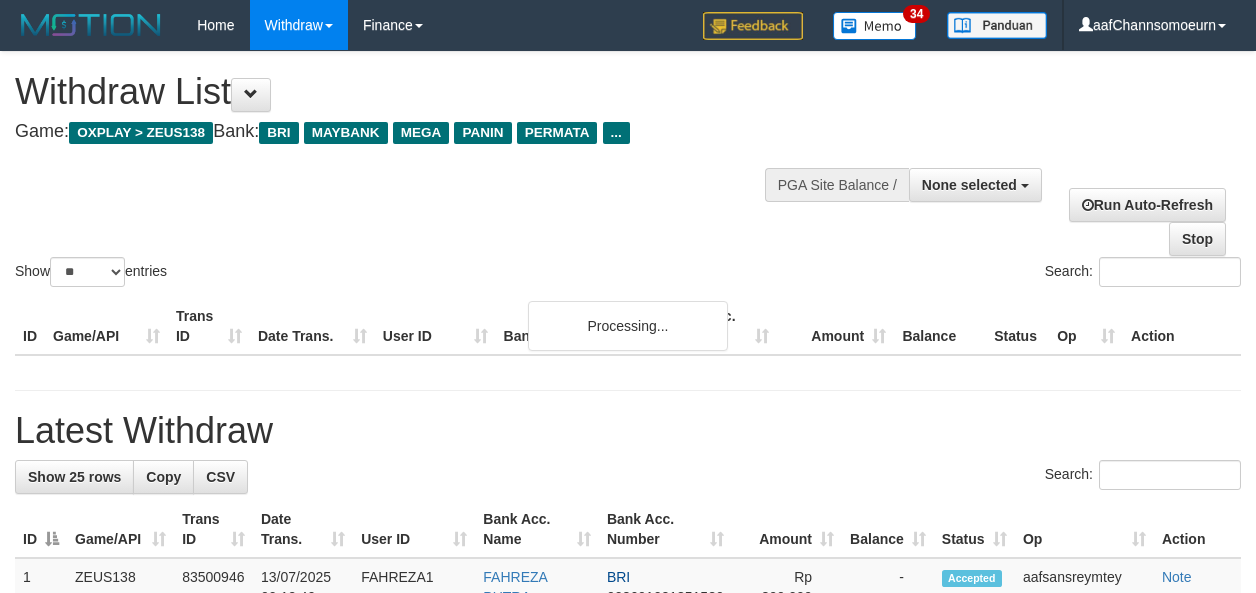 select 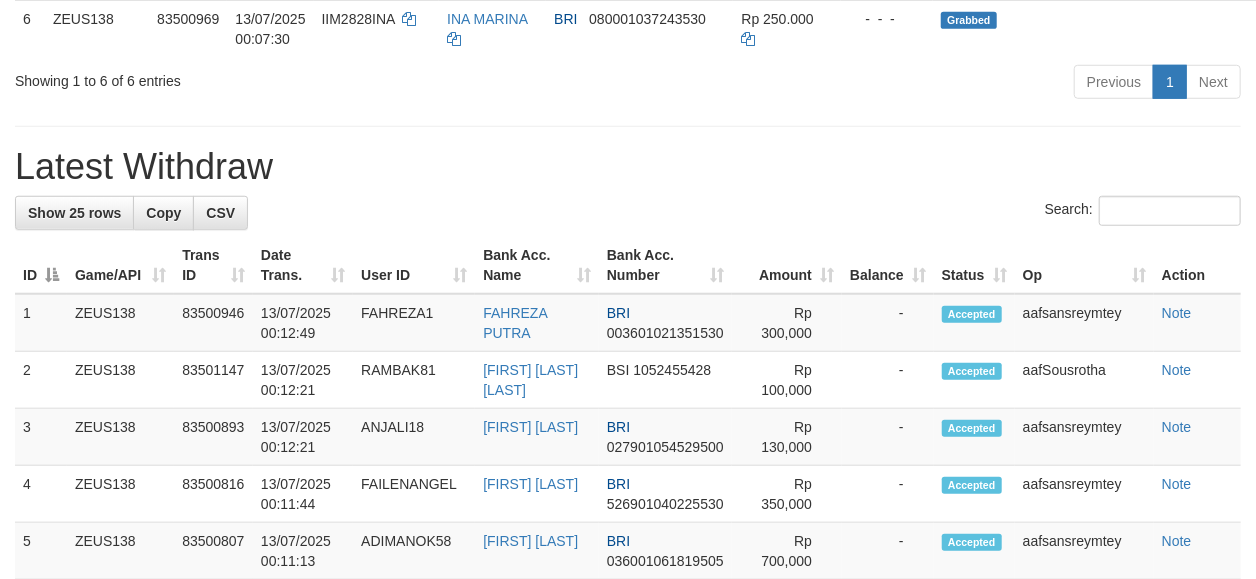 scroll, scrollTop: 645, scrollLeft: 0, axis: vertical 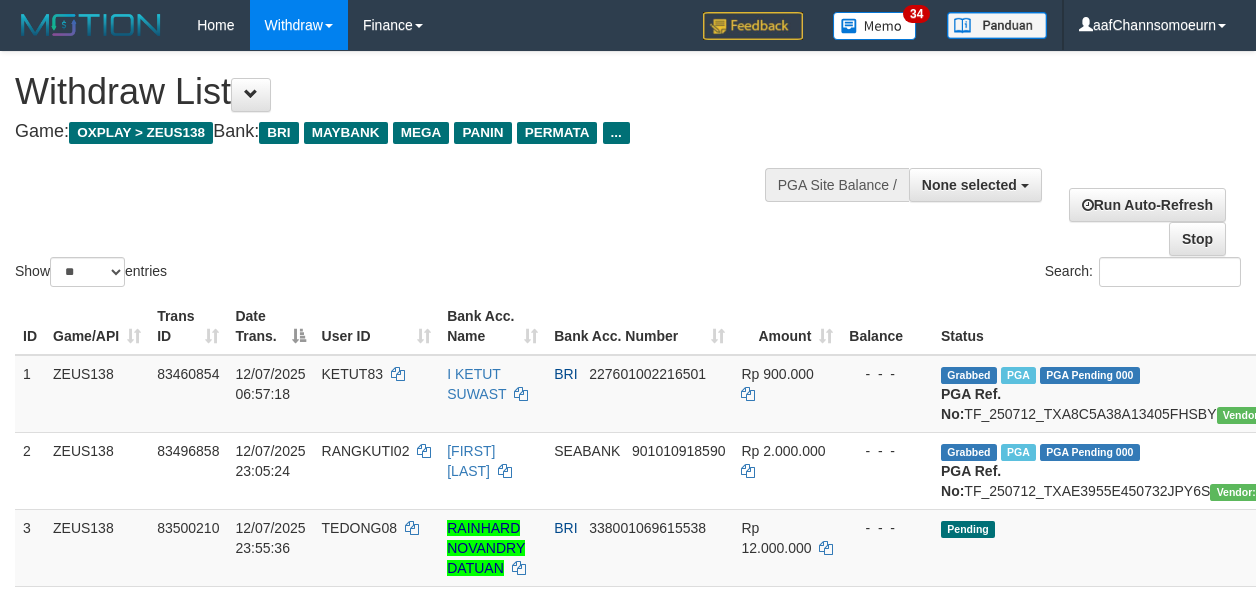 select 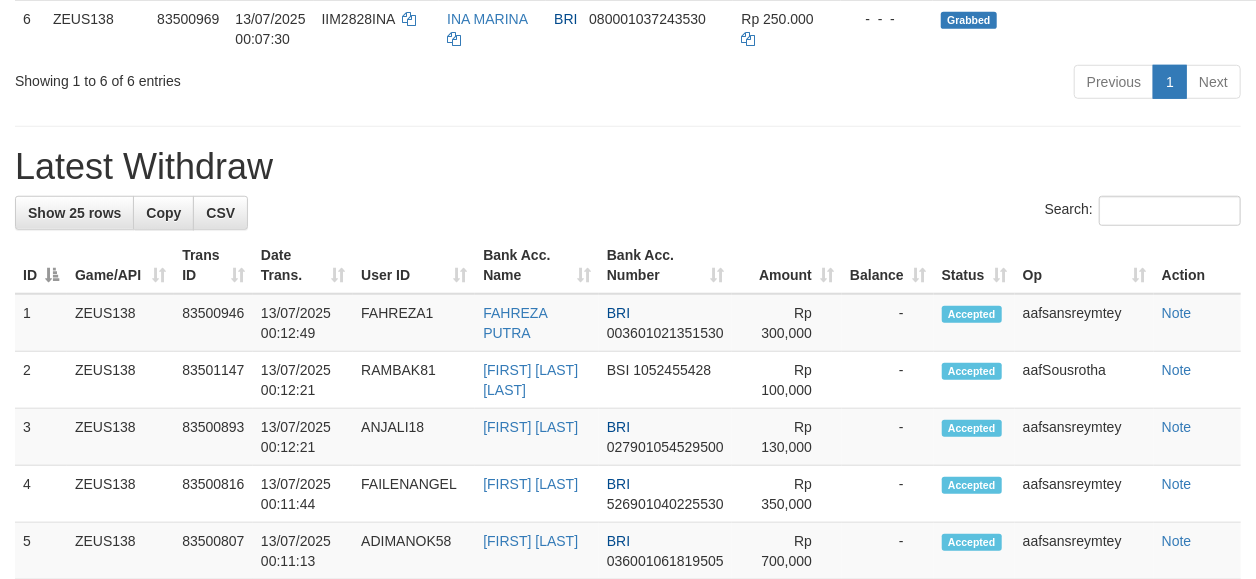 scroll, scrollTop: 645, scrollLeft: 0, axis: vertical 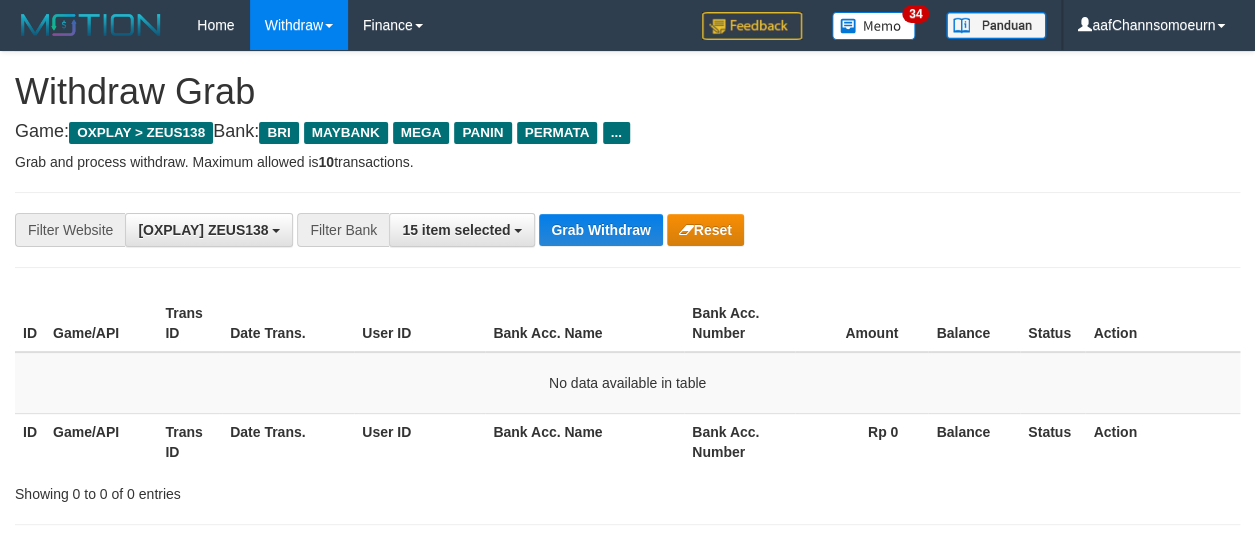 click on "Grab Withdraw" at bounding box center (600, 230) 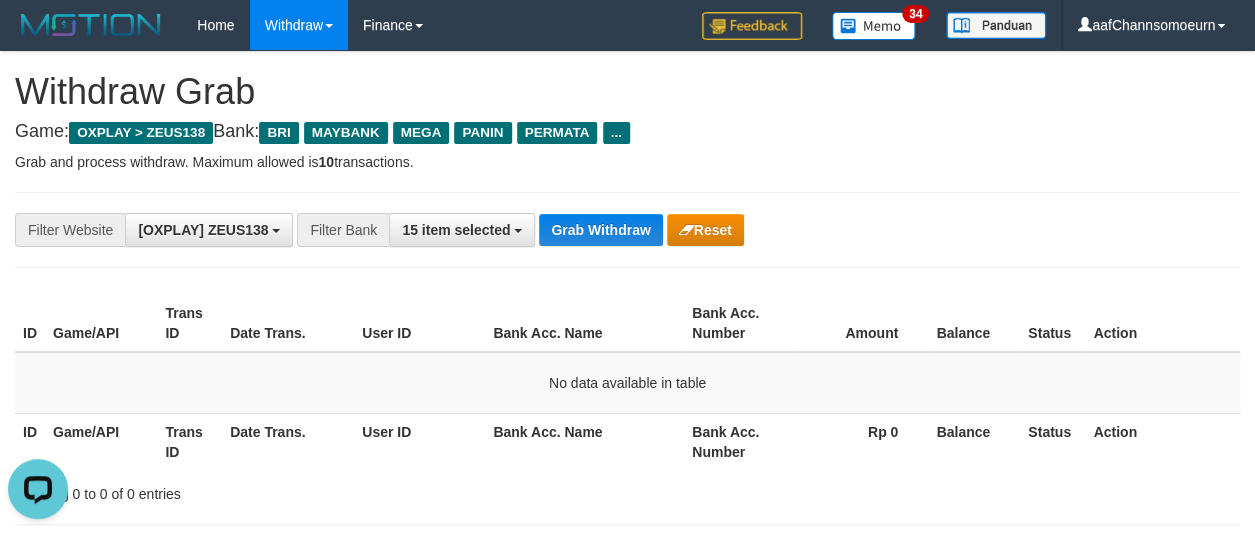 scroll, scrollTop: 0, scrollLeft: 0, axis: both 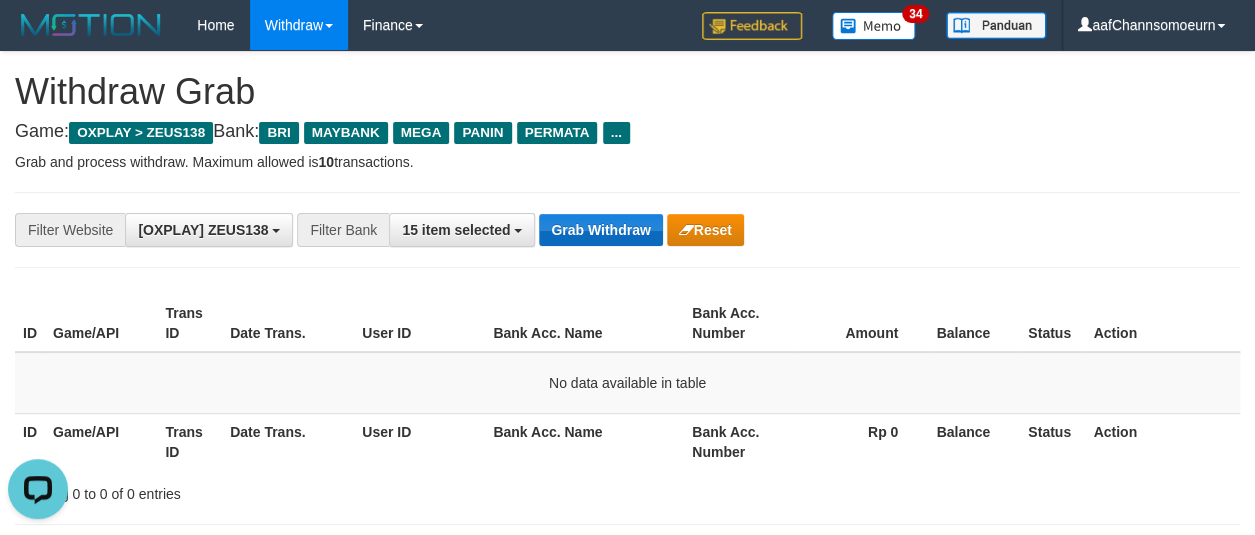 click on "Grab Withdraw" at bounding box center (600, 230) 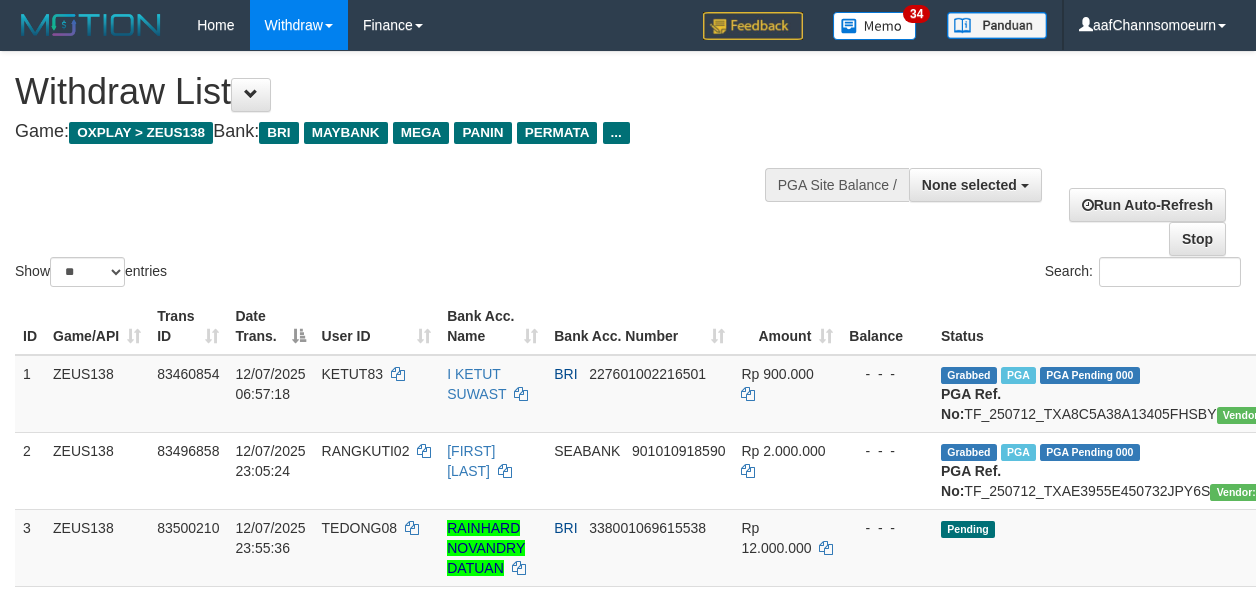 select 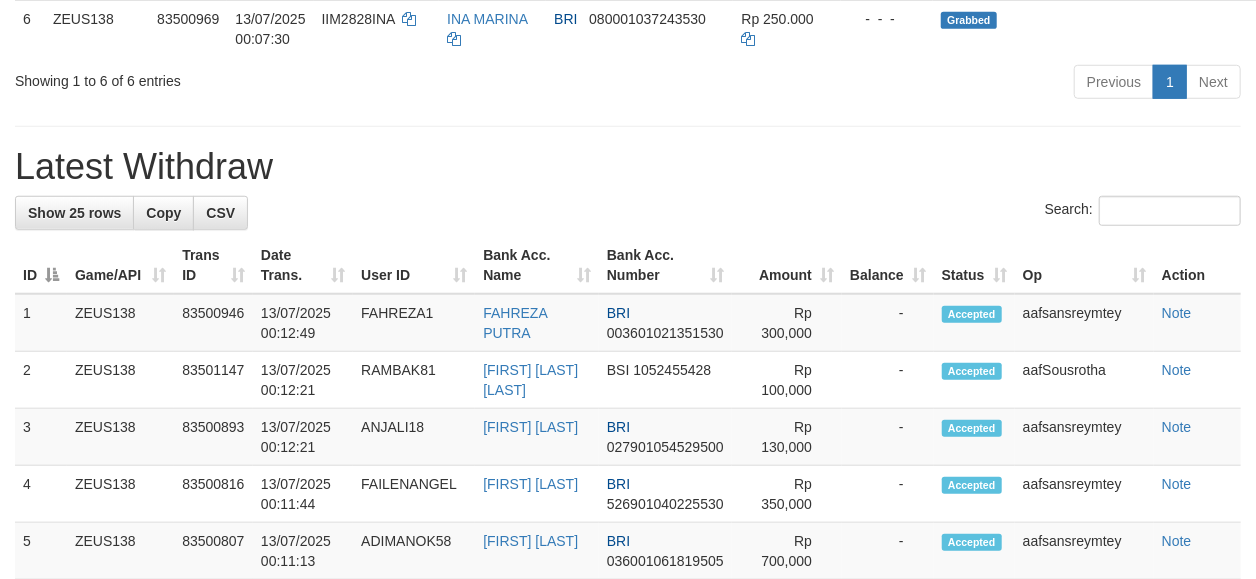 scroll, scrollTop: 645, scrollLeft: 0, axis: vertical 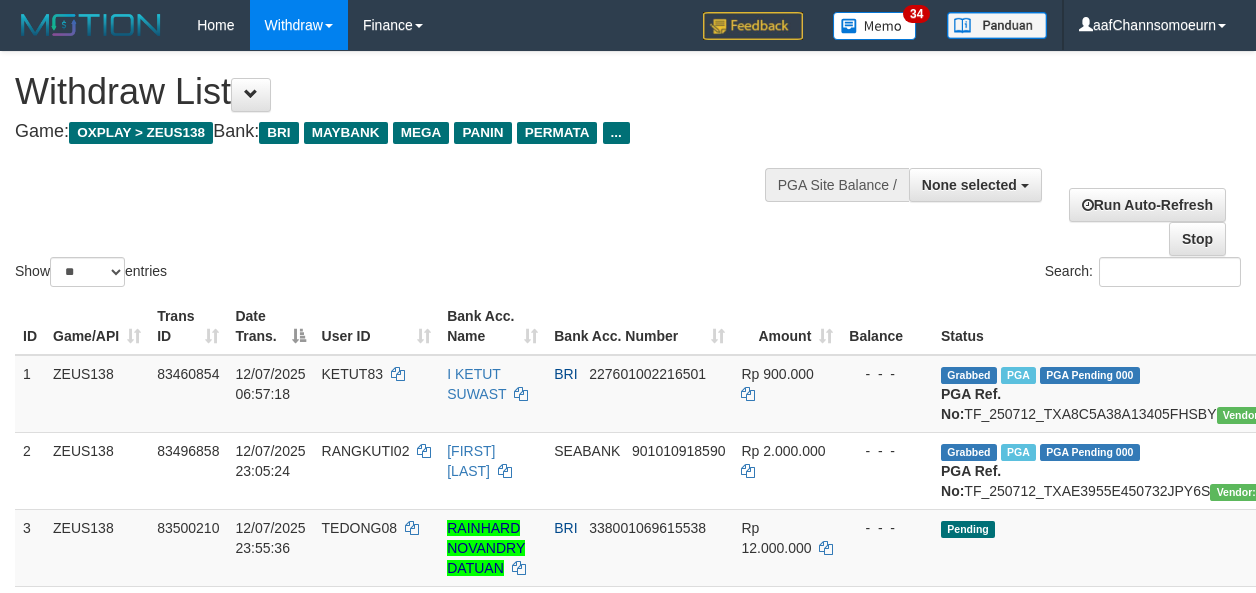 select 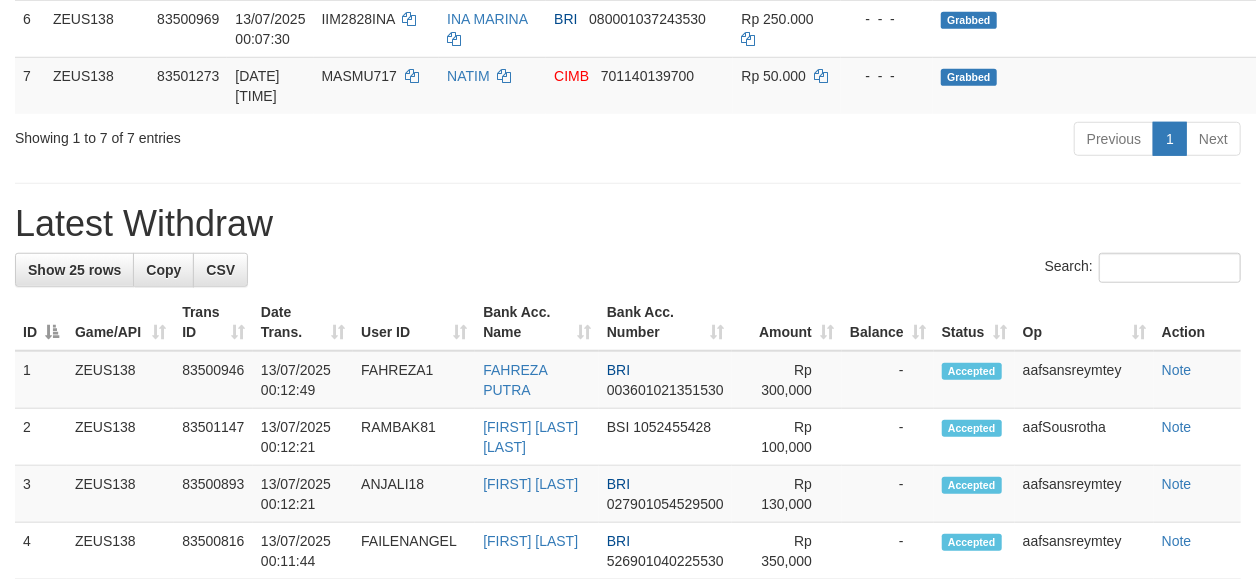 scroll, scrollTop: 645, scrollLeft: 0, axis: vertical 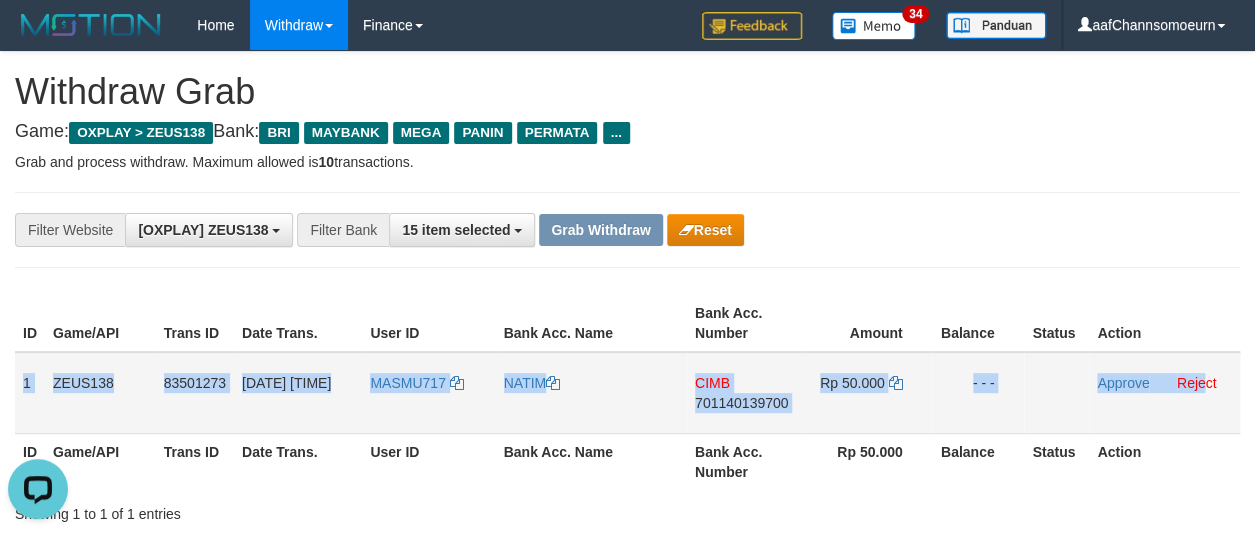 drag, startPoint x: 737, startPoint y: 420, endPoint x: 1206, endPoint y: 401, distance: 469.3847 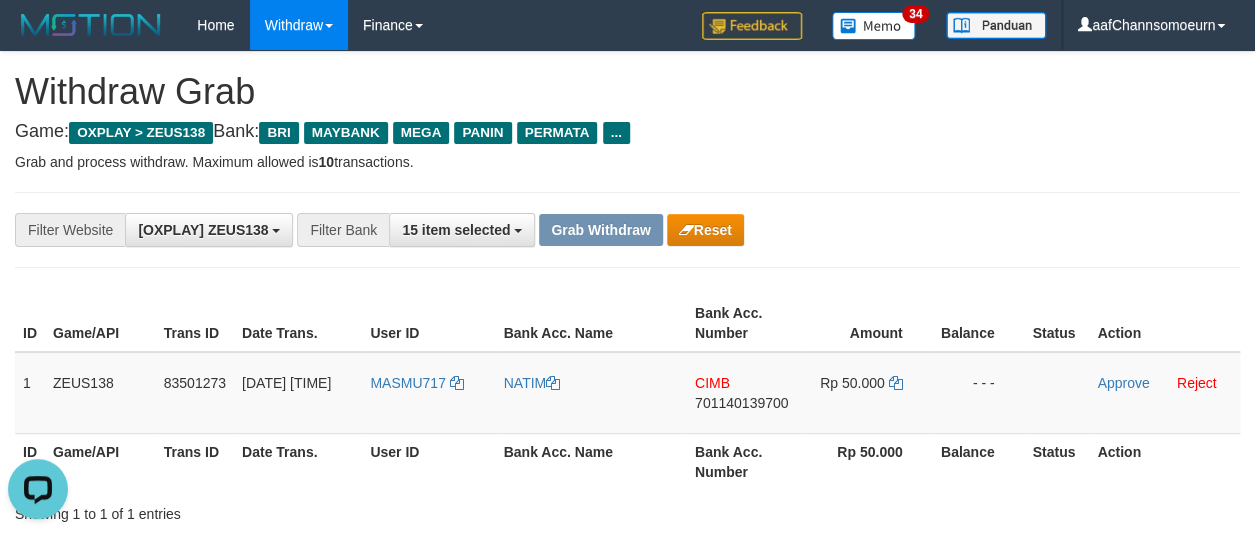 click on "**********" at bounding box center (627, 838) 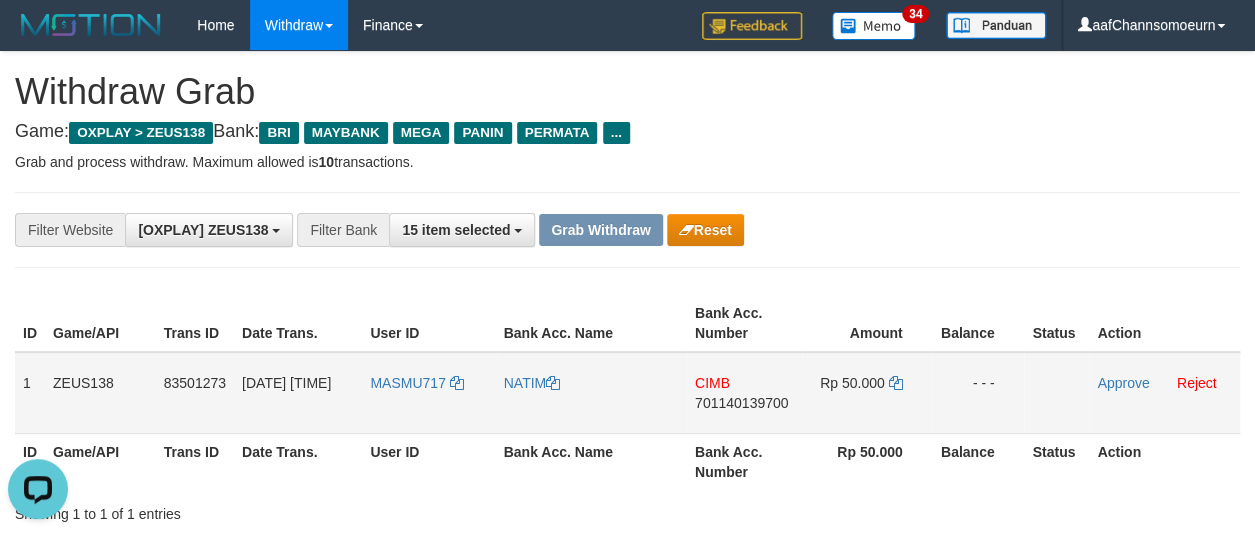 click on "CIMB" at bounding box center (712, 383) 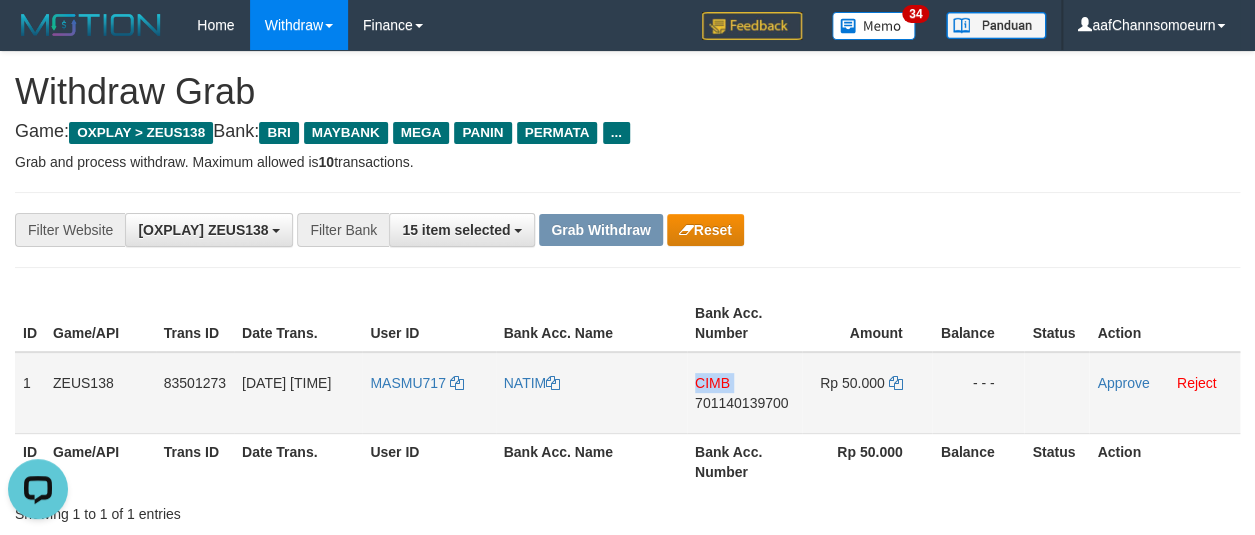 click on "CIMB" at bounding box center (712, 383) 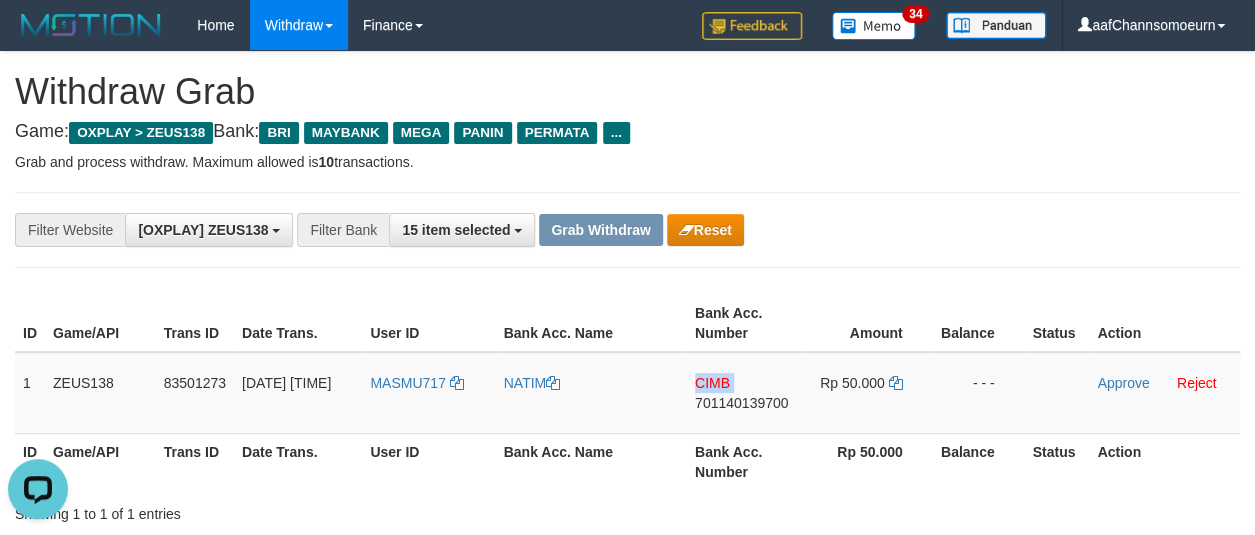 copy on "CIMB" 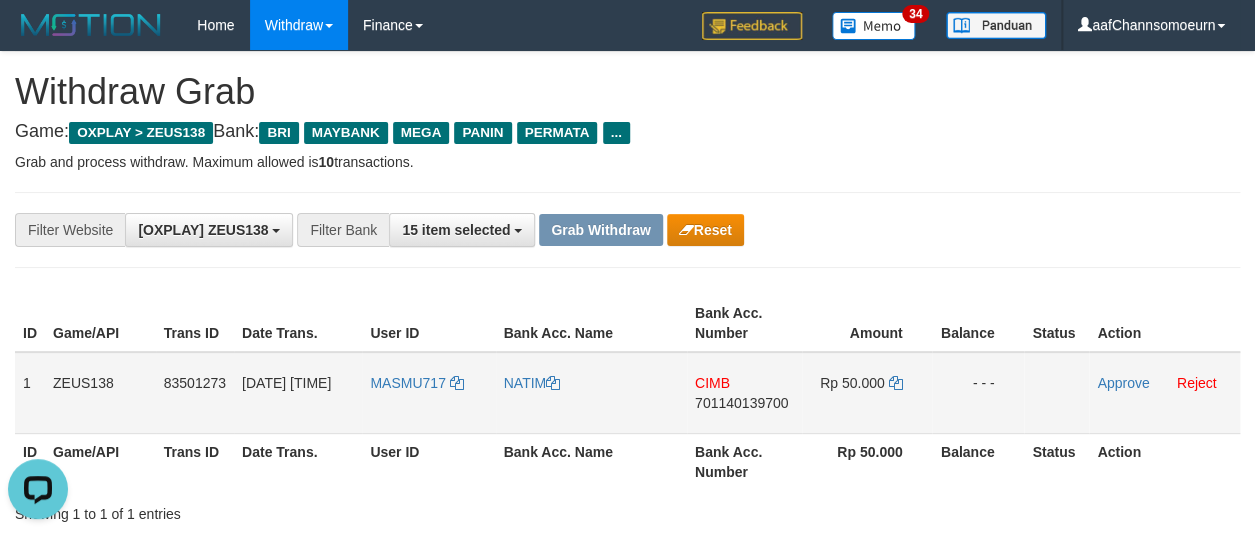 click on "701140139700" at bounding box center (741, 403) 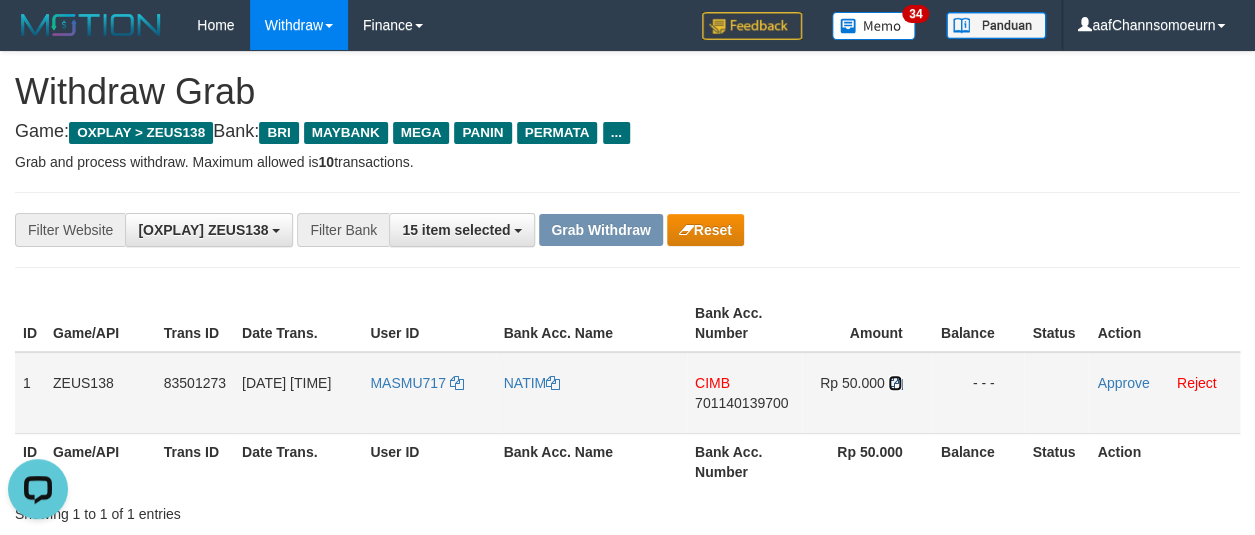 click at bounding box center [895, 383] 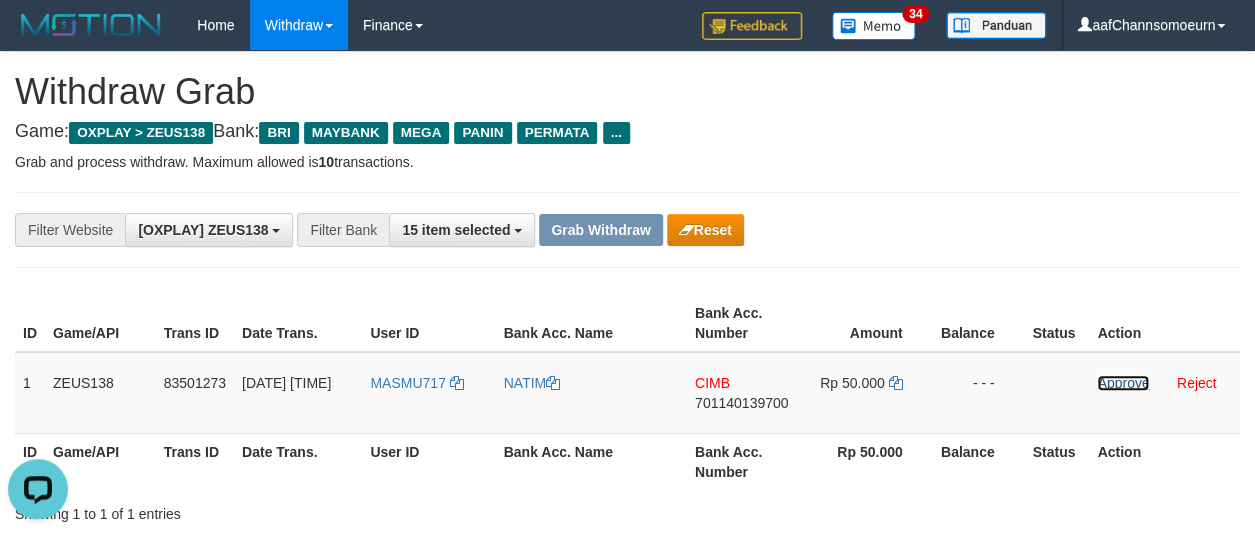 drag, startPoint x: 1110, startPoint y: 384, endPoint x: 720, endPoint y: 186, distance: 437.38312 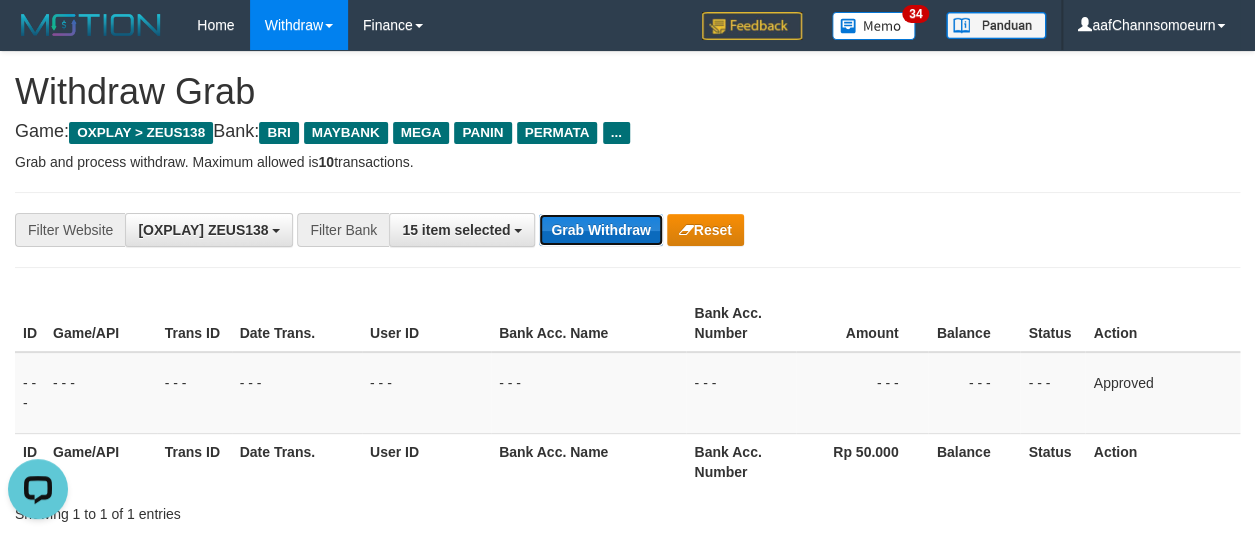 drag, startPoint x: 591, startPoint y: 218, endPoint x: 600, endPoint y: 237, distance: 21.023796 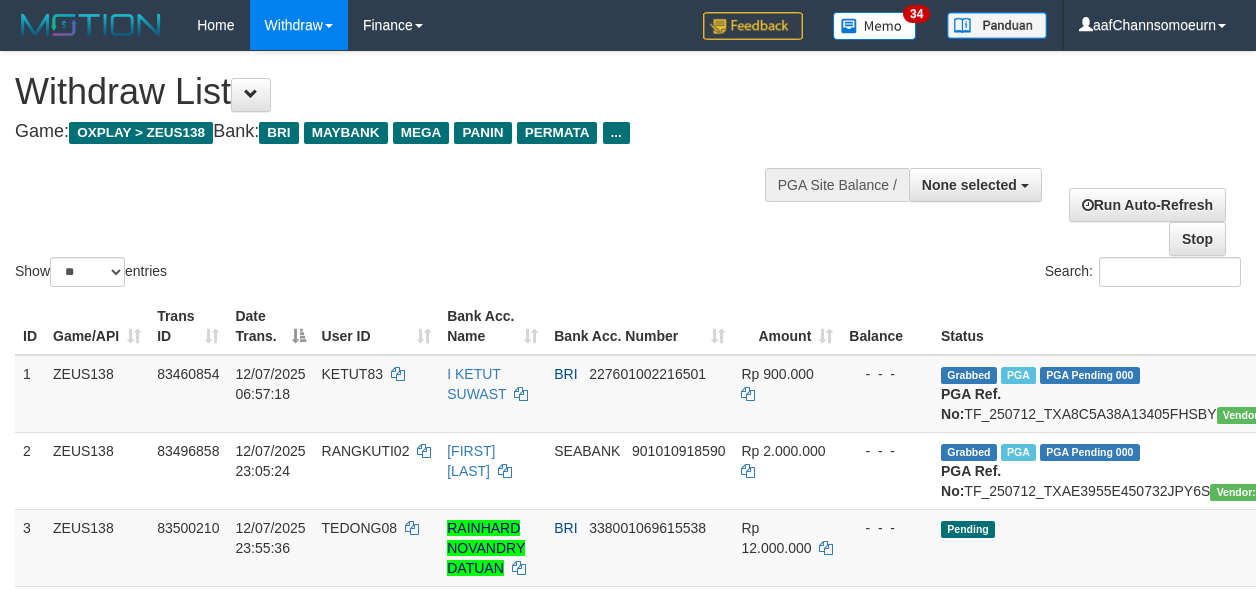 select 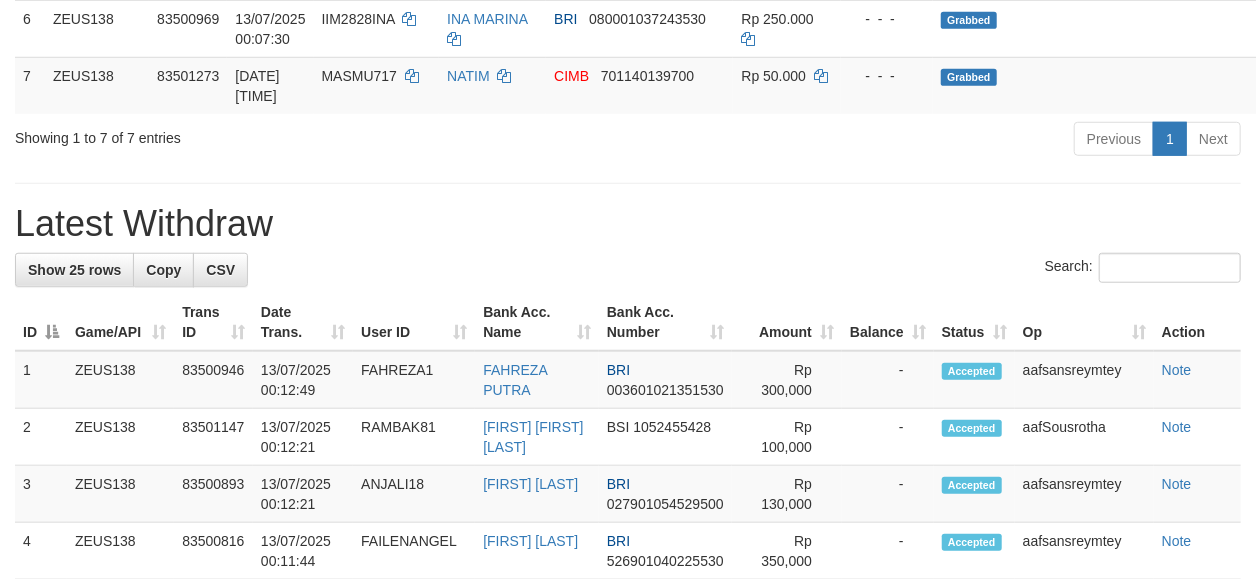 scroll, scrollTop: 645, scrollLeft: 0, axis: vertical 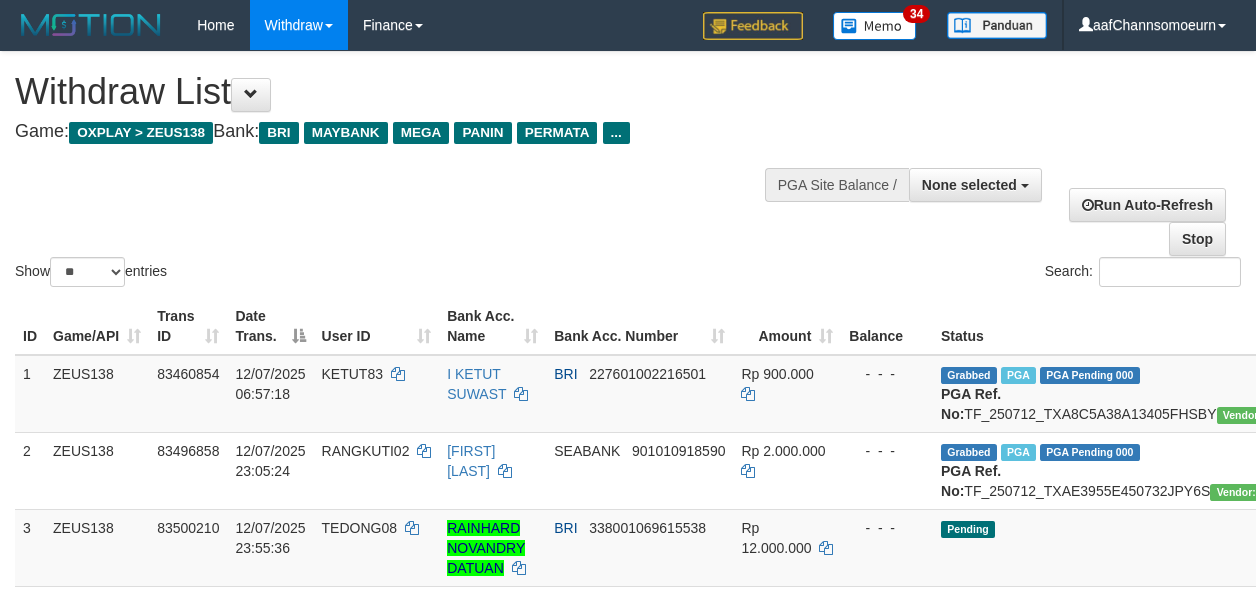 select 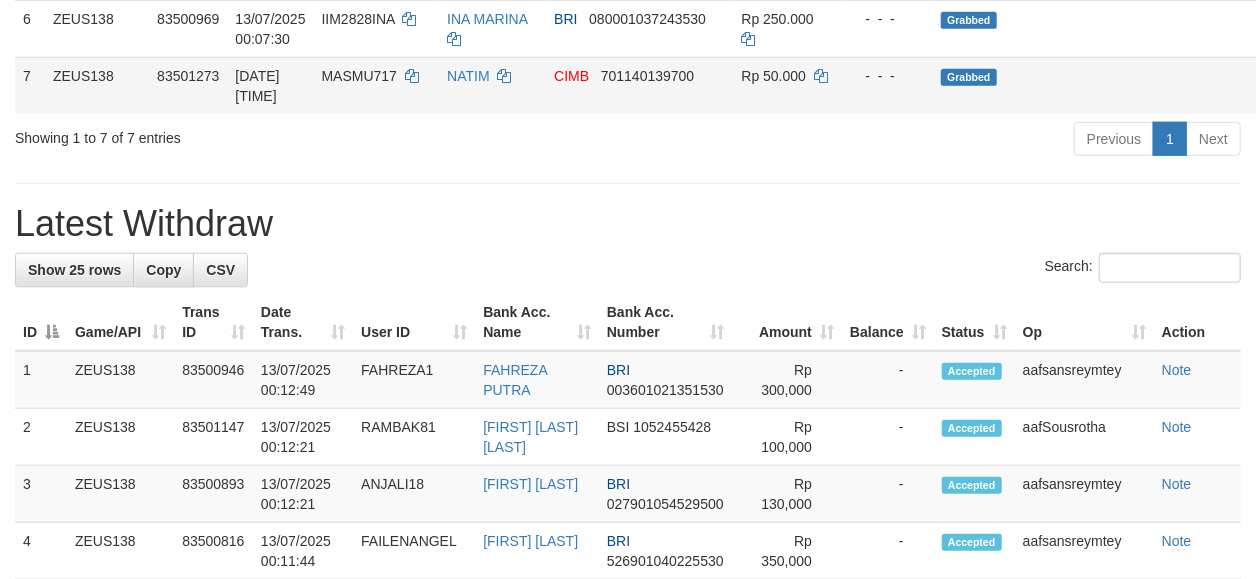 scroll, scrollTop: 645, scrollLeft: 0, axis: vertical 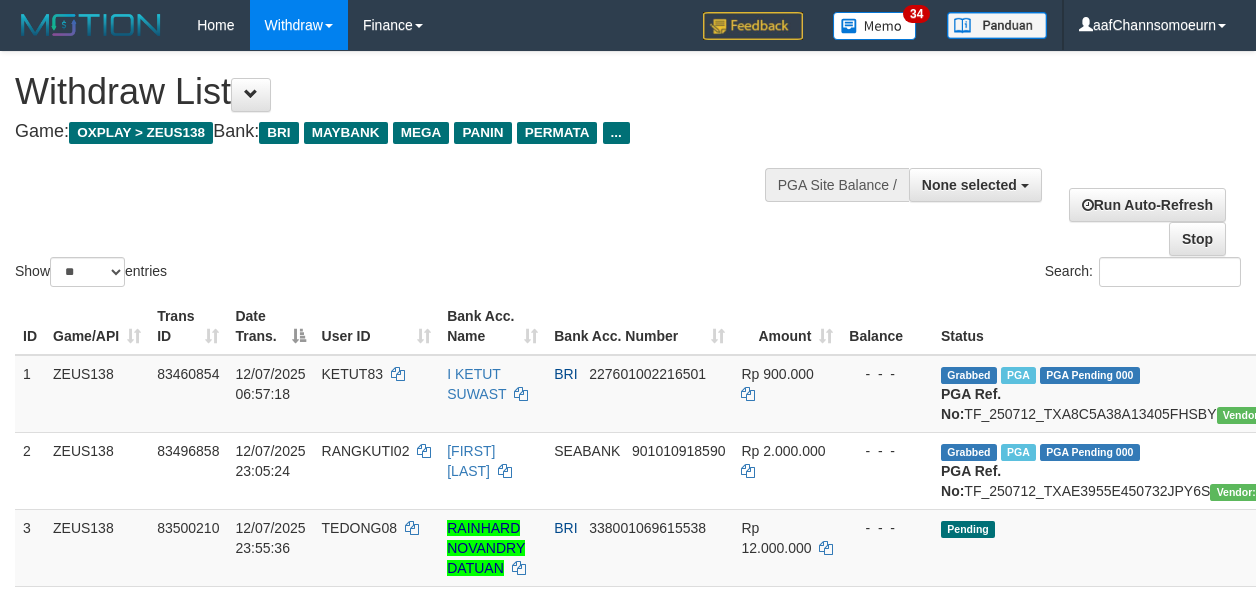 select 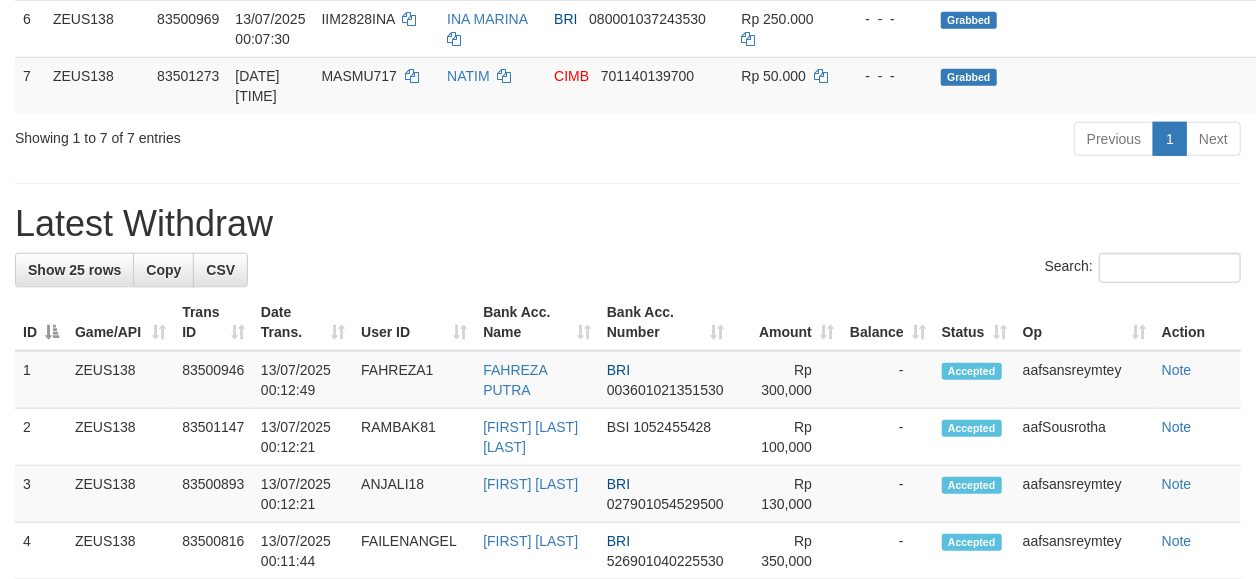 scroll, scrollTop: 645, scrollLeft: 0, axis: vertical 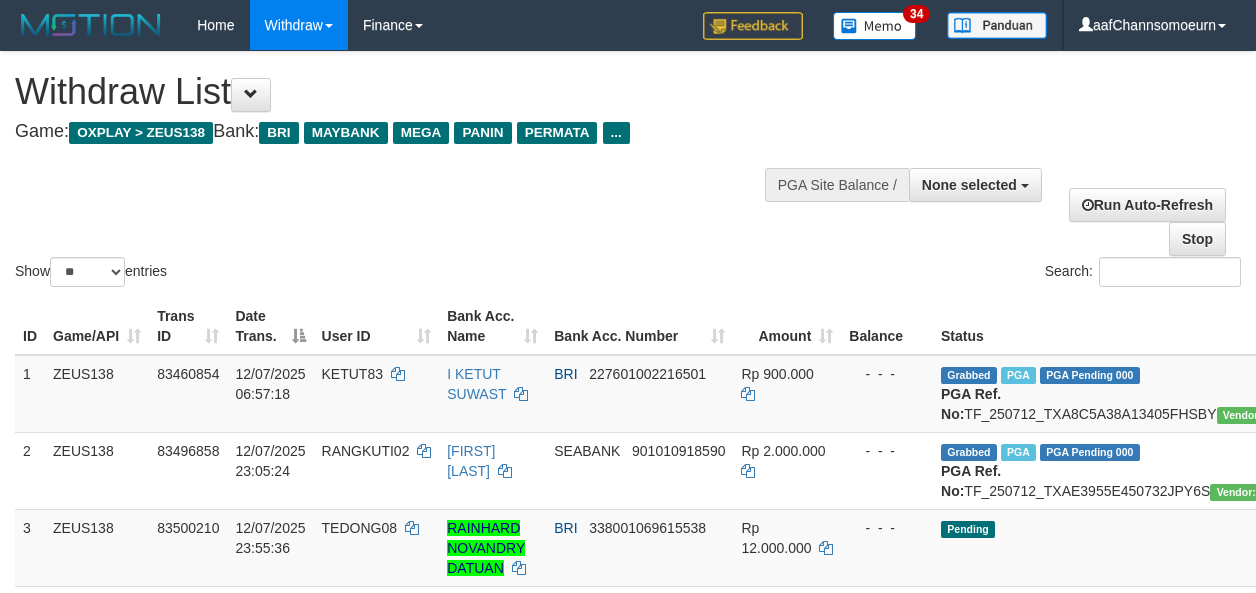 select 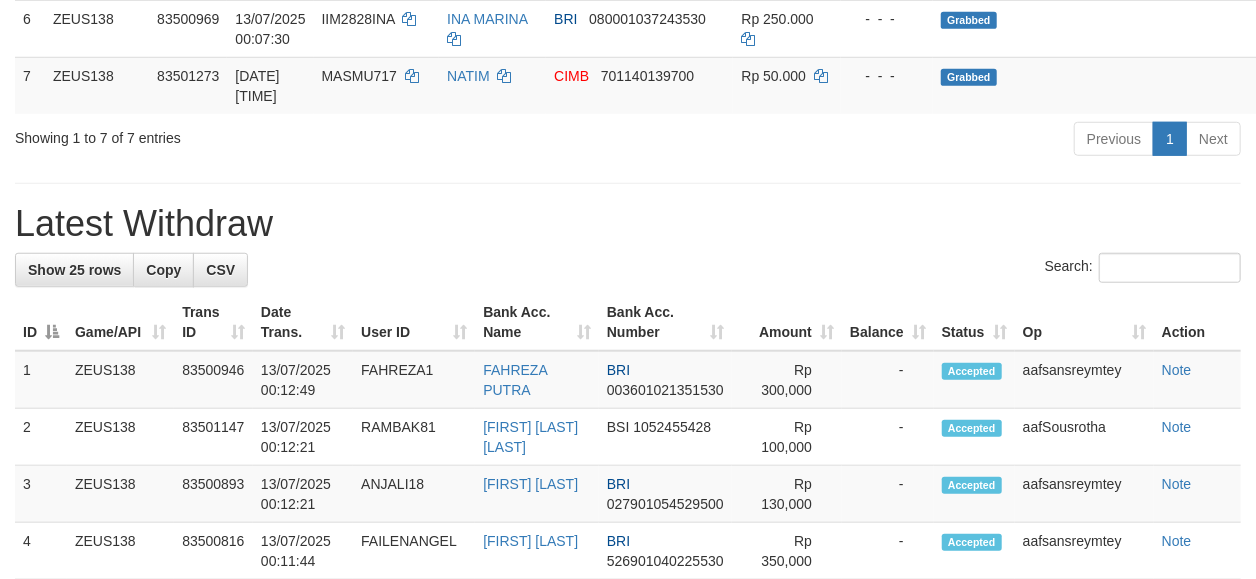 scroll, scrollTop: 645, scrollLeft: 0, axis: vertical 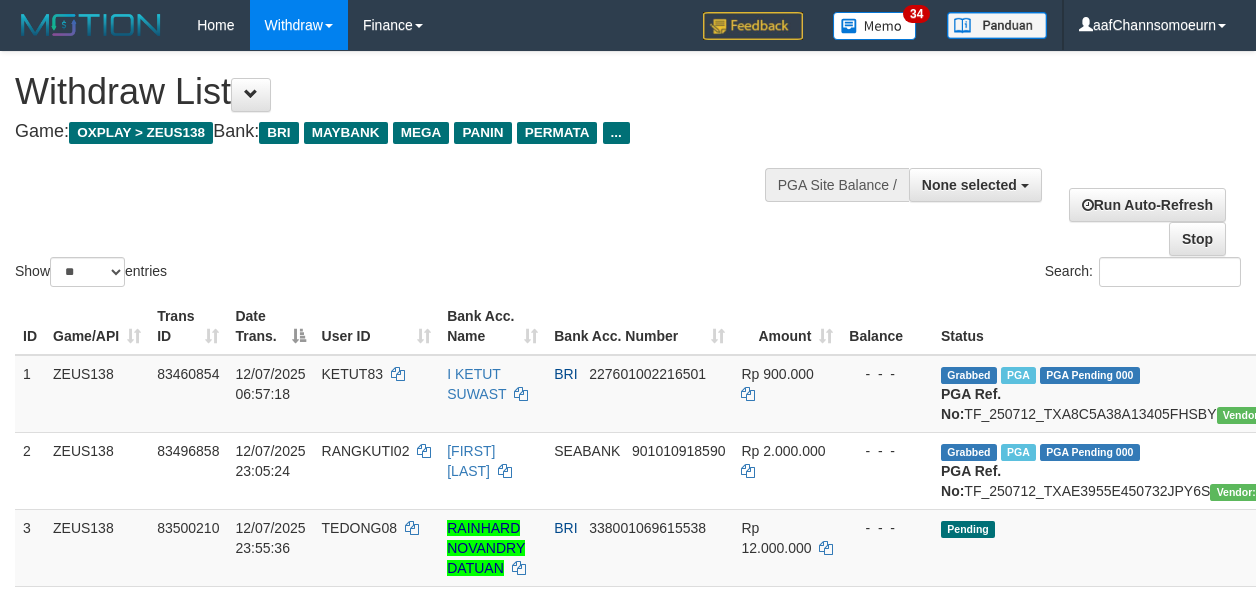 select 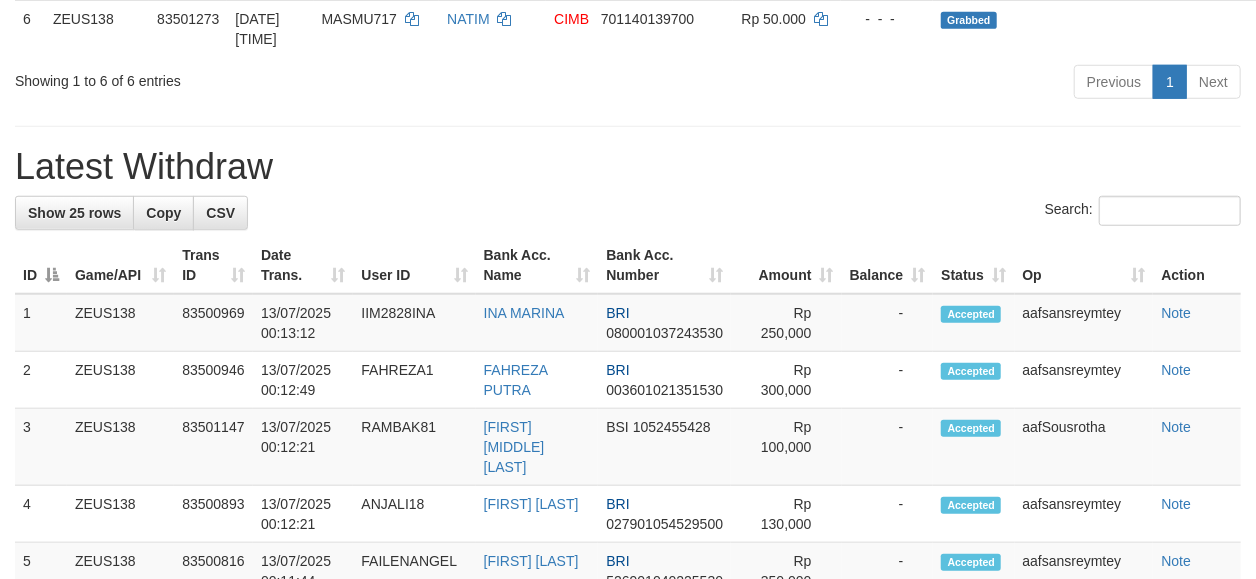 scroll, scrollTop: 645, scrollLeft: 0, axis: vertical 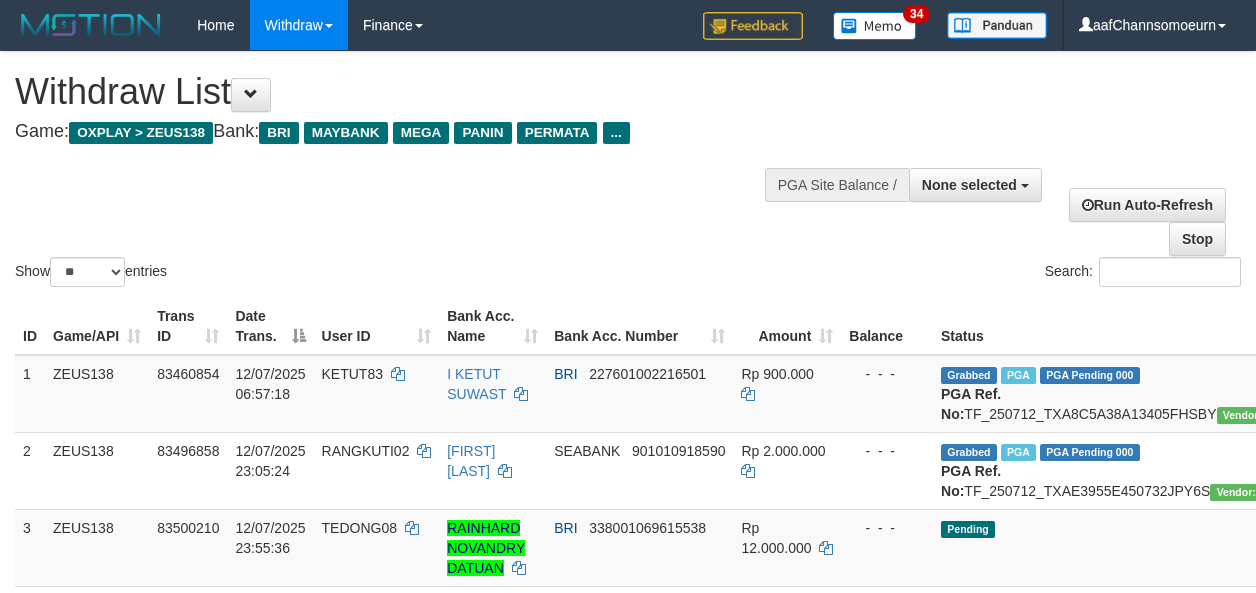 select 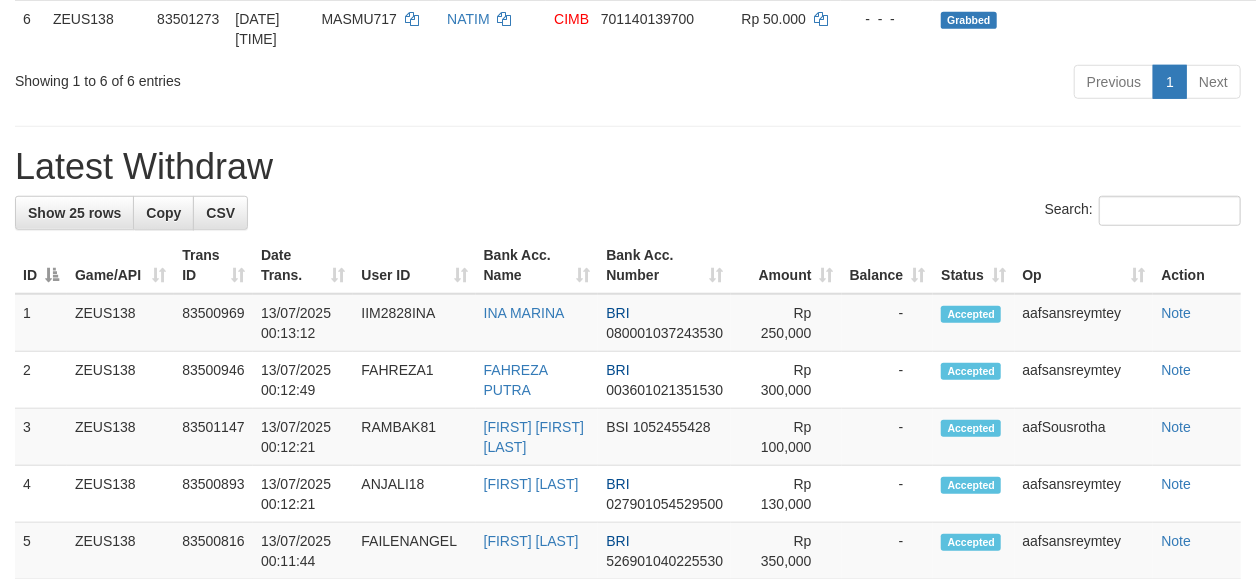 scroll, scrollTop: 645, scrollLeft: 0, axis: vertical 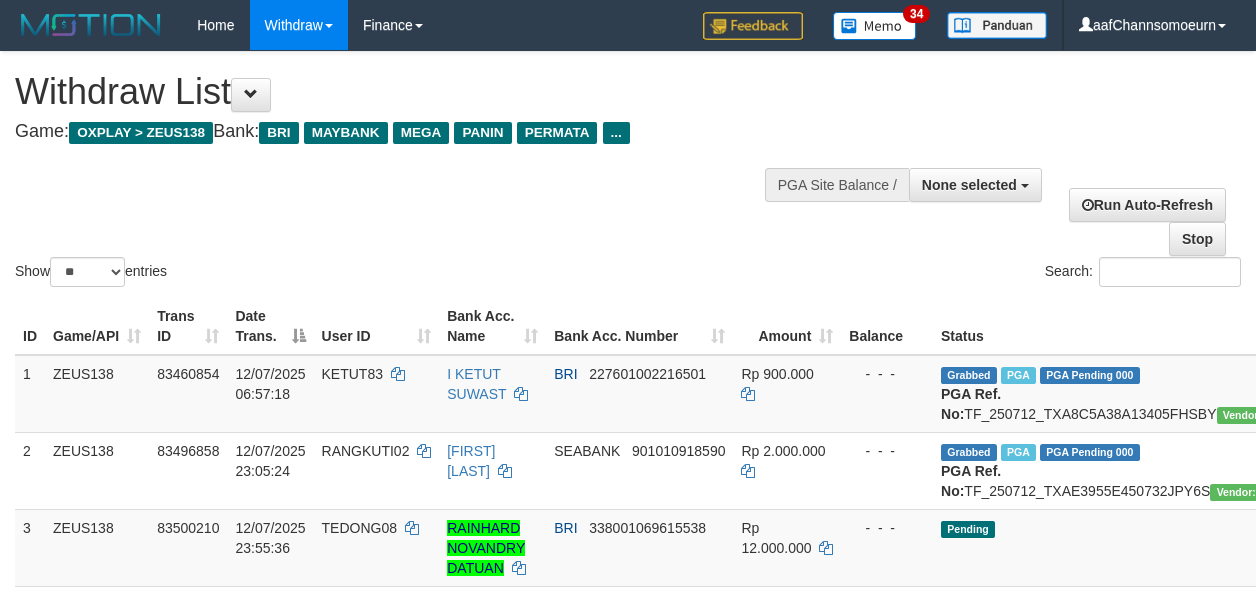 select 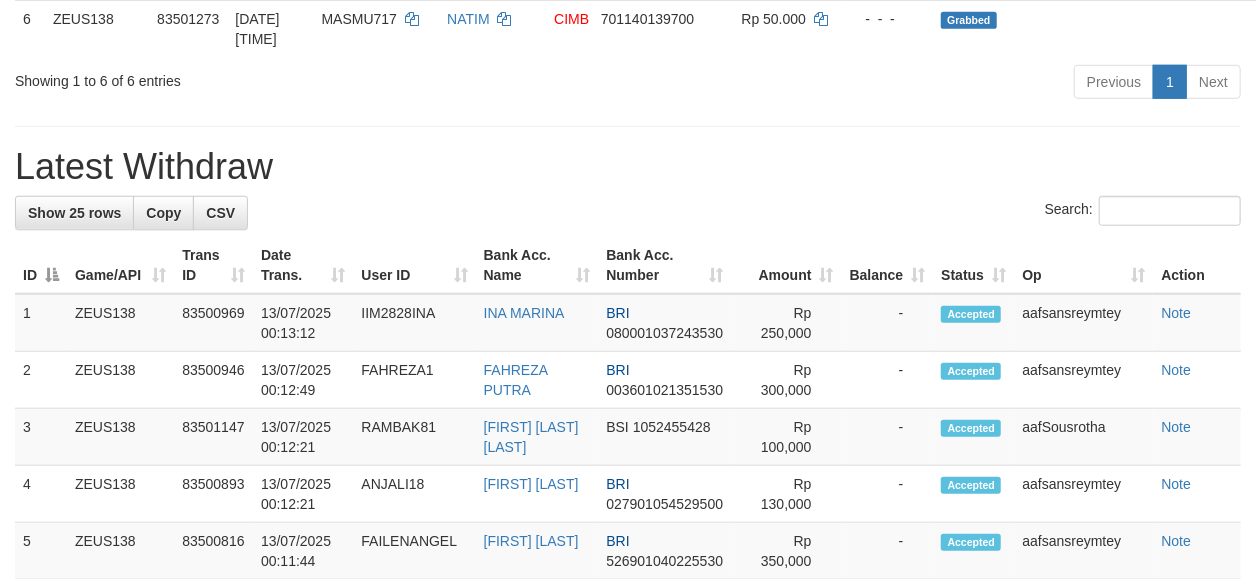 scroll, scrollTop: 645, scrollLeft: 0, axis: vertical 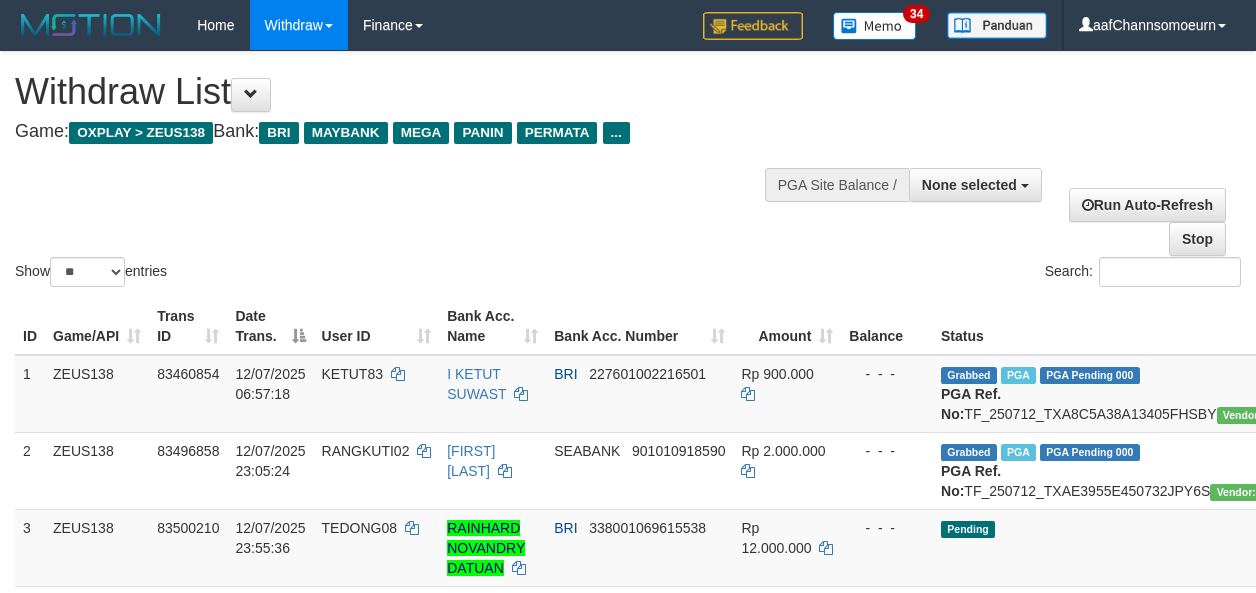 select 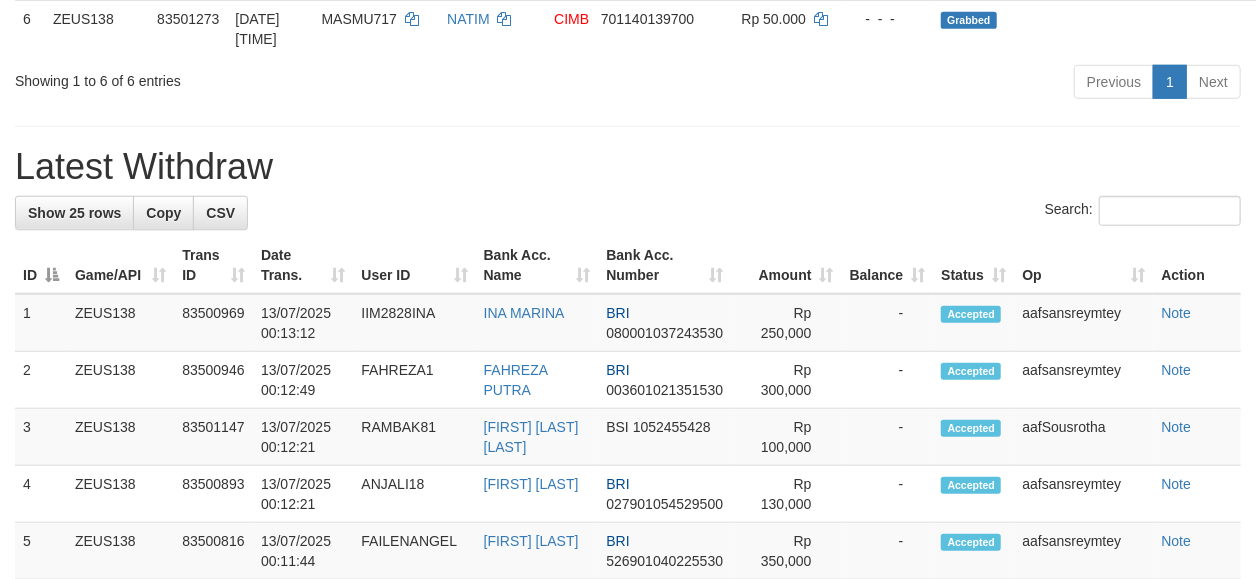 scroll, scrollTop: 645, scrollLeft: 0, axis: vertical 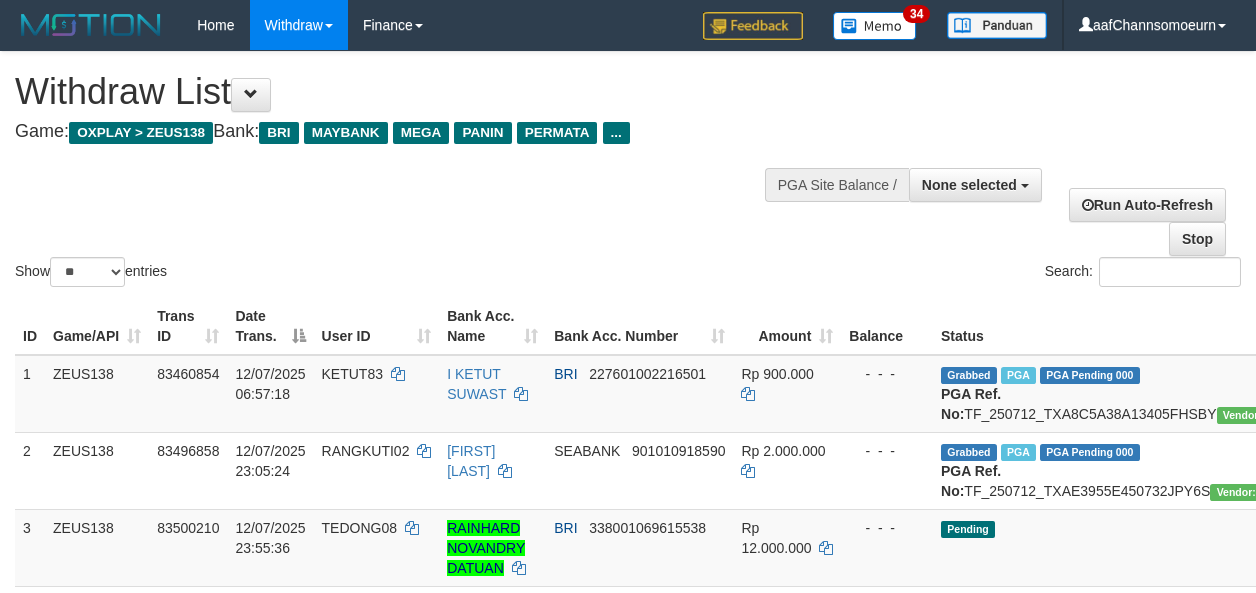 select 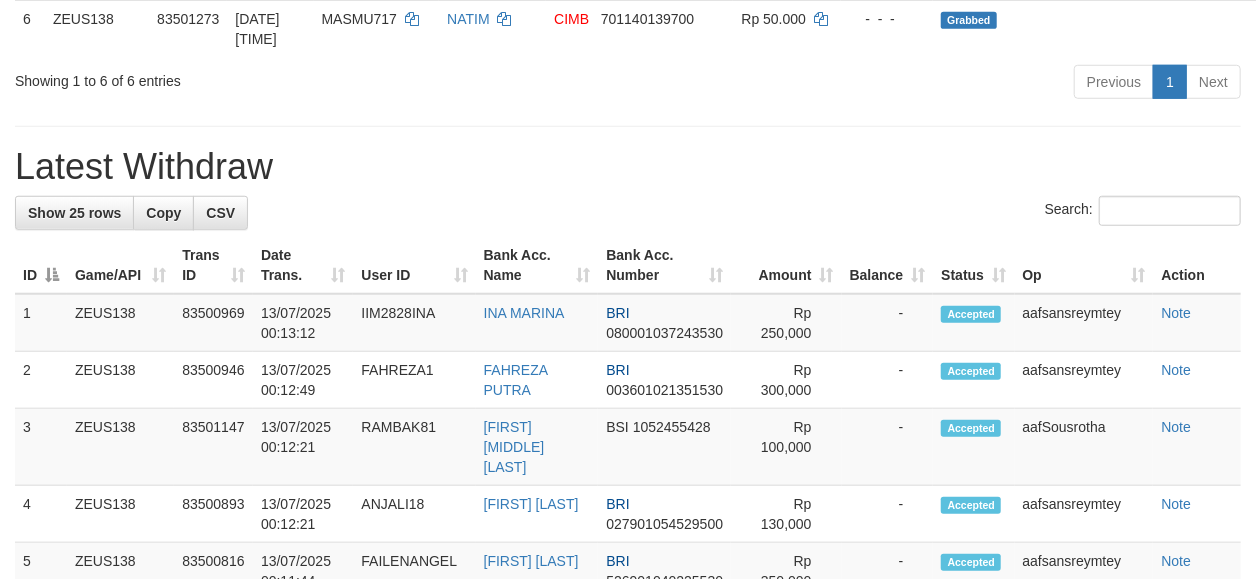 scroll, scrollTop: 645, scrollLeft: 0, axis: vertical 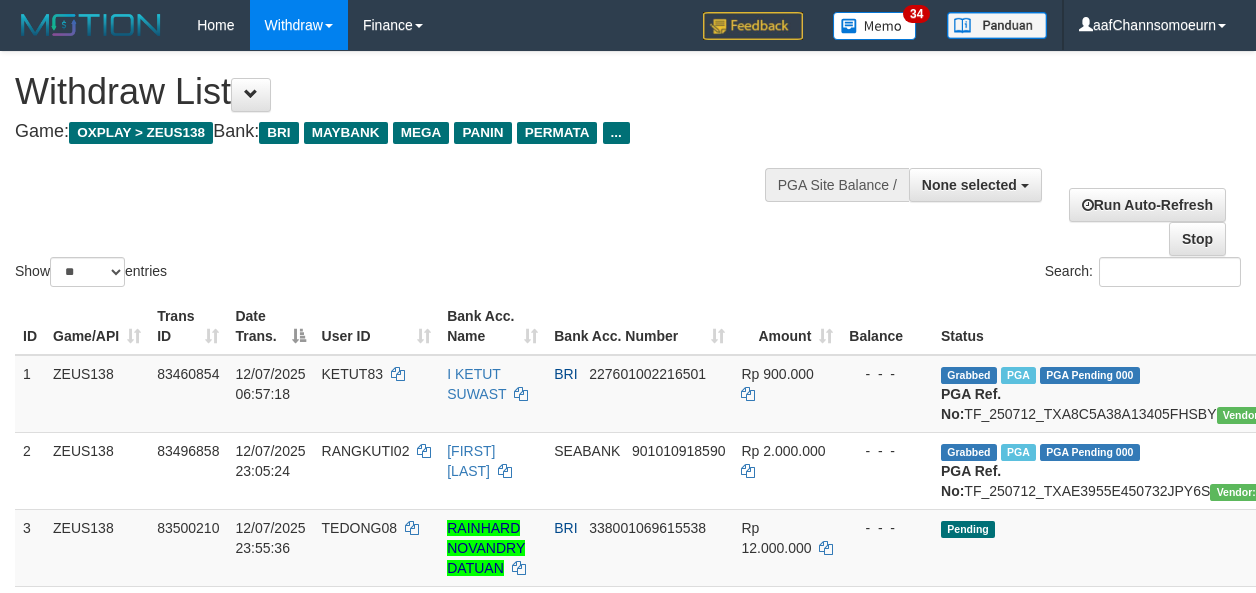 select 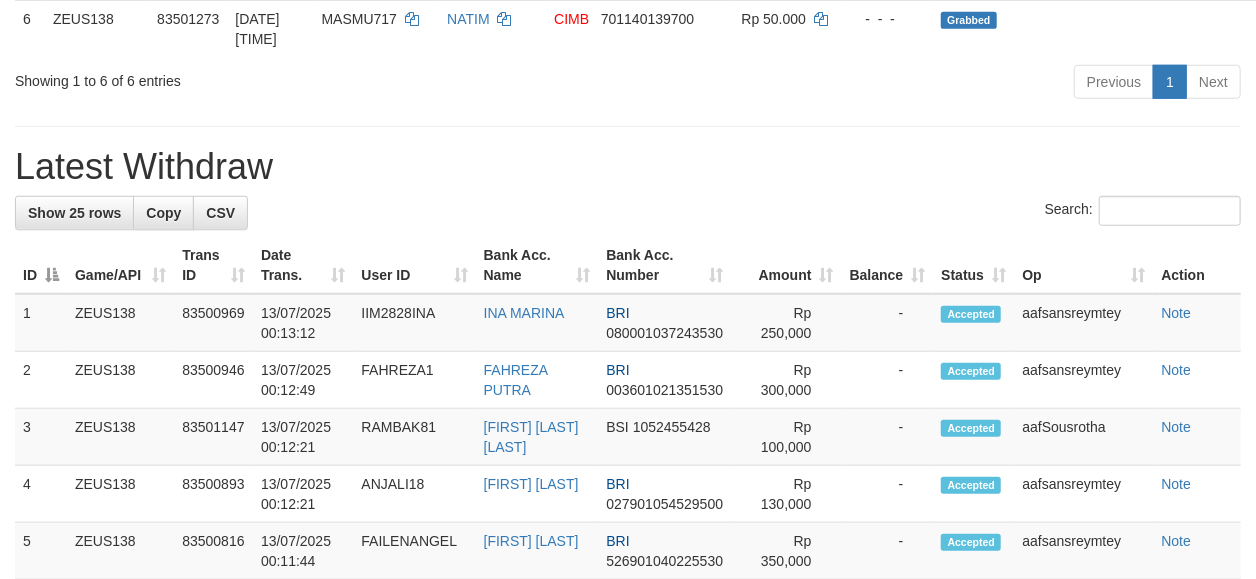 scroll, scrollTop: 645, scrollLeft: 0, axis: vertical 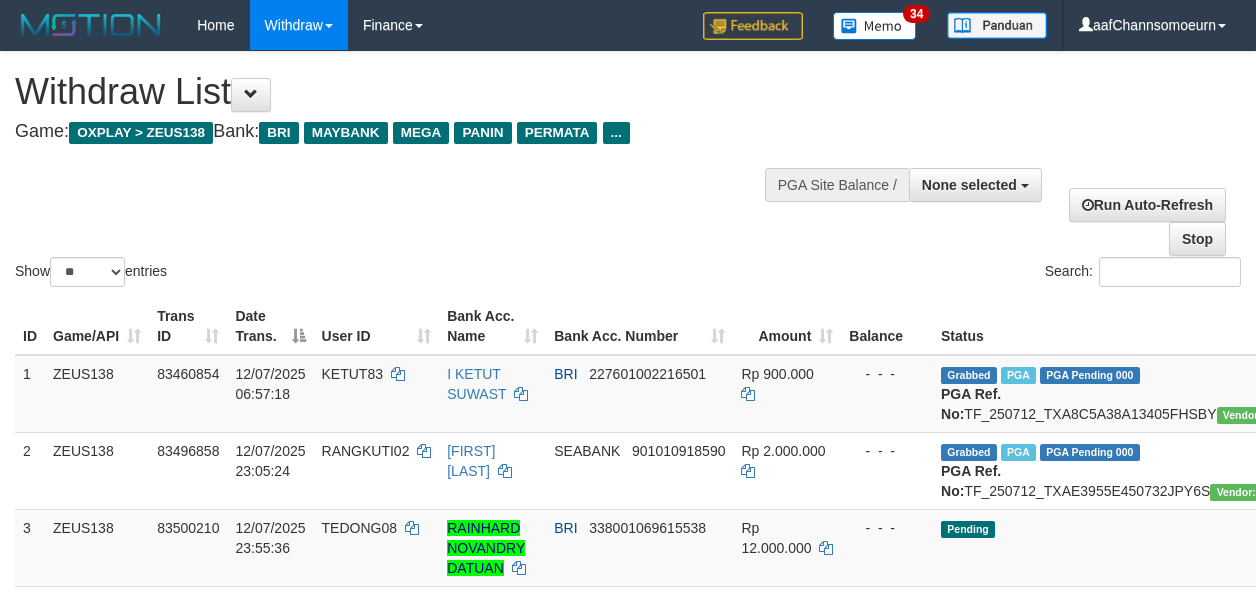 select 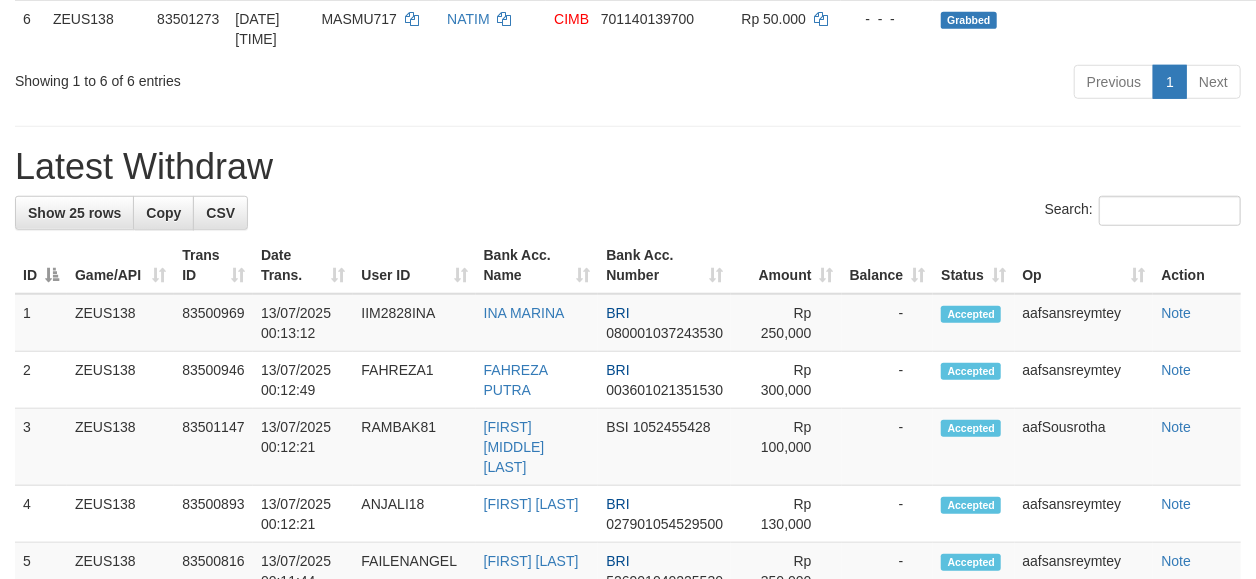scroll, scrollTop: 645, scrollLeft: 0, axis: vertical 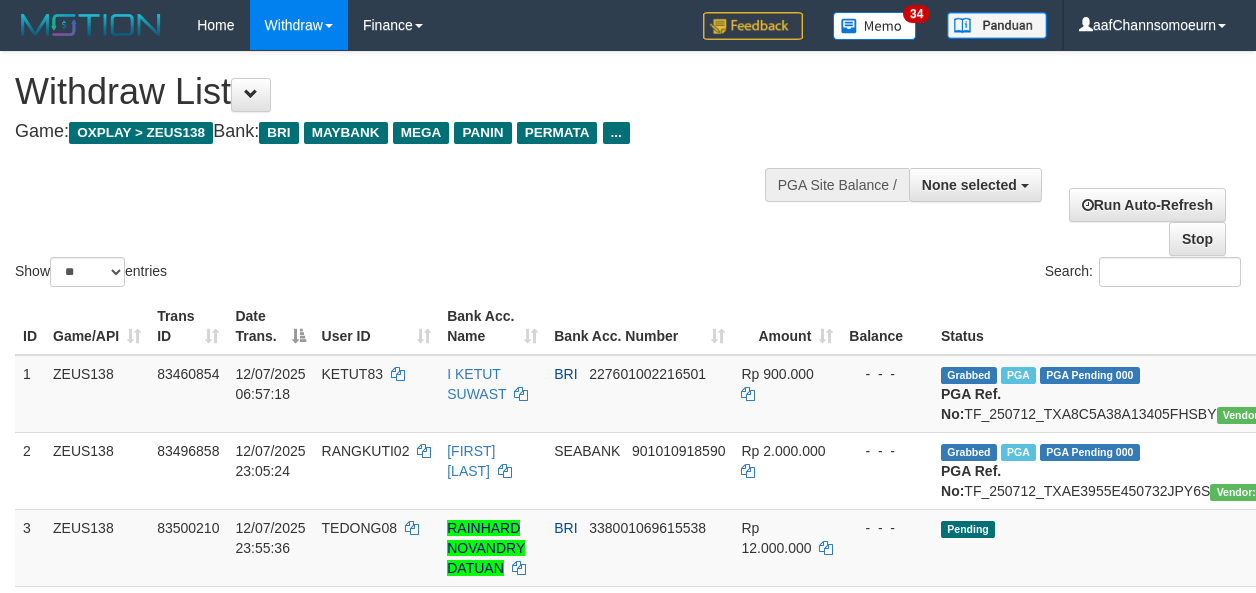 select 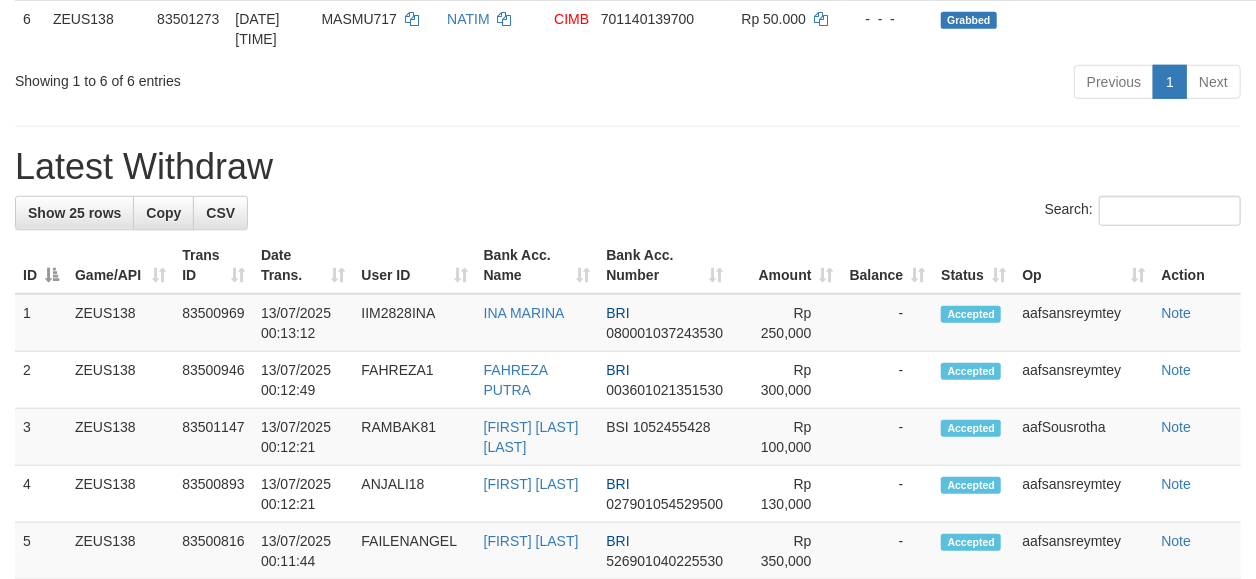 scroll, scrollTop: 645, scrollLeft: 0, axis: vertical 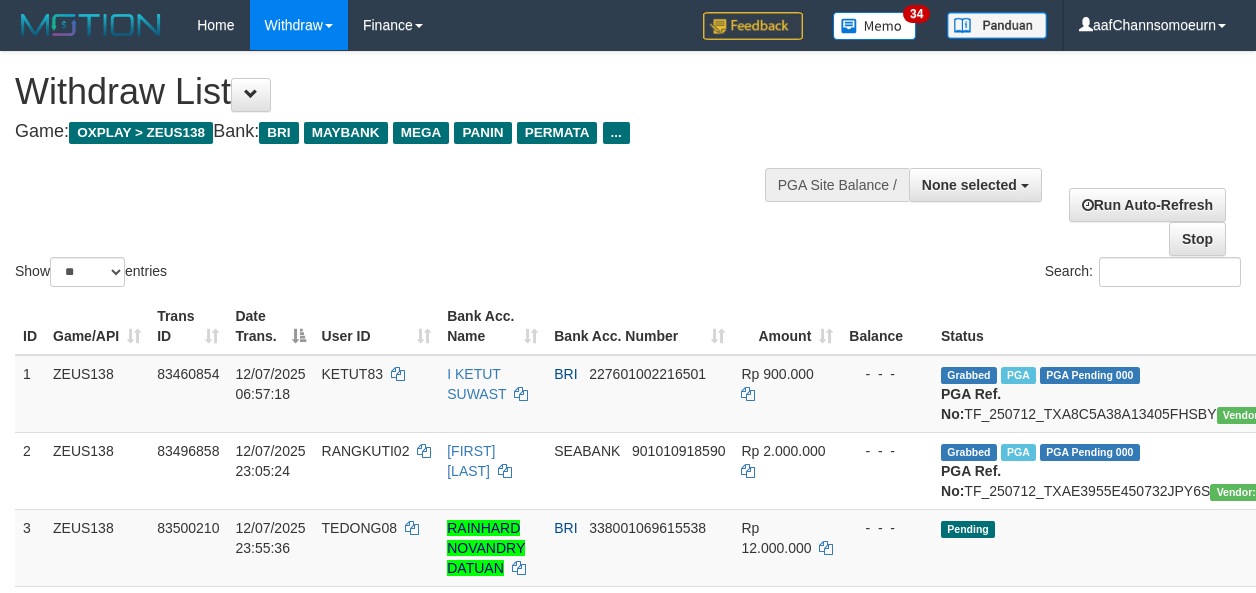 select 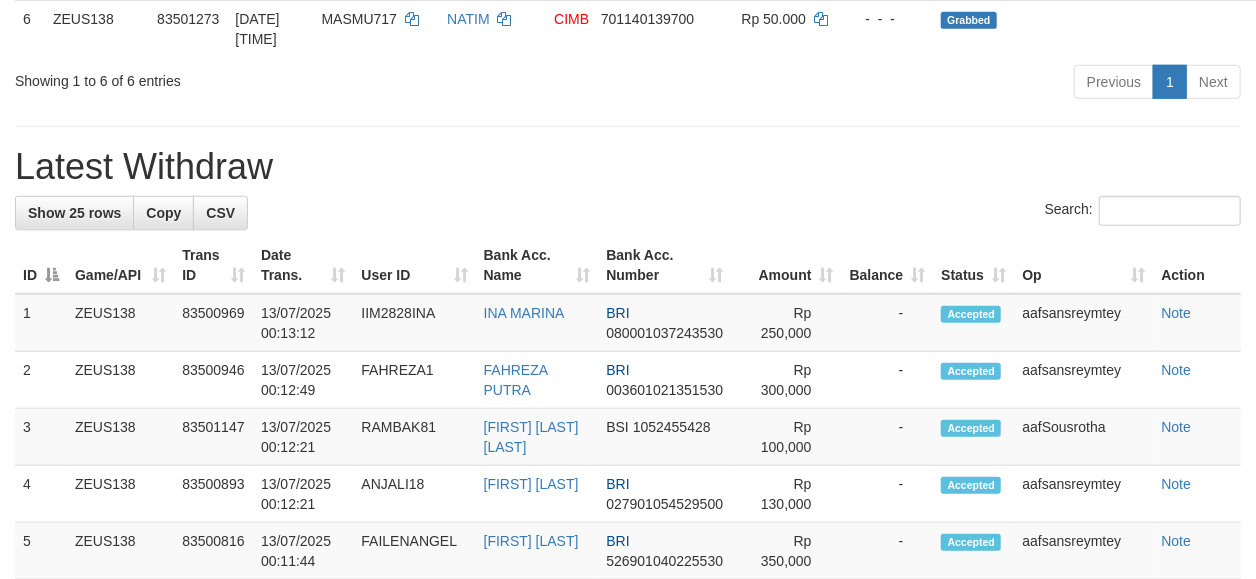 scroll, scrollTop: 645, scrollLeft: 0, axis: vertical 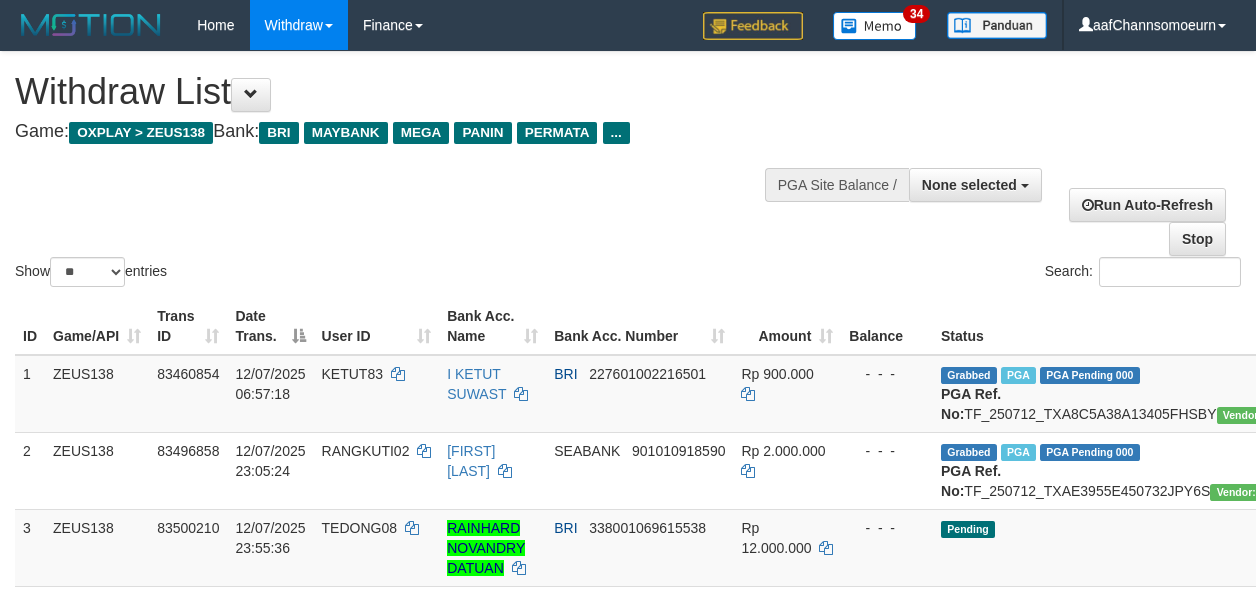 select 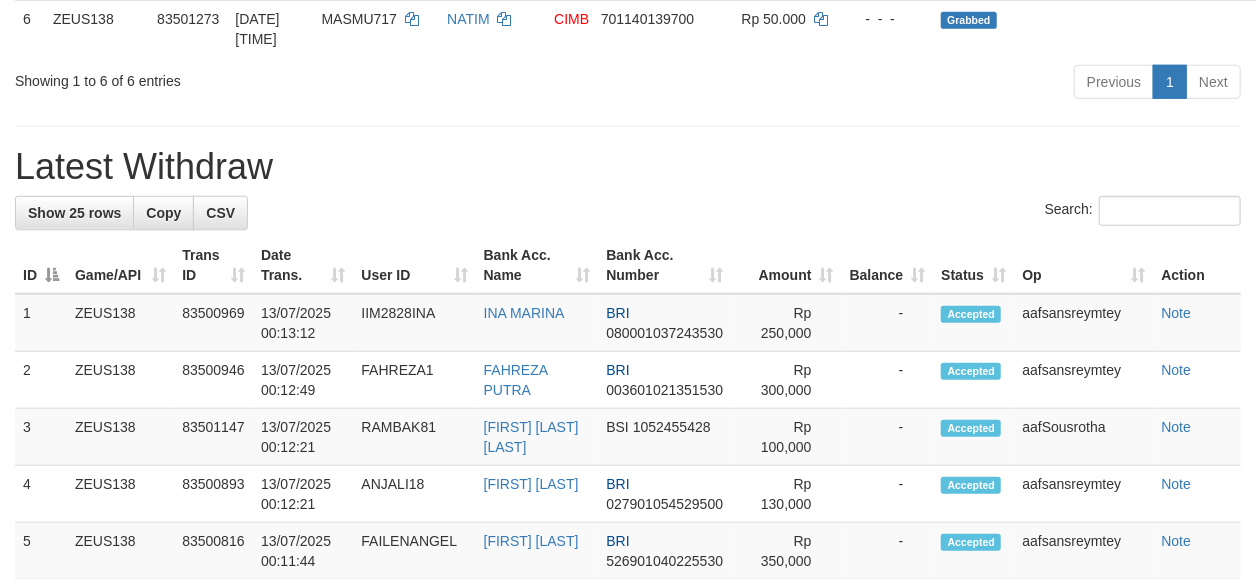scroll, scrollTop: 645, scrollLeft: 0, axis: vertical 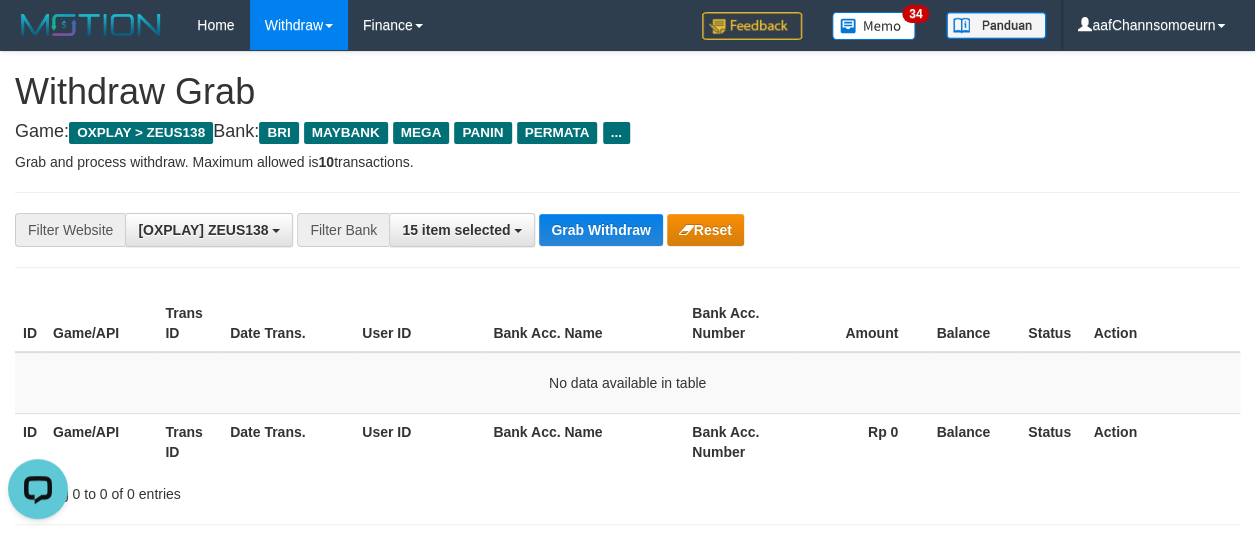 click on "**********" at bounding box center [627, 230] 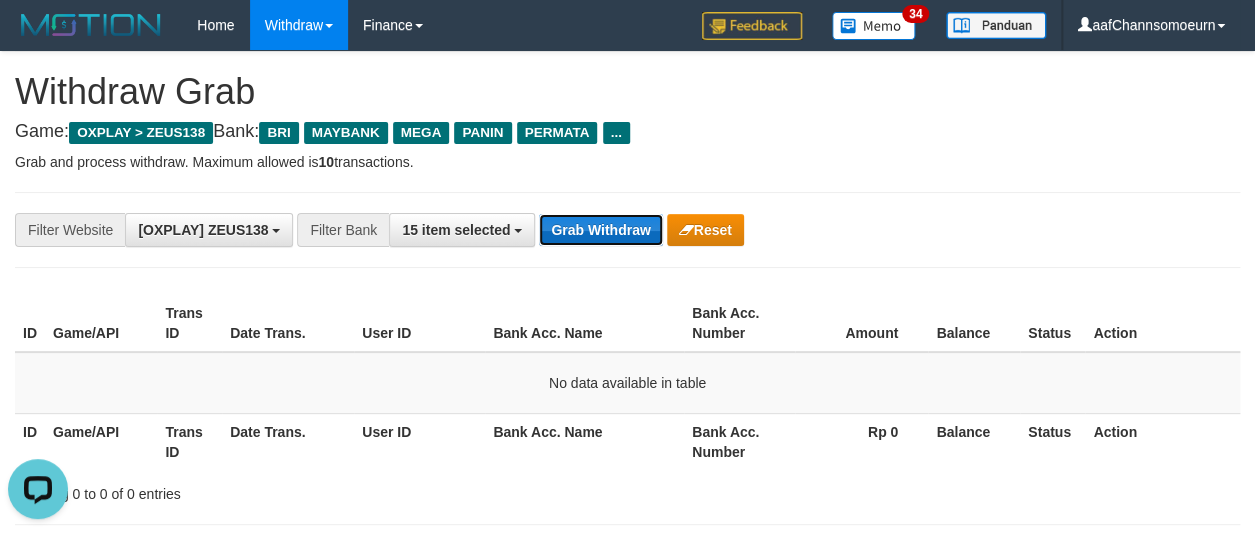 click on "Grab Withdraw" at bounding box center [600, 230] 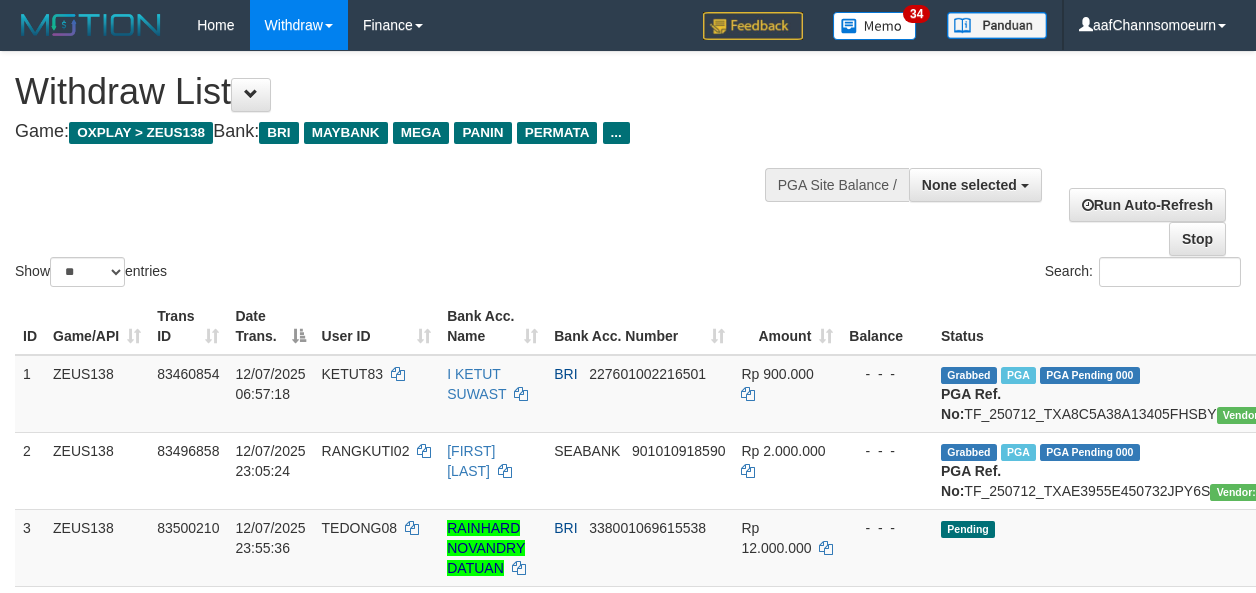 select 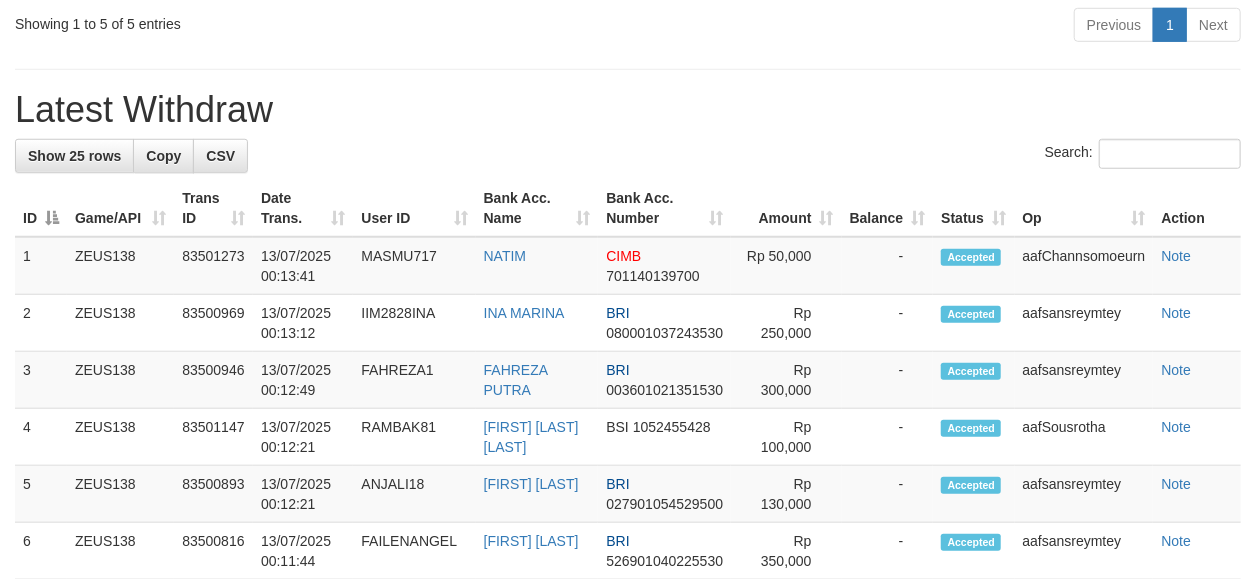 scroll, scrollTop: 645, scrollLeft: 0, axis: vertical 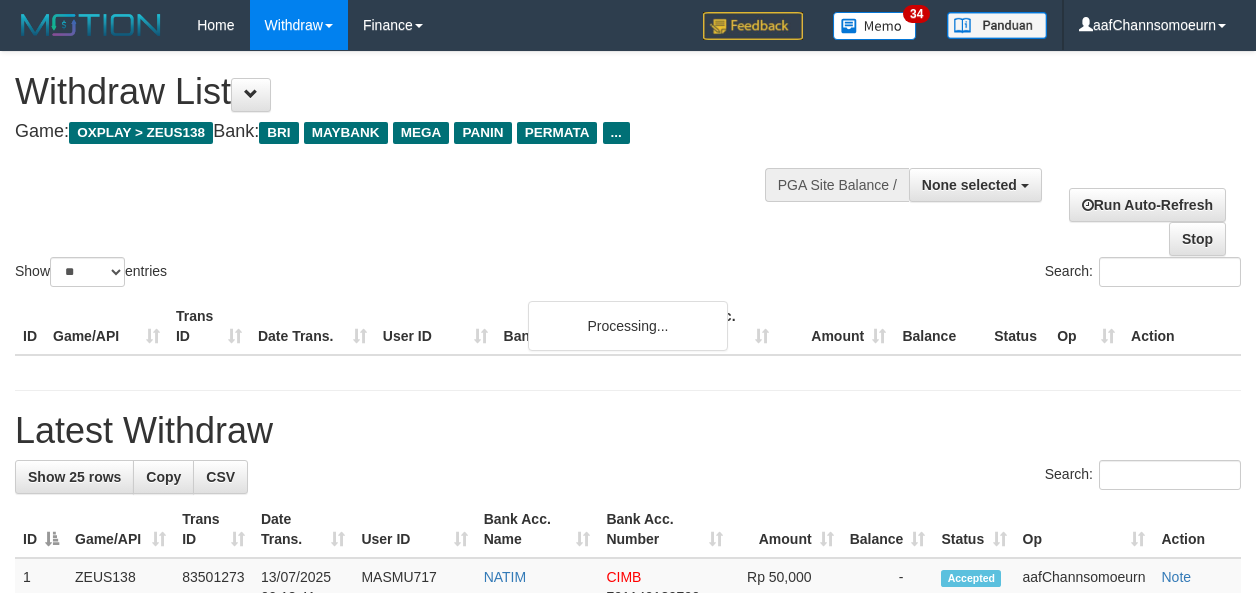 select 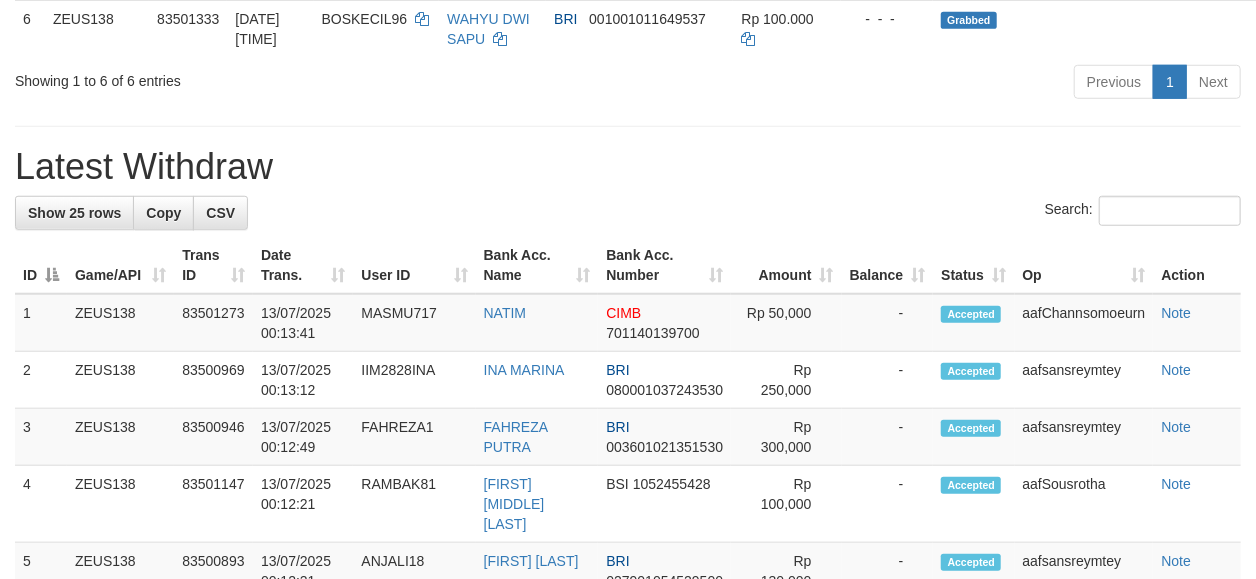 scroll, scrollTop: 645, scrollLeft: 0, axis: vertical 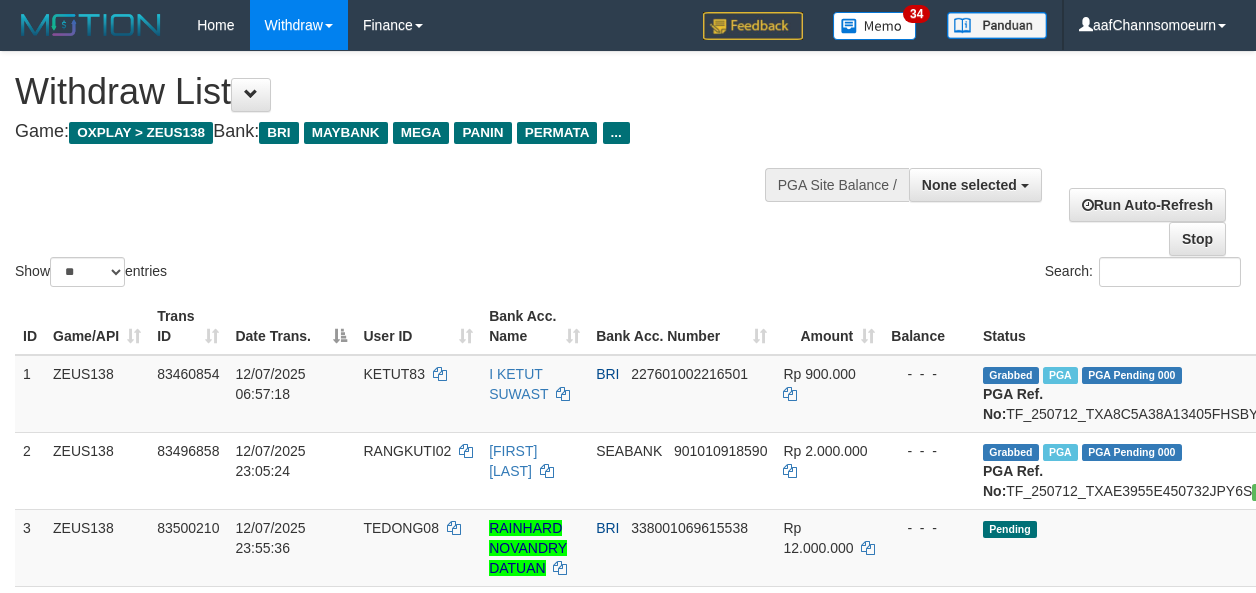select 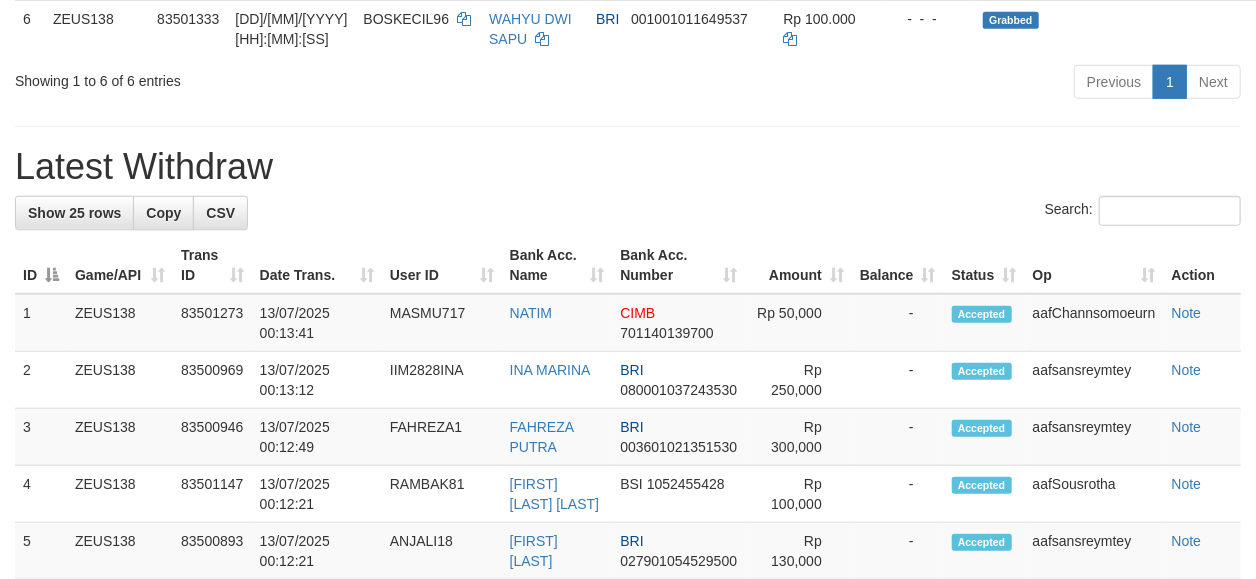 scroll, scrollTop: 645, scrollLeft: 0, axis: vertical 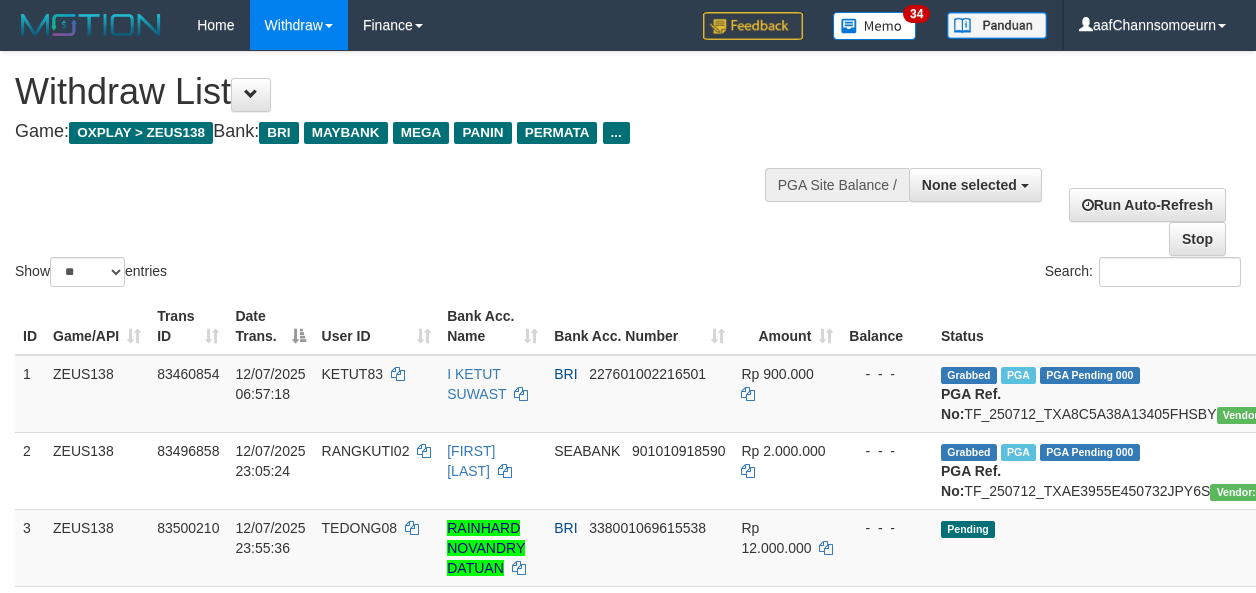 select 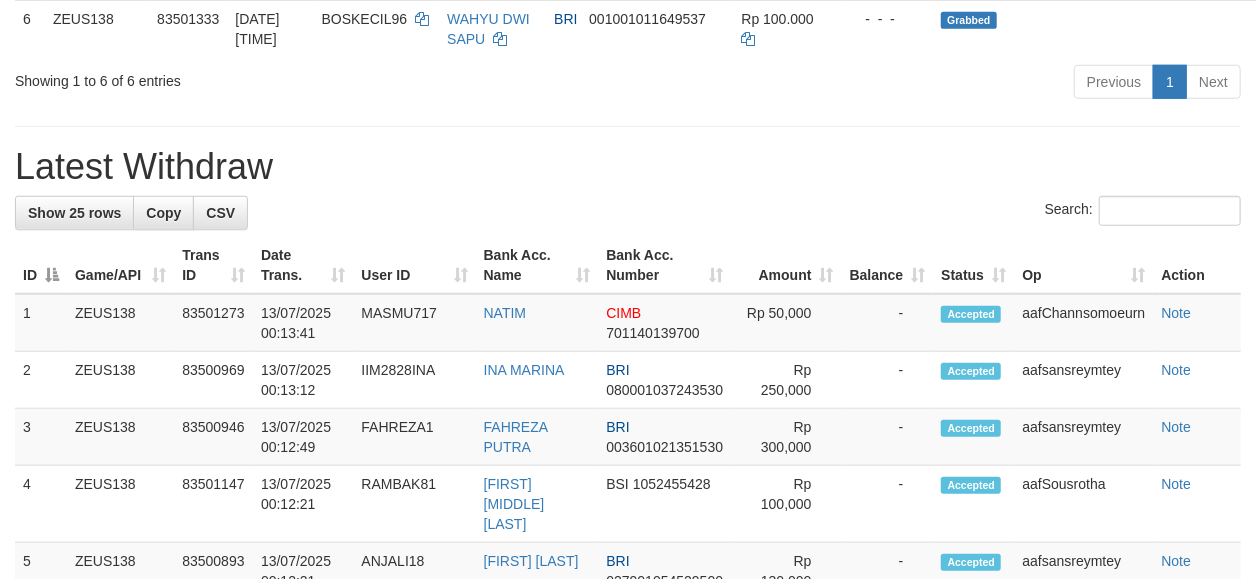 scroll, scrollTop: 645, scrollLeft: 0, axis: vertical 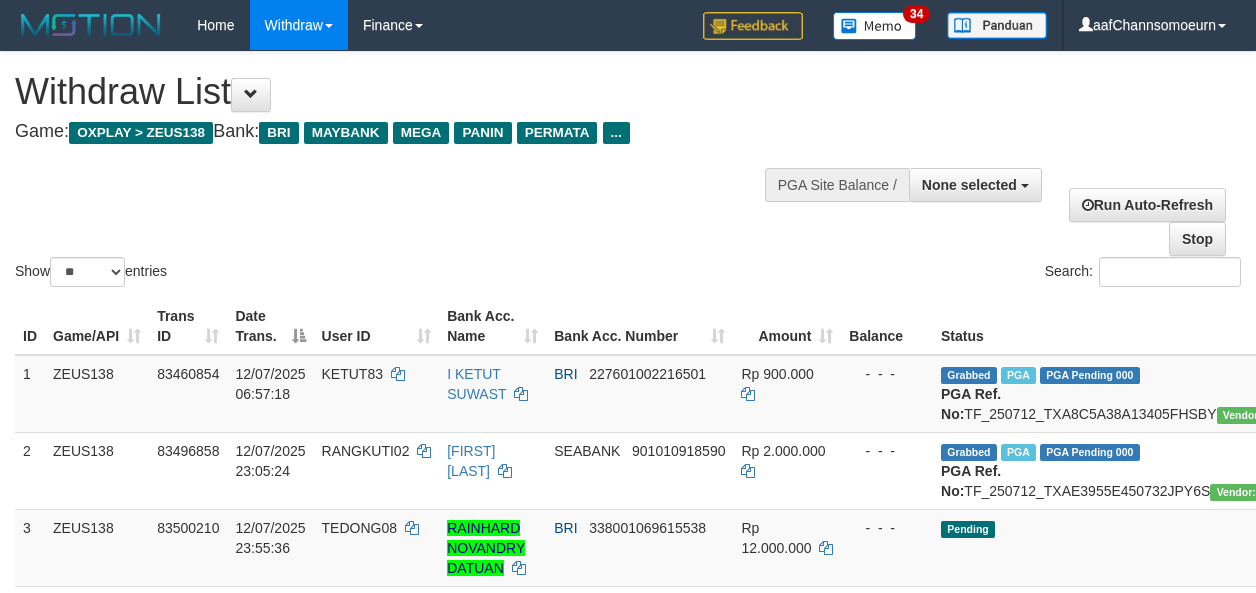 select 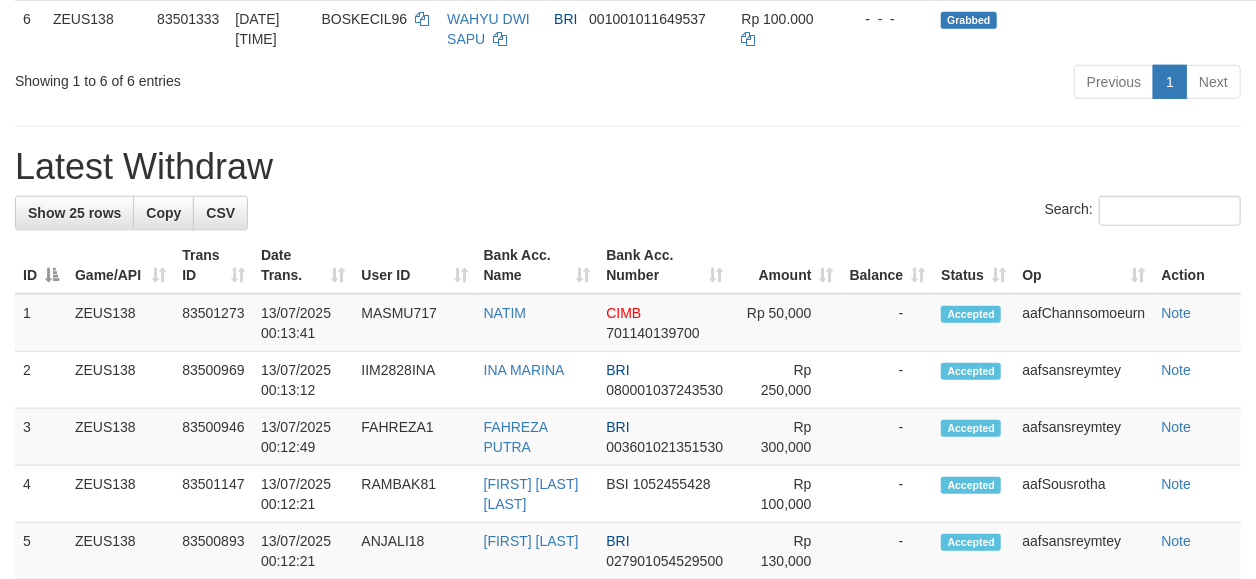 scroll, scrollTop: 645, scrollLeft: 0, axis: vertical 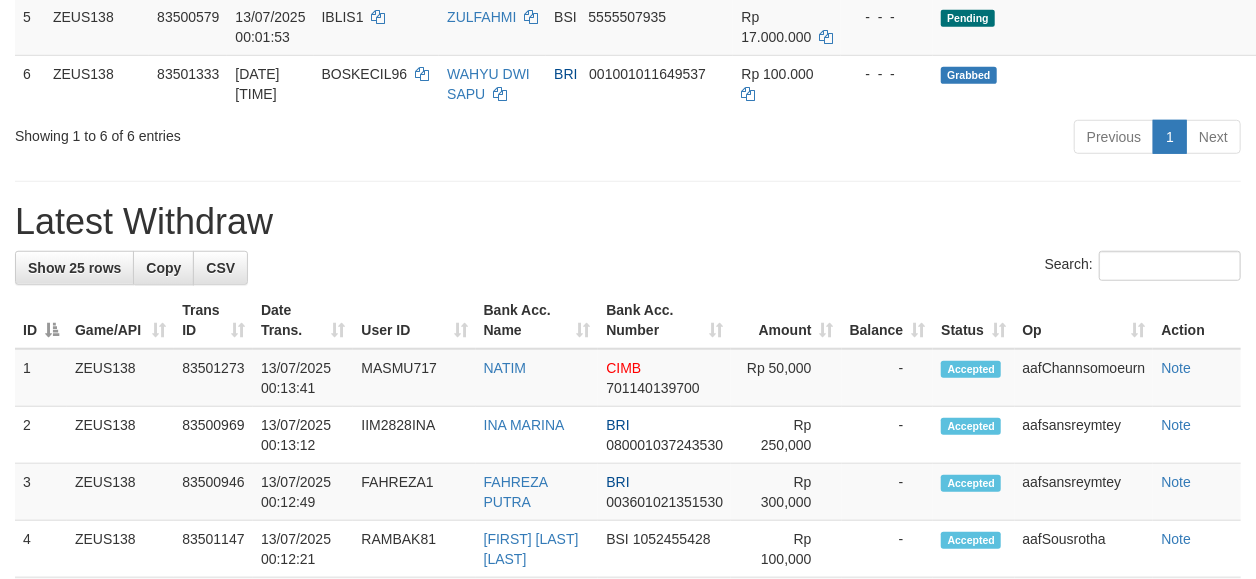click on "**********" at bounding box center (628, 657) 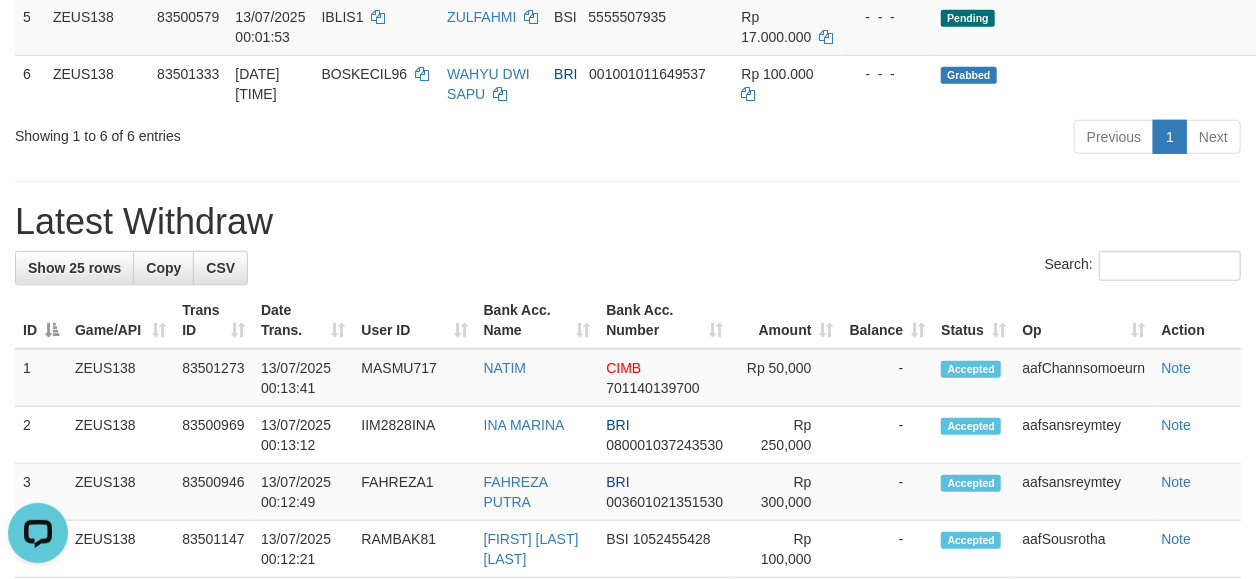 scroll, scrollTop: 0, scrollLeft: 0, axis: both 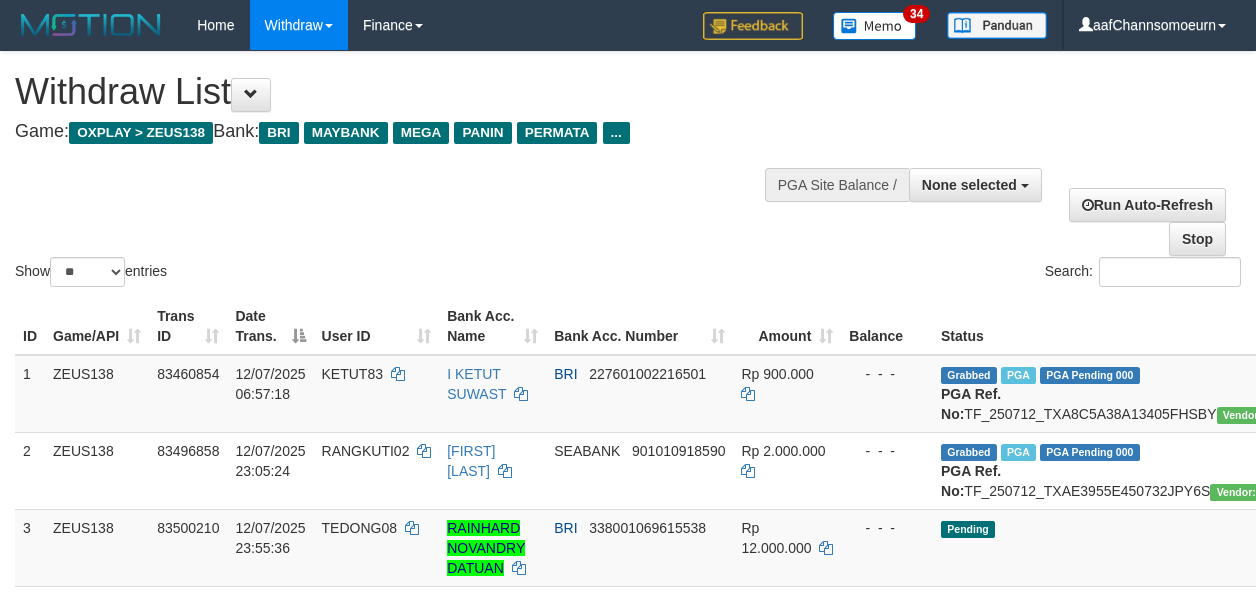 select 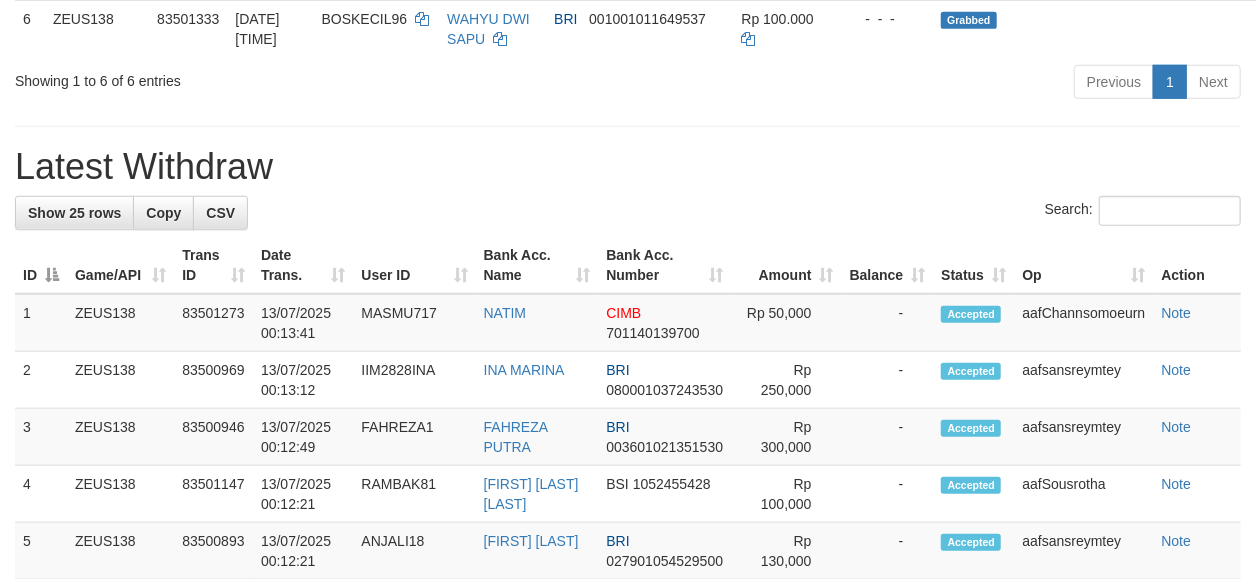 scroll, scrollTop: 645, scrollLeft: 0, axis: vertical 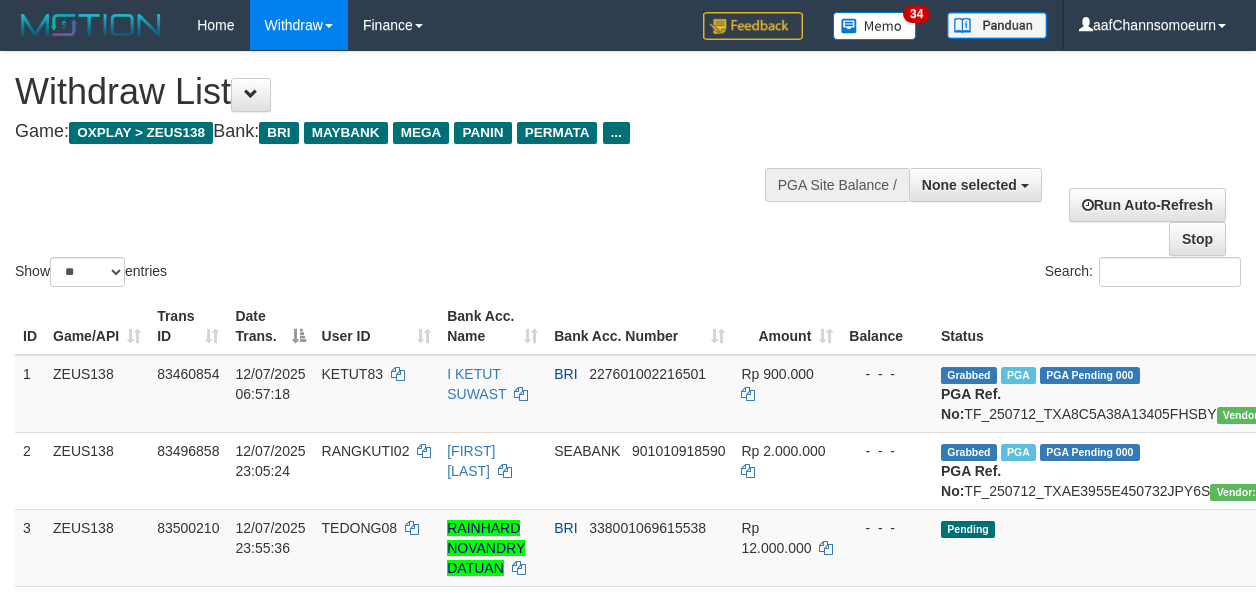 select 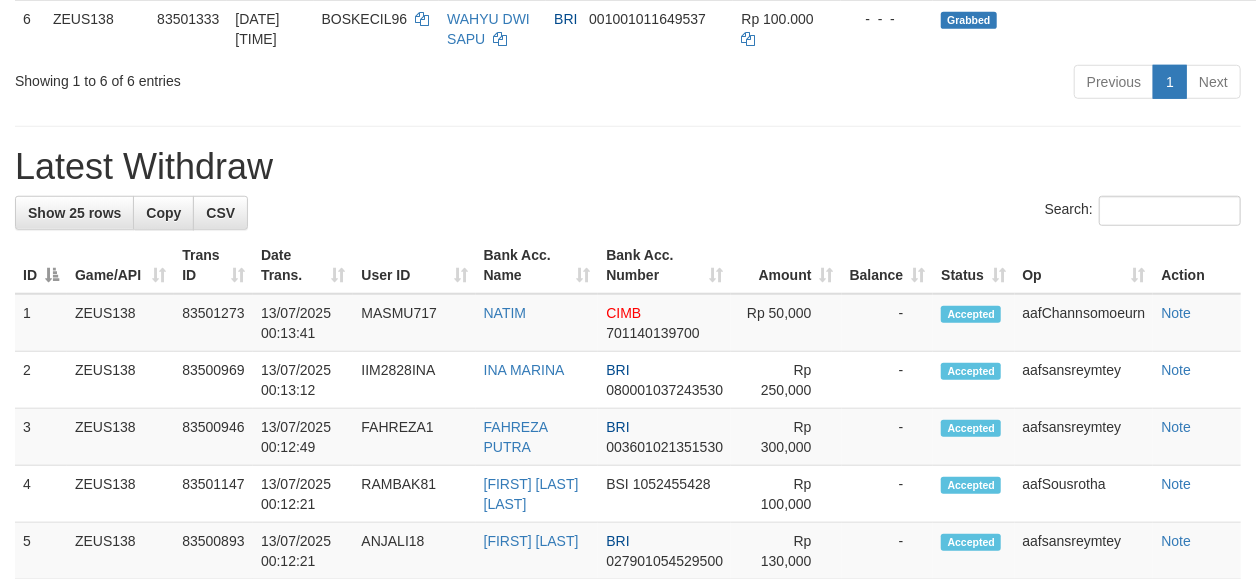 scroll, scrollTop: 645, scrollLeft: 0, axis: vertical 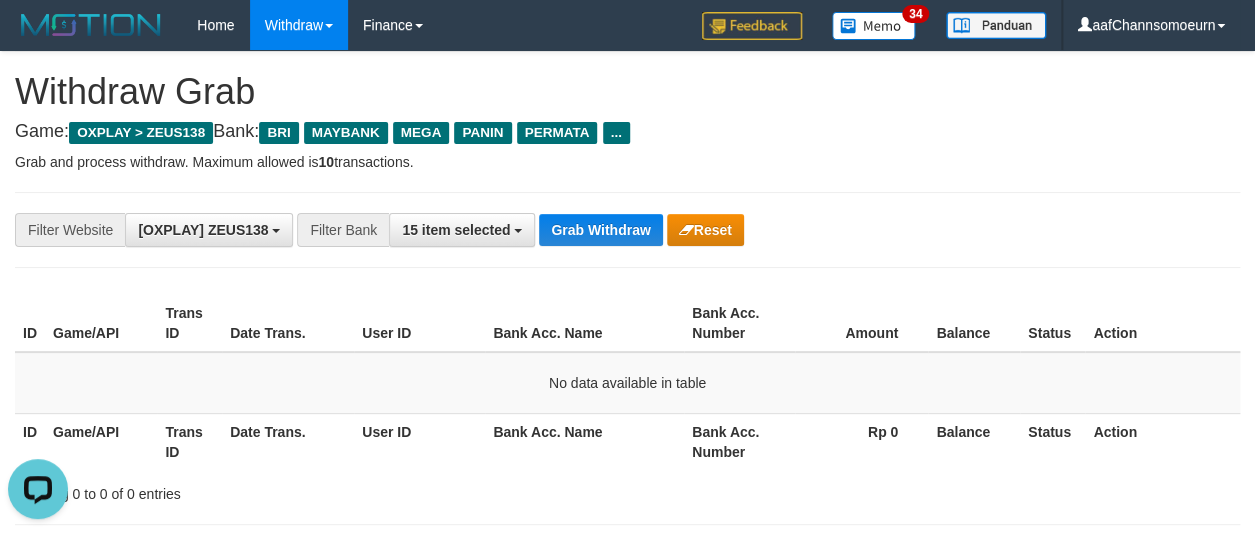drag, startPoint x: 987, startPoint y: 160, endPoint x: 1266, endPoint y: 298, distance: 311.26355 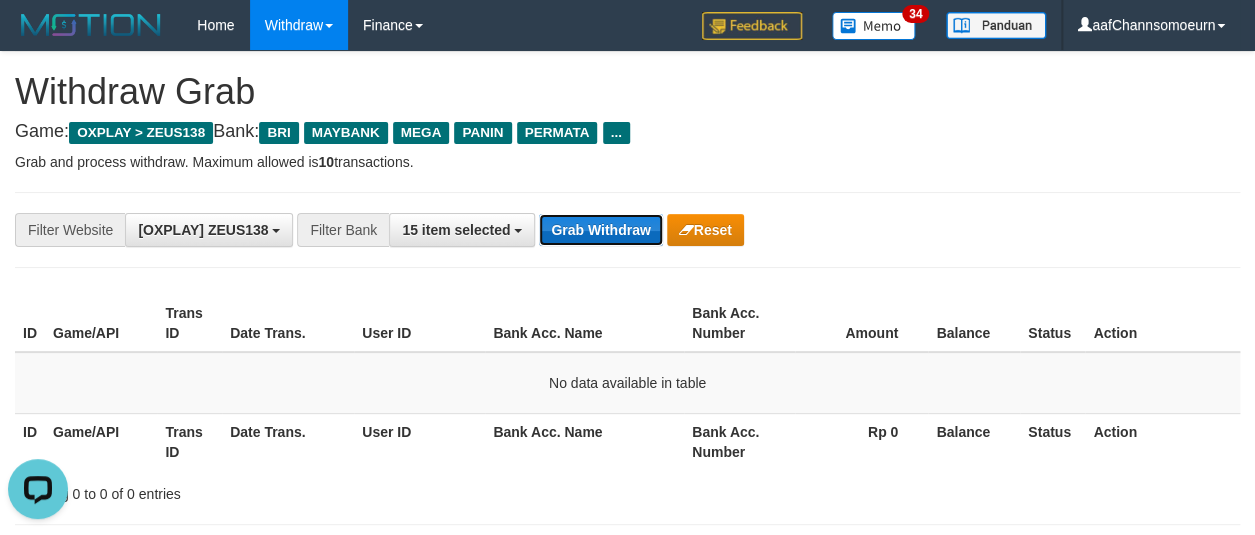 click on "Grab Withdraw" at bounding box center (600, 230) 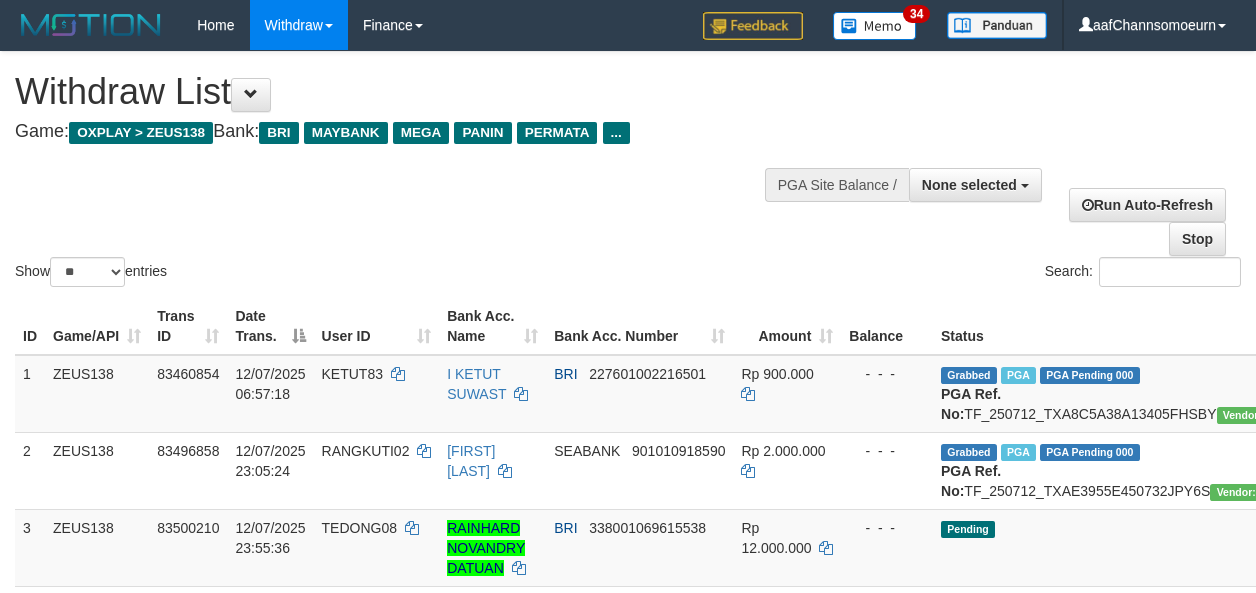select 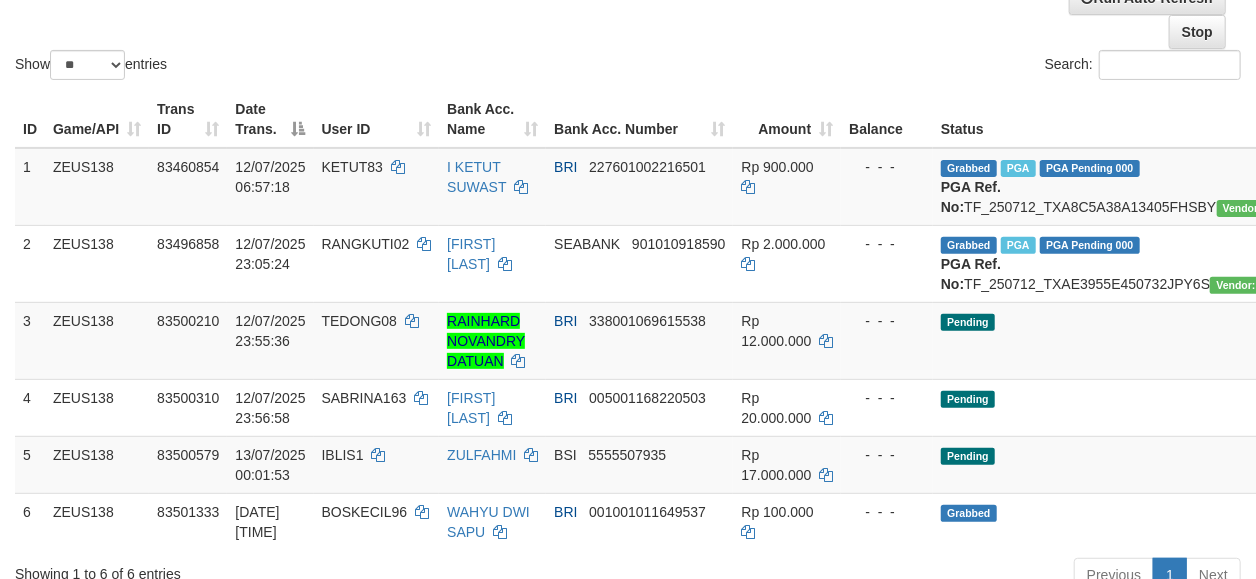 scroll, scrollTop: 194, scrollLeft: 0, axis: vertical 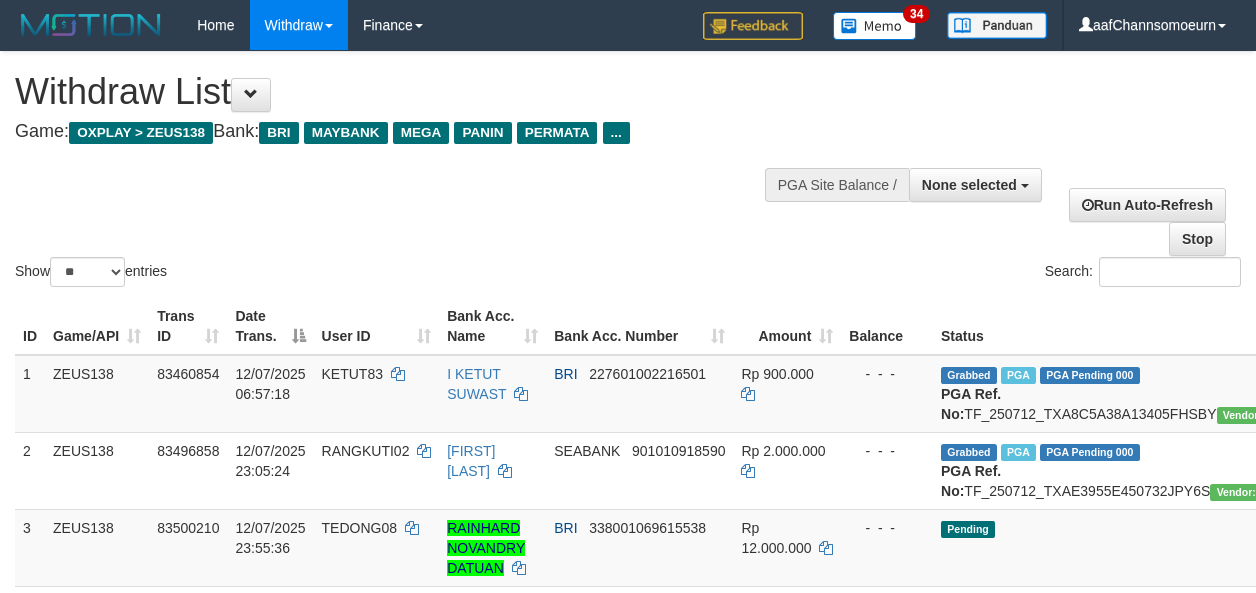 select 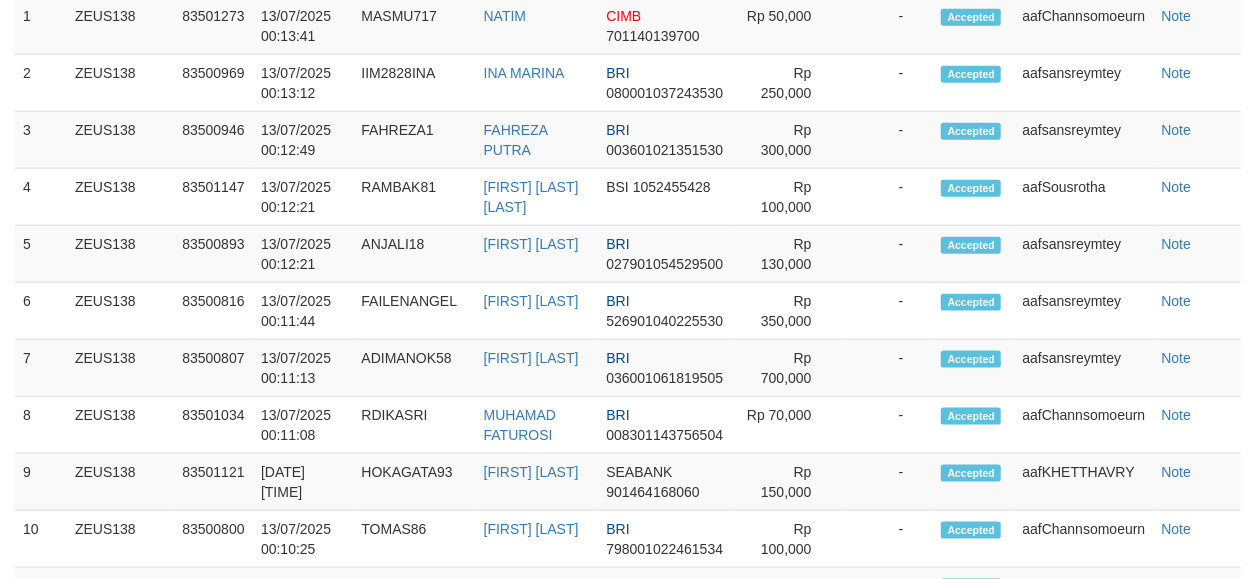scroll, scrollTop: 941, scrollLeft: 0, axis: vertical 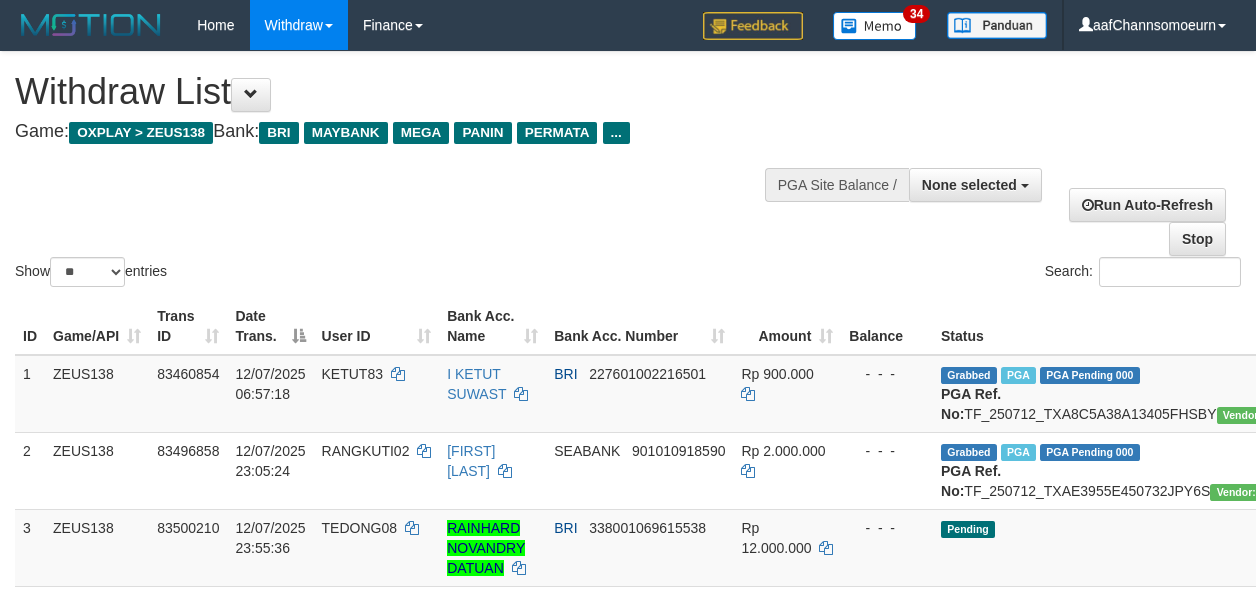 select 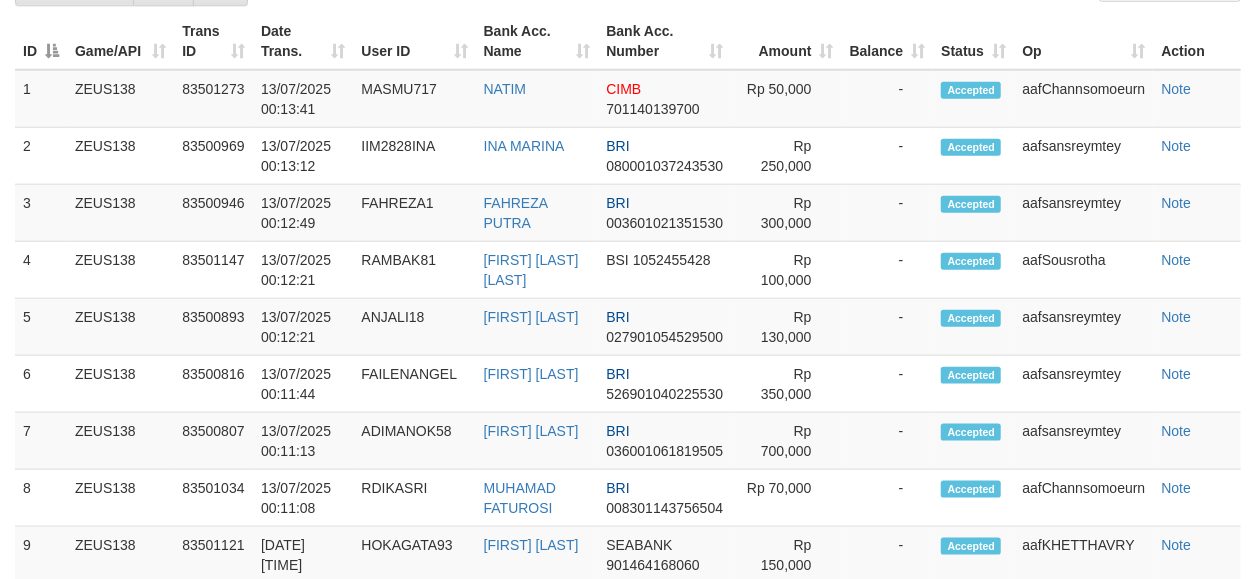 scroll, scrollTop: 393, scrollLeft: 0, axis: vertical 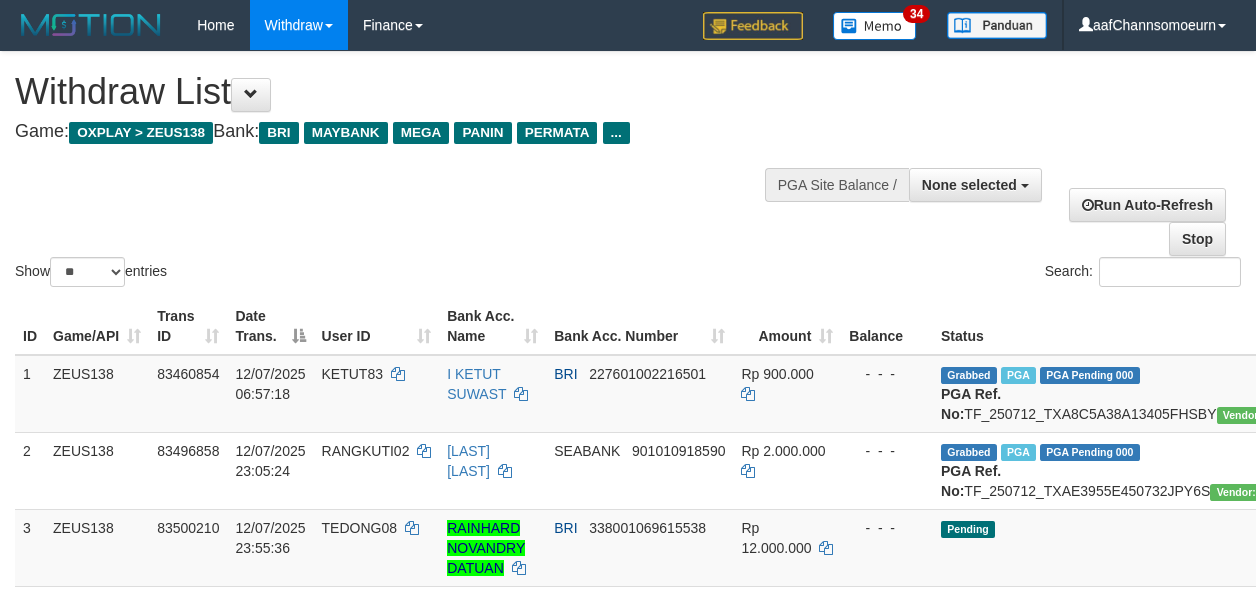 select 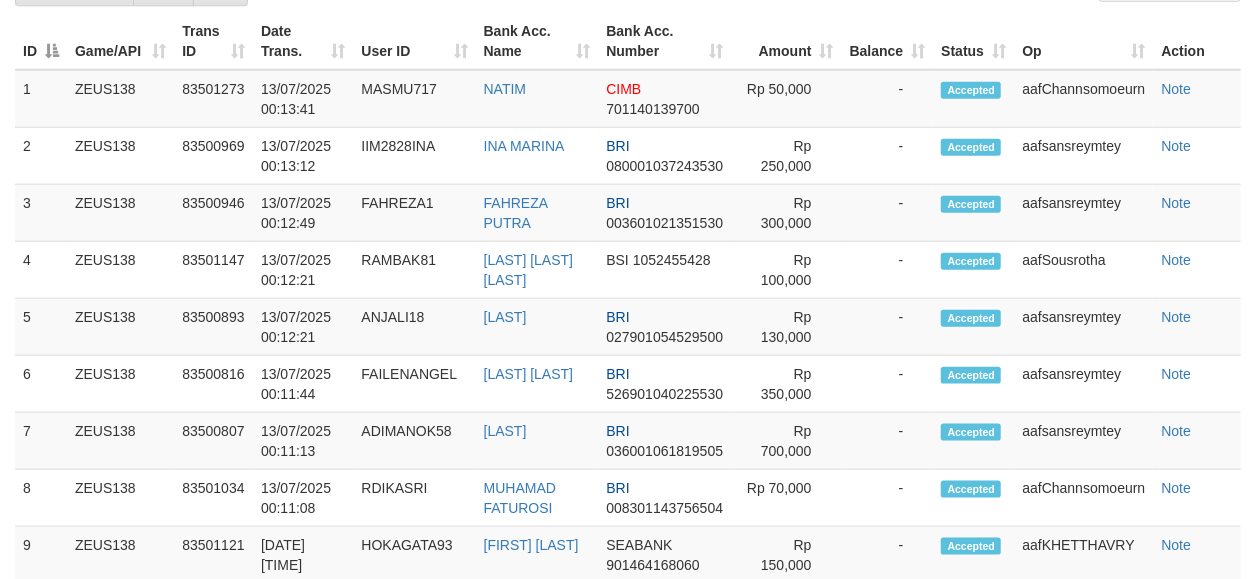 scroll, scrollTop: 393, scrollLeft: 0, axis: vertical 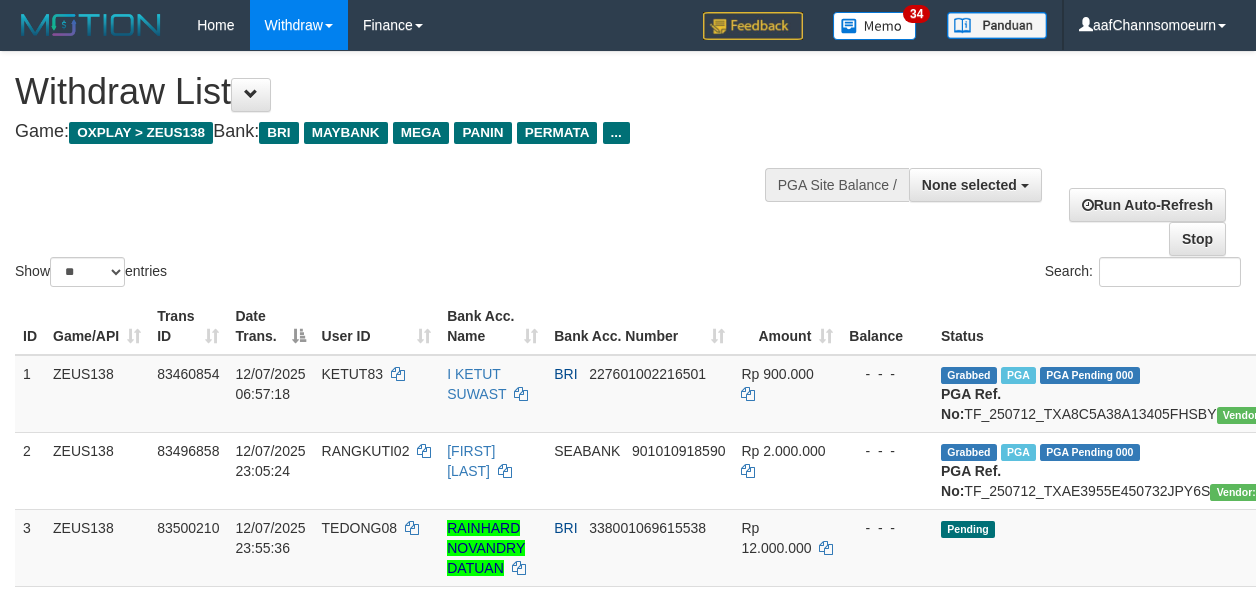 select 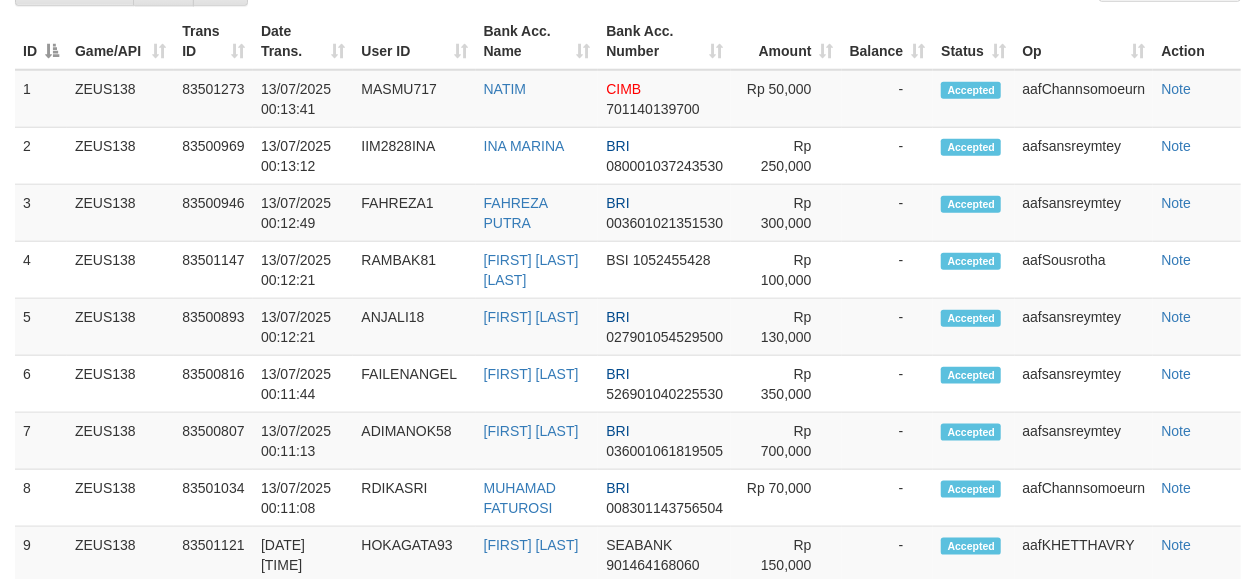 scroll, scrollTop: 393, scrollLeft: 0, axis: vertical 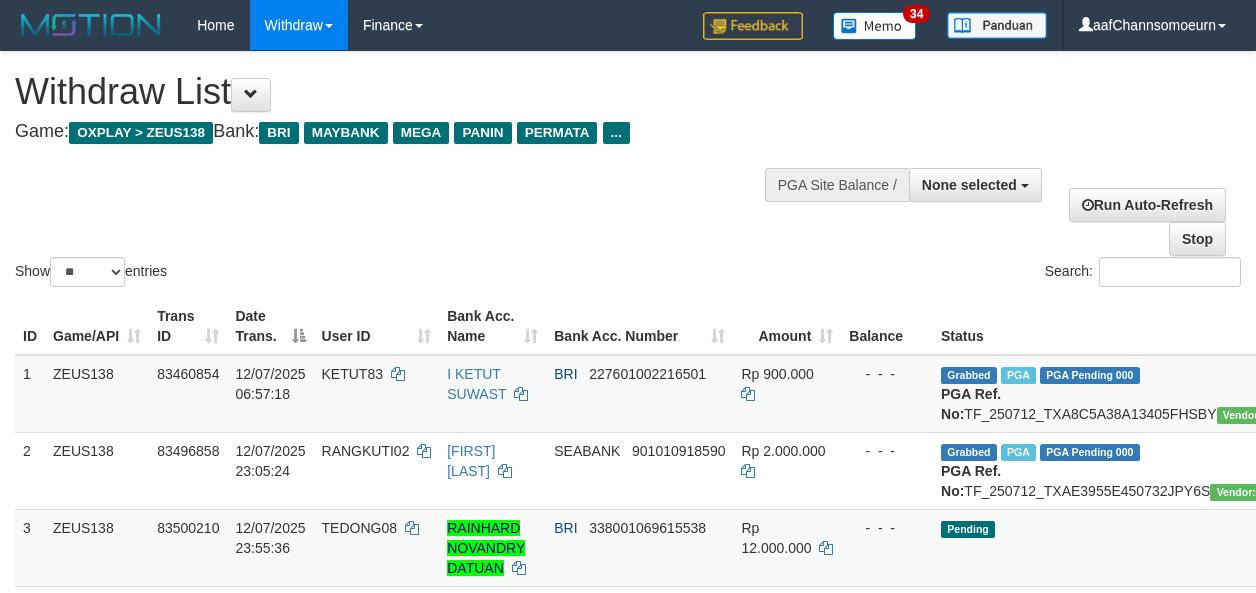 select 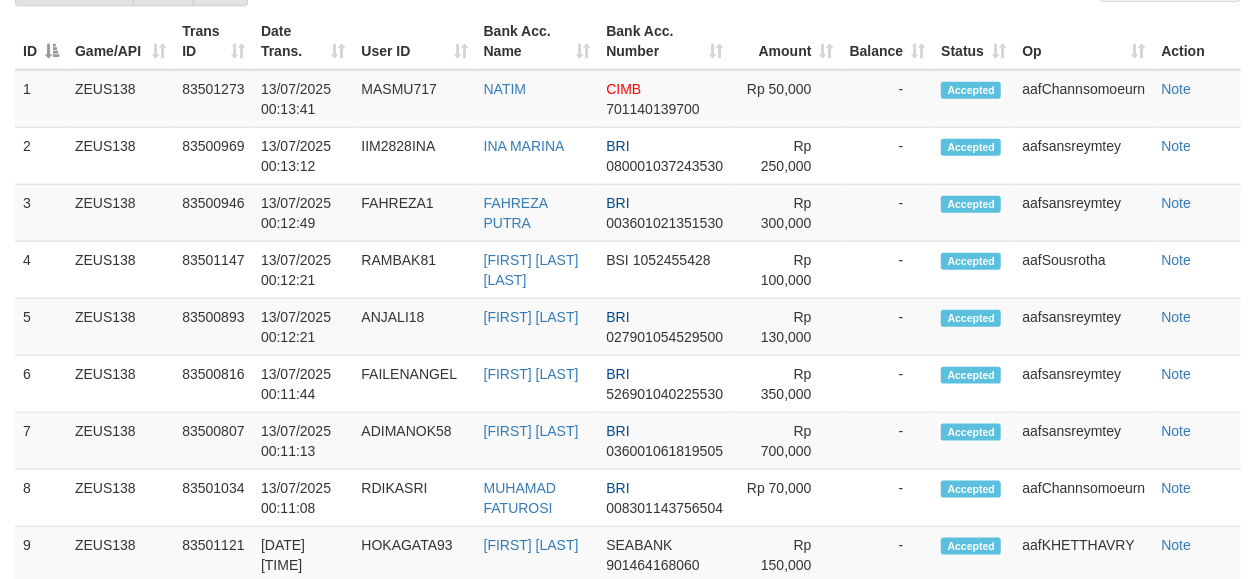 scroll, scrollTop: 393, scrollLeft: 0, axis: vertical 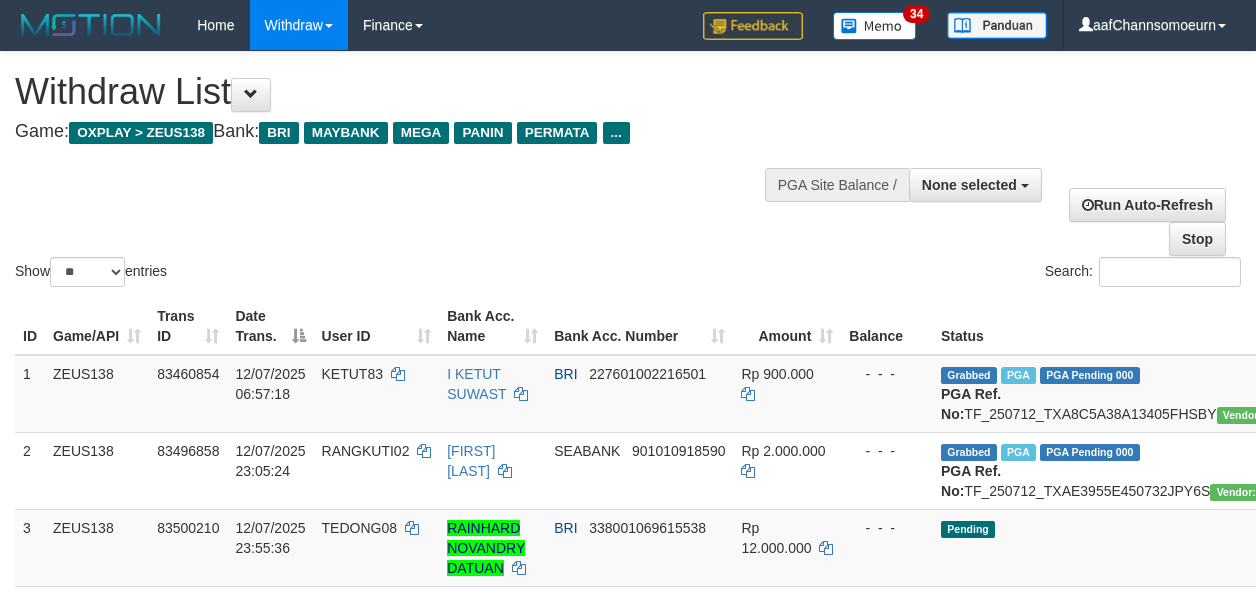 select 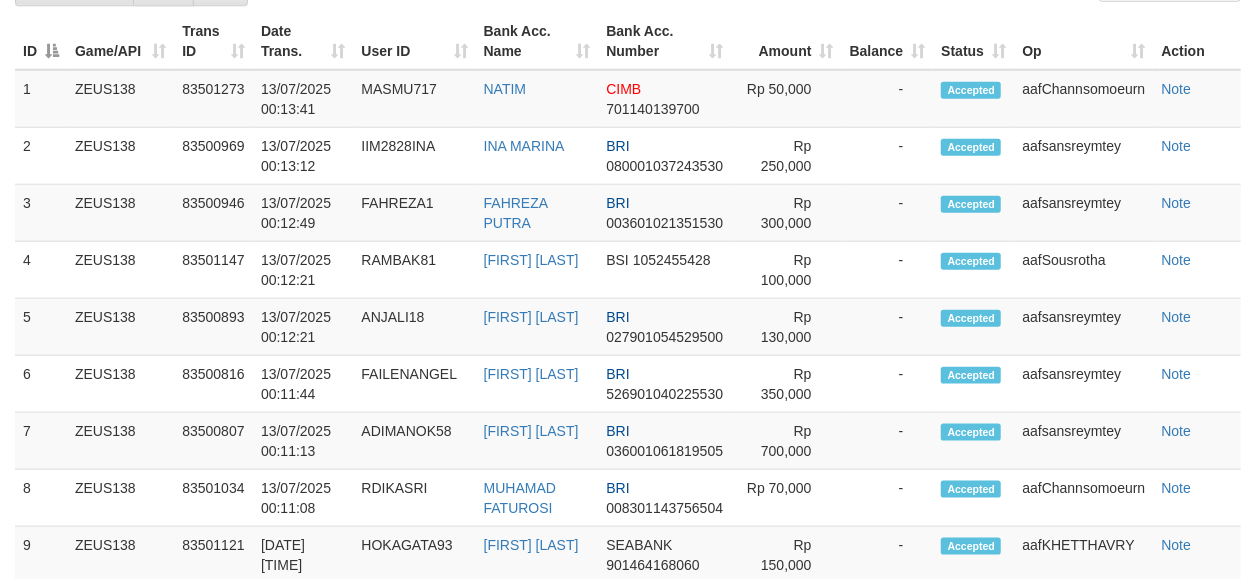 scroll, scrollTop: 393, scrollLeft: 0, axis: vertical 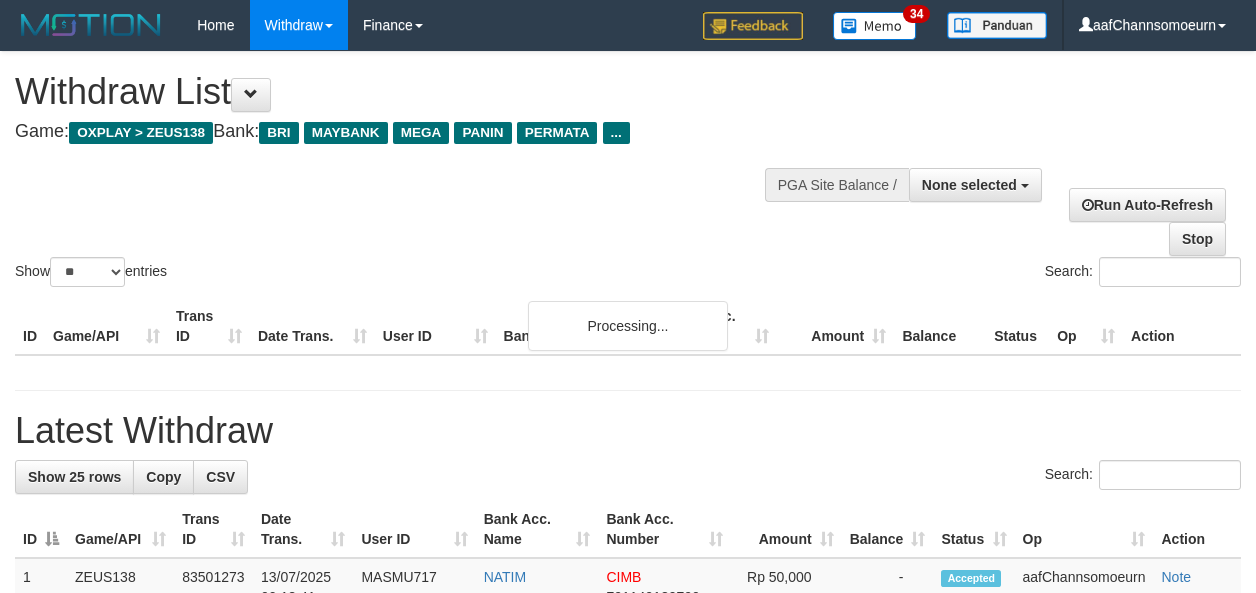 select 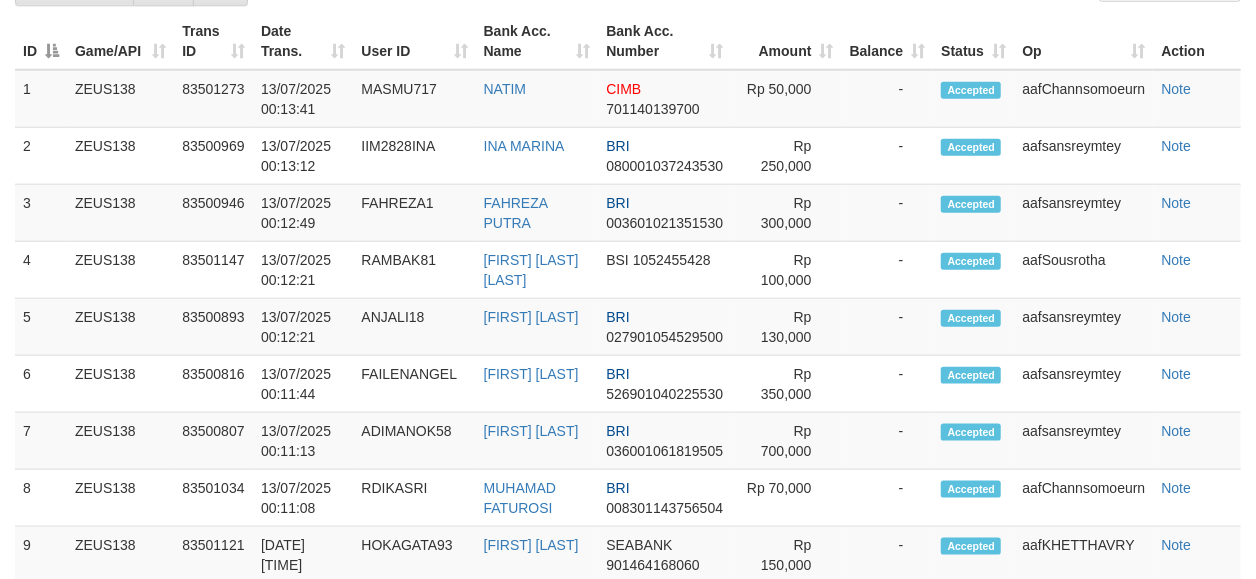 scroll, scrollTop: 393, scrollLeft: 0, axis: vertical 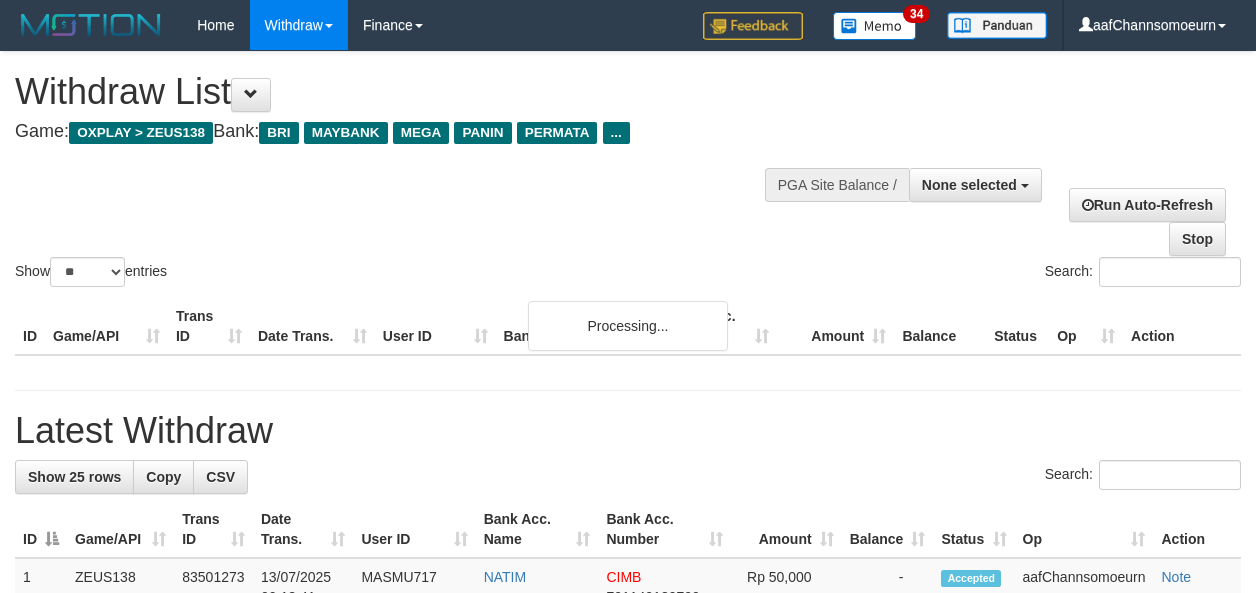 select 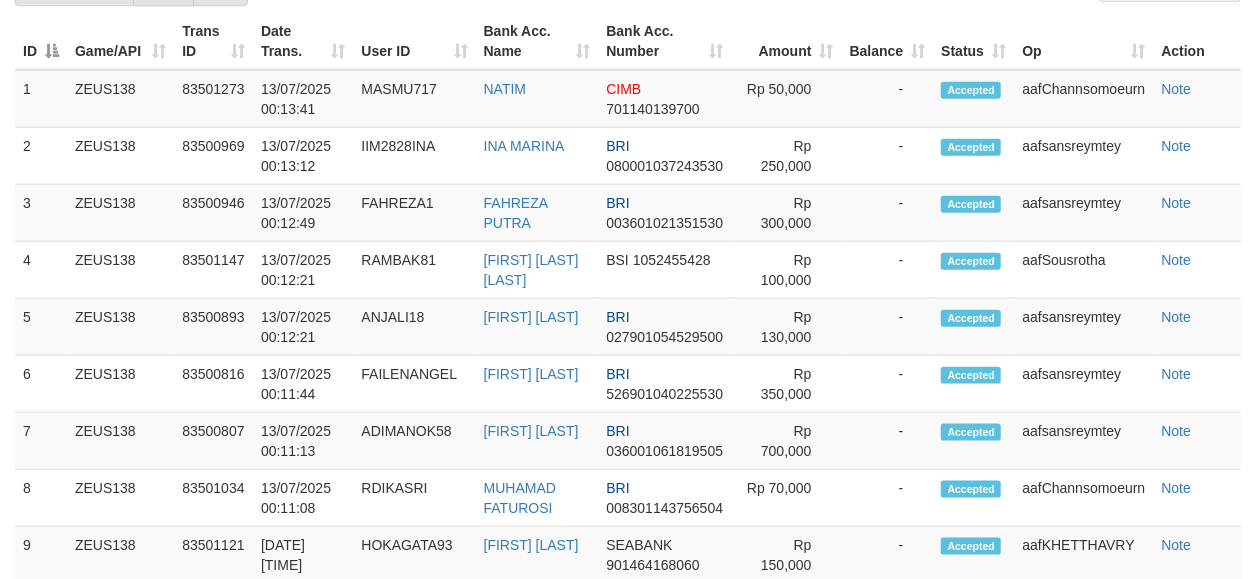 scroll, scrollTop: 393, scrollLeft: 0, axis: vertical 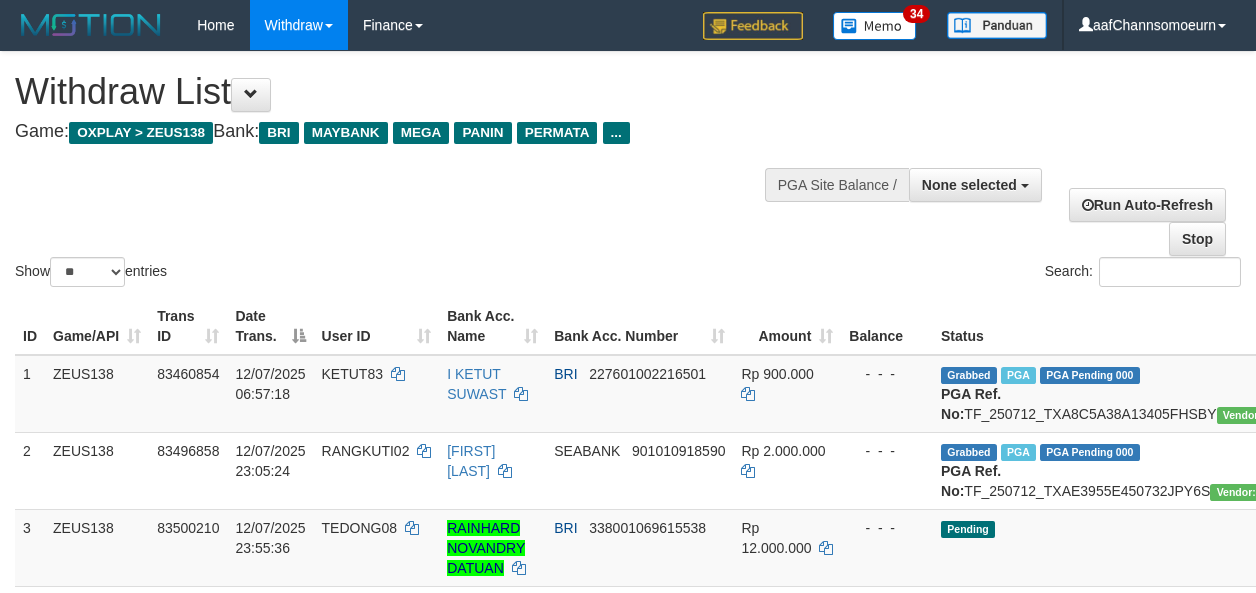 select 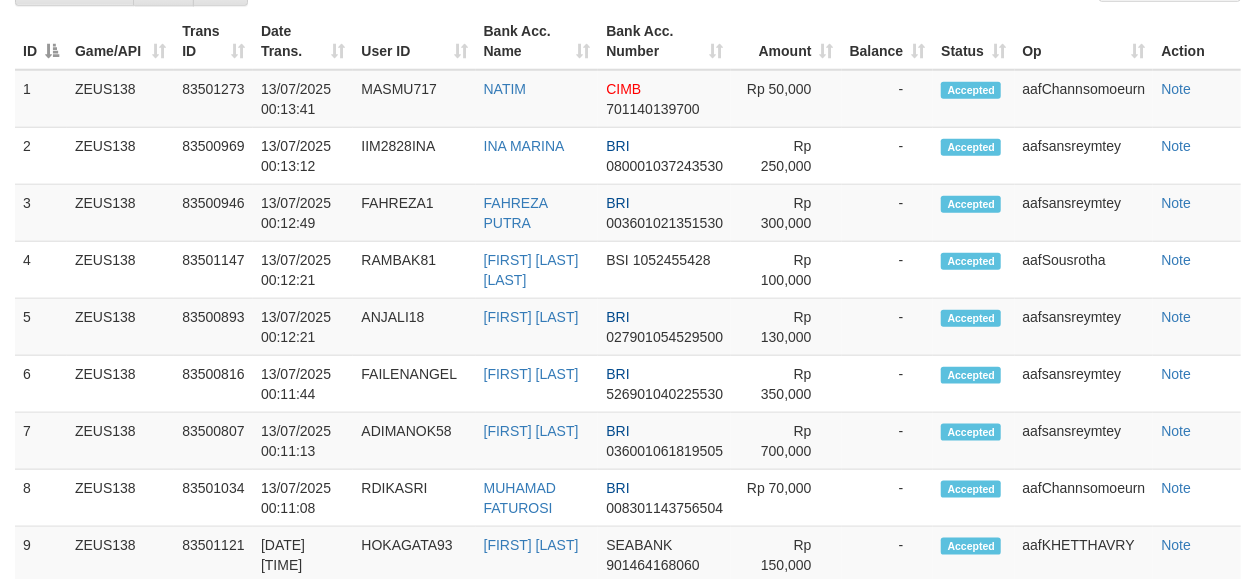 scroll, scrollTop: 393, scrollLeft: 0, axis: vertical 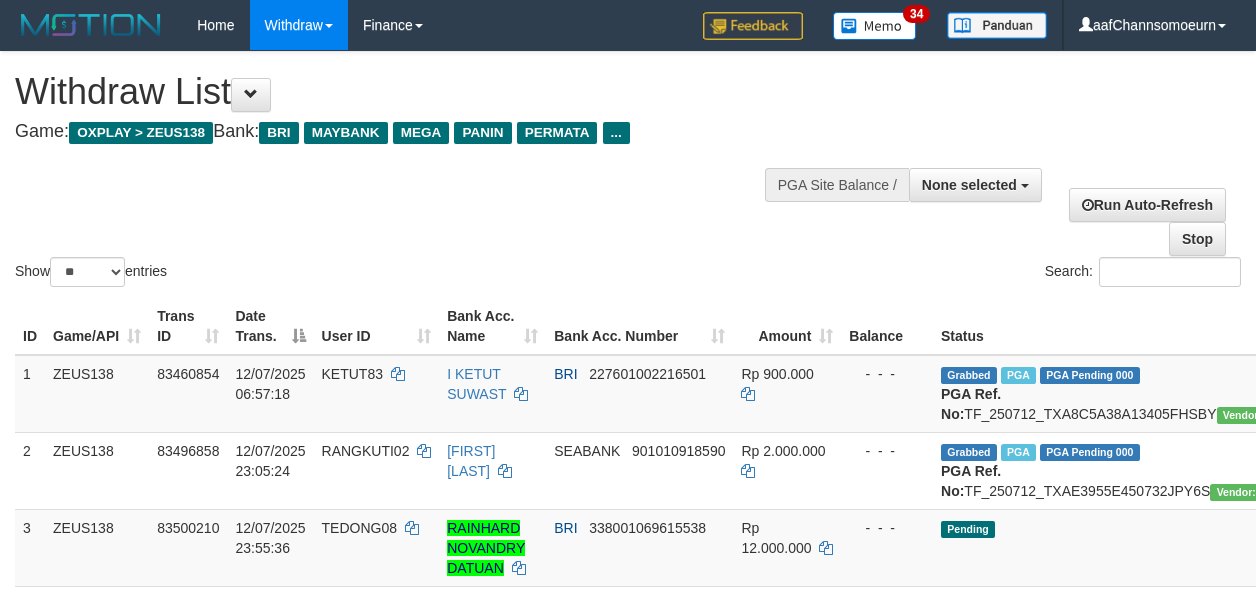 select 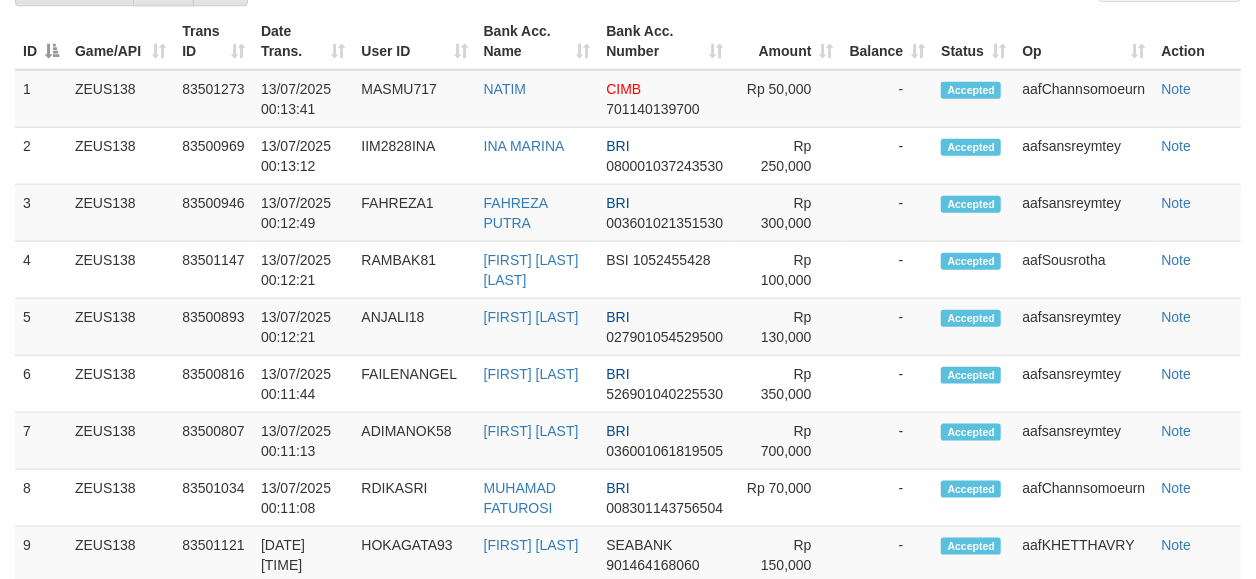 scroll, scrollTop: 393, scrollLeft: 0, axis: vertical 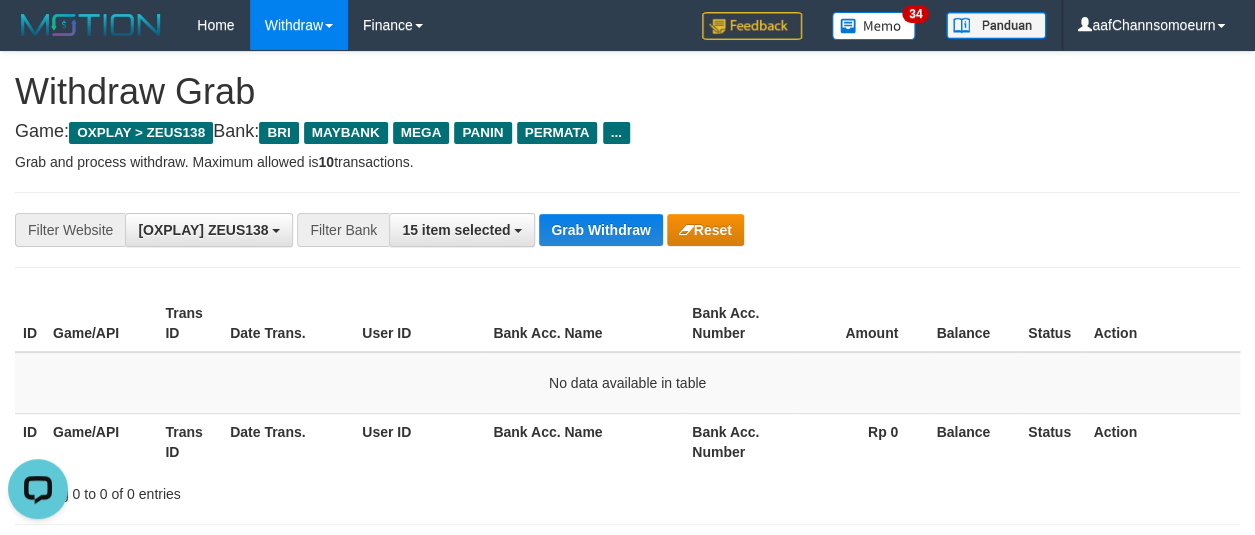 click on "Grab and process withdraw.
Maximum allowed is  10  transactions." at bounding box center (627, 162) 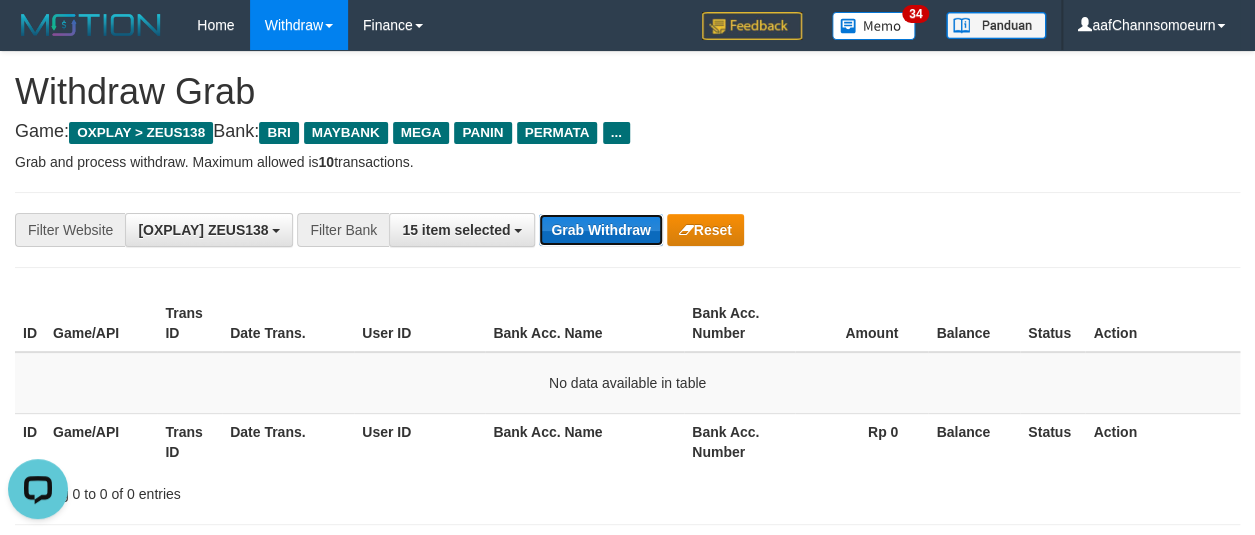 click on "Grab Withdraw" at bounding box center (600, 230) 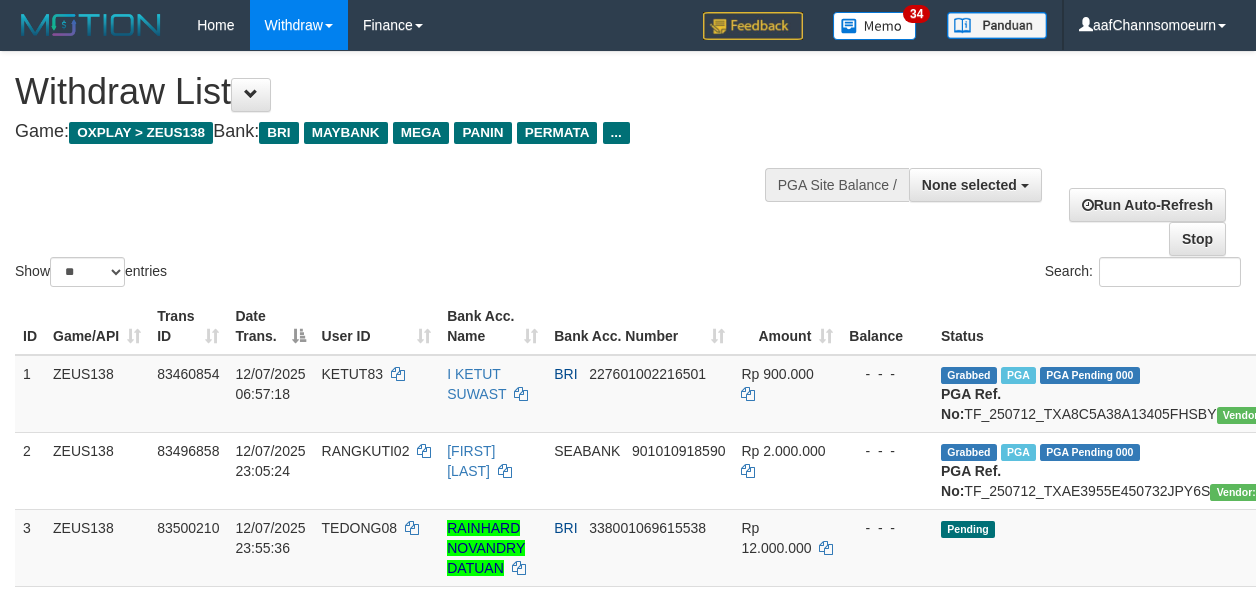select 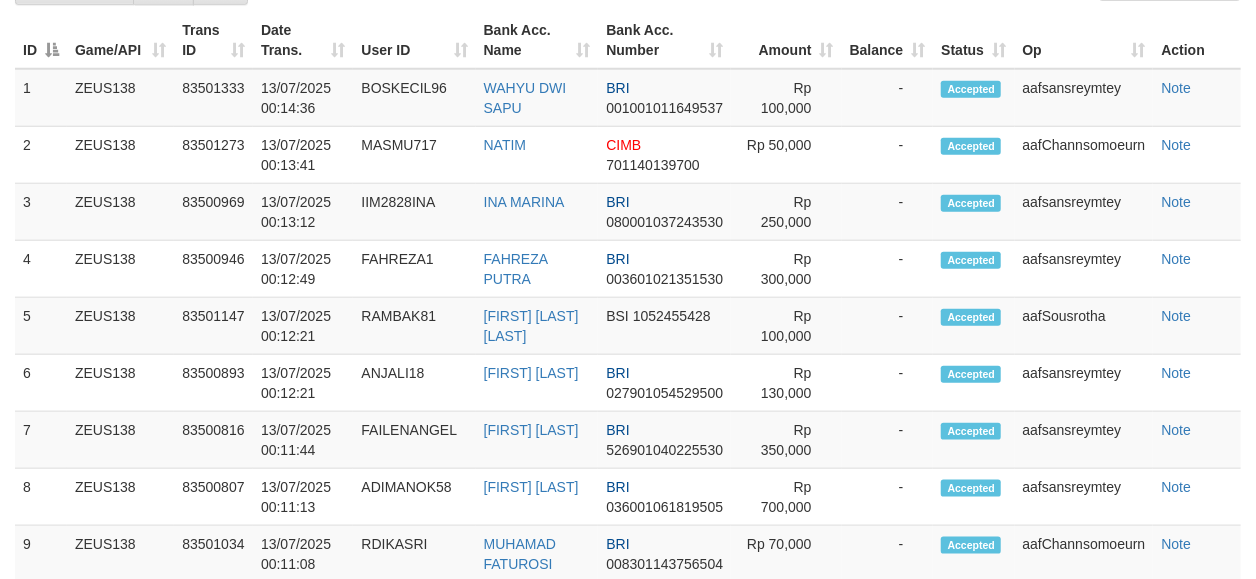 scroll, scrollTop: 393, scrollLeft: 0, axis: vertical 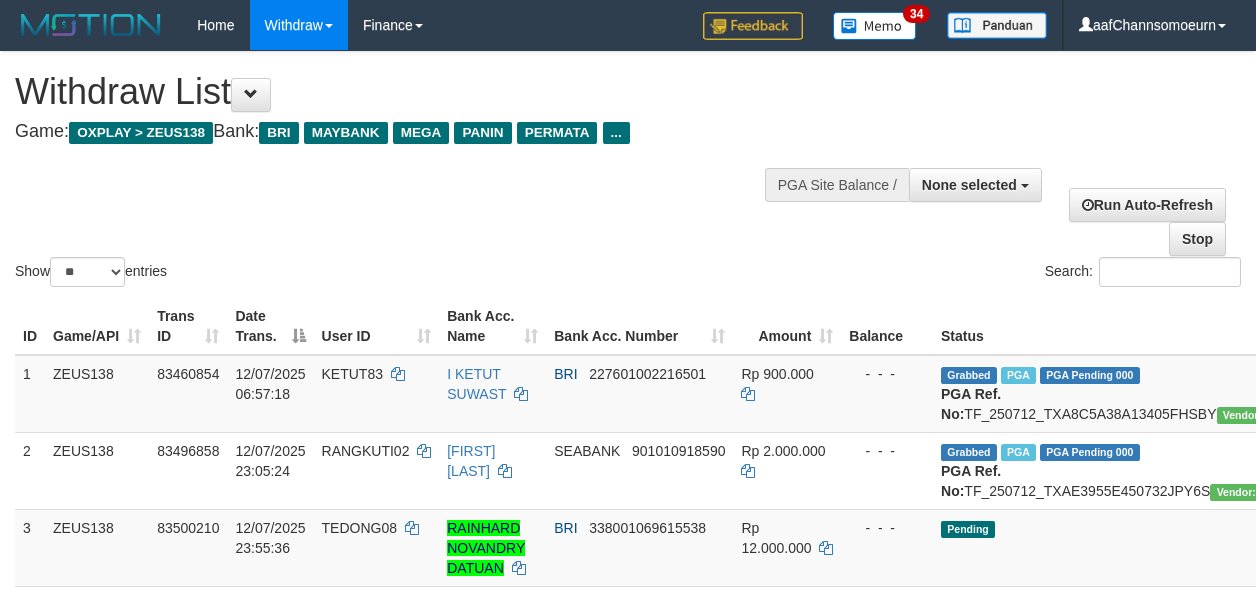 select 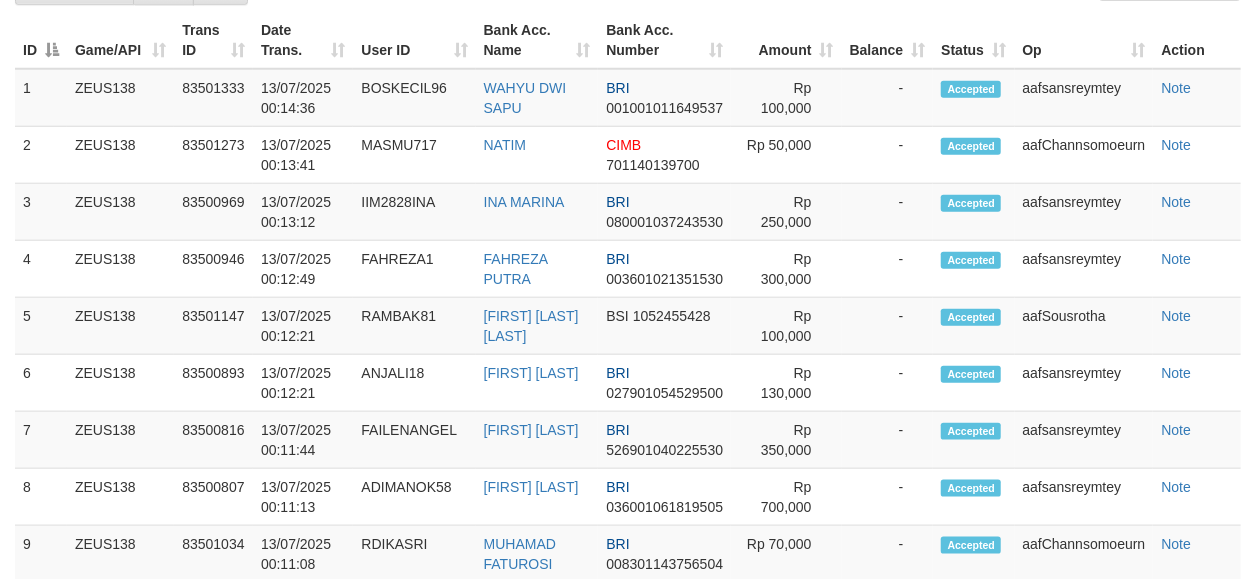 scroll, scrollTop: 393, scrollLeft: 0, axis: vertical 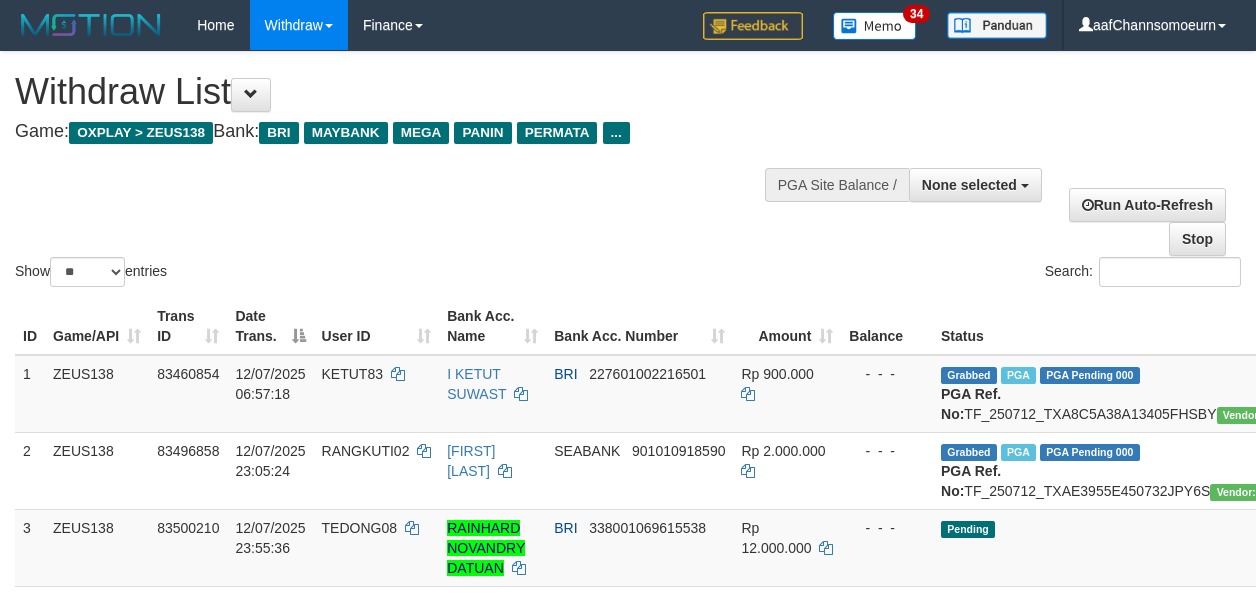 select 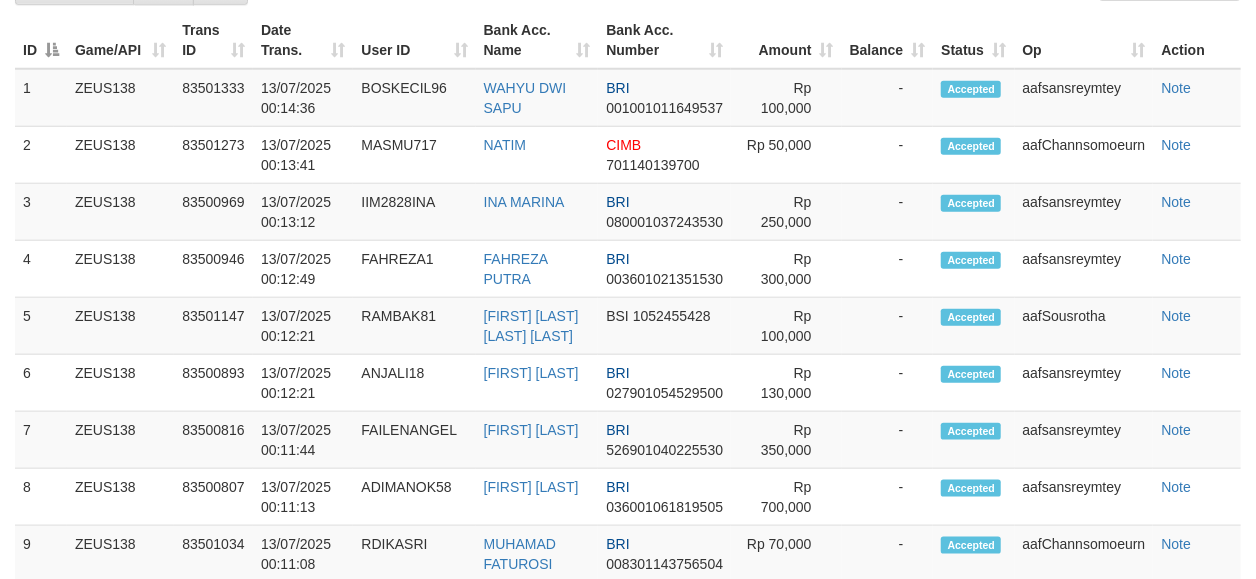 scroll, scrollTop: 393, scrollLeft: 0, axis: vertical 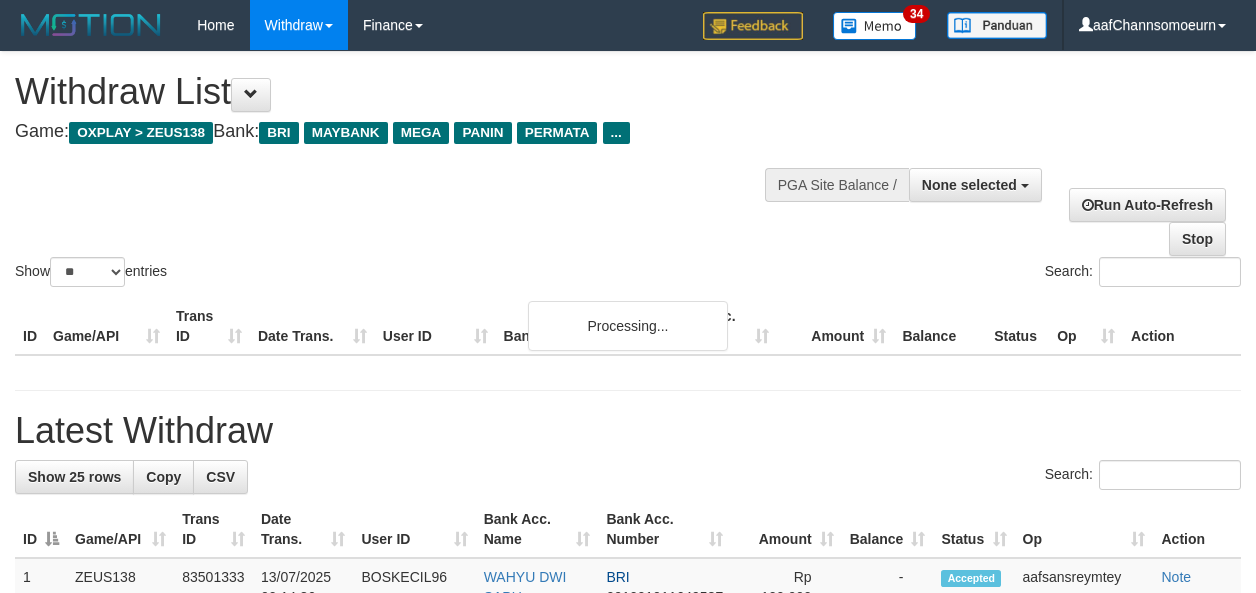 select 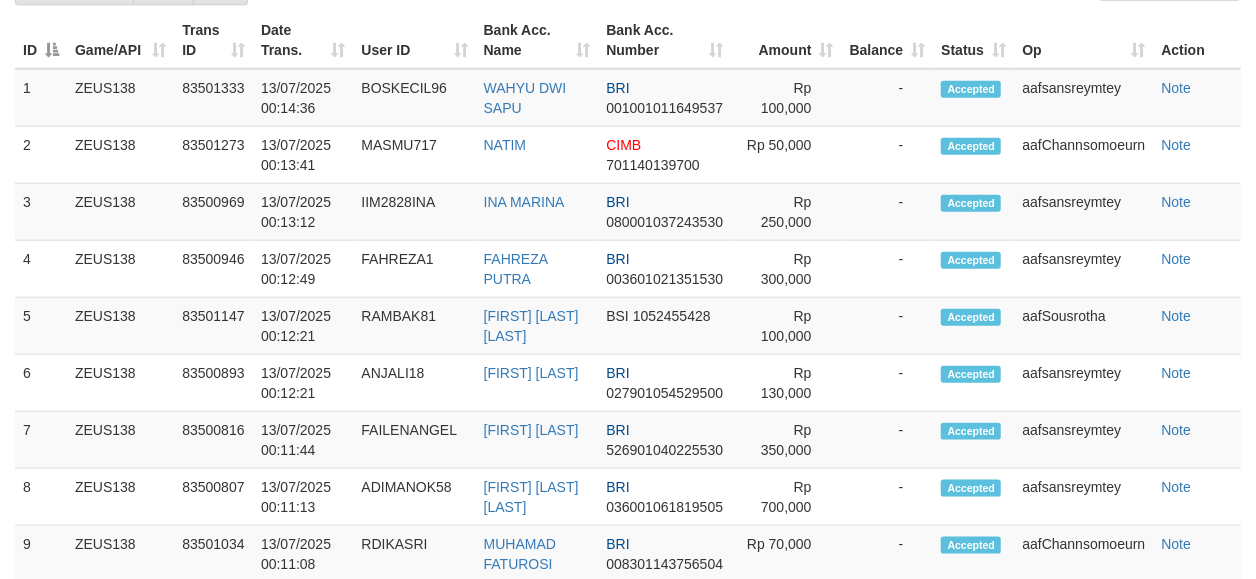 scroll, scrollTop: 393, scrollLeft: 0, axis: vertical 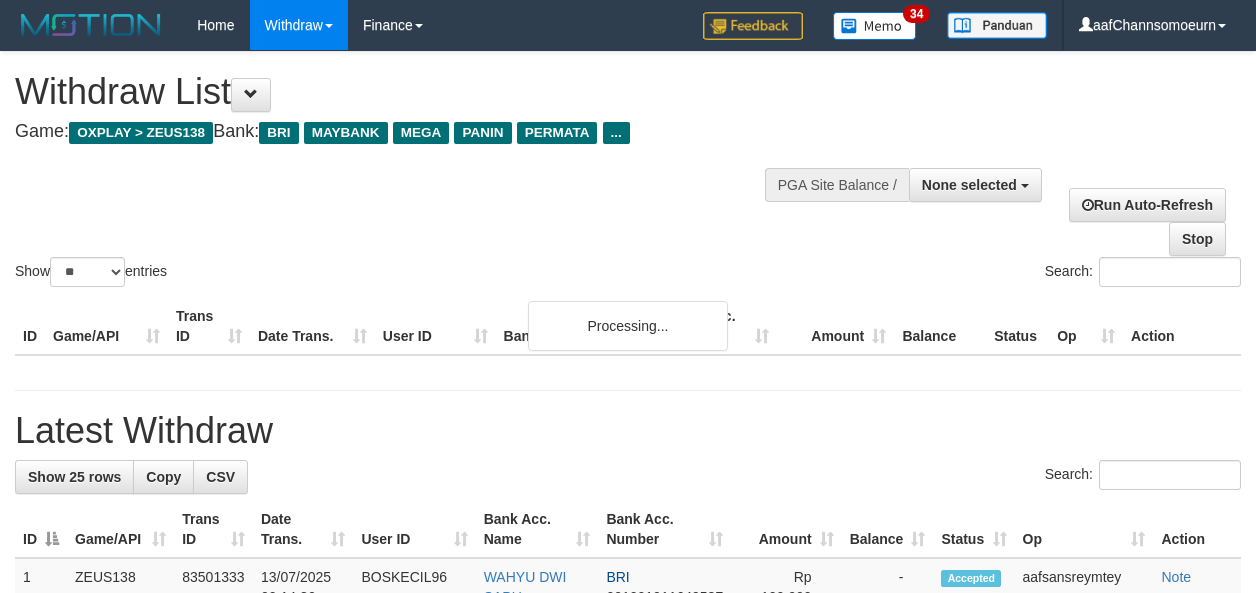 select 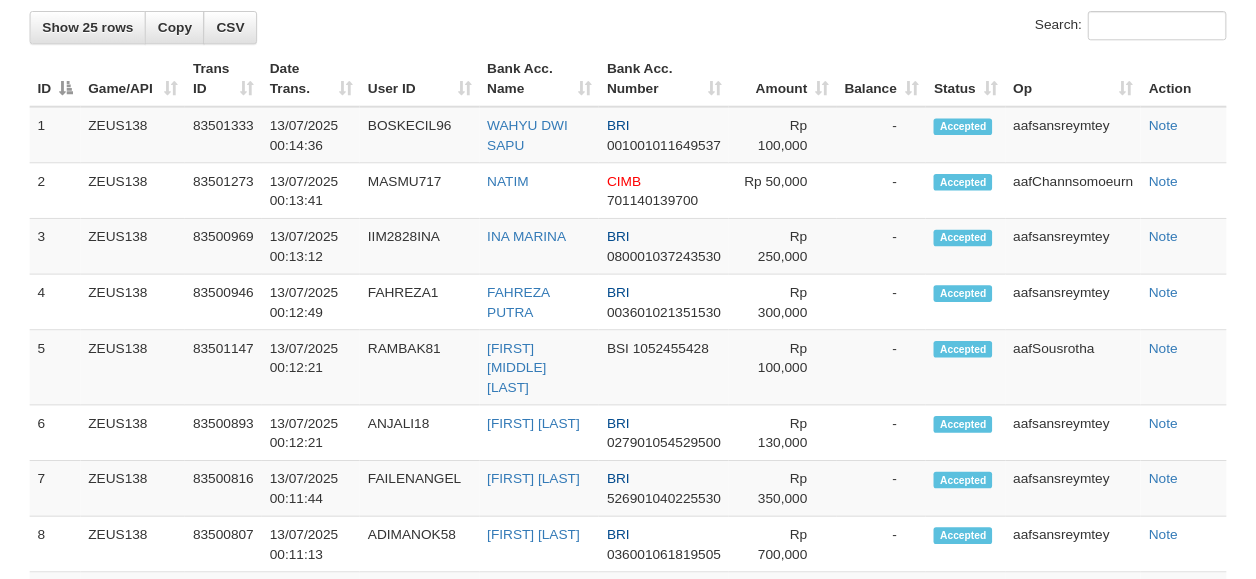 scroll, scrollTop: 812, scrollLeft: 0, axis: vertical 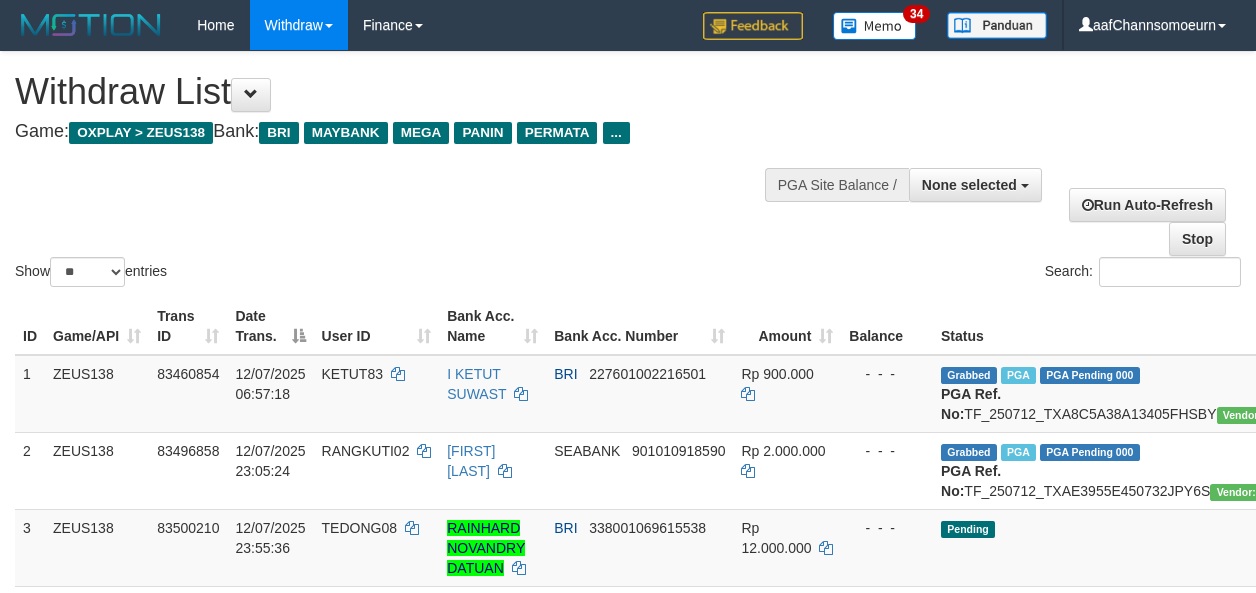 select 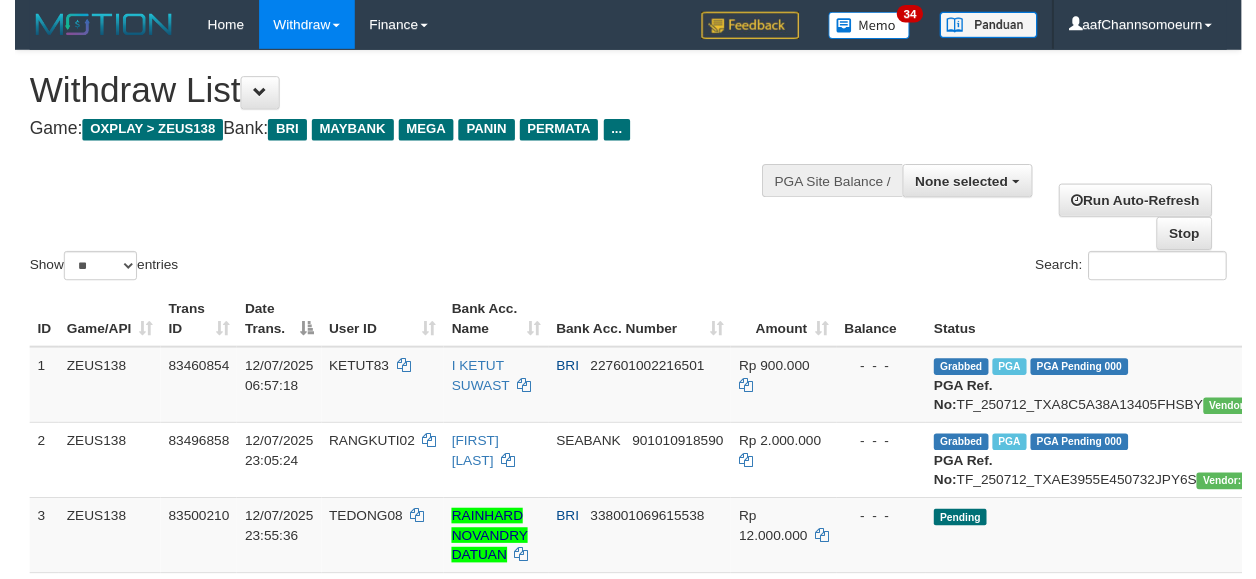 scroll, scrollTop: 338, scrollLeft: 0, axis: vertical 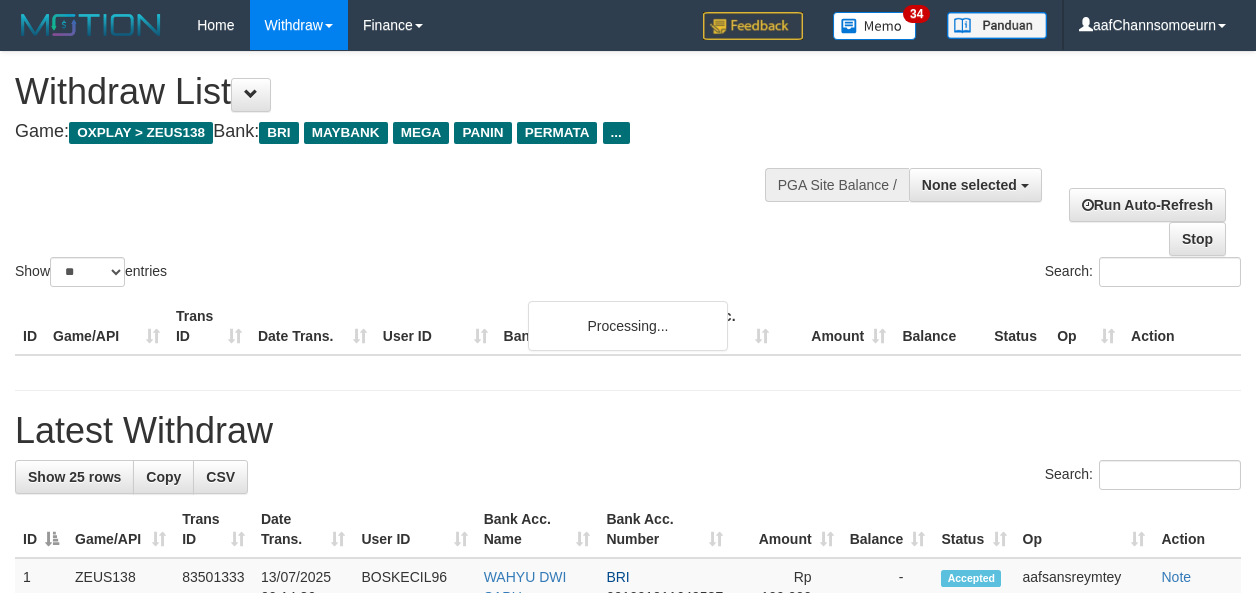 select 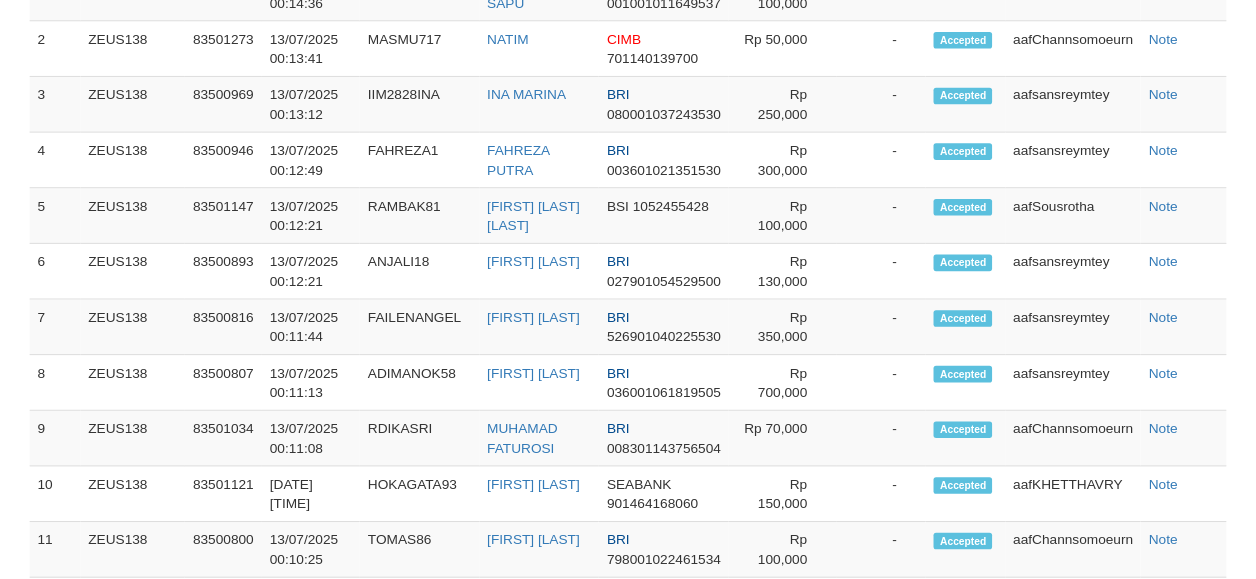 scroll, scrollTop: 338, scrollLeft: 0, axis: vertical 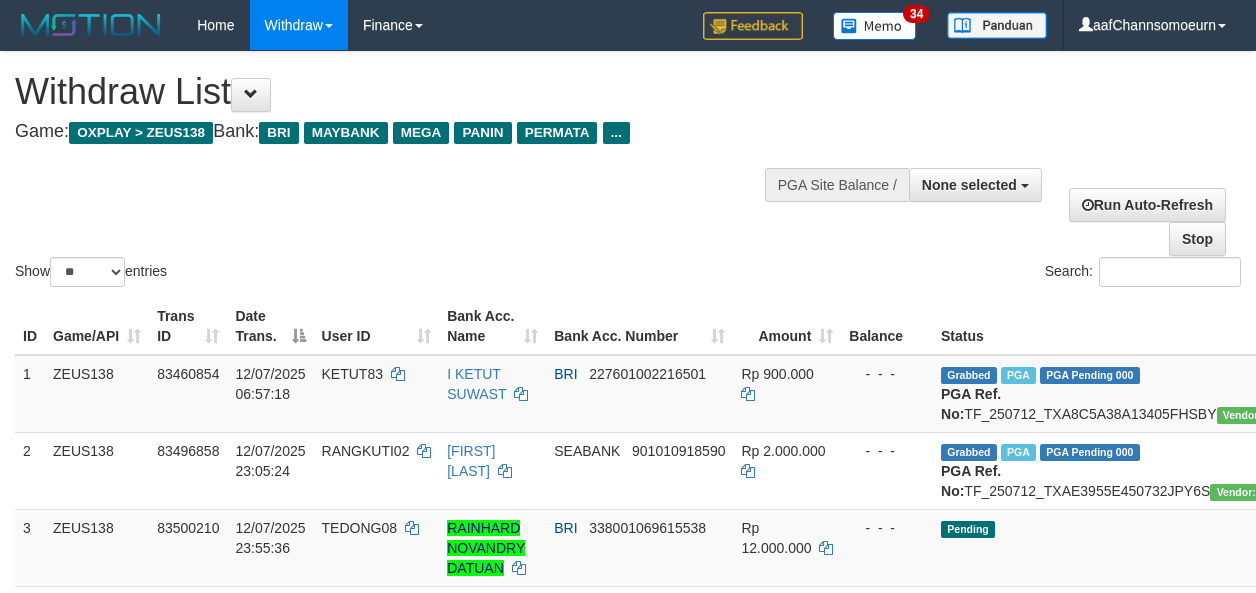 select 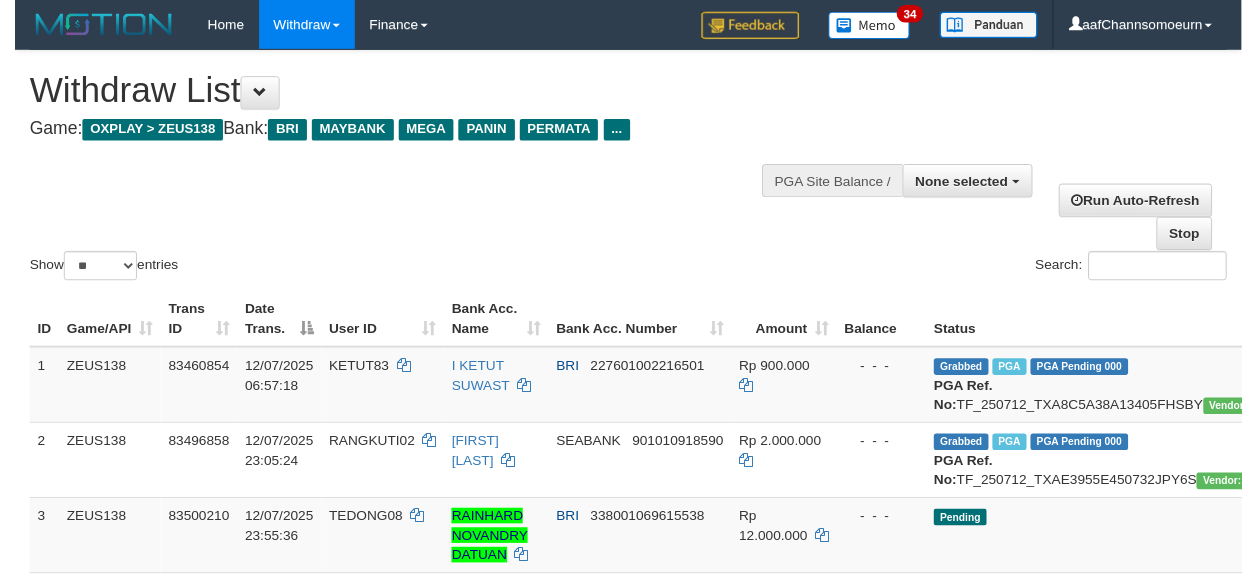 scroll, scrollTop: 267, scrollLeft: 0, axis: vertical 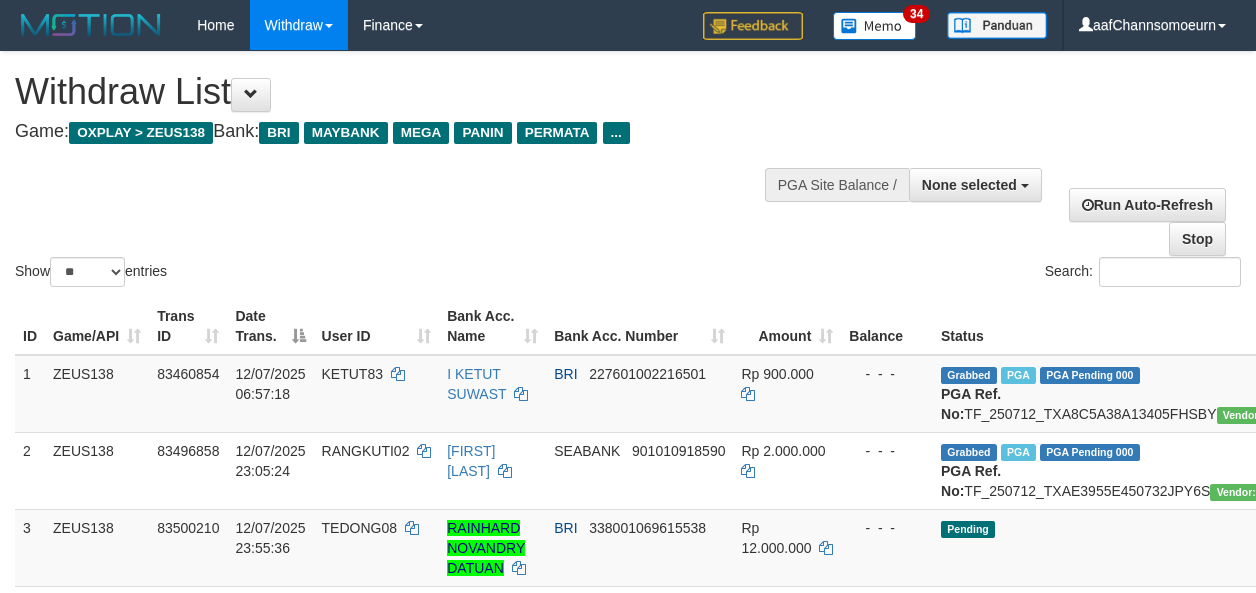 select 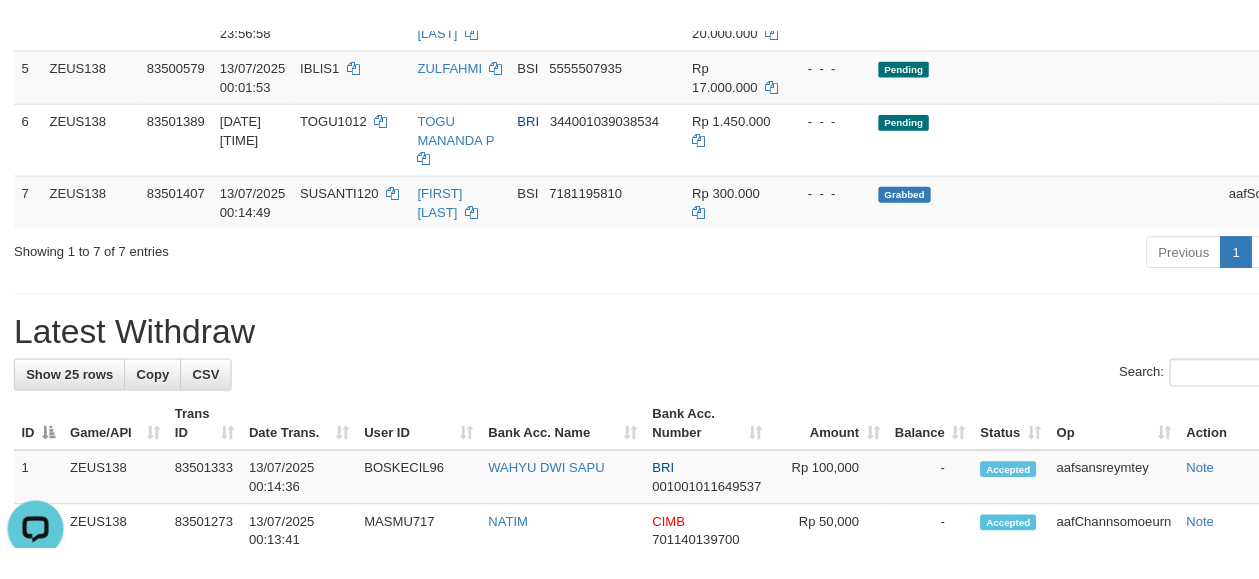 scroll, scrollTop: 0, scrollLeft: 0, axis: both 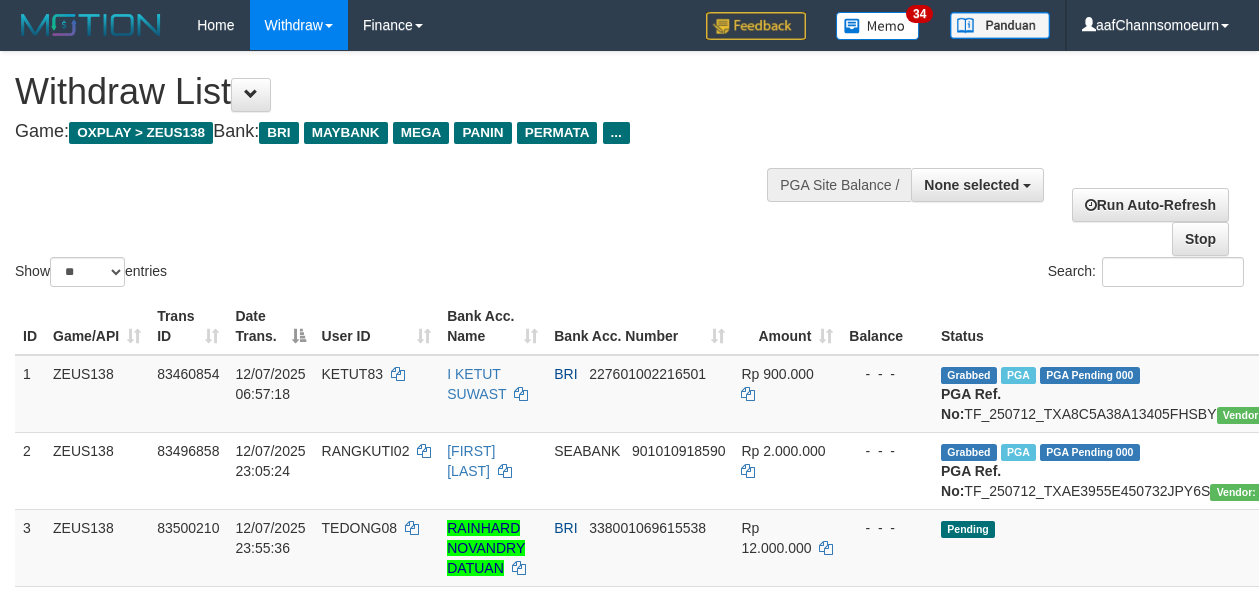 select 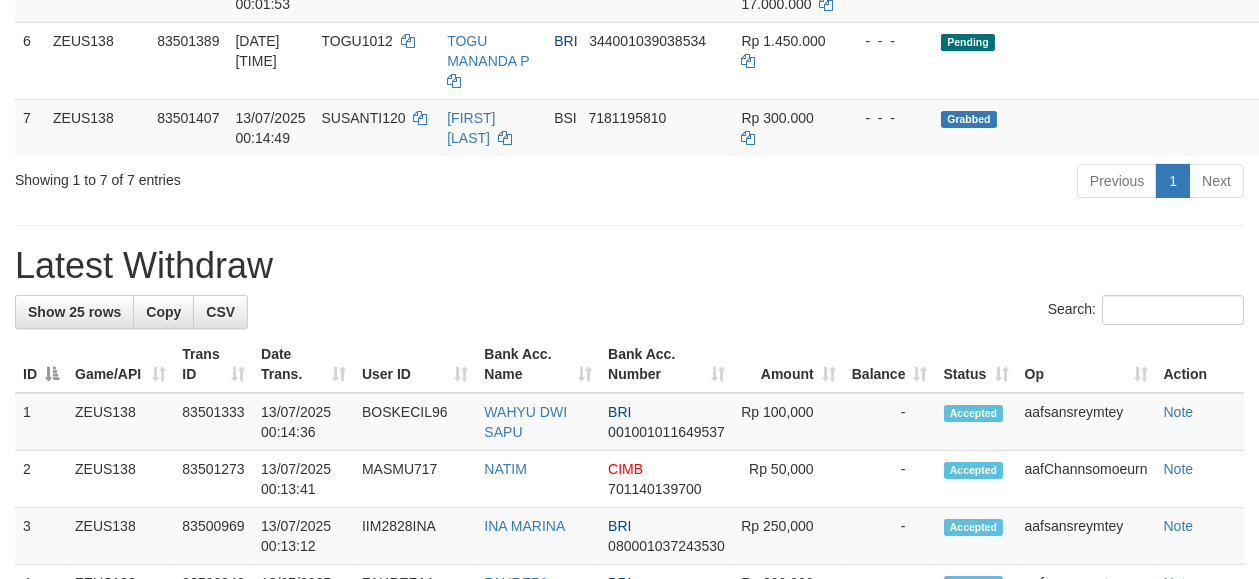 scroll, scrollTop: 622, scrollLeft: 0, axis: vertical 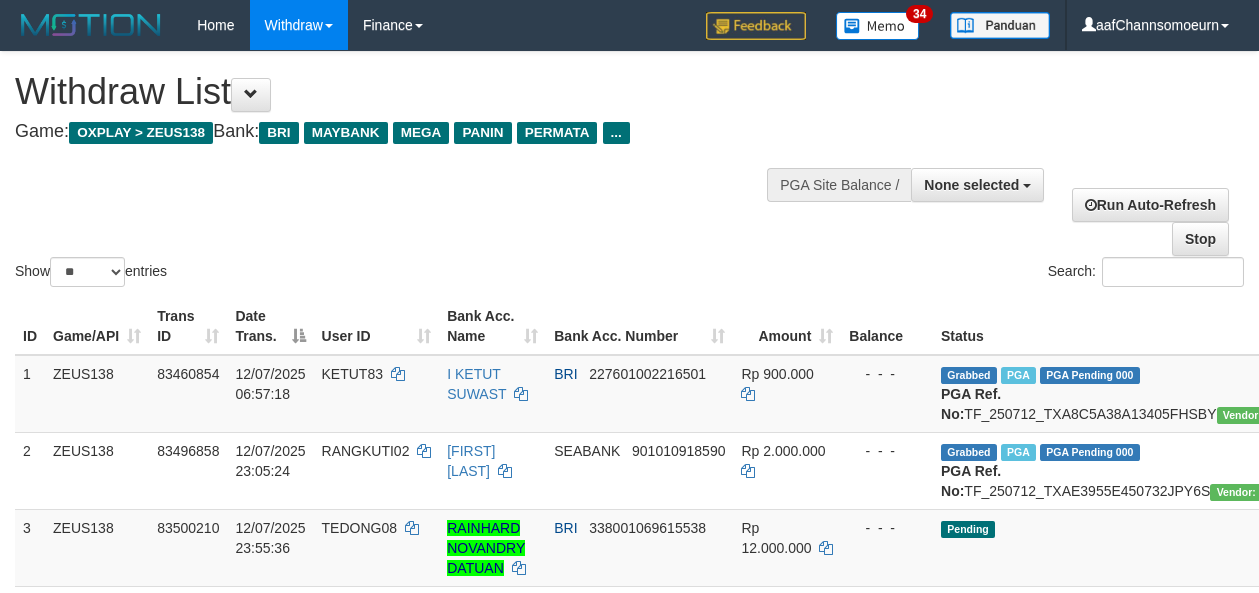 select 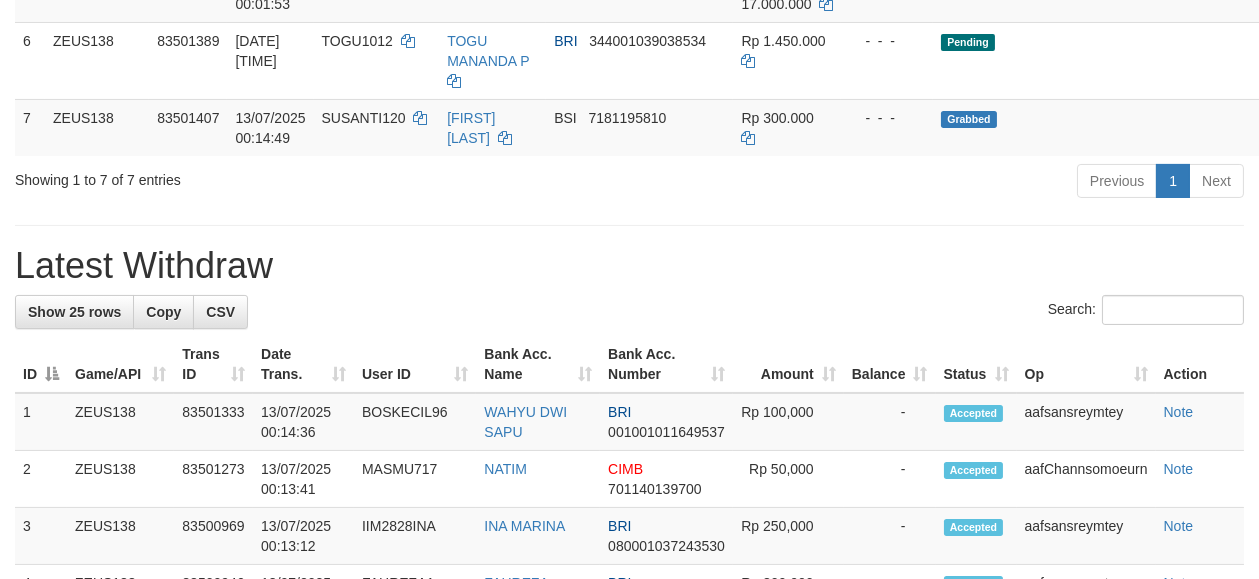 scroll, scrollTop: 622, scrollLeft: 0, axis: vertical 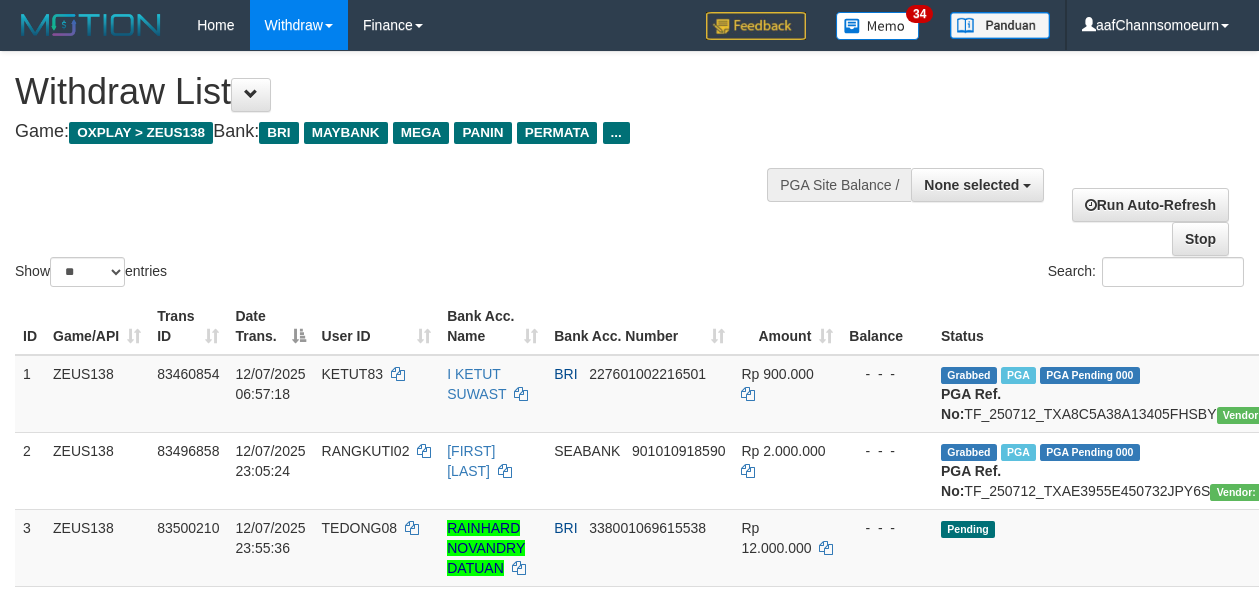 select 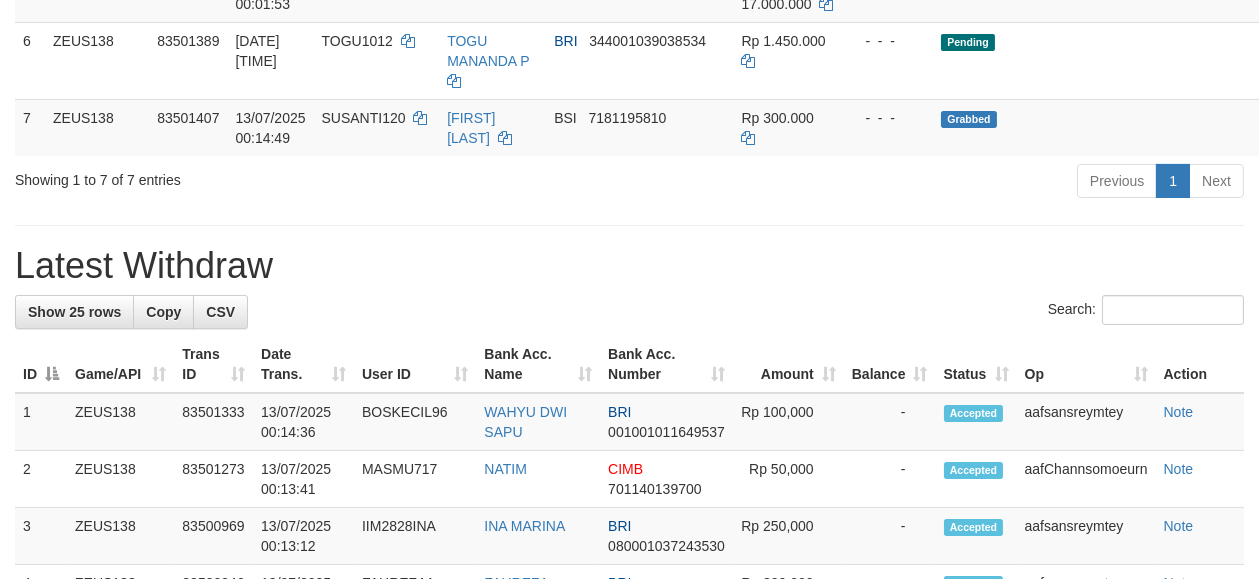 scroll, scrollTop: 622, scrollLeft: 0, axis: vertical 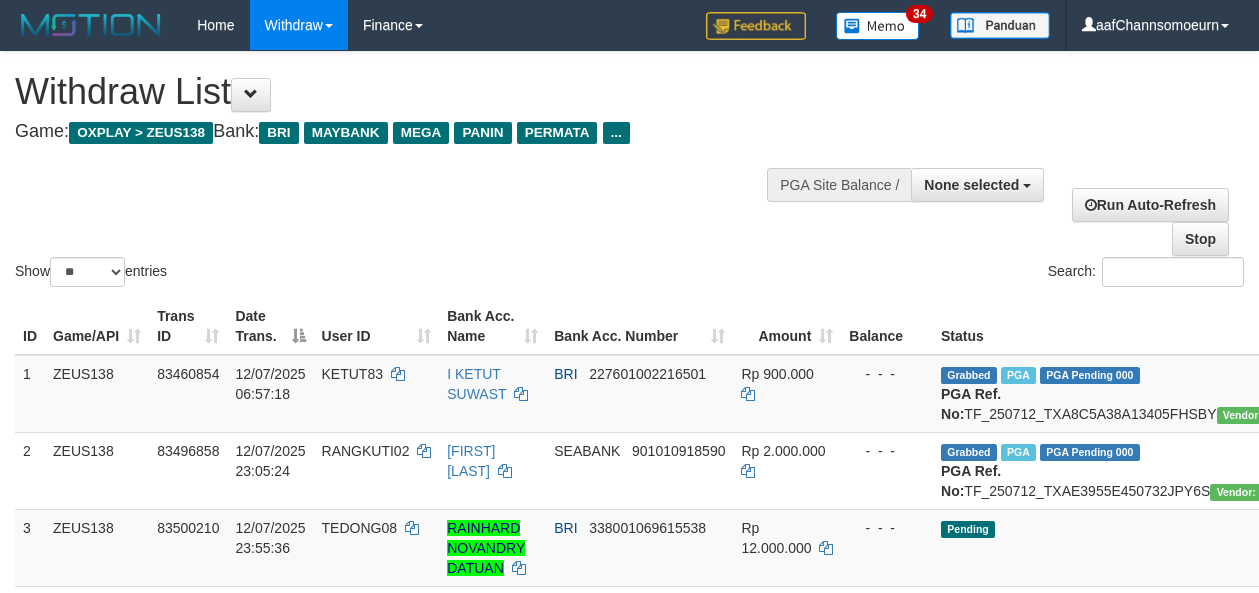 select 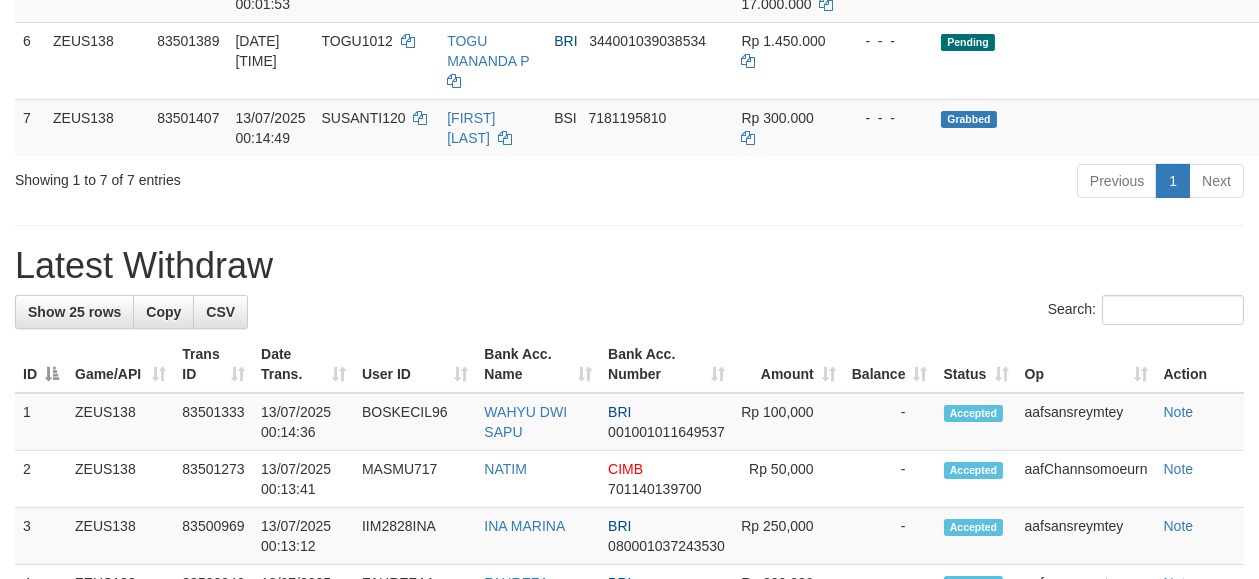 scroll, scrollTop: 622, scrollLeft: 0, axis: vertical 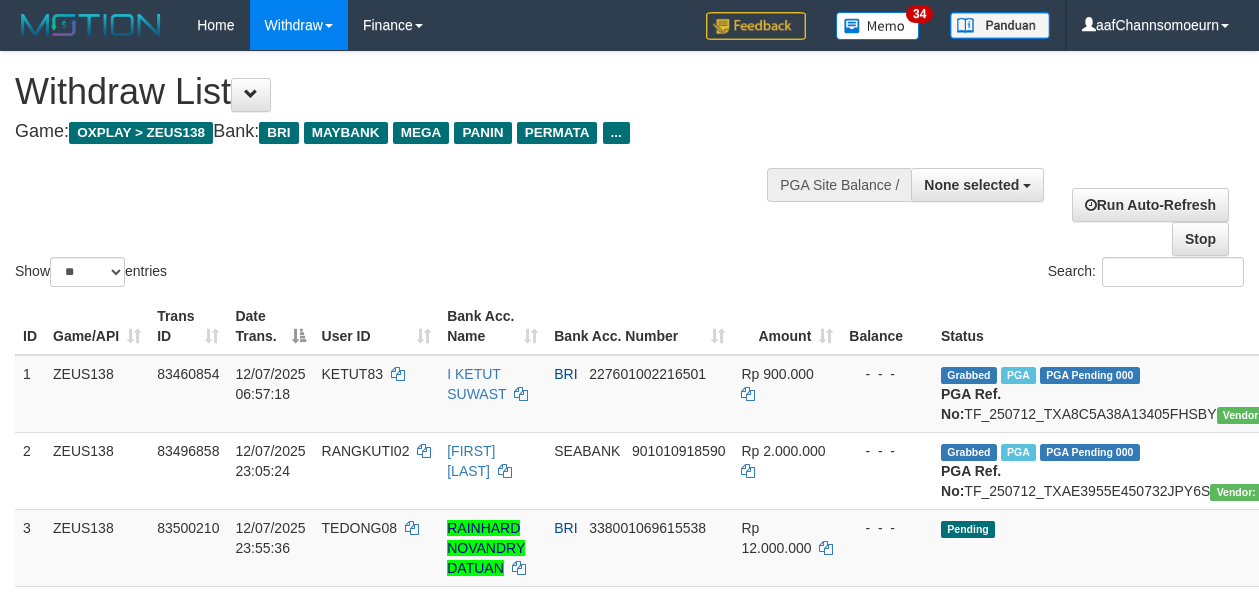 select 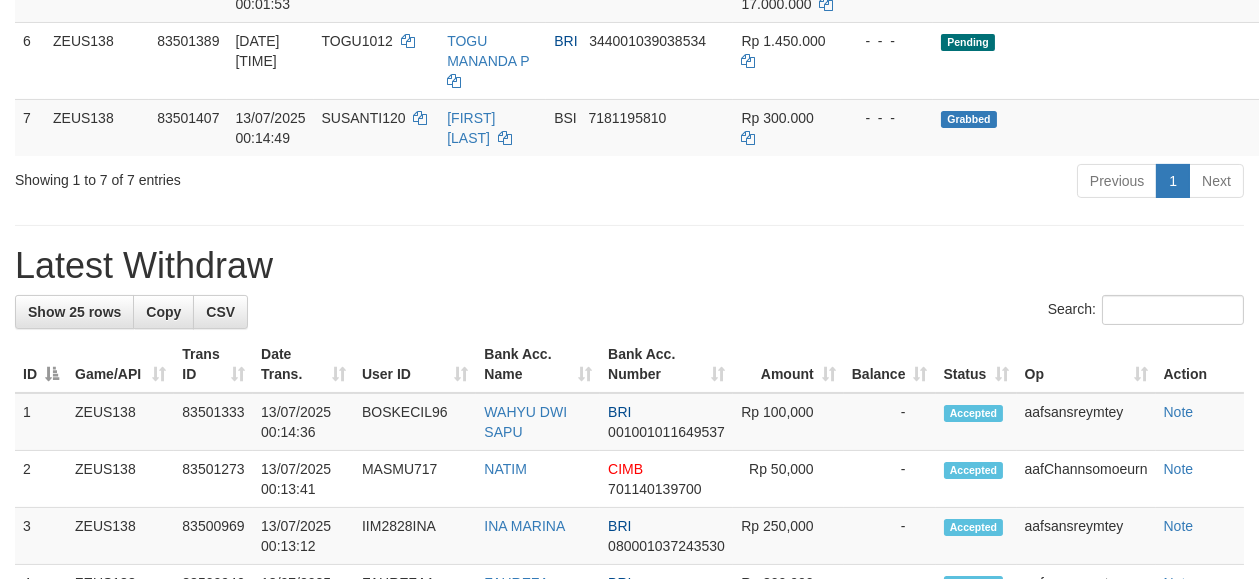 scroll, scrollTop: 622, scrollLeft: 0, axis: vertical 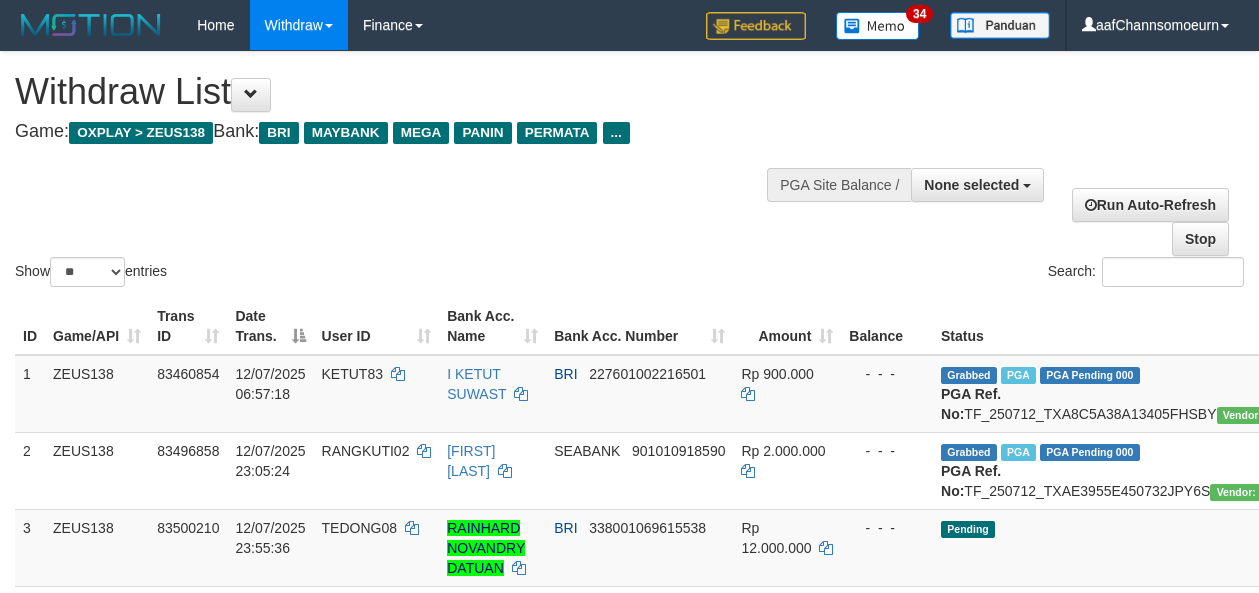 select 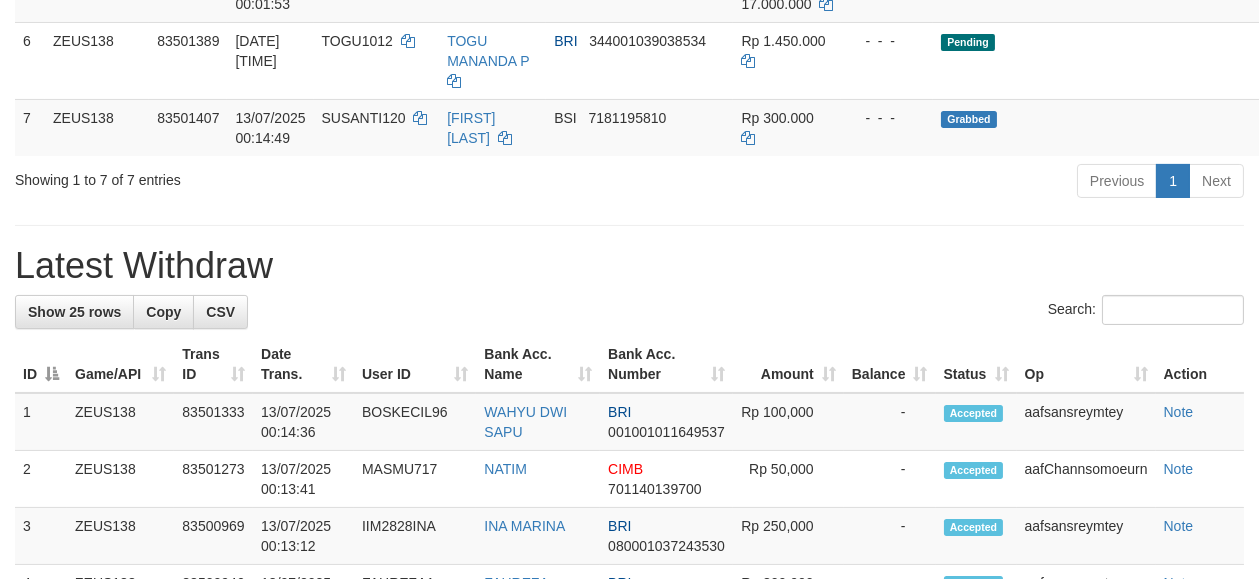 scroll, scrollTop: 622, scrollLeft: 0, axis: vertical 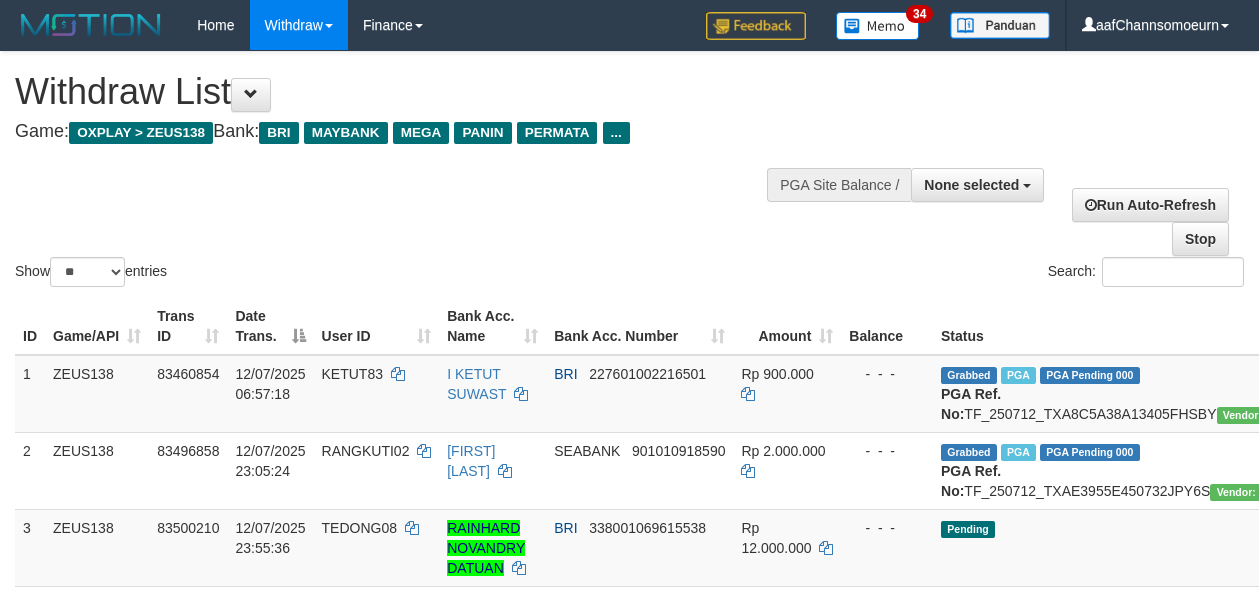 select 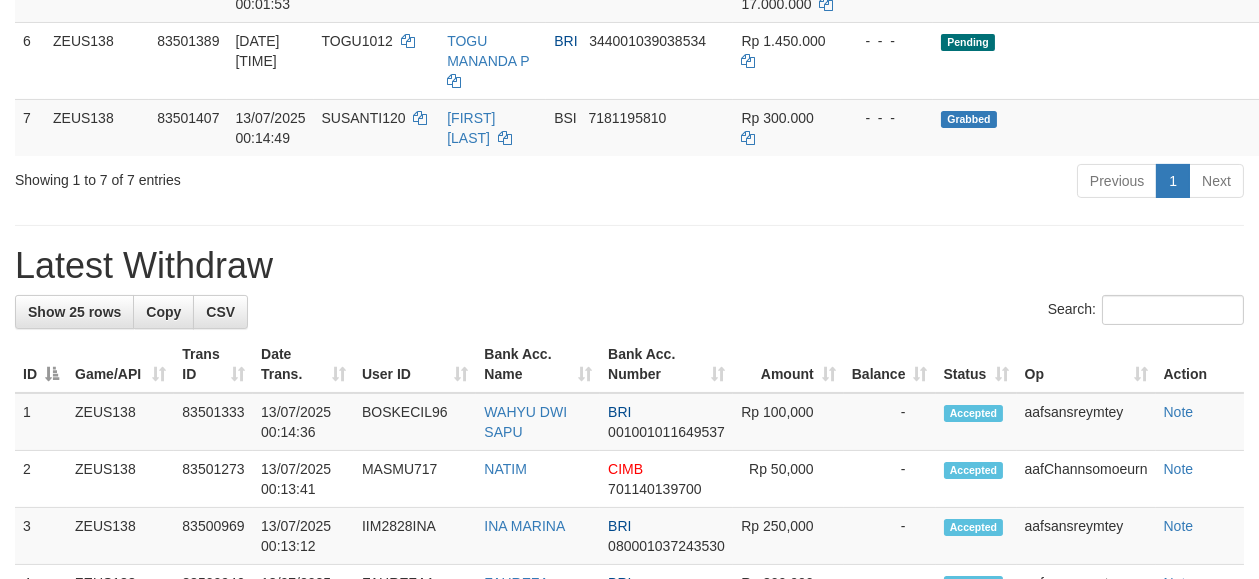scroll, scrollTop: 622, scrollLeft: 0, axis: vertical 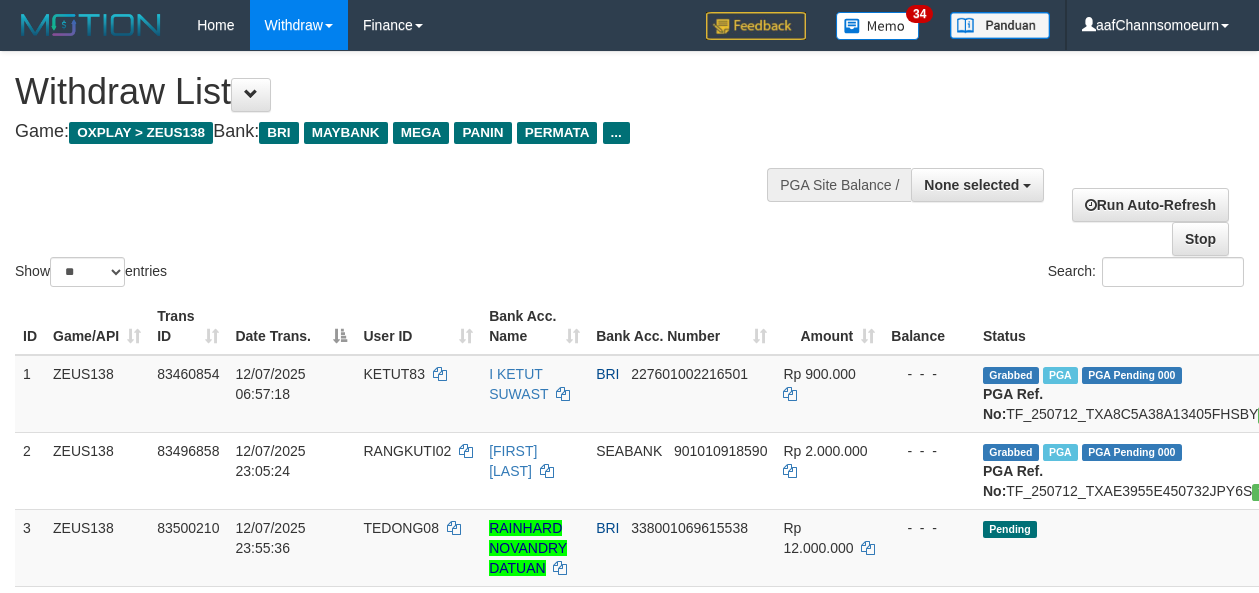 select 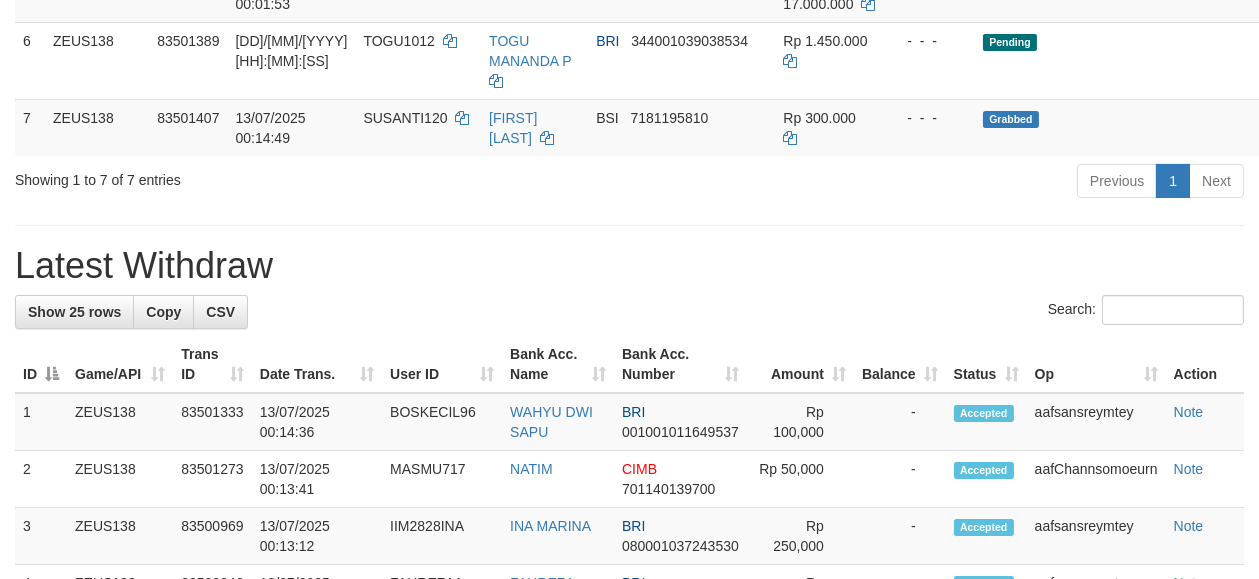 scroll, scrollTop: 622, scrollLeft: 0, axis: vertical 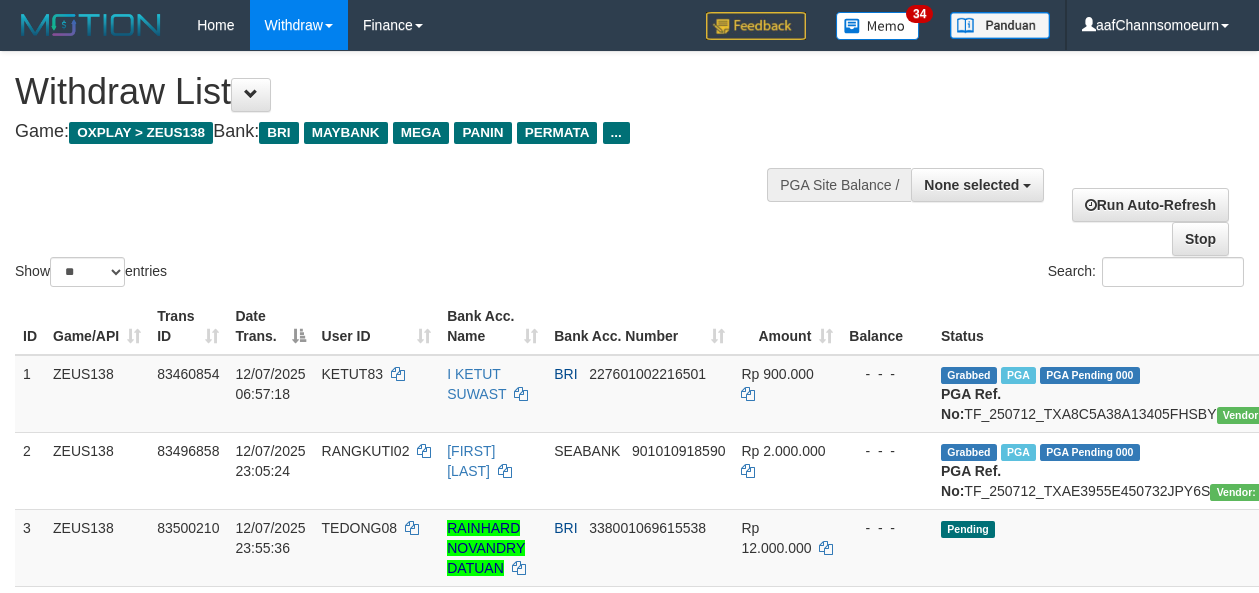 select 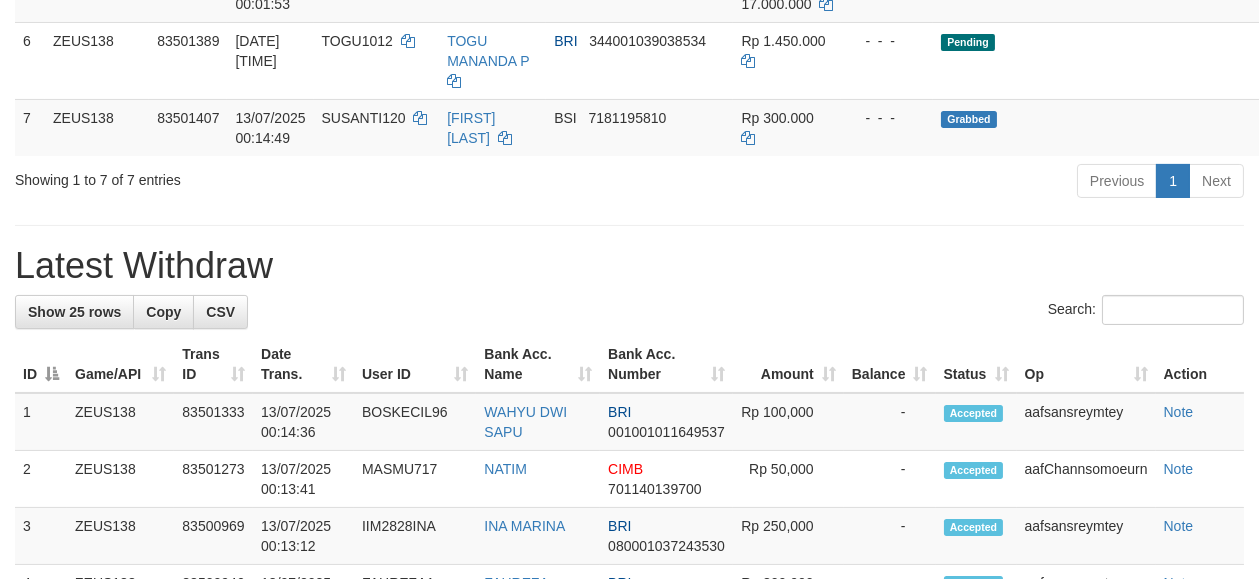 scroll, scrollTop: 622, scrollLeft: 0, axis: vertical 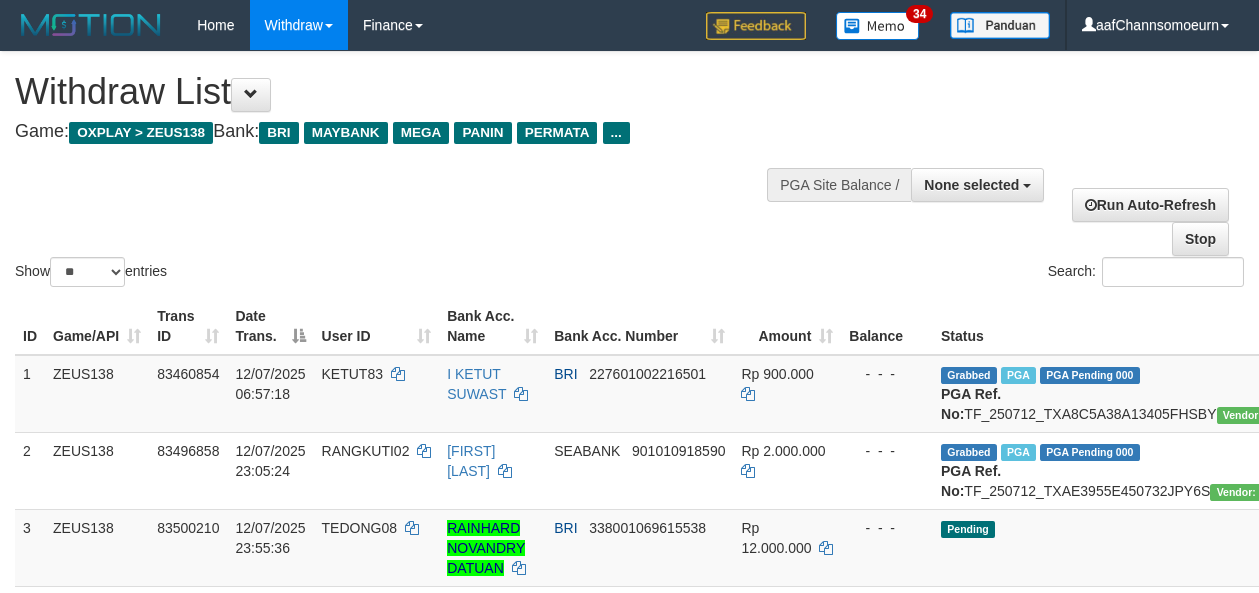 select 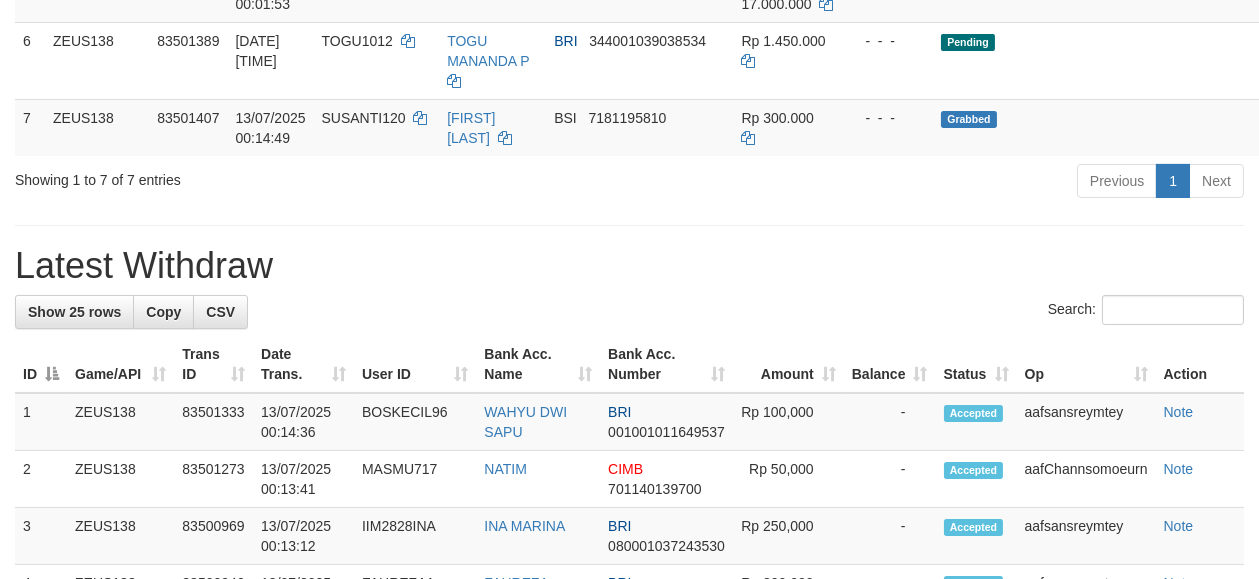 scroll, scrollTop: 622, scrollLeft: 0, axis: vertical 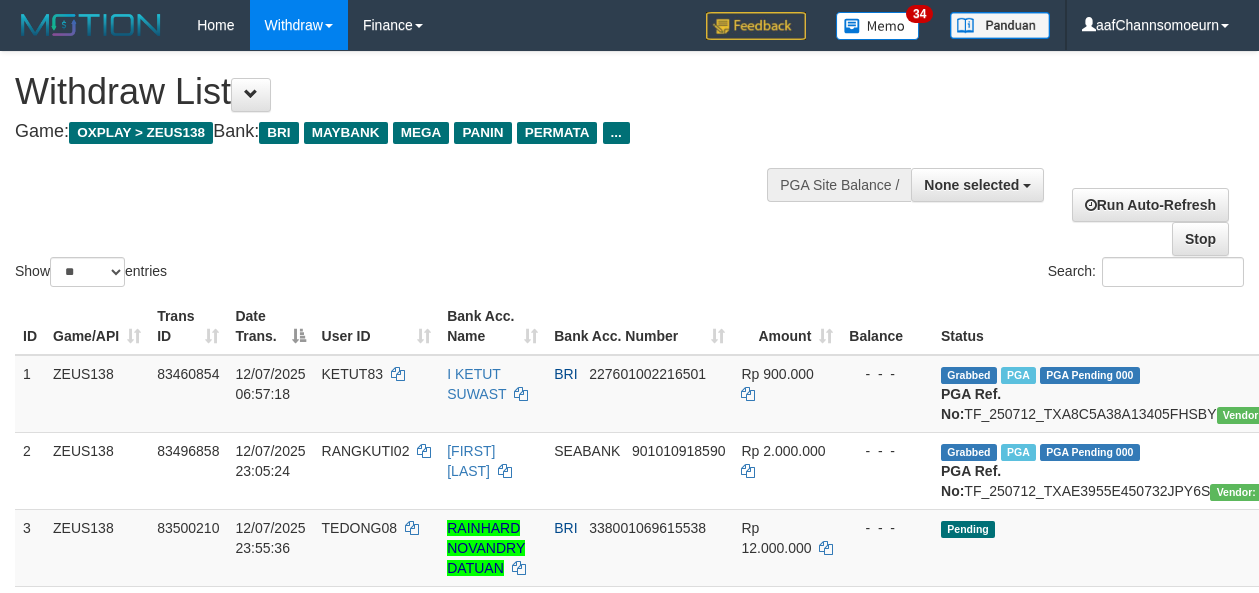 select 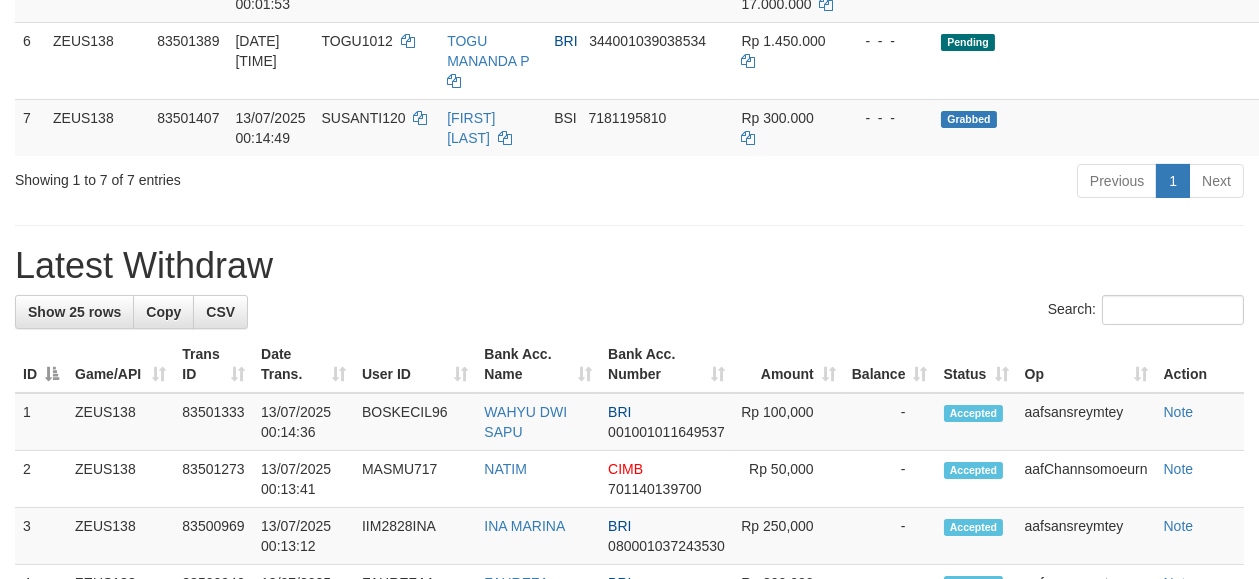 scroll, scrollTop: 622, scrollLeft: 0, axis: vertical 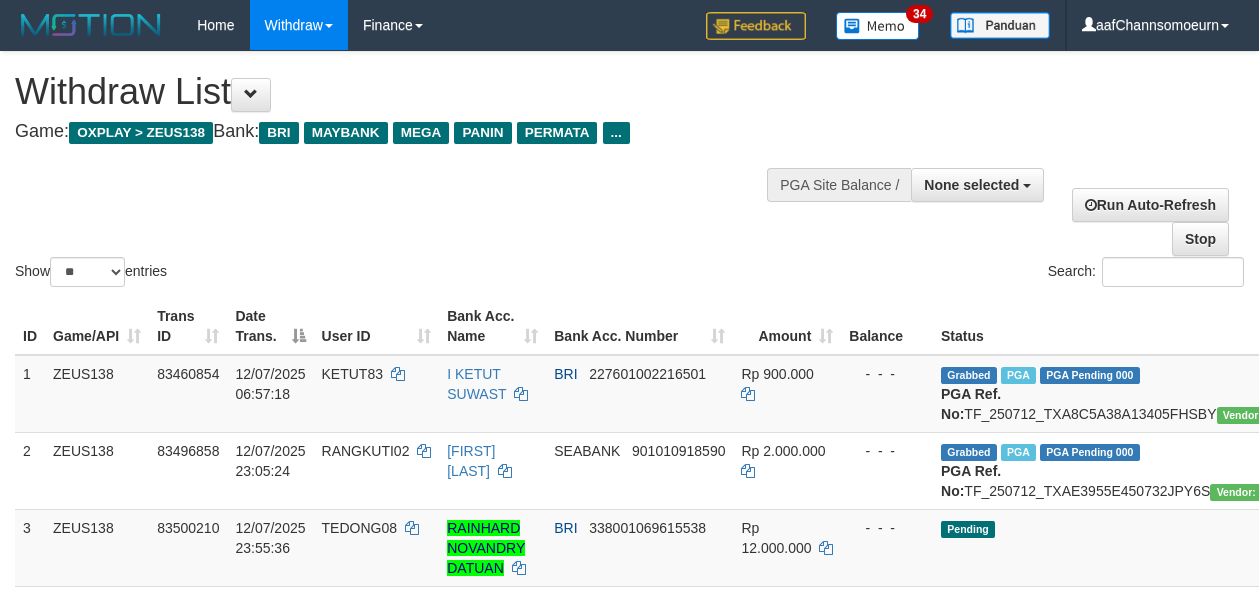 select 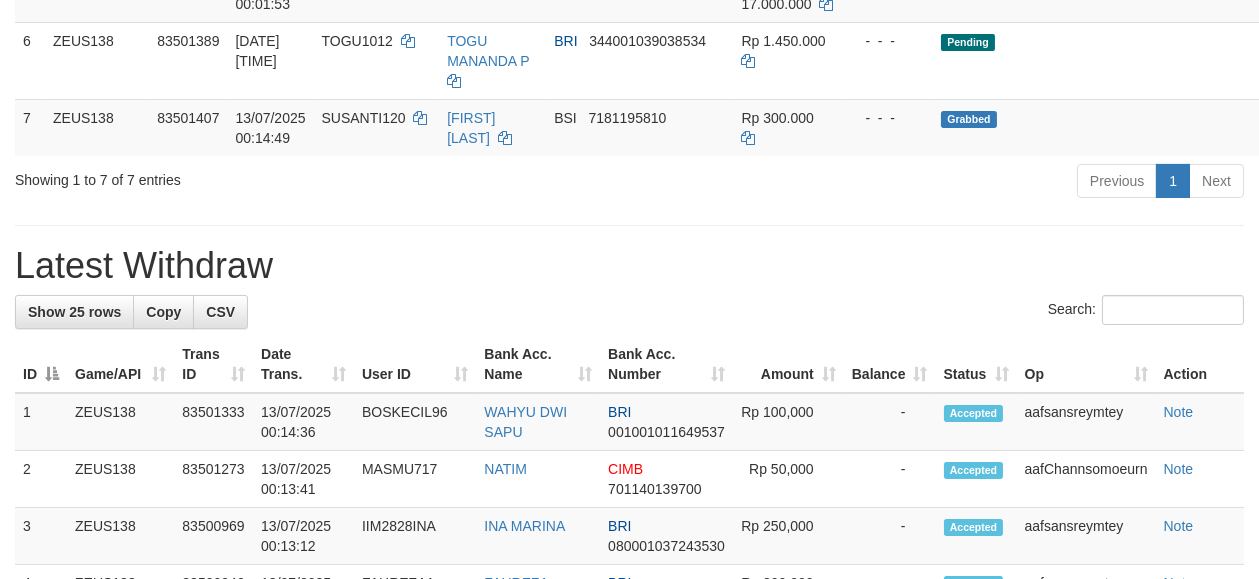 scroll, scrollTop: 622, scrollLeft: 0, axis: vertical 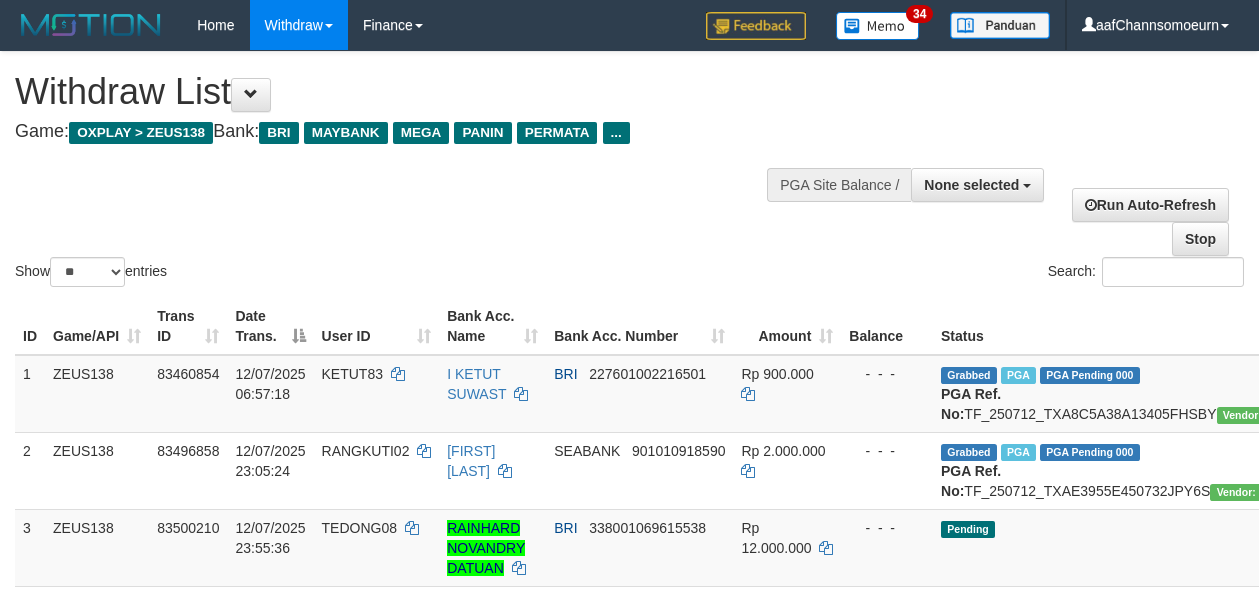 select 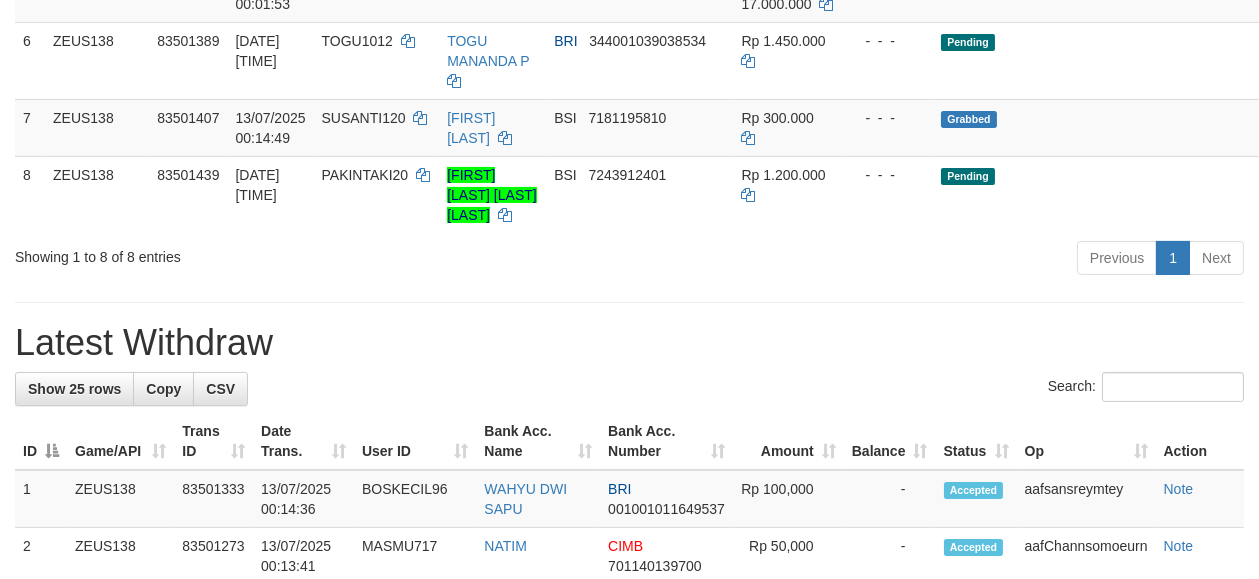 scroll, scrollTop: 622, scrollLeft: 0, axis: vertical 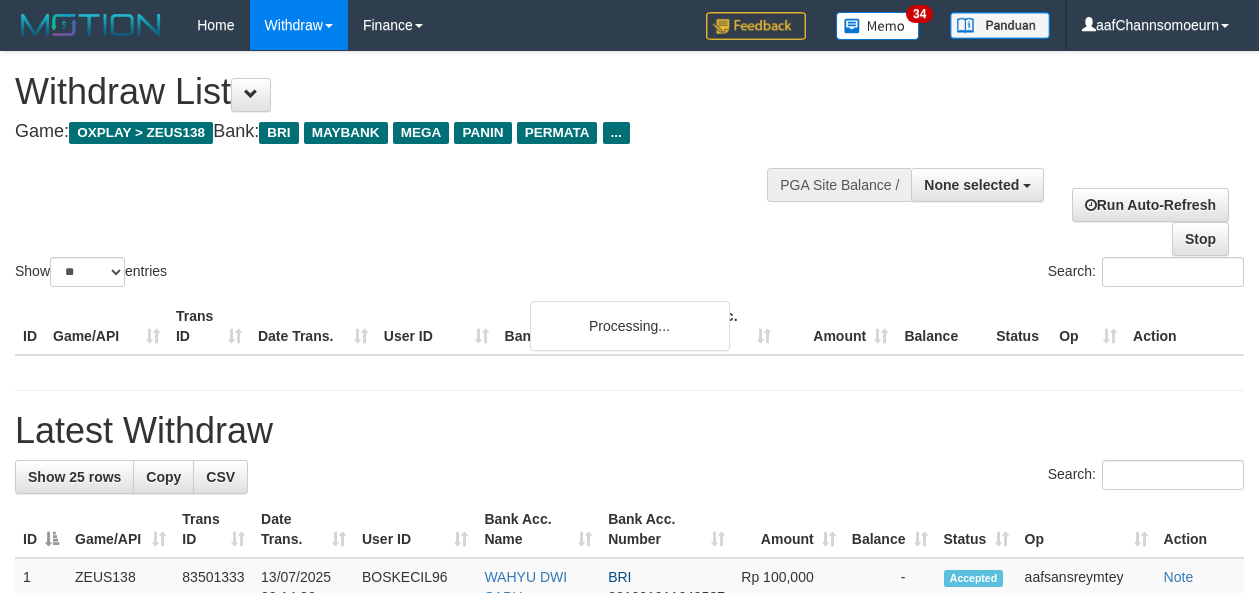 select 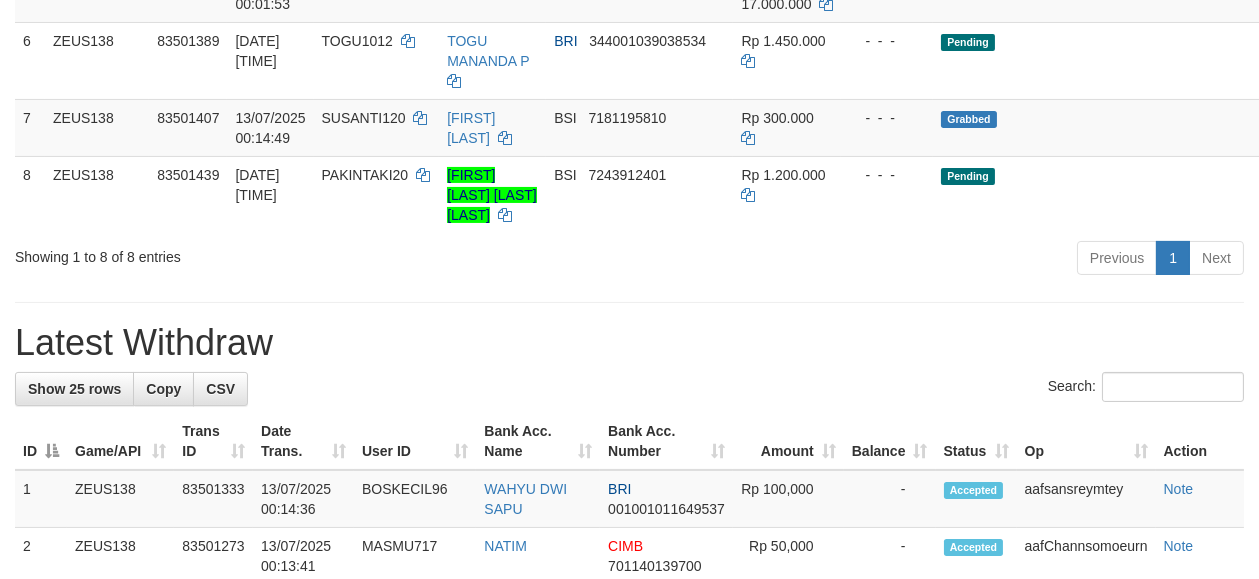 scroll, scrollTop: 622, scrollLeft: 0, axis: vertical 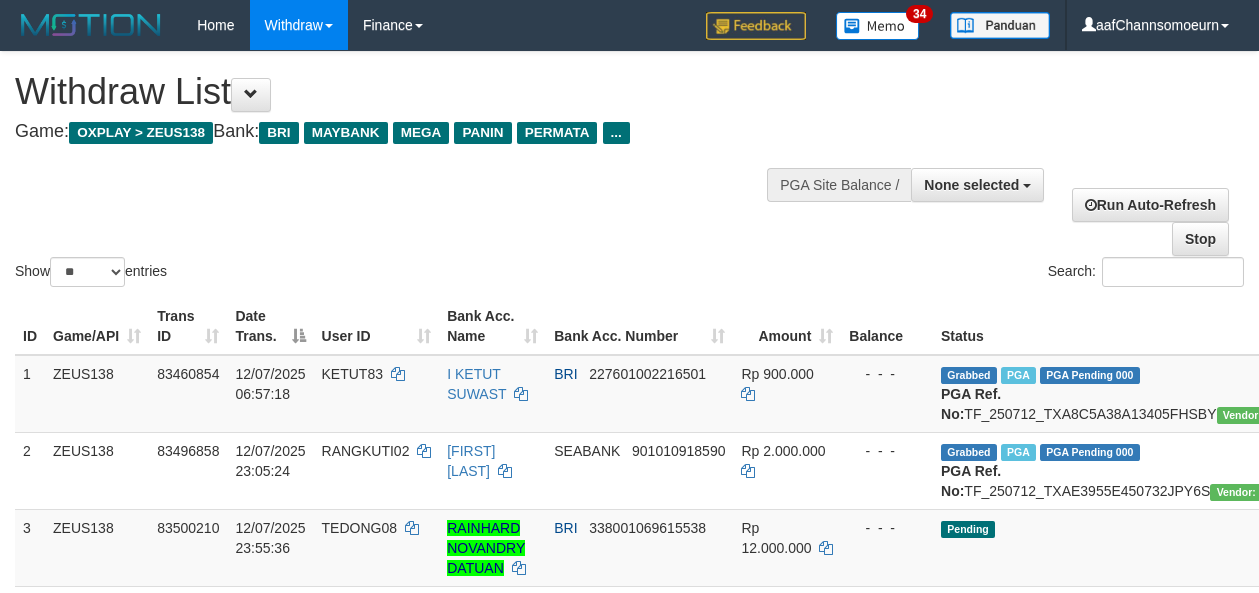 select 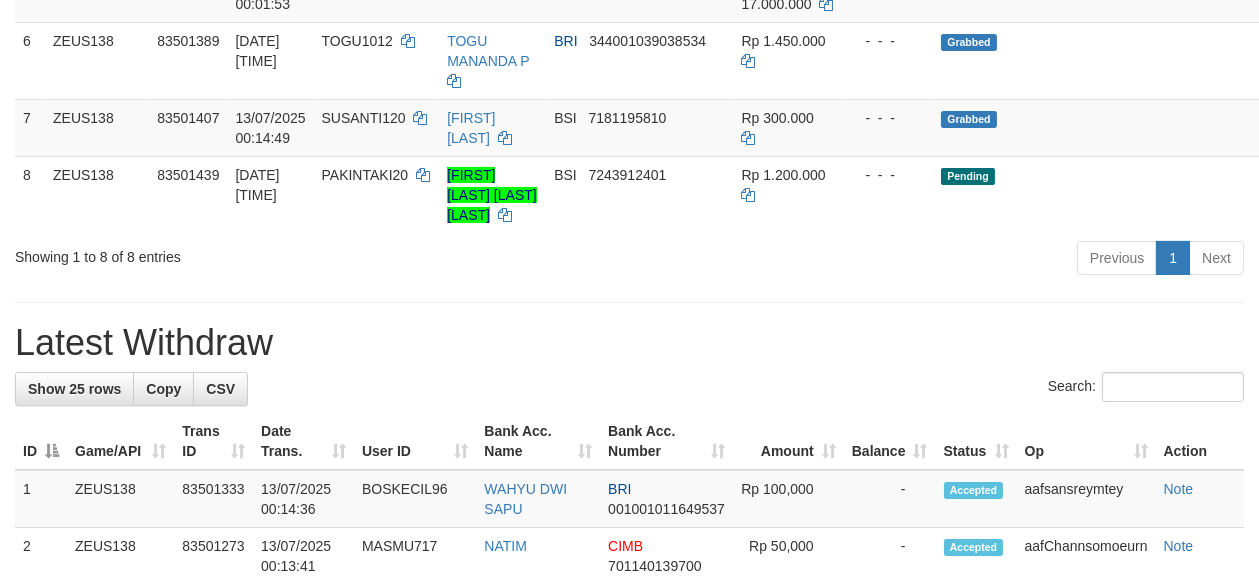 scroll, scrollTop: 622, scrollLeft: 0, axis: vertical 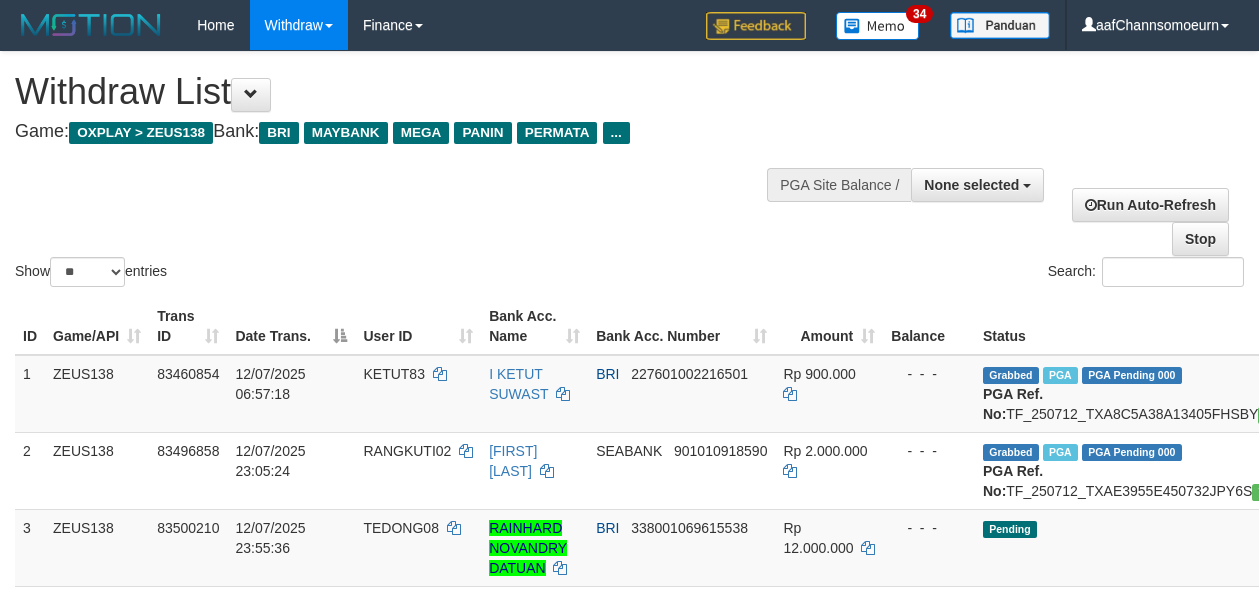 select 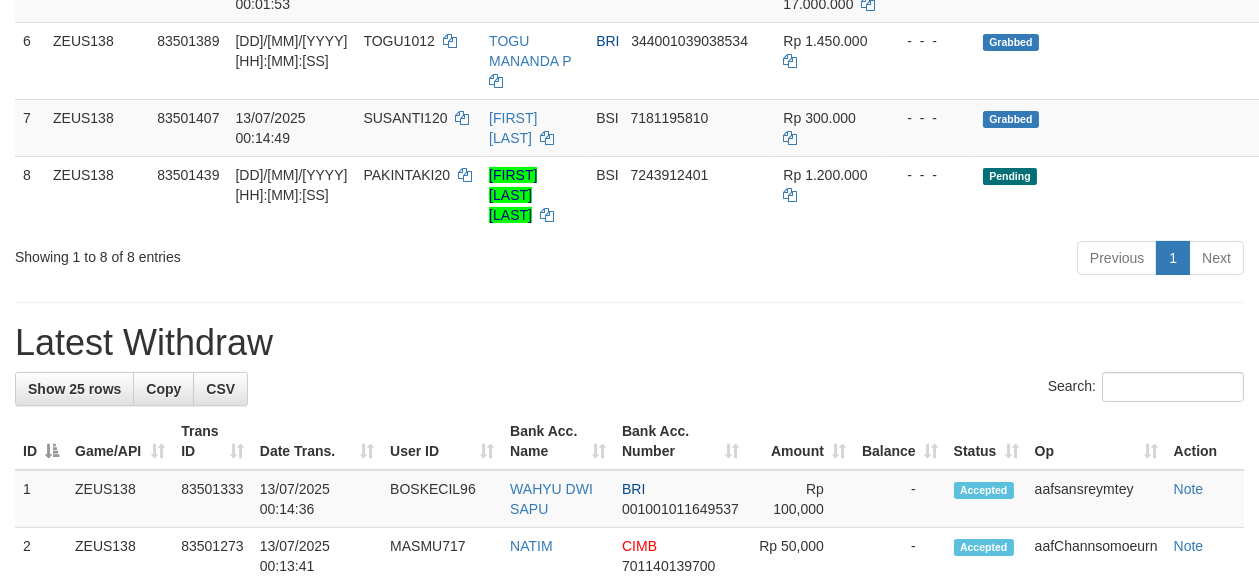 scroll, scrollTop: 622, scrollLeft: 0, axis: vertical 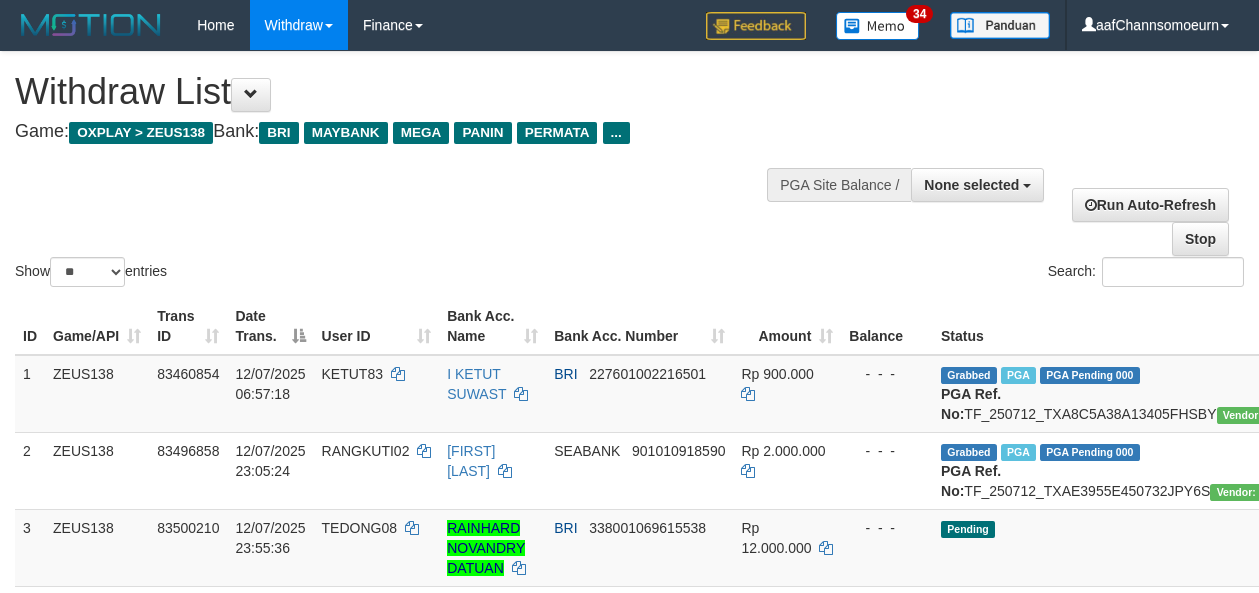 select 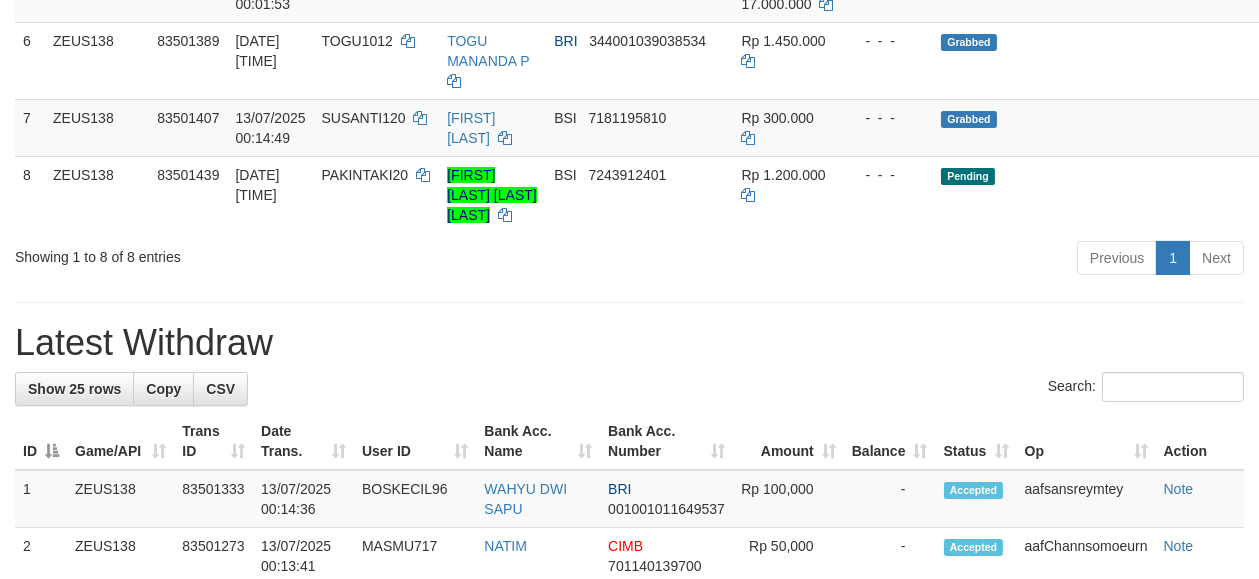 scroll, scrollTop: 622, scrollLeft: 0, axis: vertical 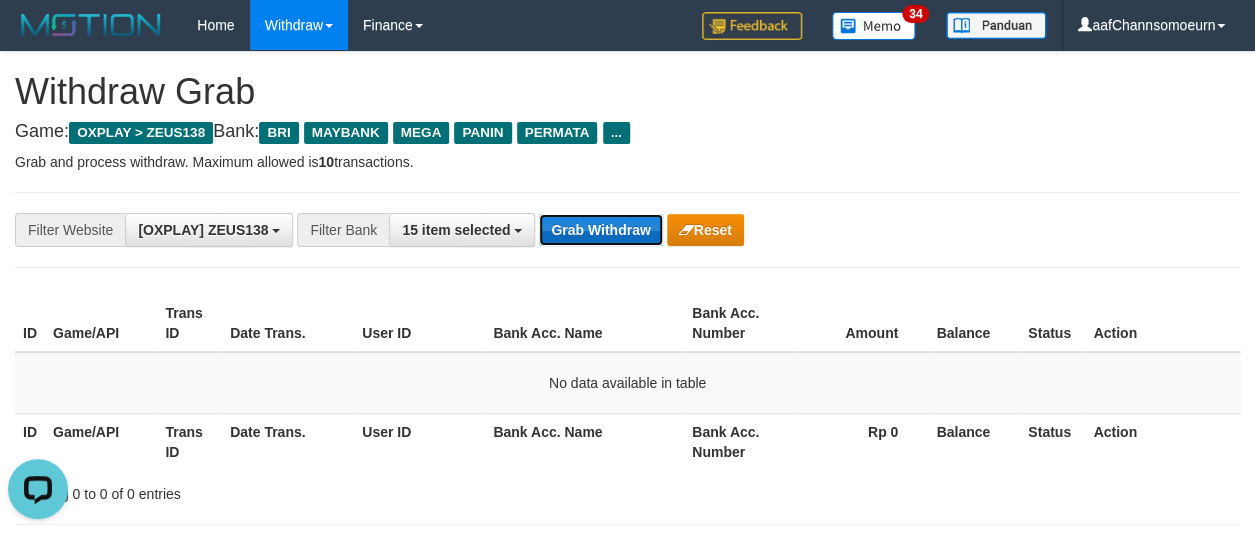 click on "Grab Withdraw" at bounding box center [600, 230] 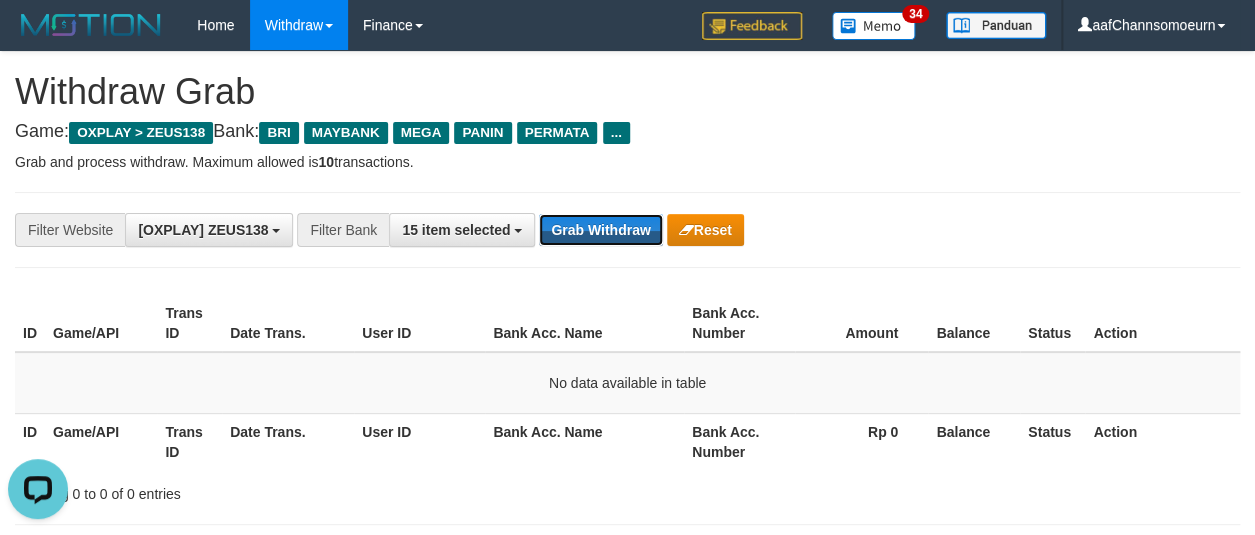 click on "Grab Withdraw" at bounding box center [600, 230] 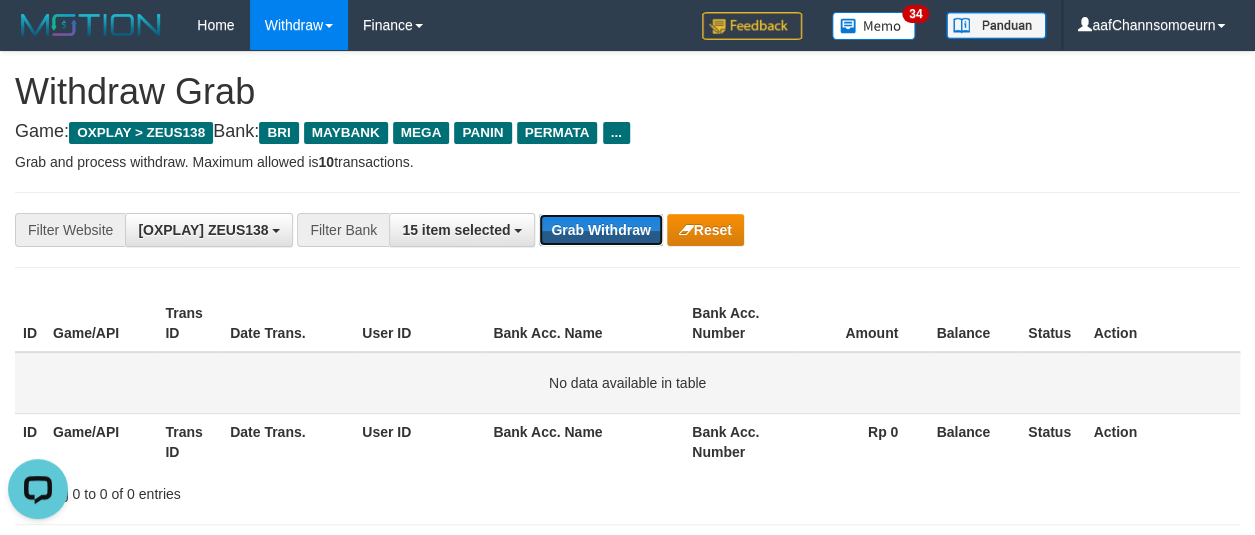 click on "Grab Withdraw" at bounding box center [600, 230] 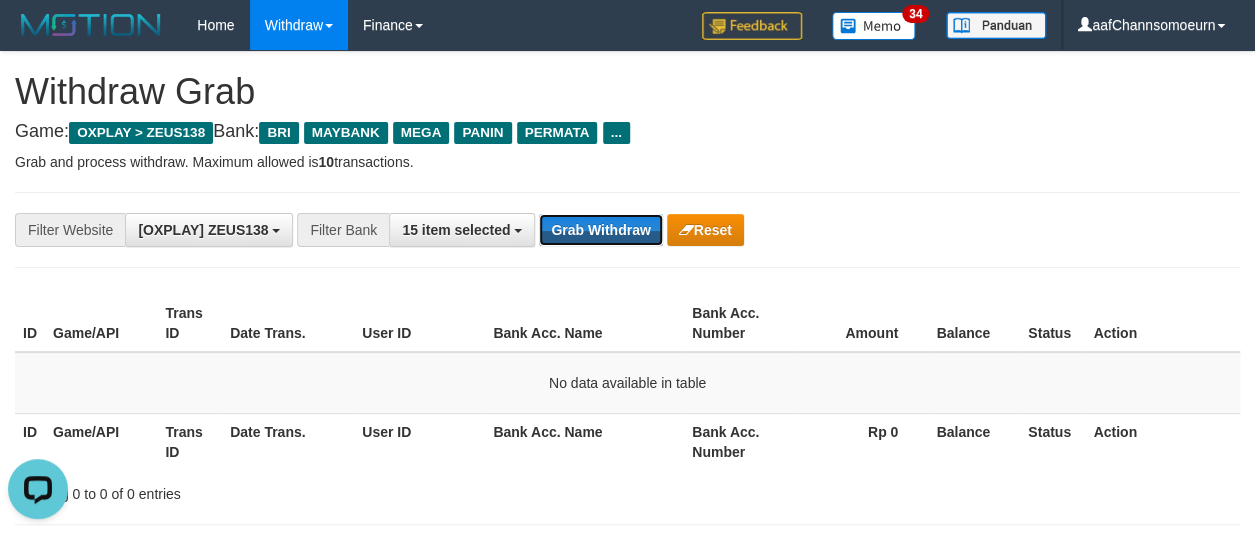 click on "Grab Withdraw" at bounding box center [600, 230] 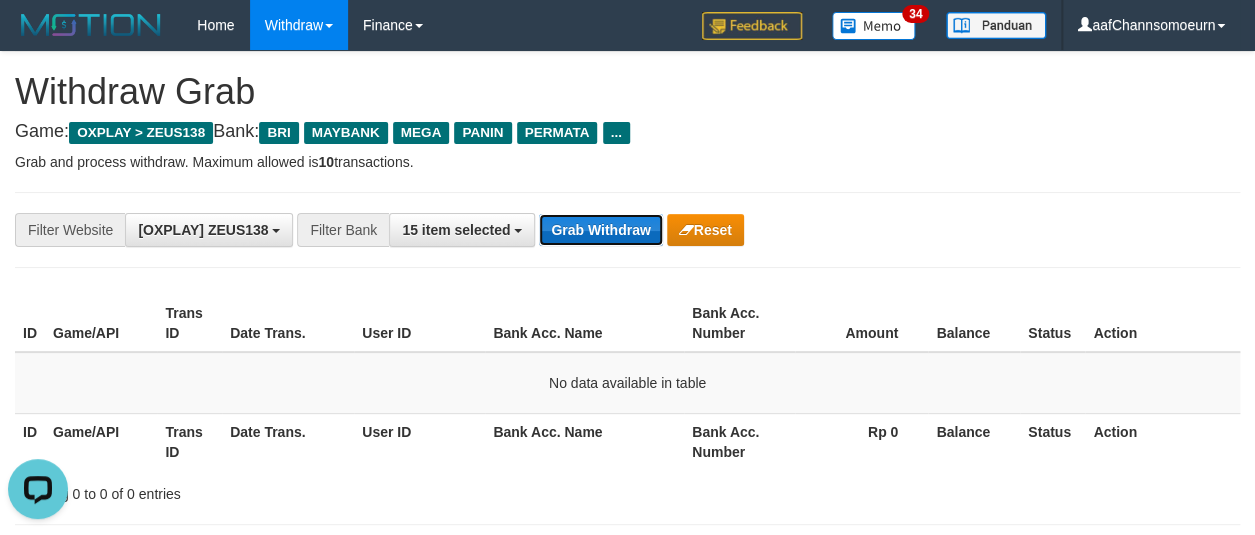 click on "Grab Withdraw" at bounding box center [600, 230] 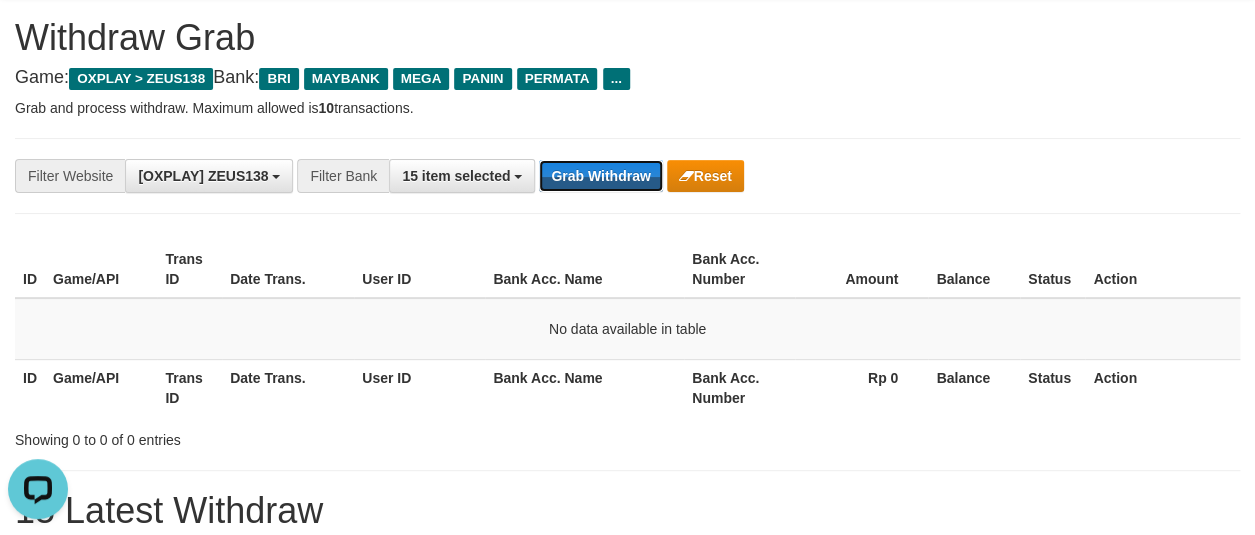 scroll, scrollTop: 99, scrollLeft: 0, axis: vertical 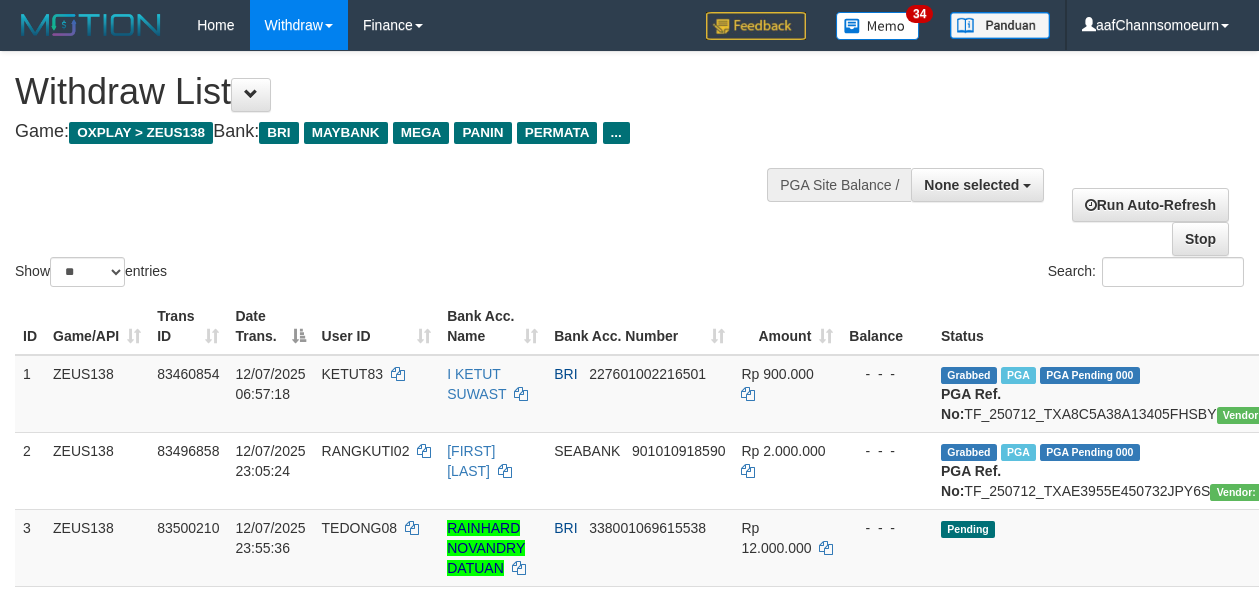select 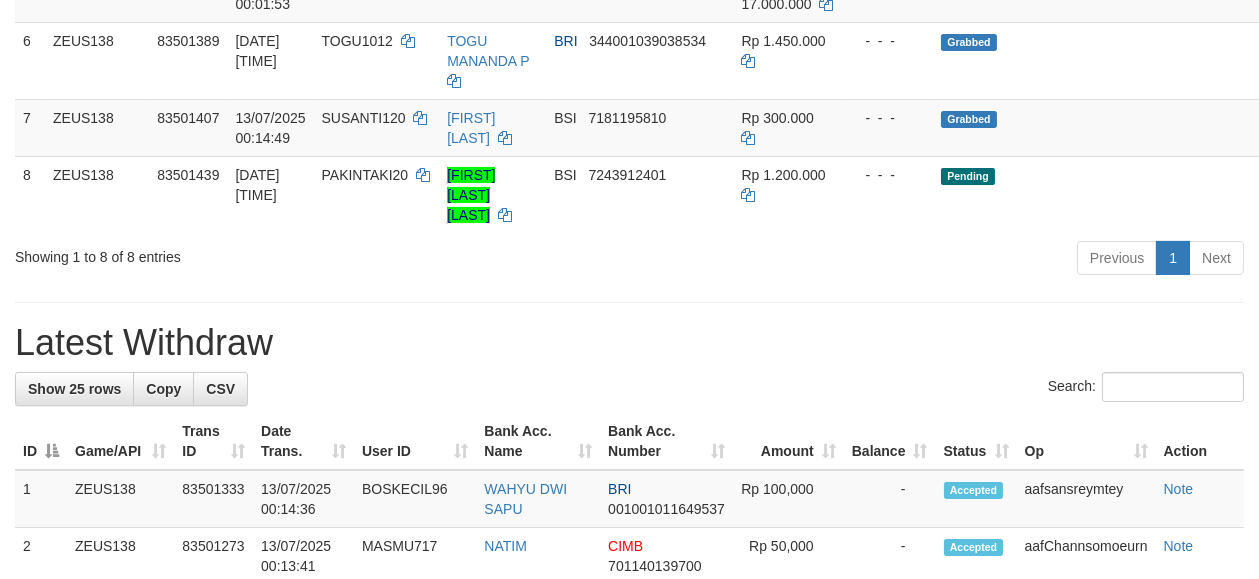 scroll, scrollTop: 622, scrollLeft: 0, axis: vertical 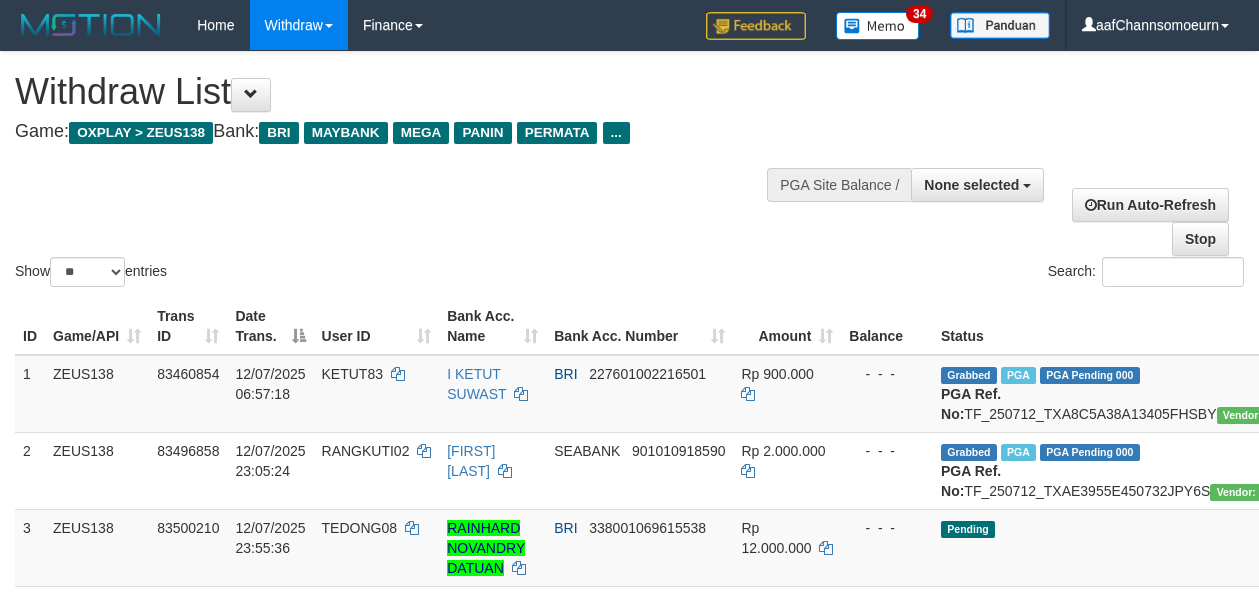 select 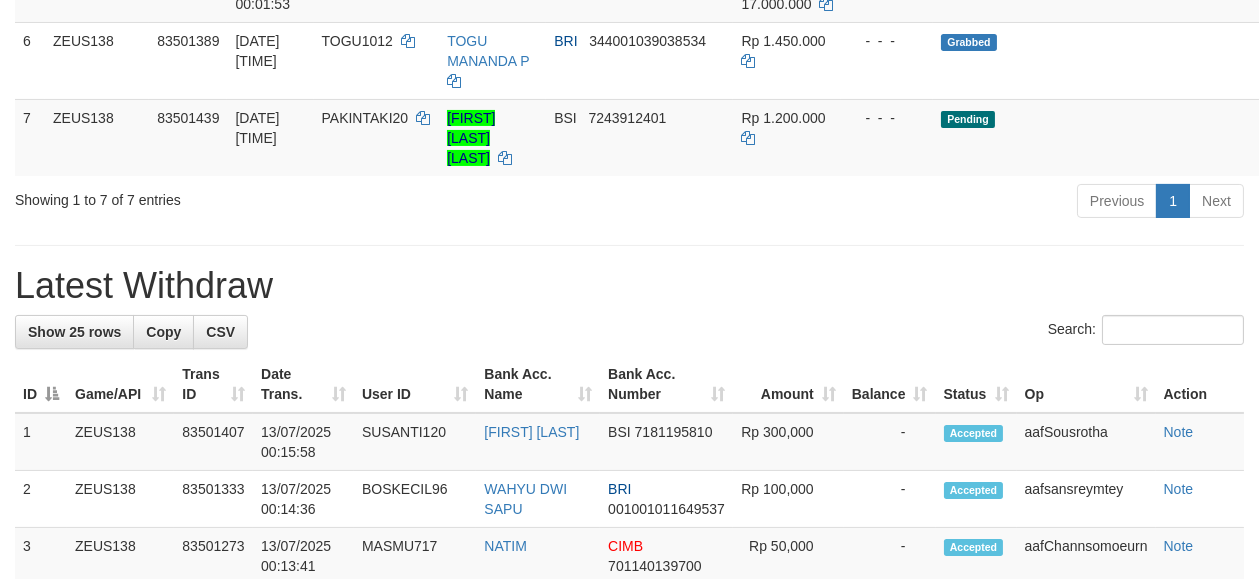 scroll, scrollTop: 622, scrollLeft: 0, axis: vertical 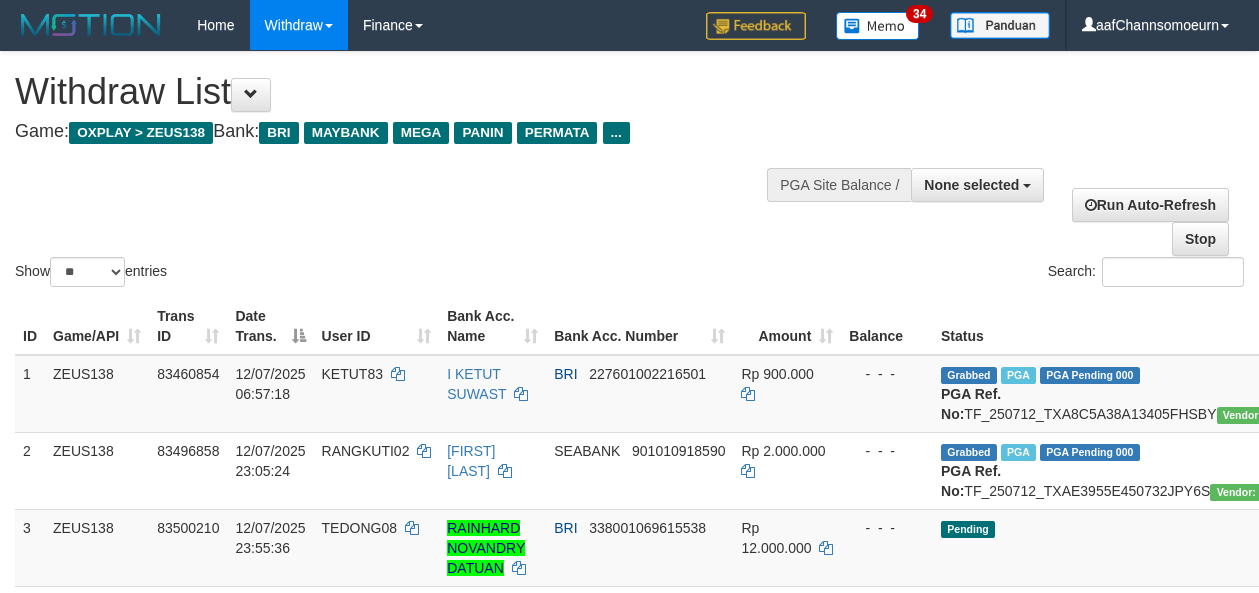 select 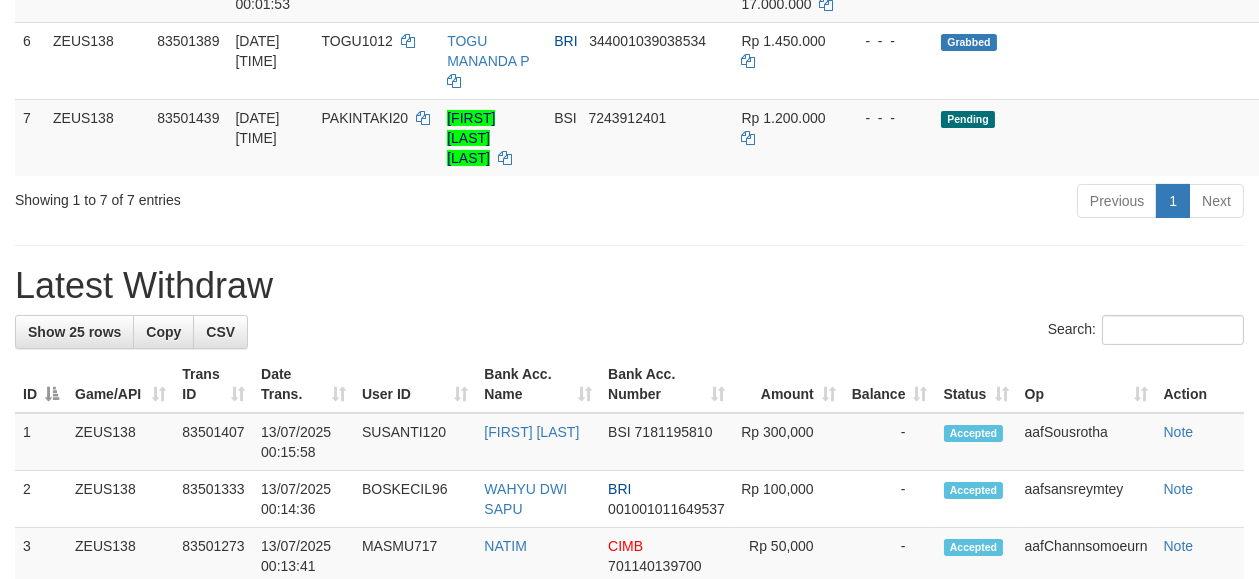 scroll, scrollTop: 622, scrollLeft: 0, axis: vertical 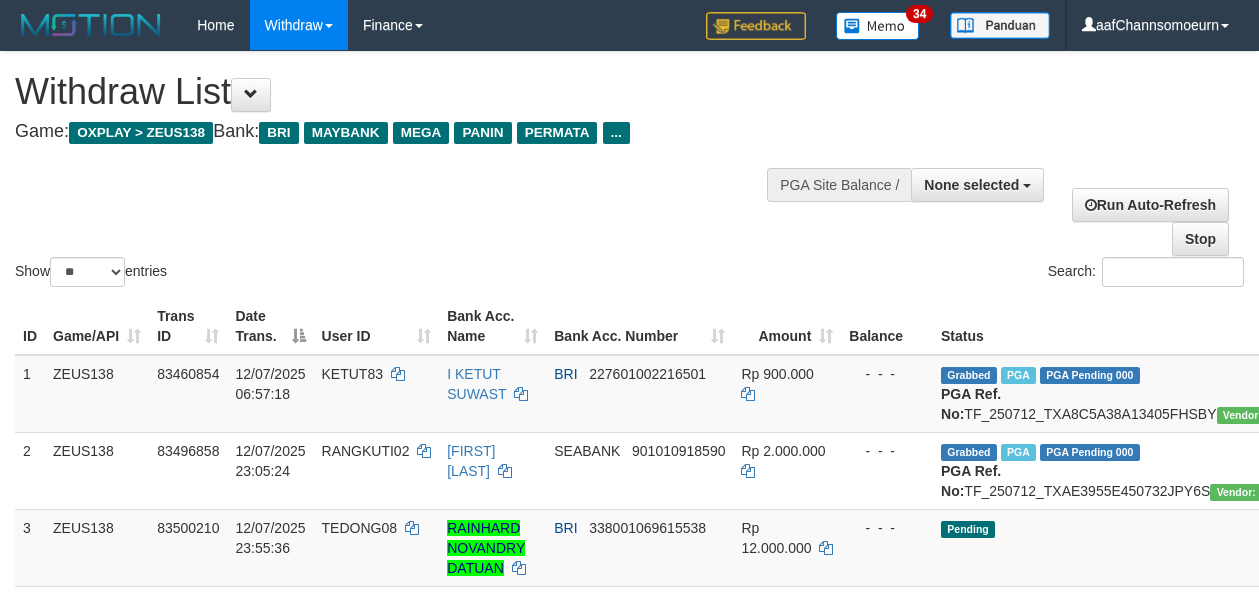 select 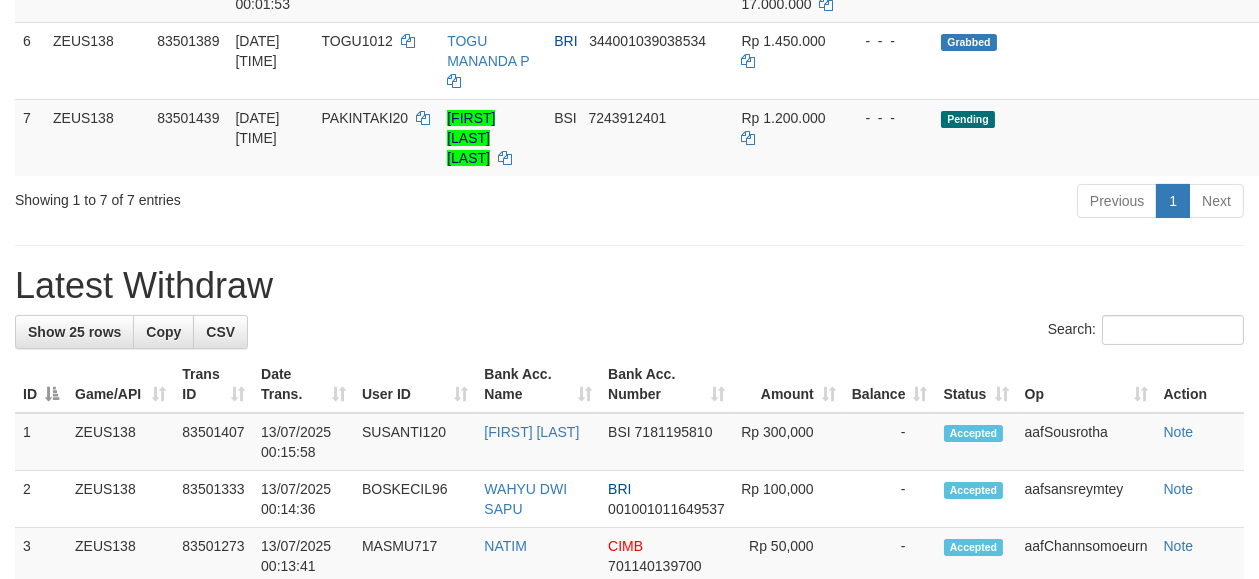 scroll, scrollTop: 622, scrollLeft: 0, axis: vertical 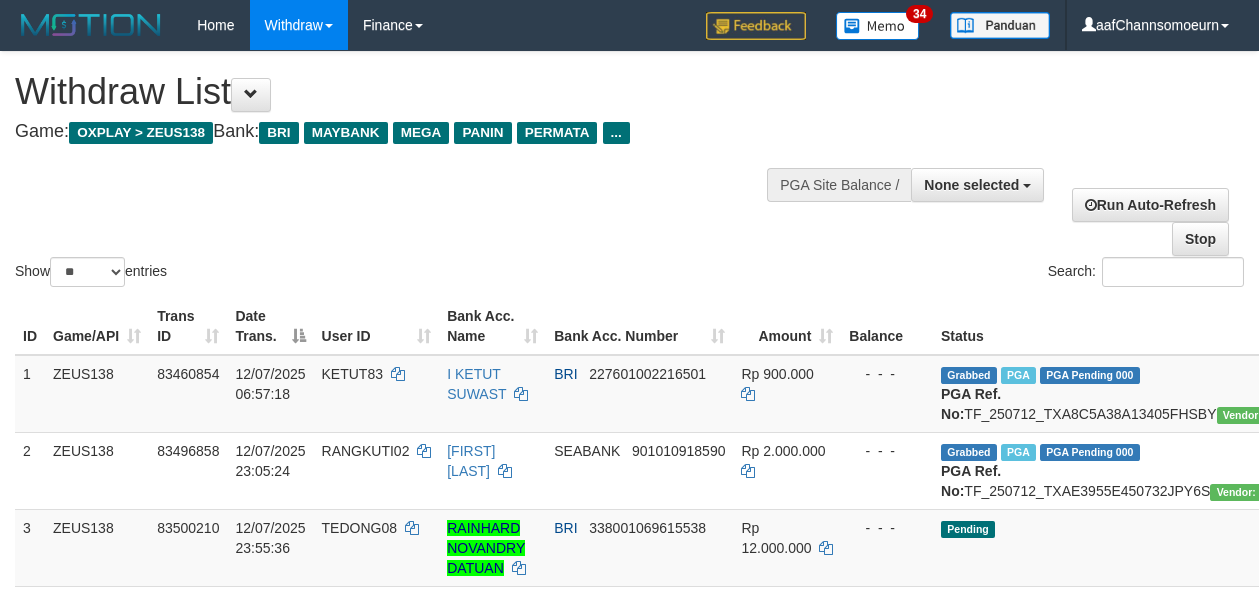 select 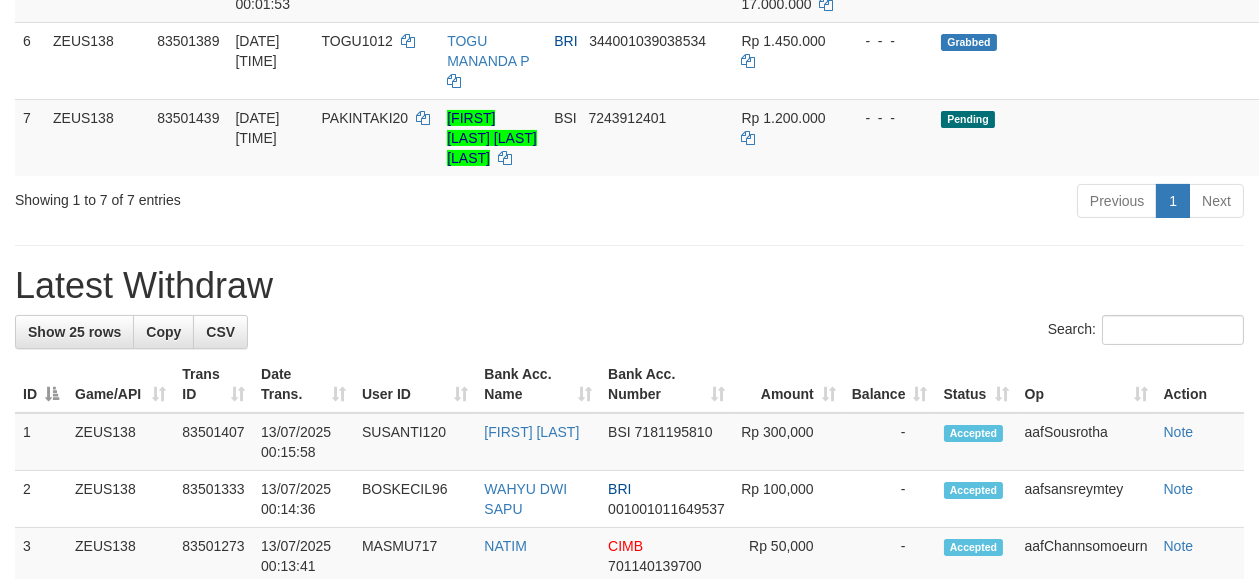scroll, scrollTop: 622, scrollLeft: 0, axis: vertical 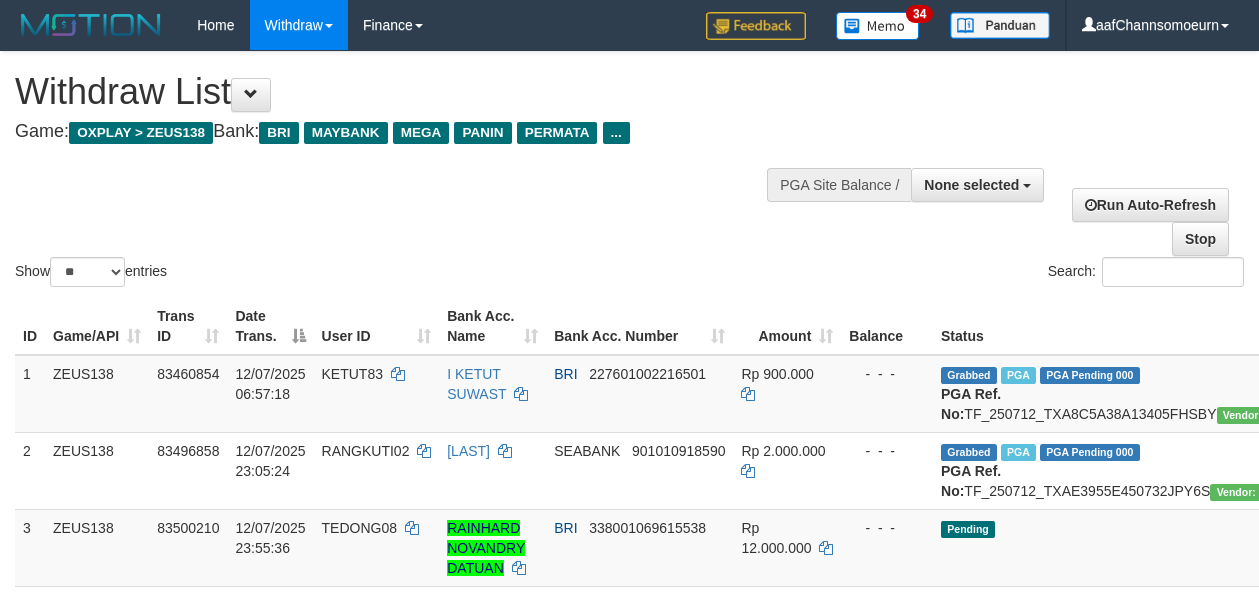 select 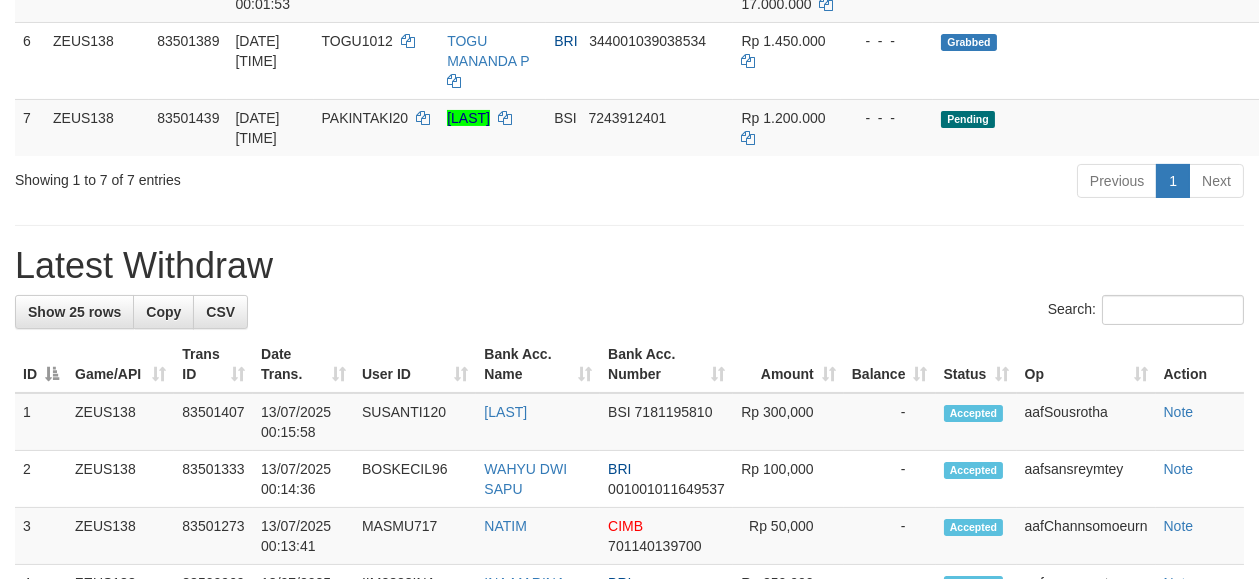 scroll, scrollTop: 622, scrollLeft: 0, axis: vertical 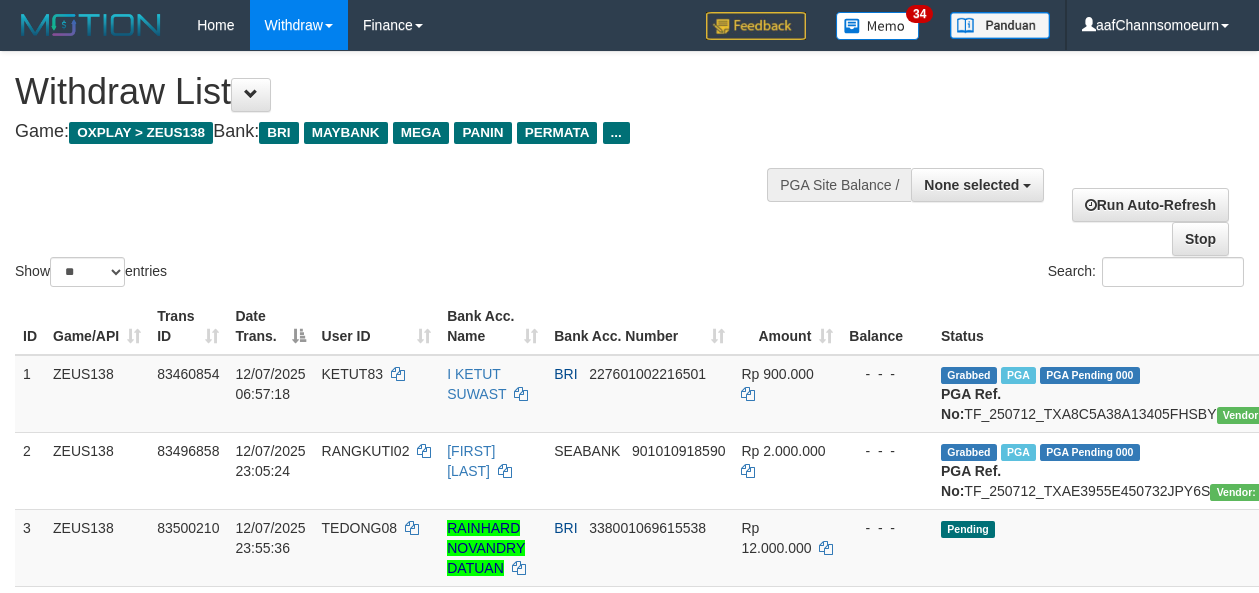 select 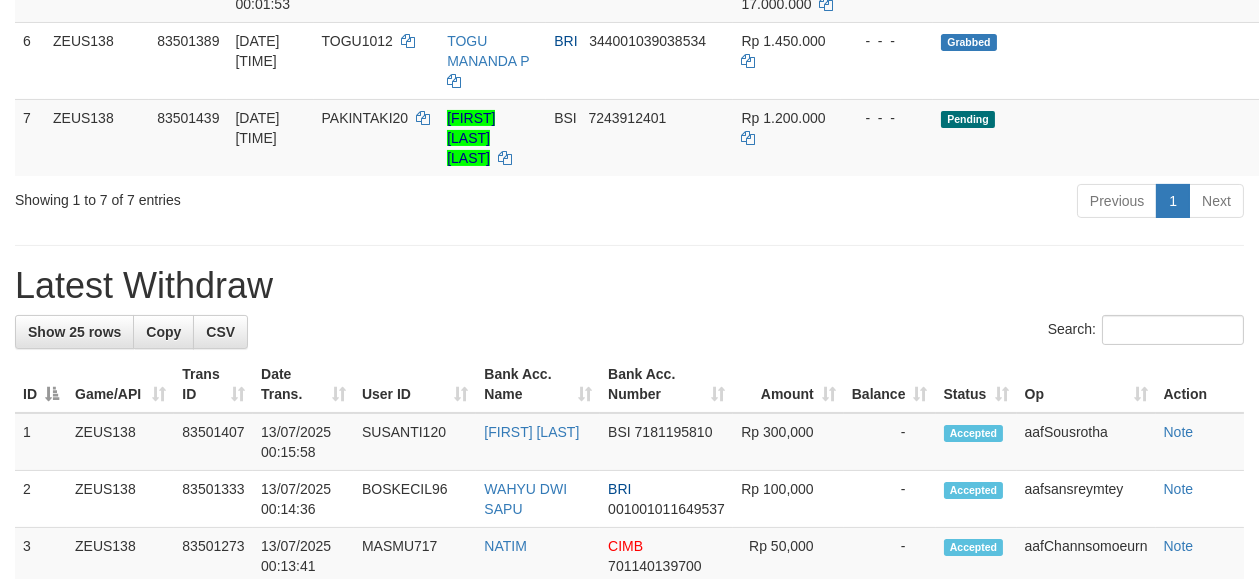scroll, scrollTop: 622, scrollLeft: 0, axis: vertical 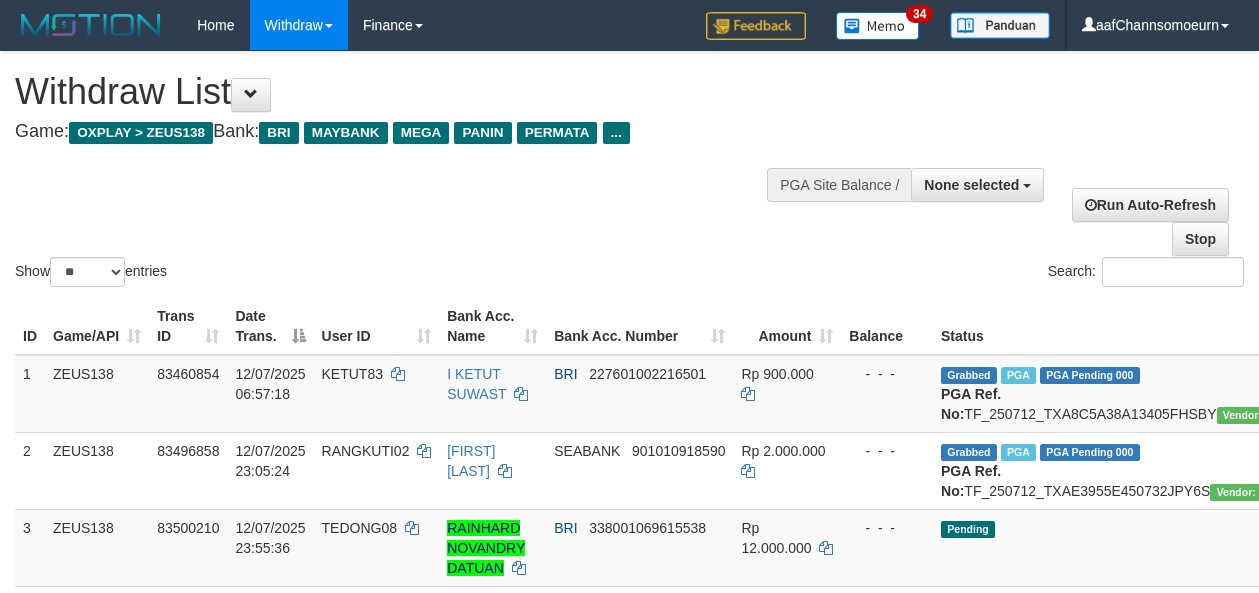 select 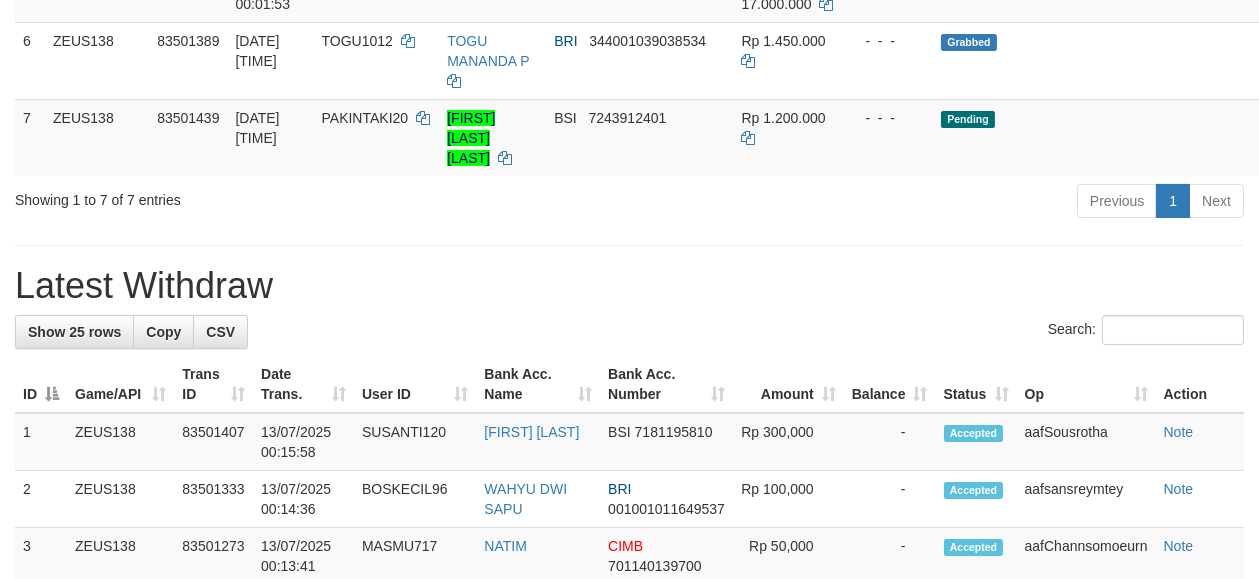 scroll, scrollTop: 622, scrollLeft: 0, axis: vertical 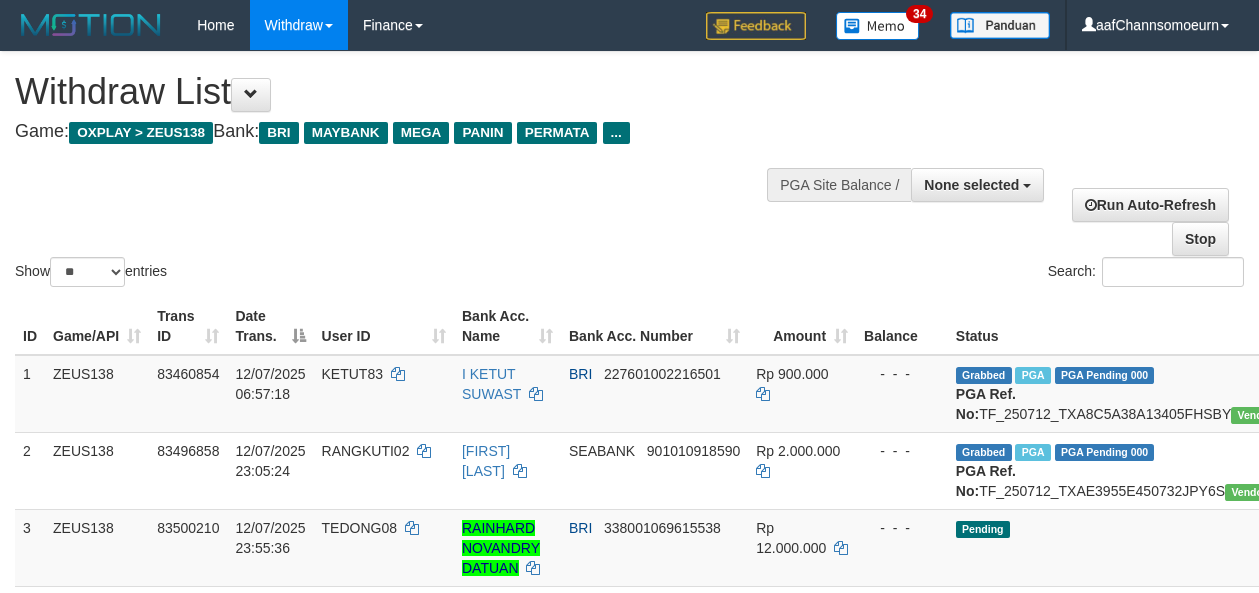 select 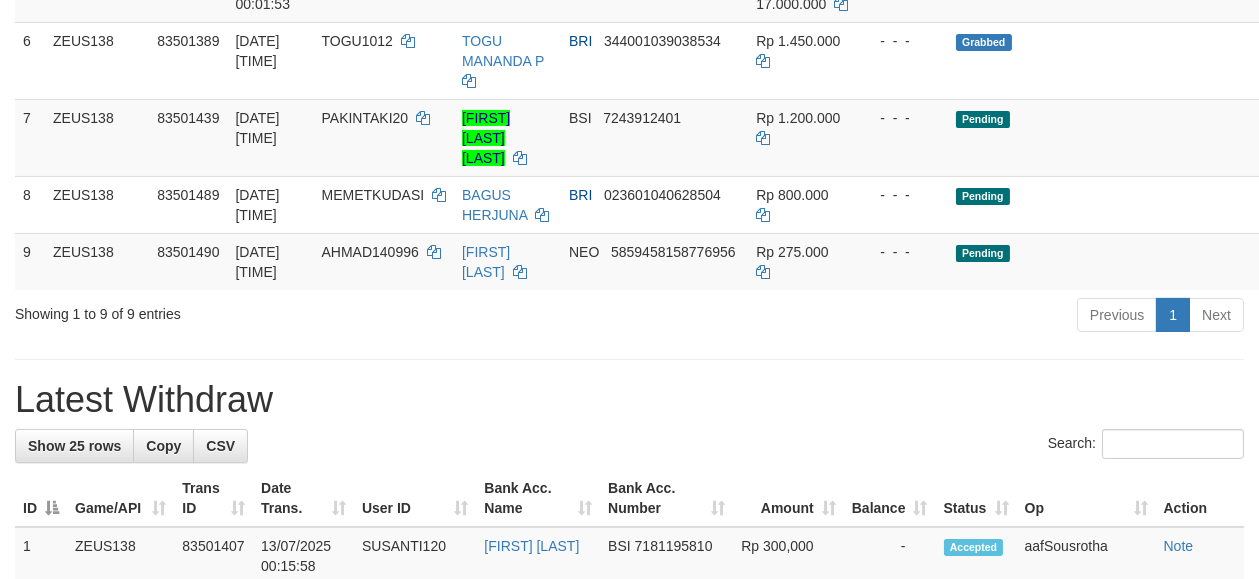 scroll, scrollTop: 622, scrollLeft: 0, axis: vertical 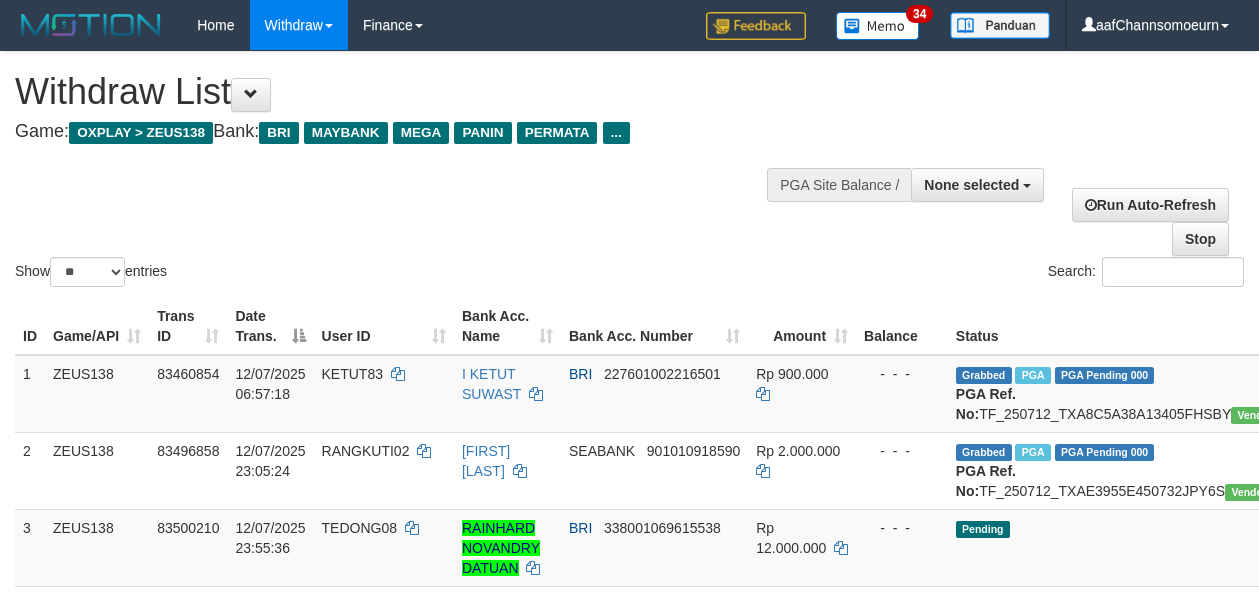 select 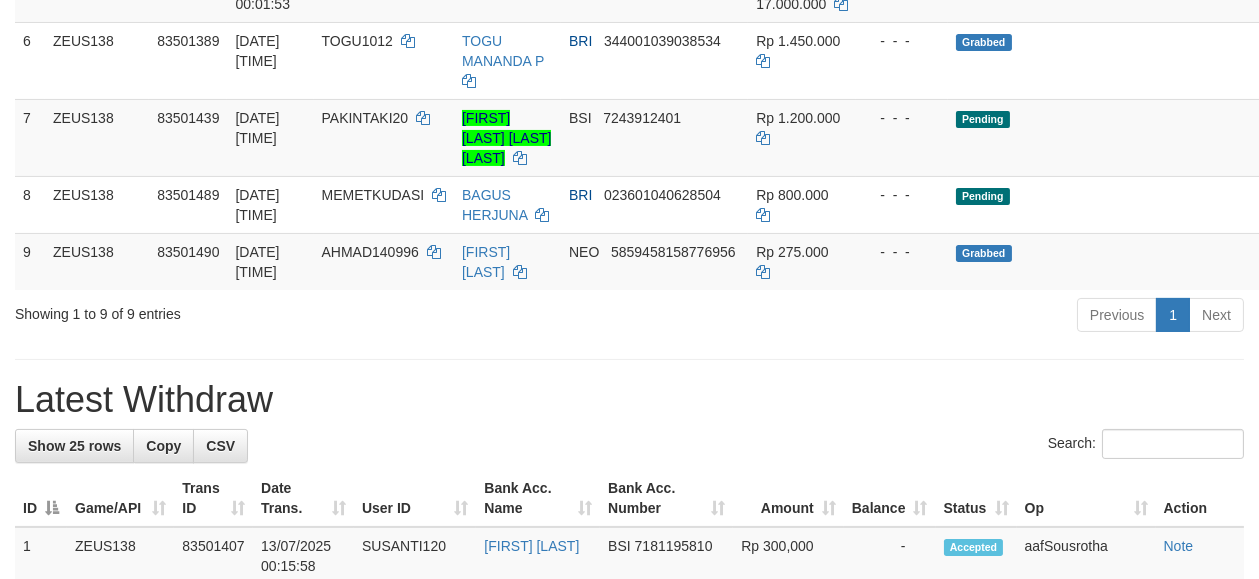 scroll, scrollTop: 622, scrollLeft: 0, axis: vertical 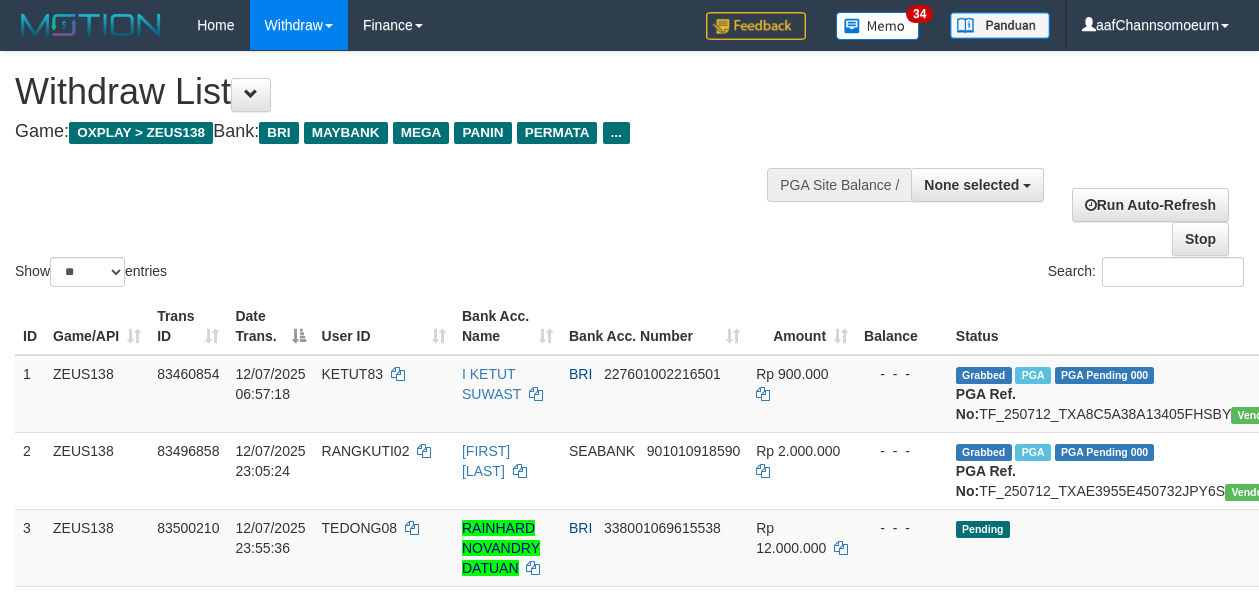 select 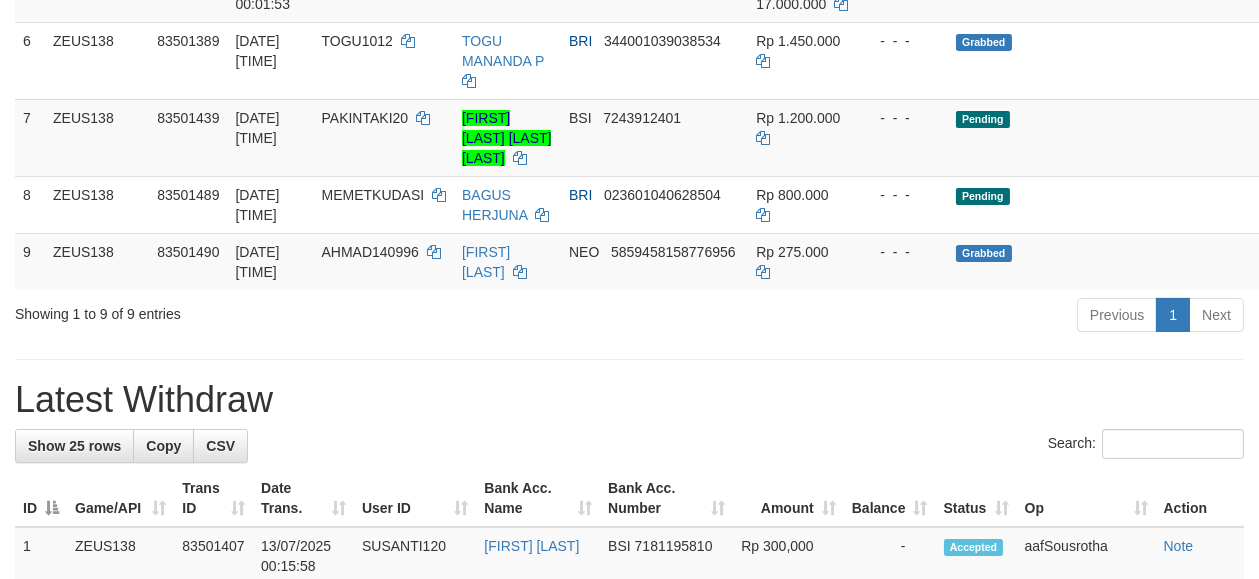 scroll, scrollTop: 622, scrollLeft: 0, axis: vertical 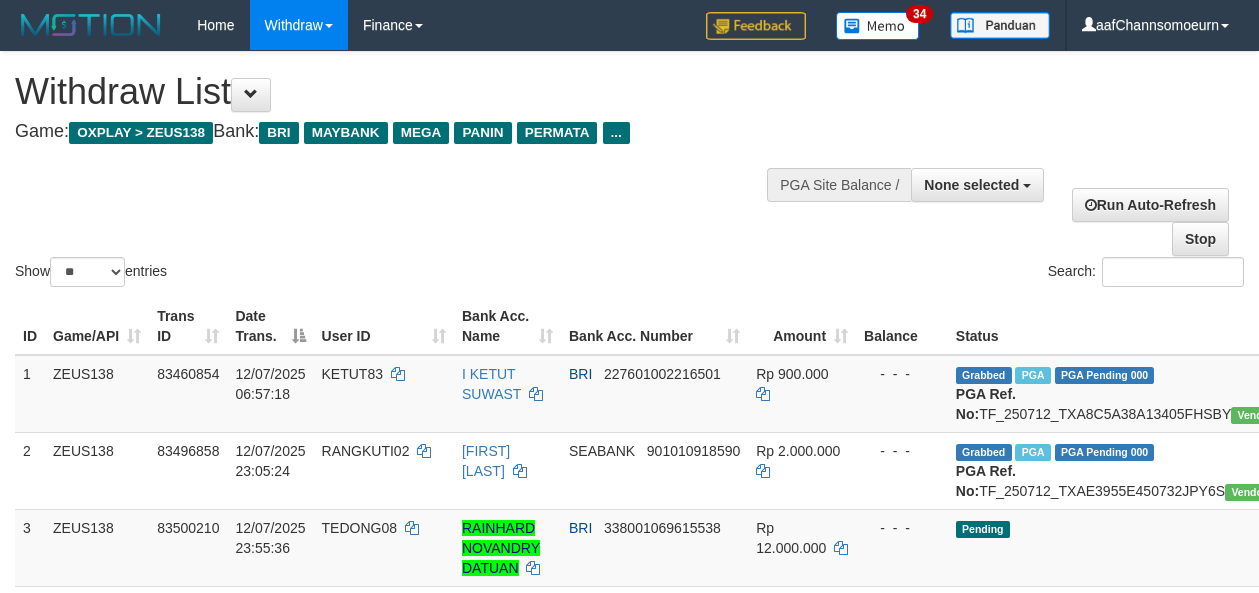 select 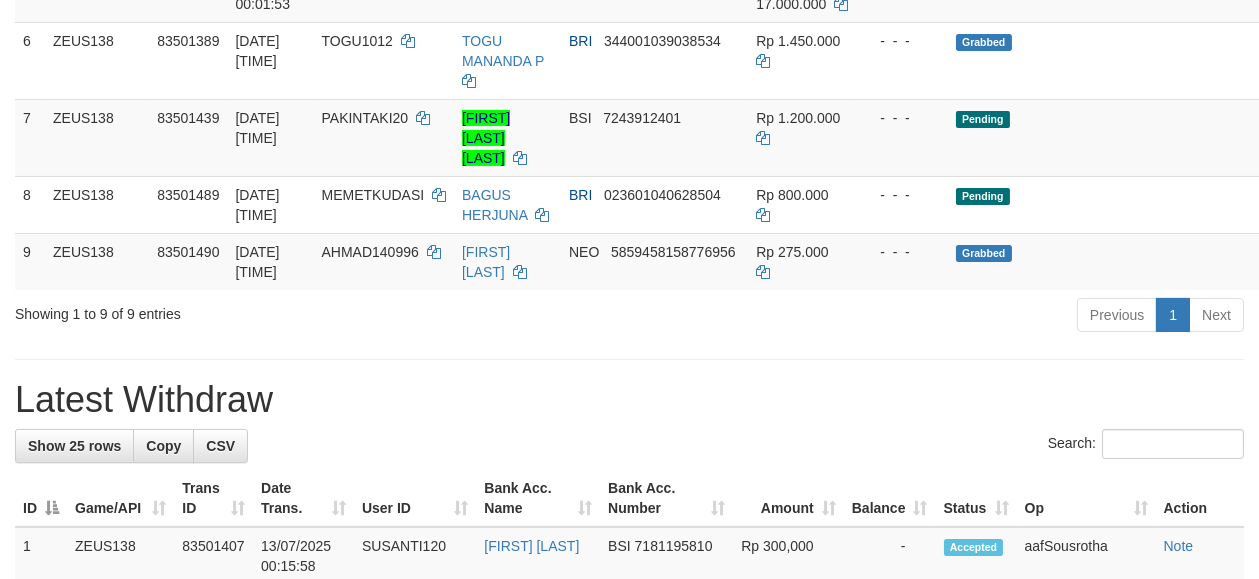 scroll, scrollTop: 622, scrollLeft: 0, axis: vertical 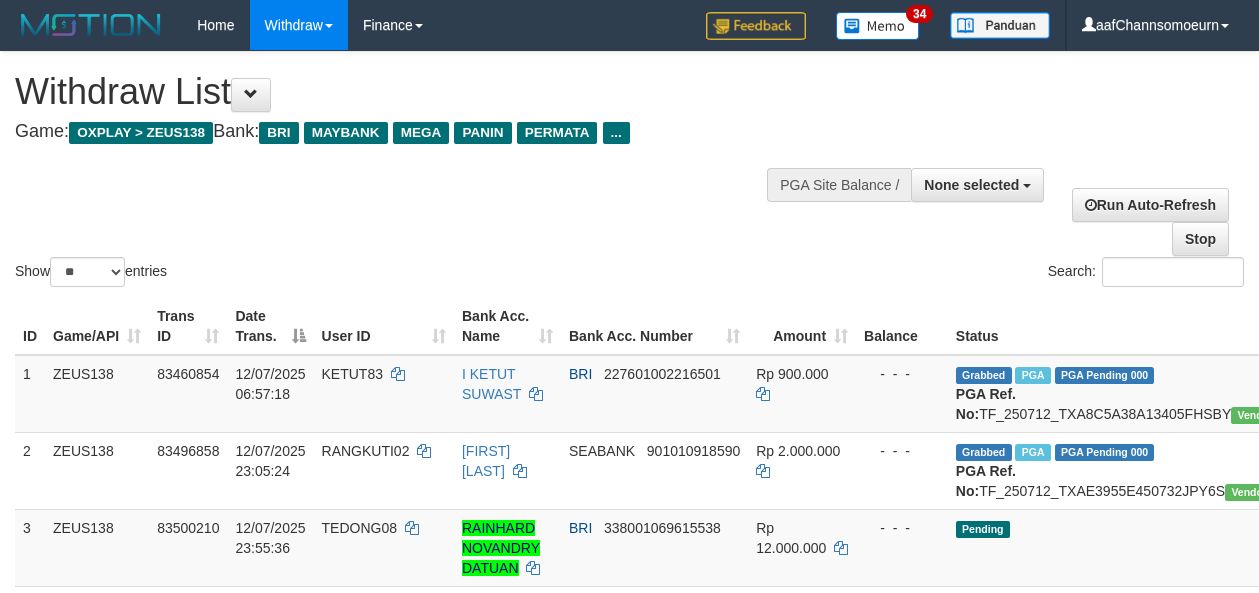 select 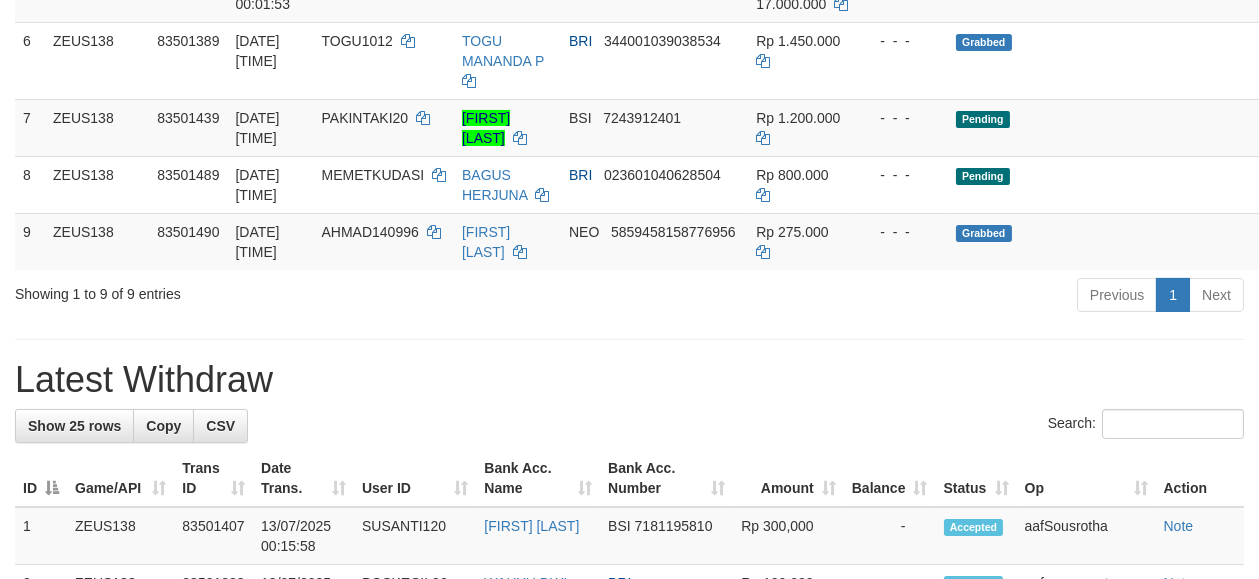 scroll, scrollTop: 622, scrollLeft: 0, axis: vertical 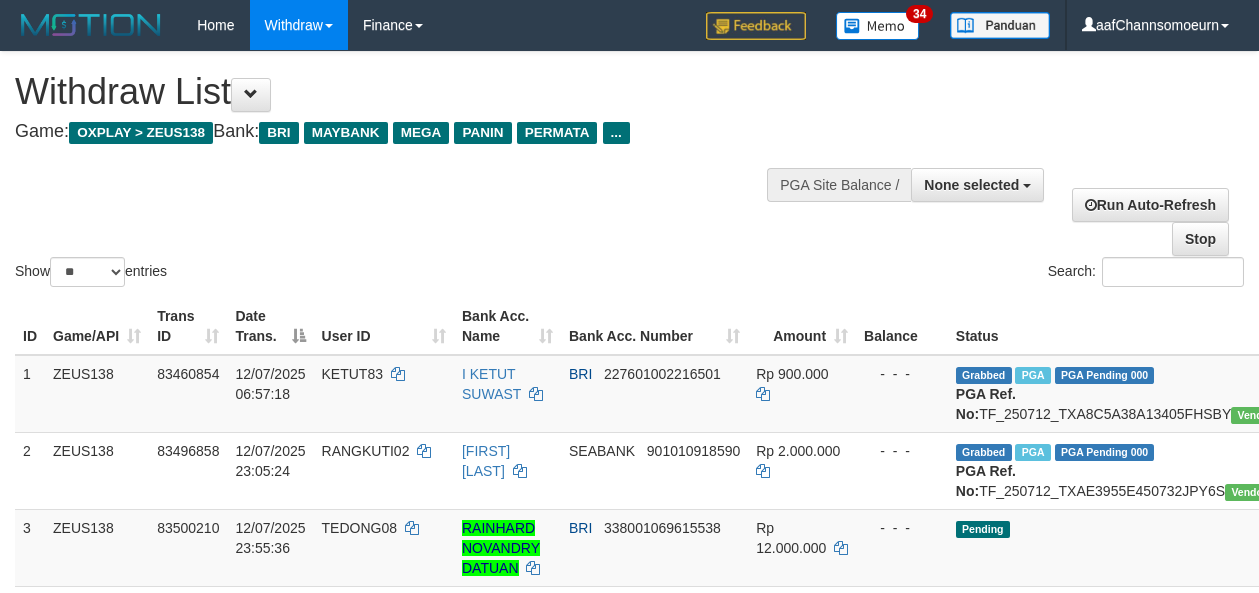 select 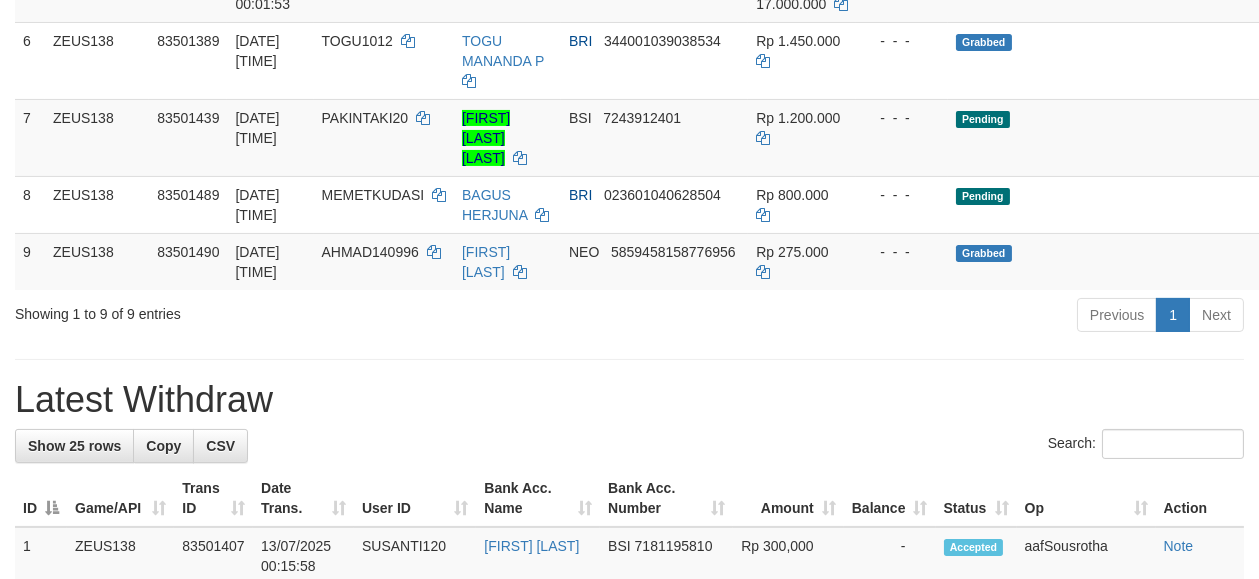 scroll, scrollTop: 622, scrollLeft: 0, axis: vertical 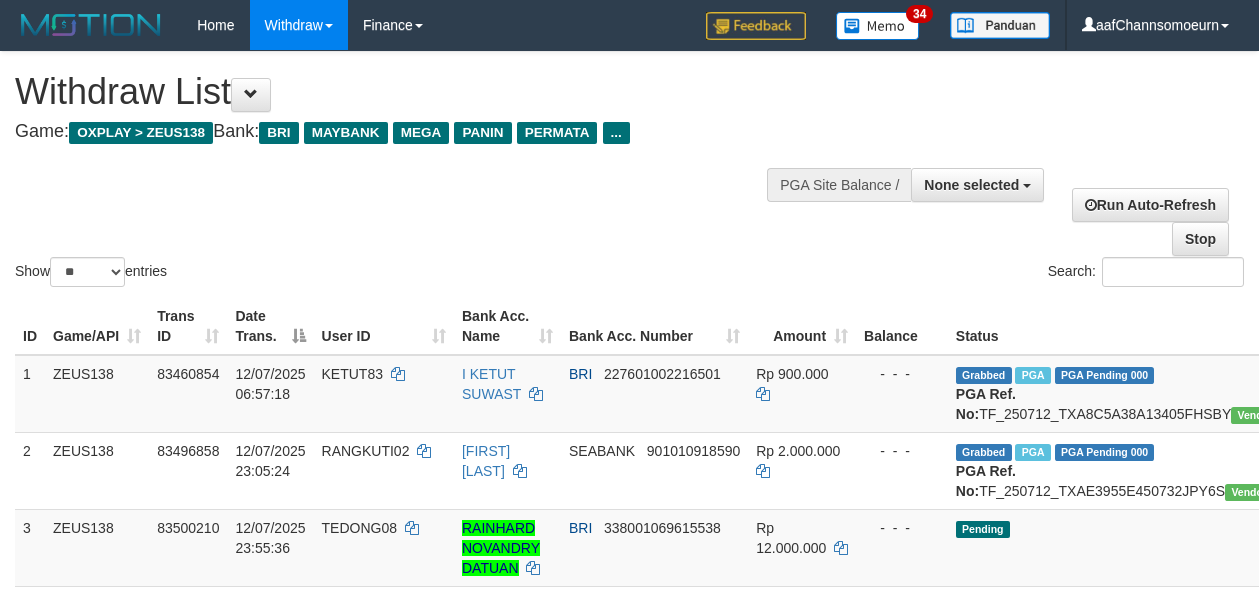 select 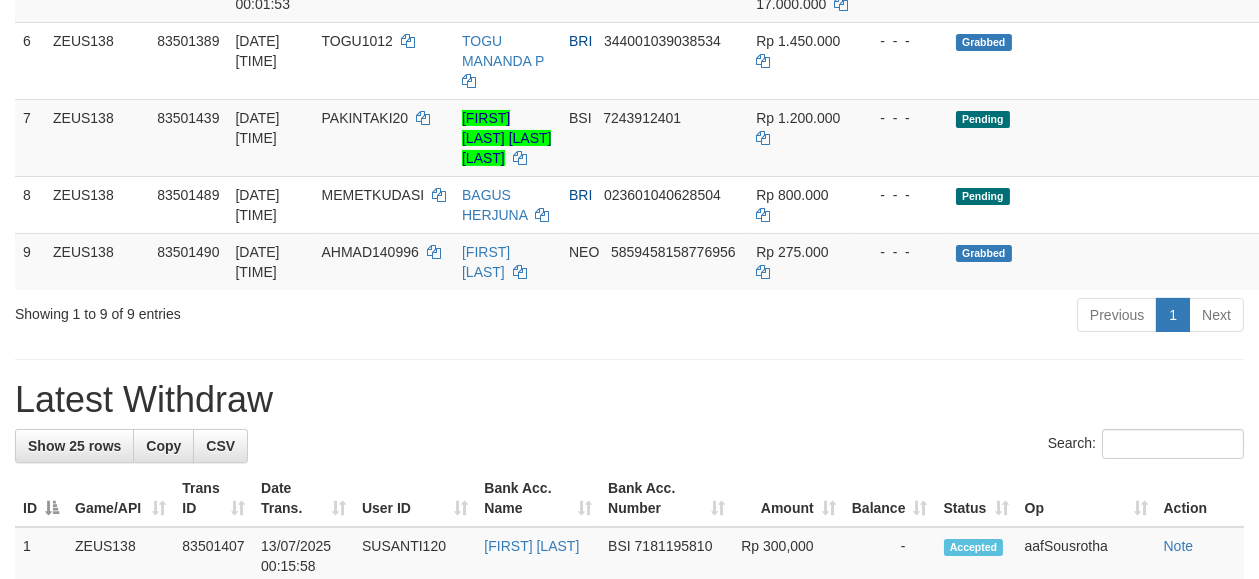 scroll, scrollTop: 622, scrollLeft: 0, axis: vertical 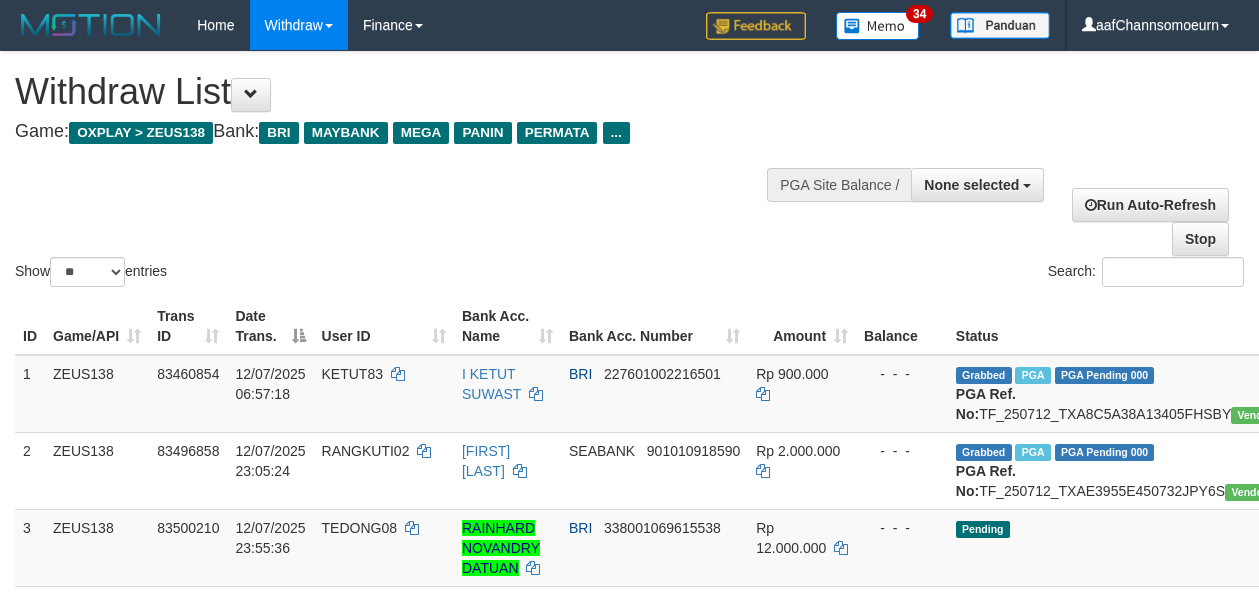 select 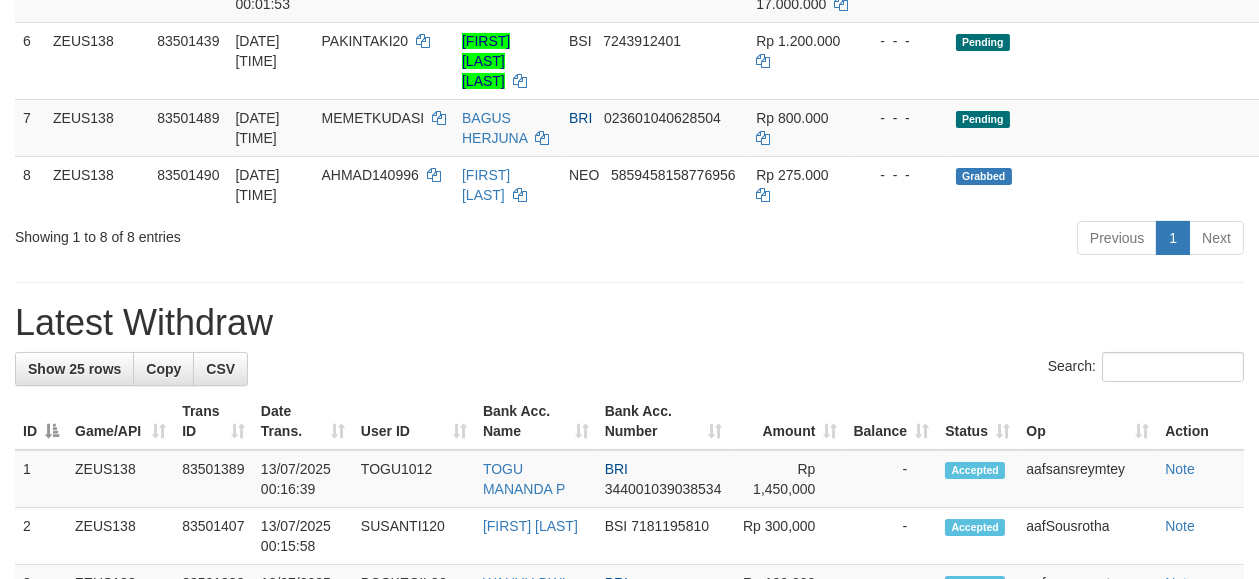scroll, scrollTop: 622, scrollLeft: 0, axis: vertical 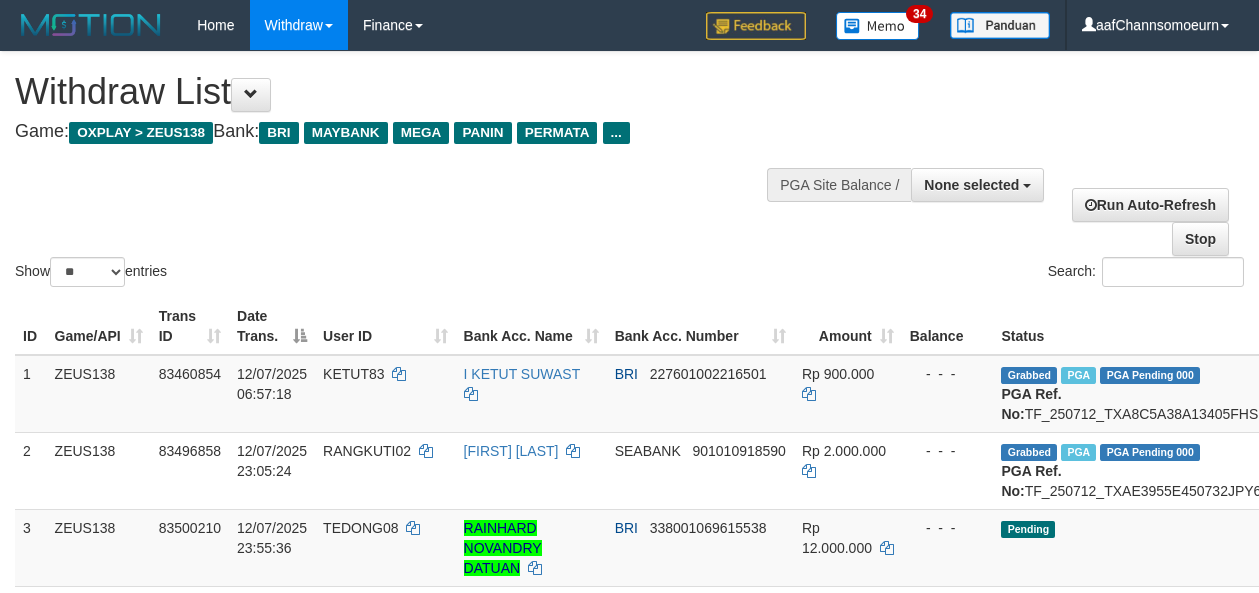 select 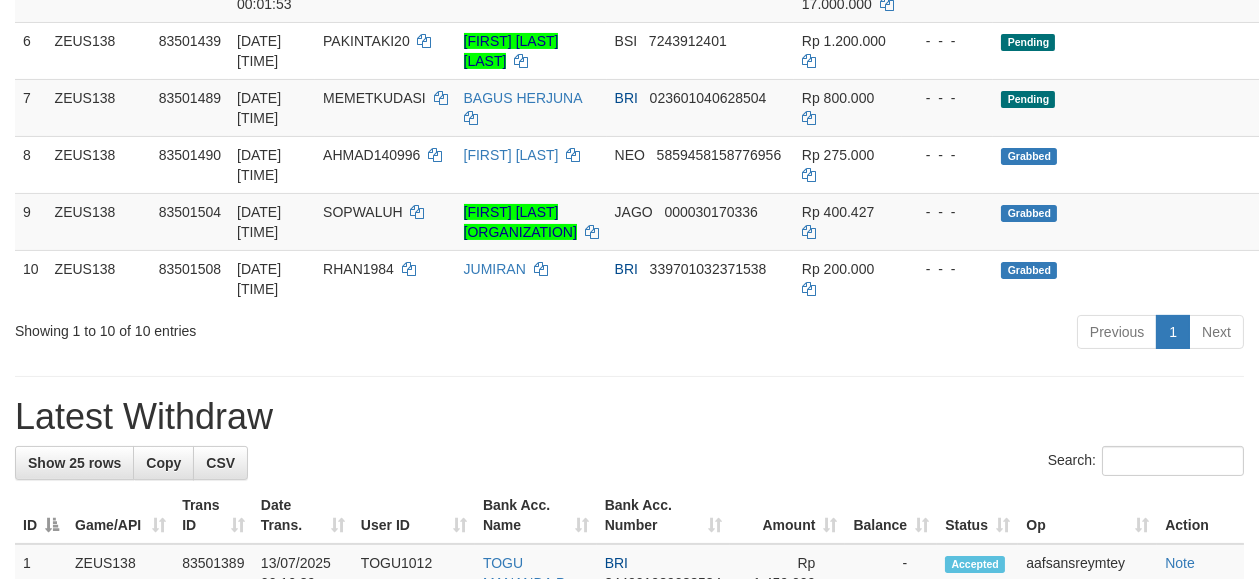 scroll, scrollTop: 622, scrollLeft: 0, axis: vertical 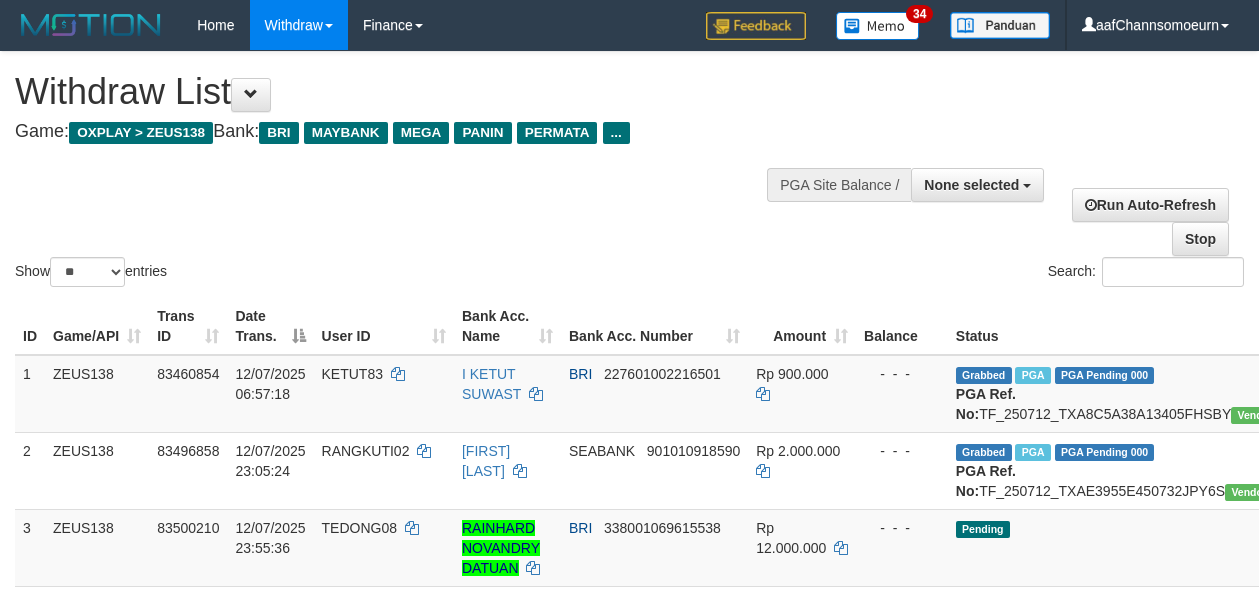 select 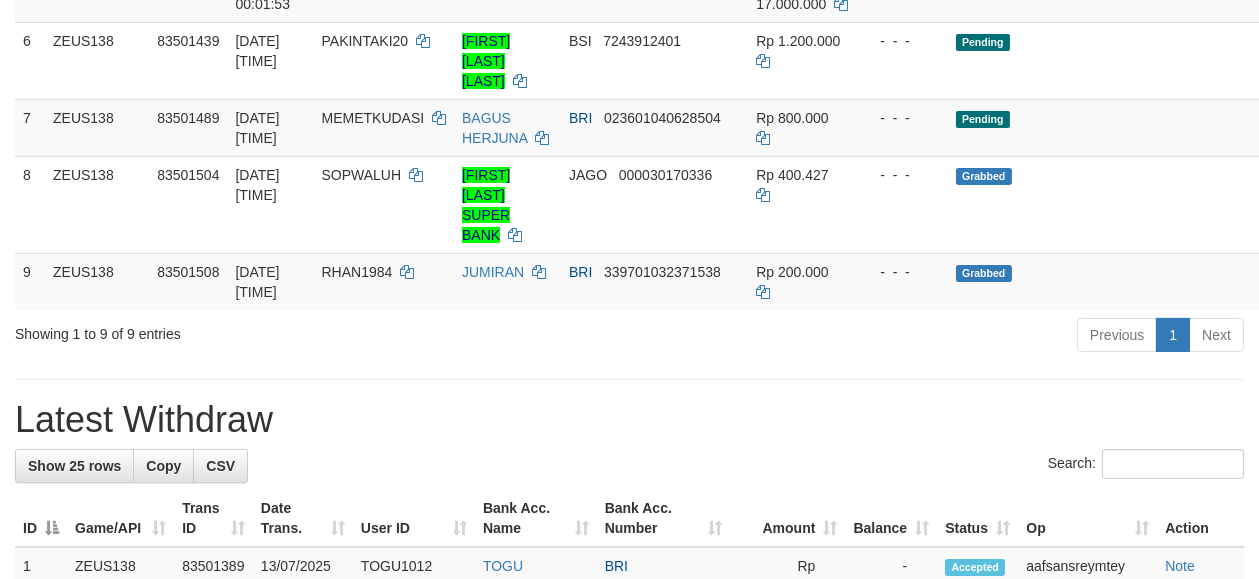 scroll, scrollTop: 622, scrollLeft: 0, axis: vertical 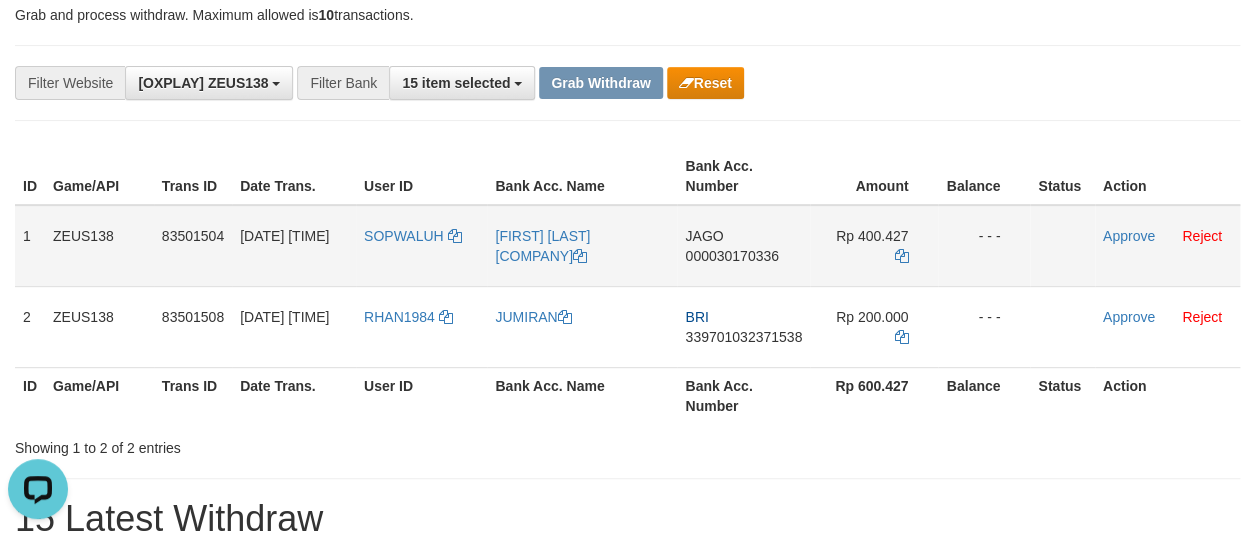 click on "SOPWALUH" at bounding box center (421, 246) 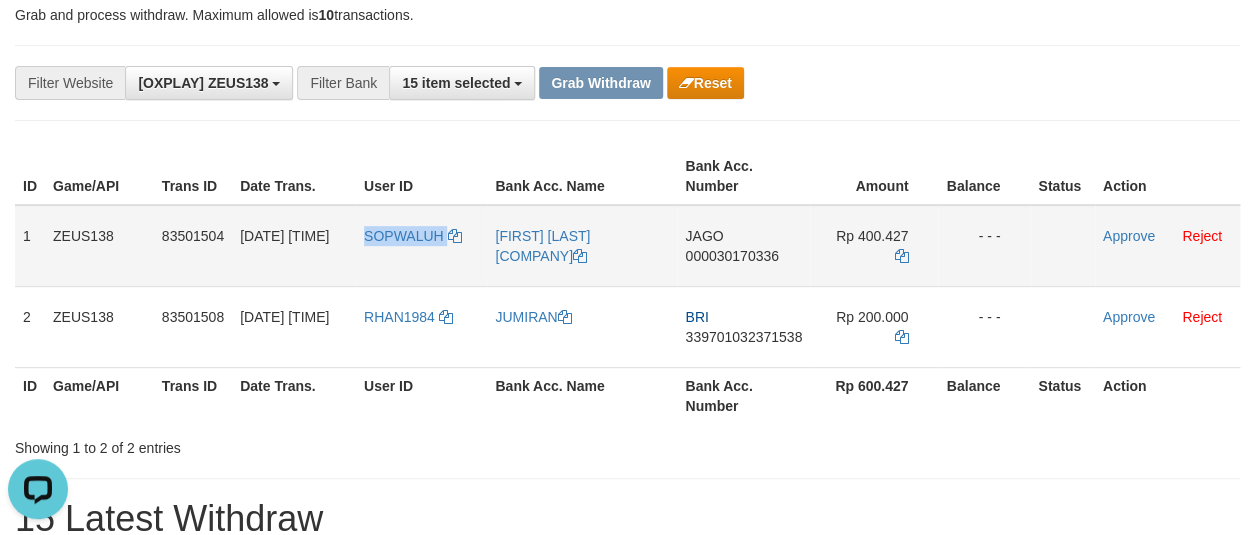 click on "SOPWALUH" at bounding box center [421, 246] 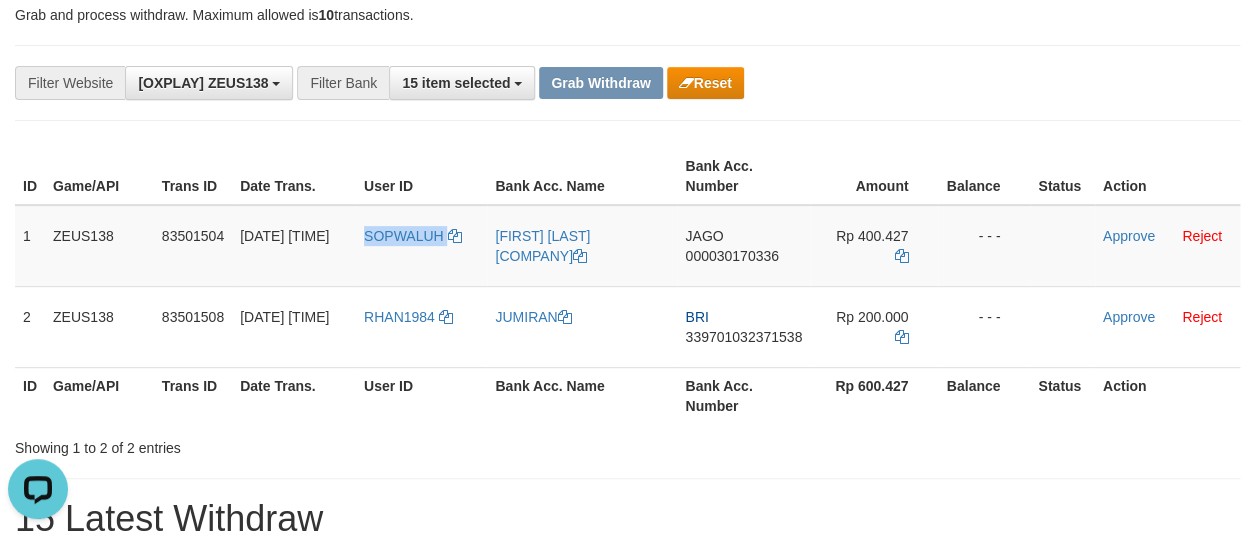 copy on "SOPWALUH" 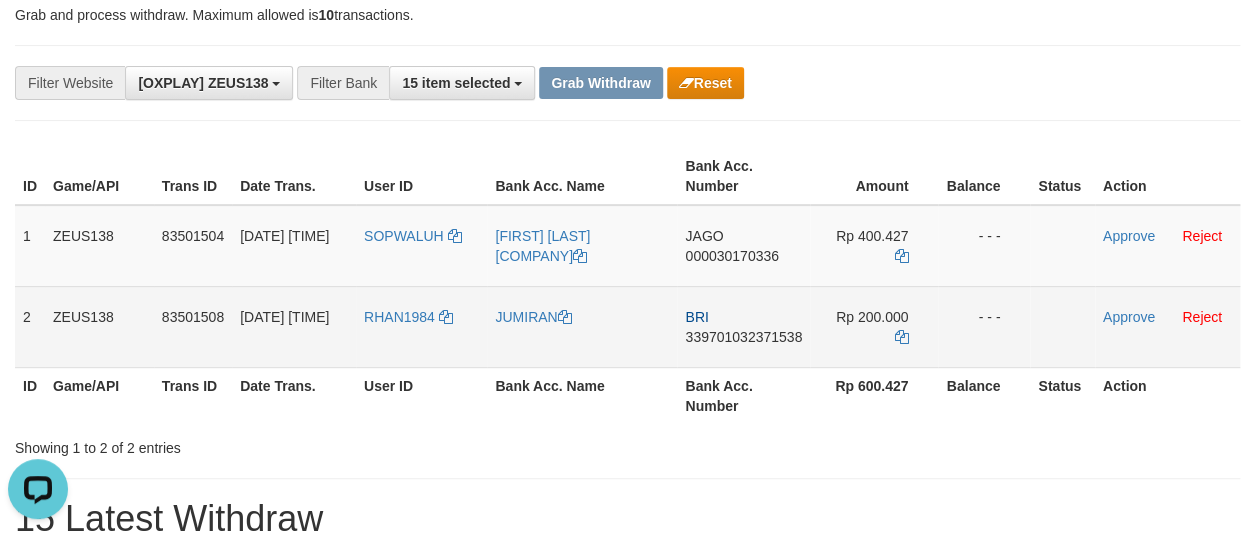 click on "RHAN1984" at bounding box center [421, 326] 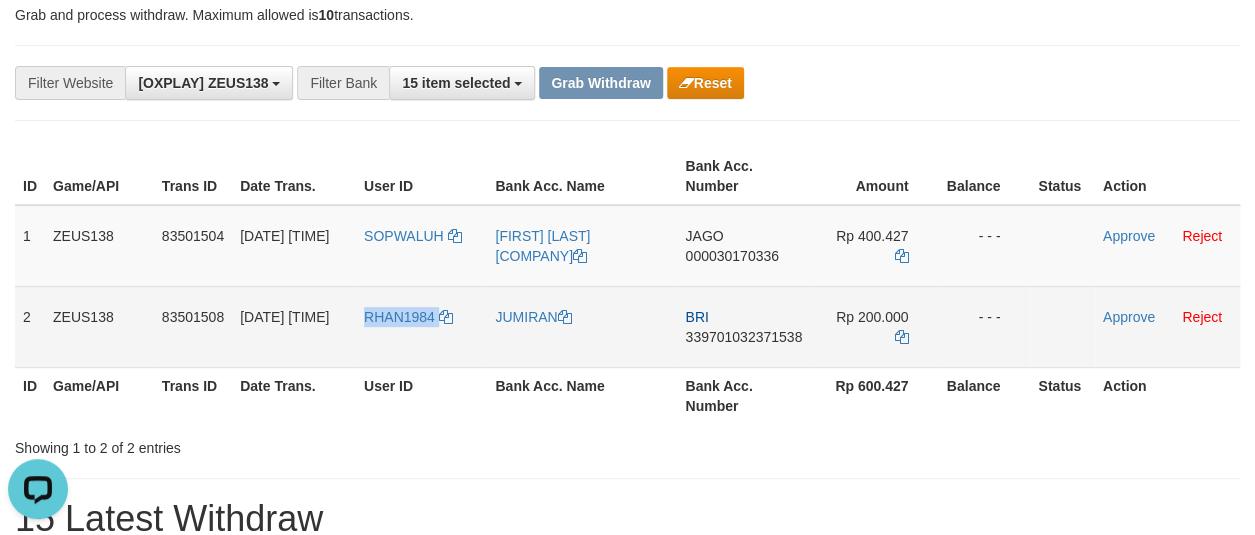 click on "RHAN1984" at bounding box center (421, 326) 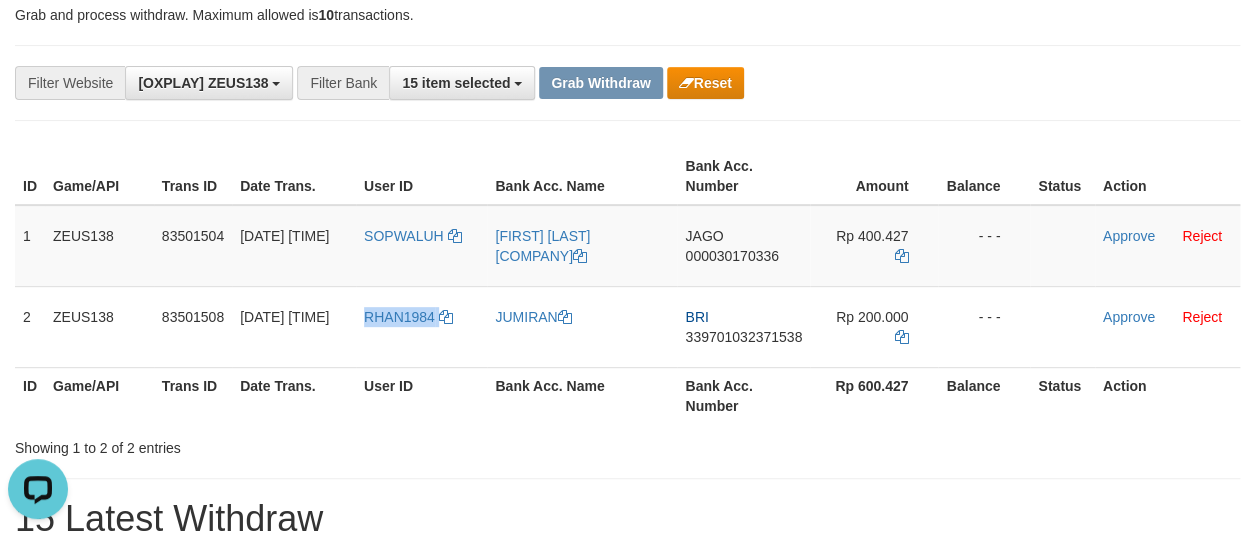 copy on "RHAN1984" 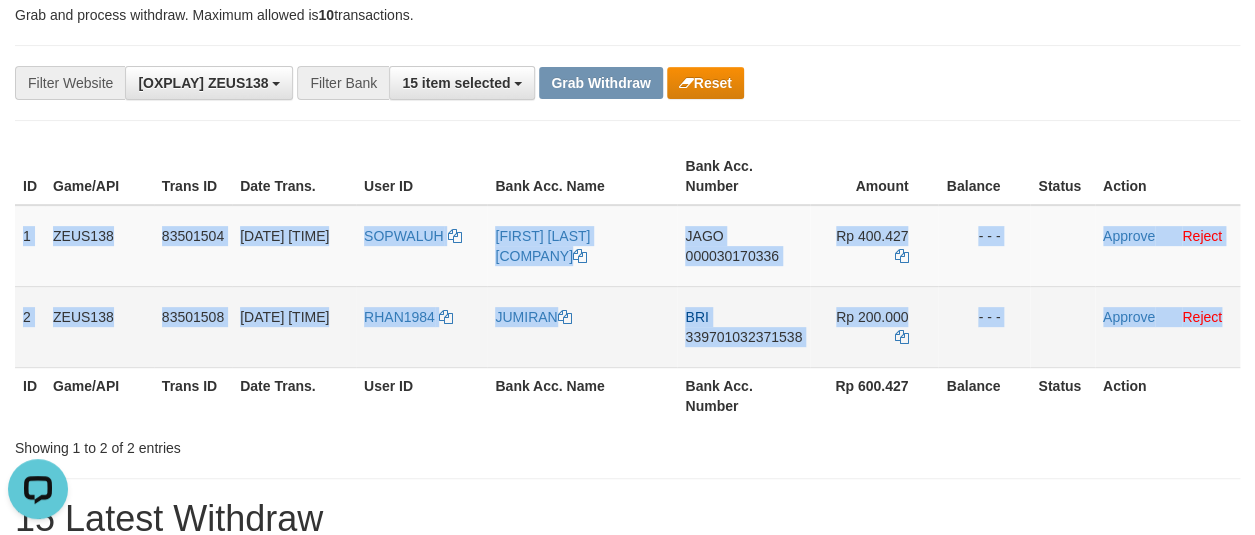 drag, startPoint x: 23, startPoint y: 219, endPoint x: 1234, endPoint y: 337, distance: 1216.7354 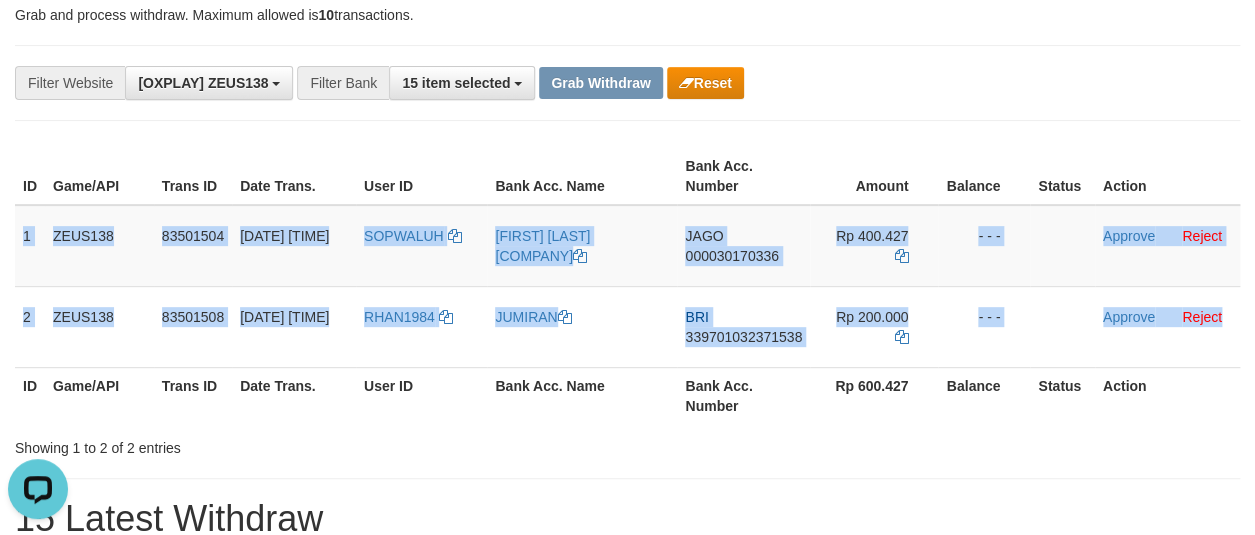 copy on "1
ZEUS138
83501504
13/07/2025 00:16:24
SOPWALUH
DEDE KURNIAWAN PURWADI  SUPER BANK
JAGO
000030170336
Rp 400.427
- - -
Approve
Reject
2
ZEUS138
83501508
13/07/2025 00:16:27
RHAN1984
JUMIRAN
BRI
339701032371538
Rp 200.000
- - -
Approve
Reject" 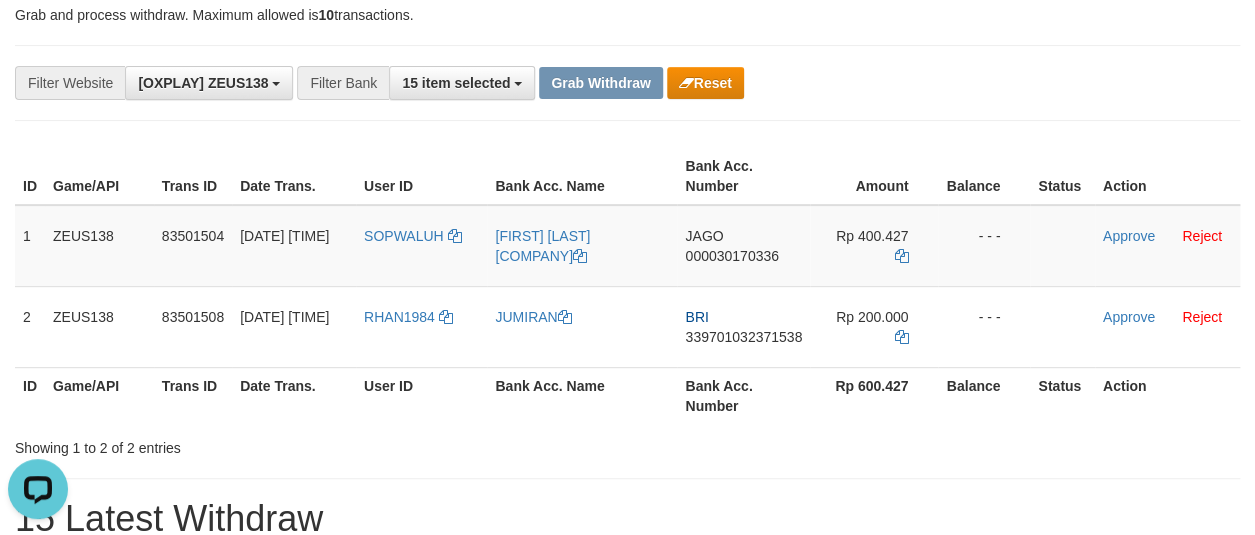 click on "Bank Acc. Number" at bounding box center [743, 176] 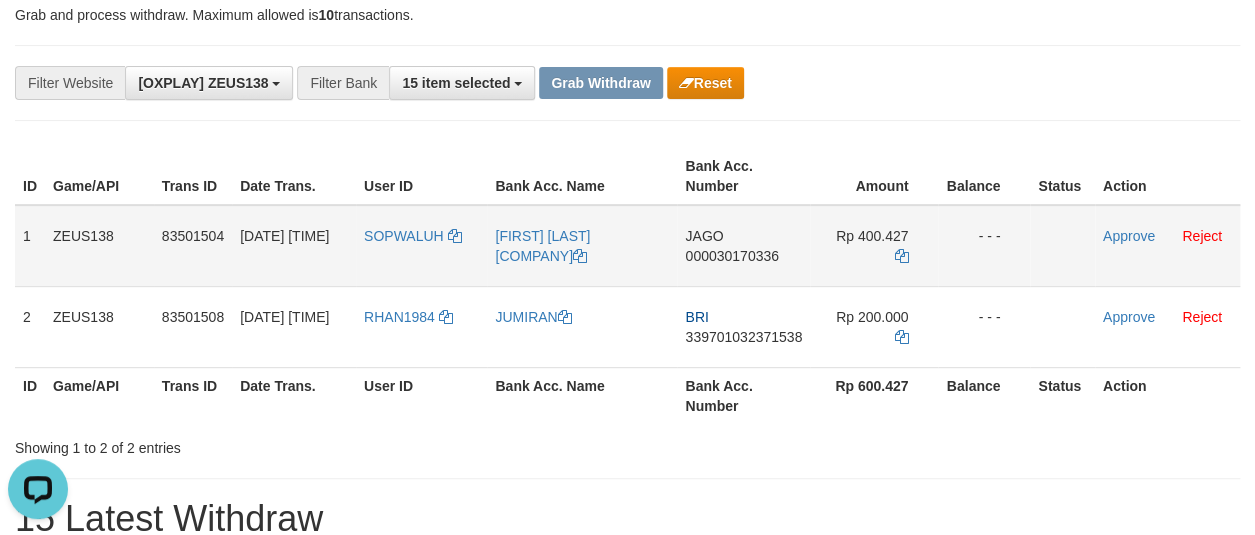 drag, startPoint x: 661, startPoint y: 267, endPoint x: 633, endPoint y: 266, distance: 28.01785 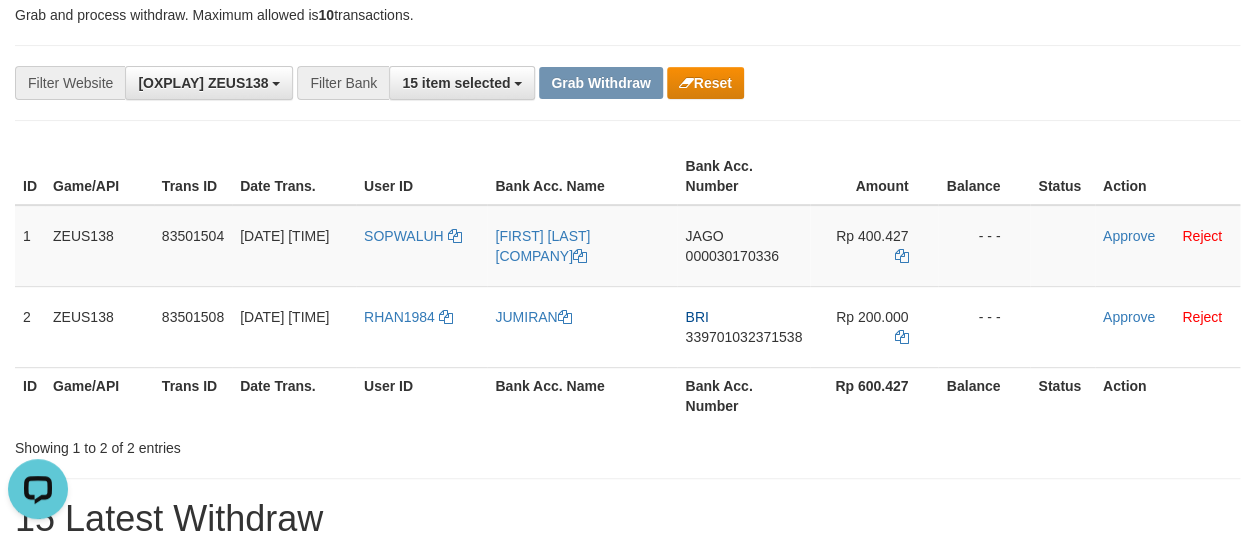 copy on "SUPER BANK" 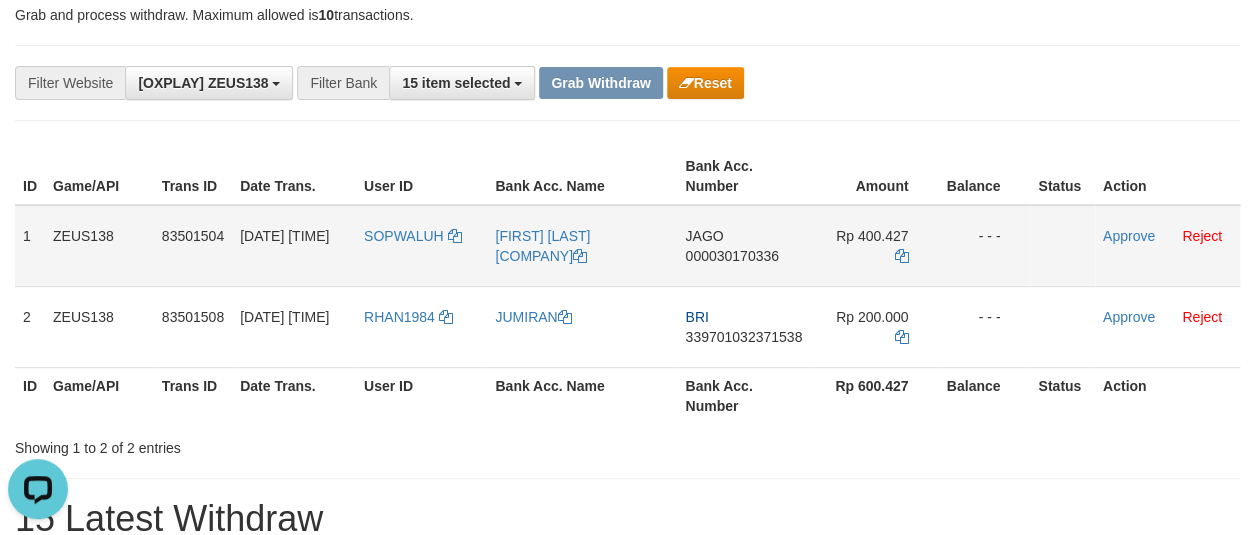 click on "JAGO
000030170336" at bounding box center (743, 246) 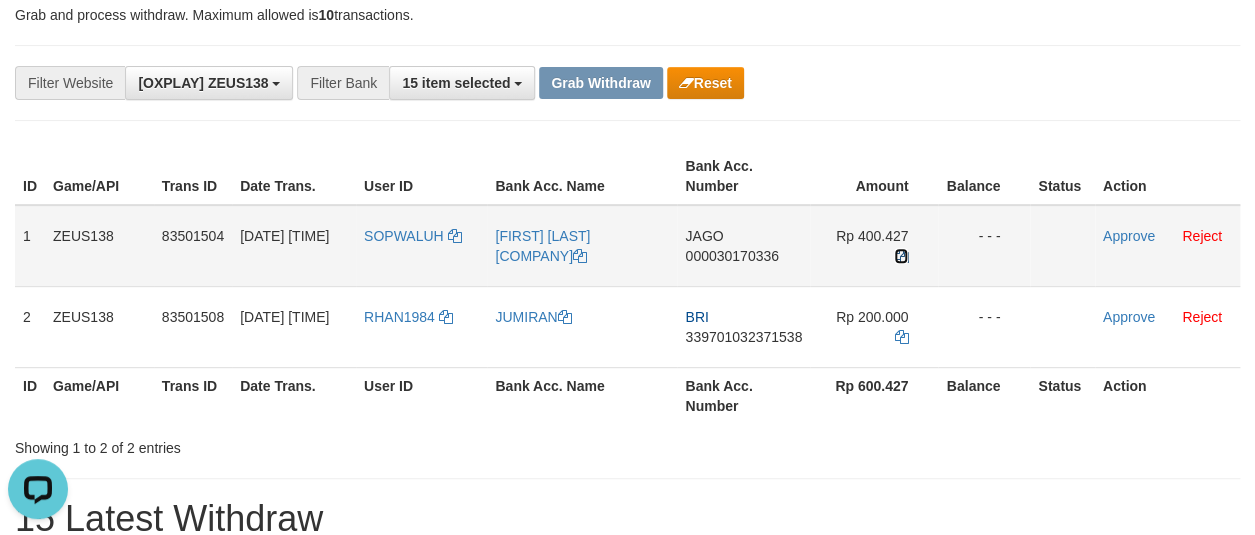 click at bounding box center (901, 256) 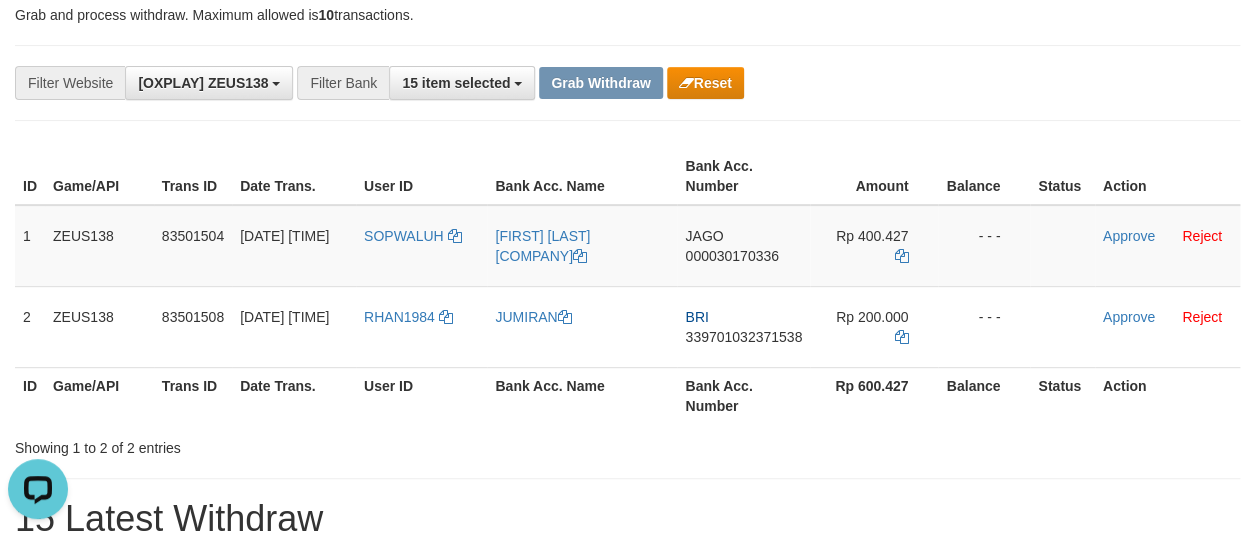 click on "**********" at bounding box center (627, 83) 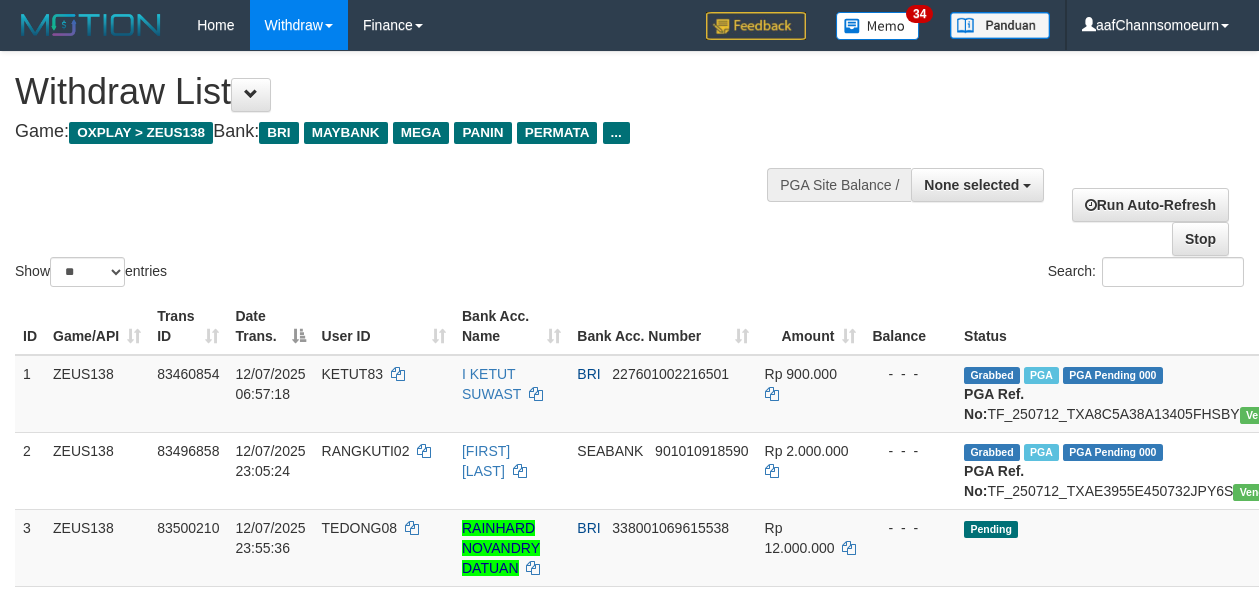 select 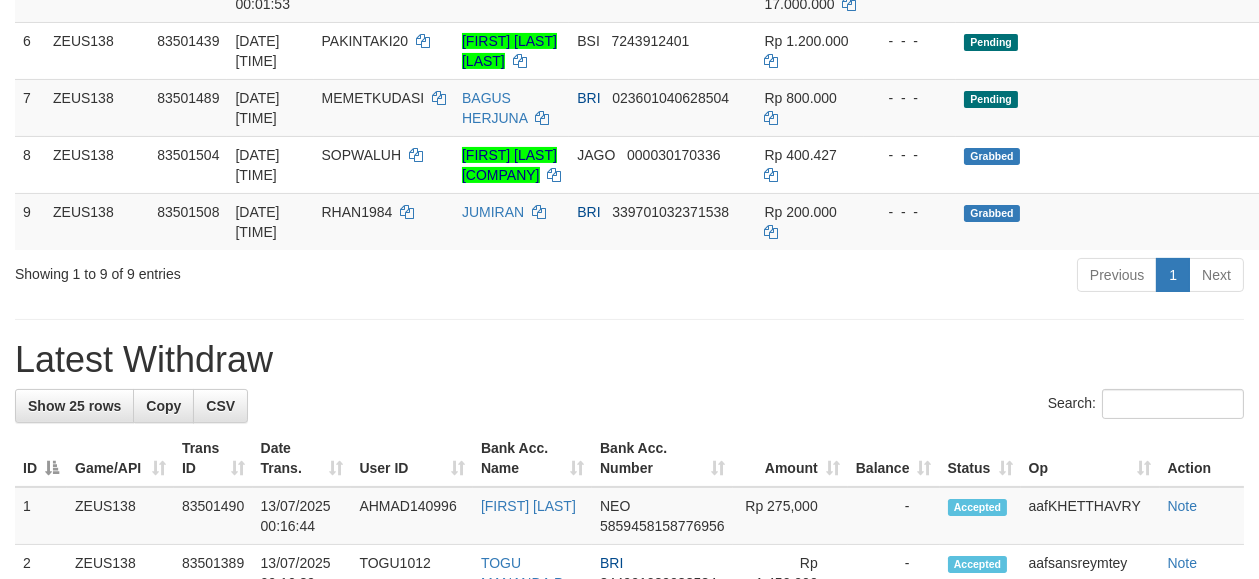 scroll, scrollTop: 622, scrollLeft: 0, axis: vertical 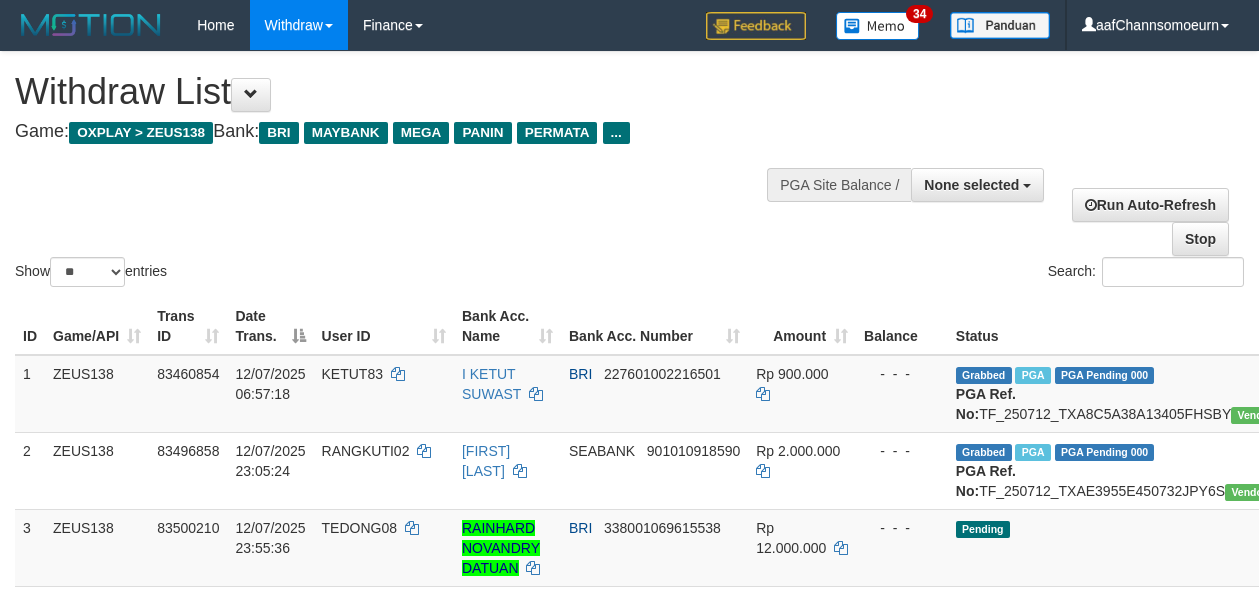 select 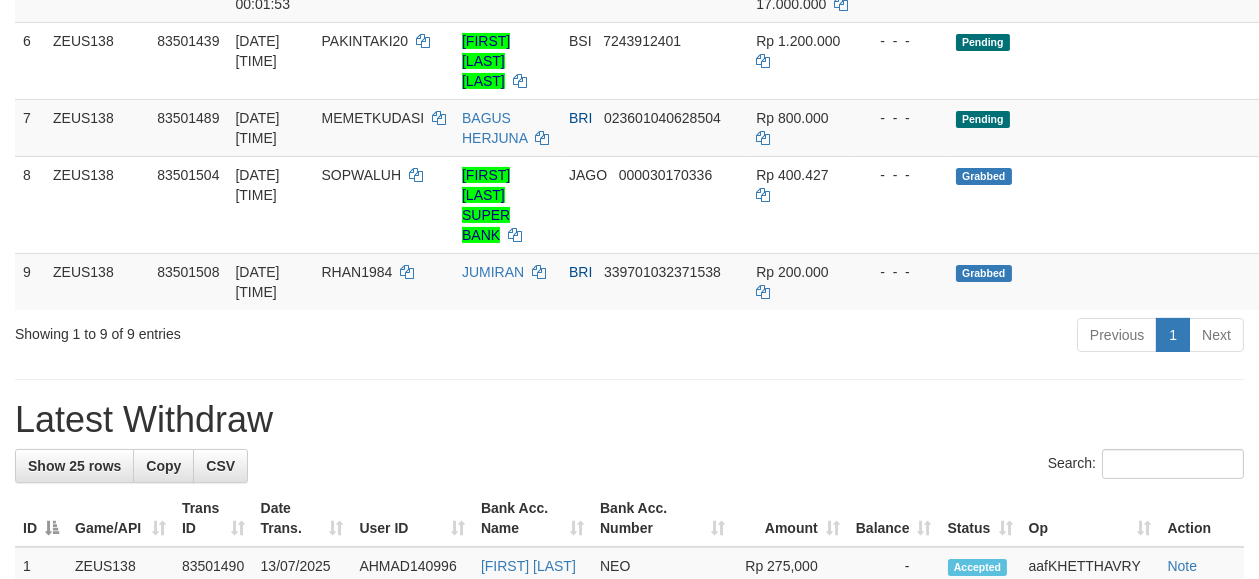 scroll, scrollTop: 622, scrollLeft: 0, axis: vertical 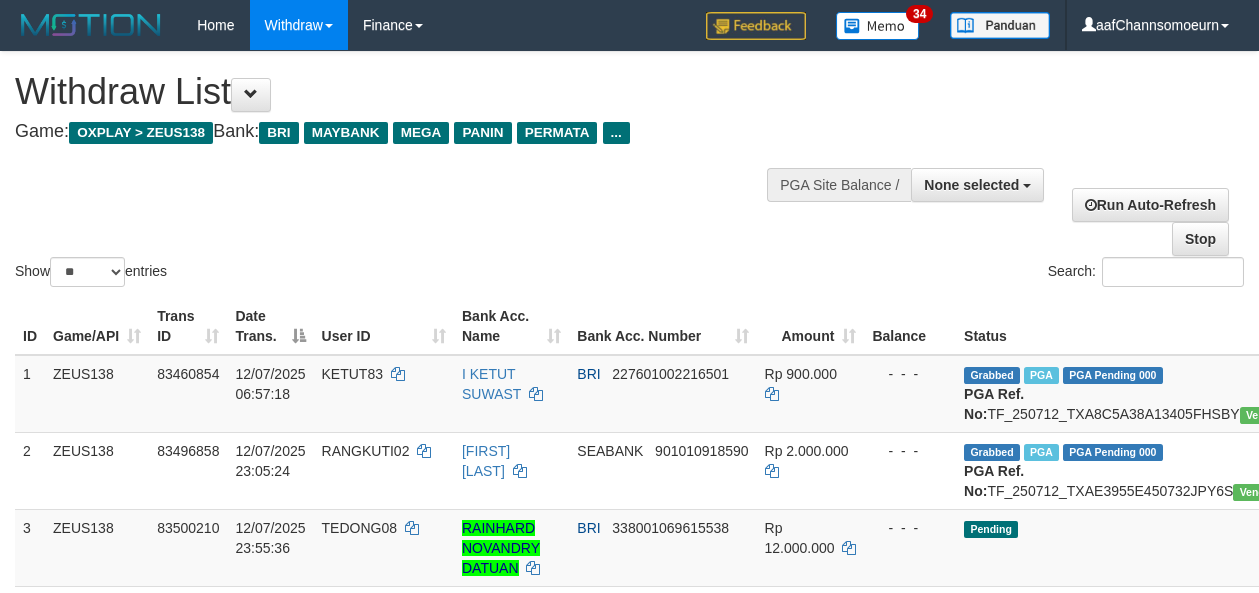 select 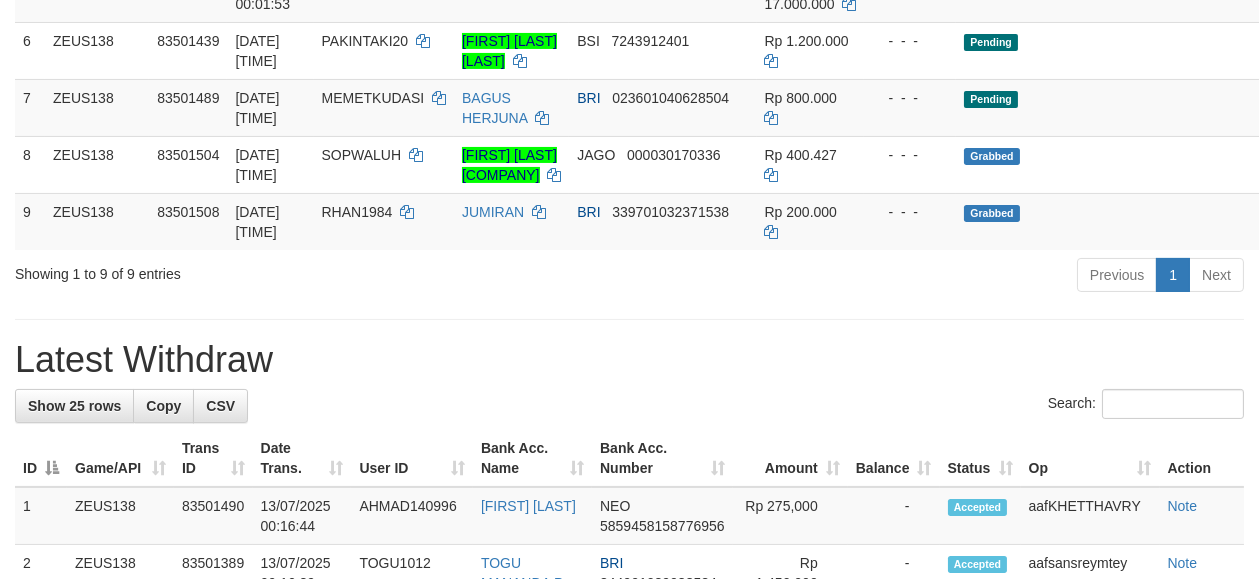 scroll, scrollTop: 622, scrollLeft: 0, axis: vertical 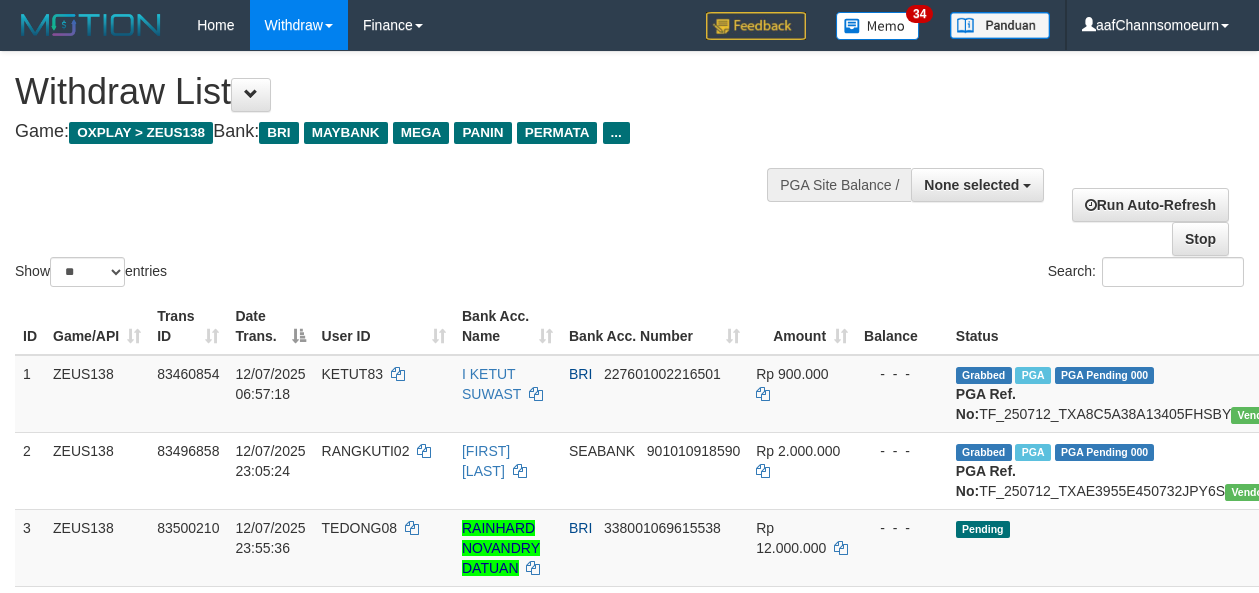 select 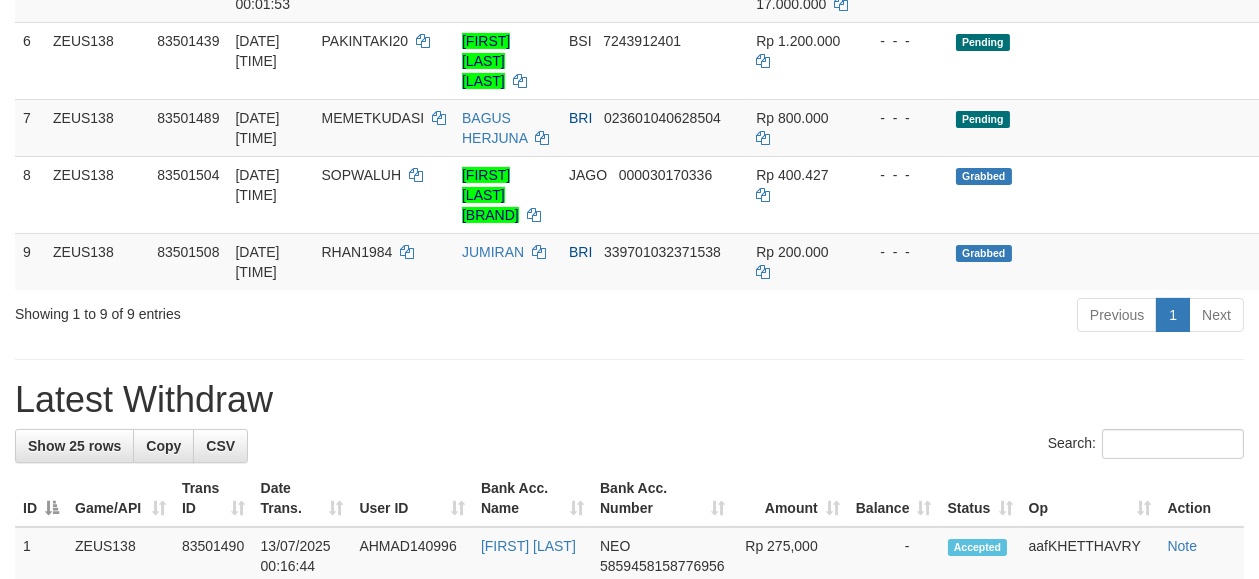 scroll, scrollTop: 622, scrollLeft: 0, axis: vertical 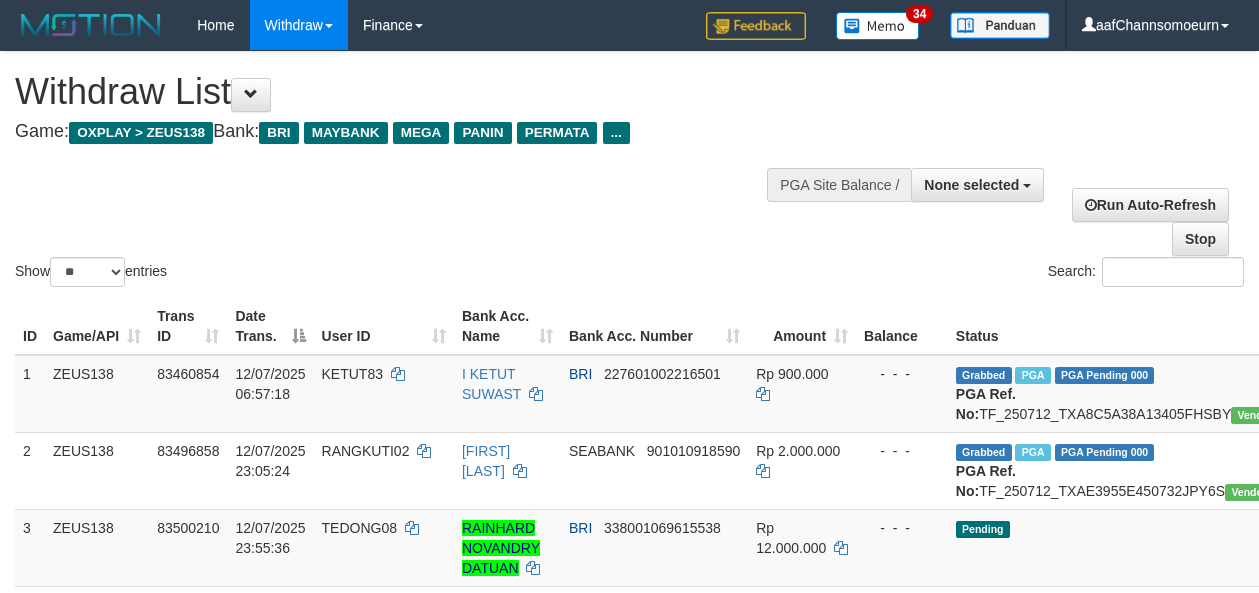 select 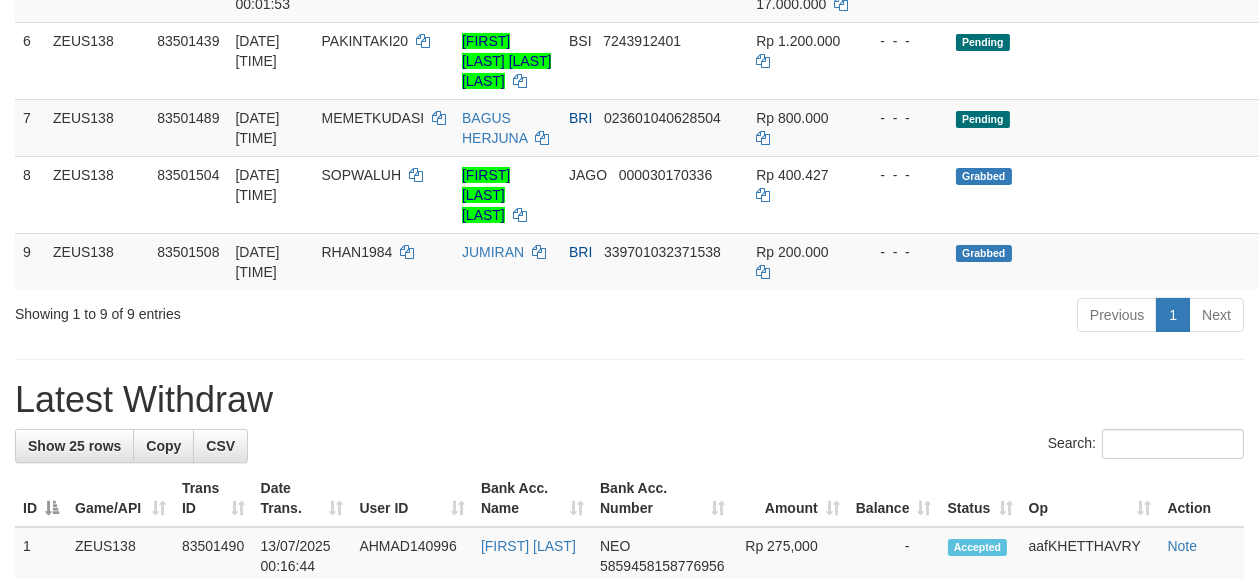 scroll, scrollTop: 622, scrollLeft: 0, axis: vertical 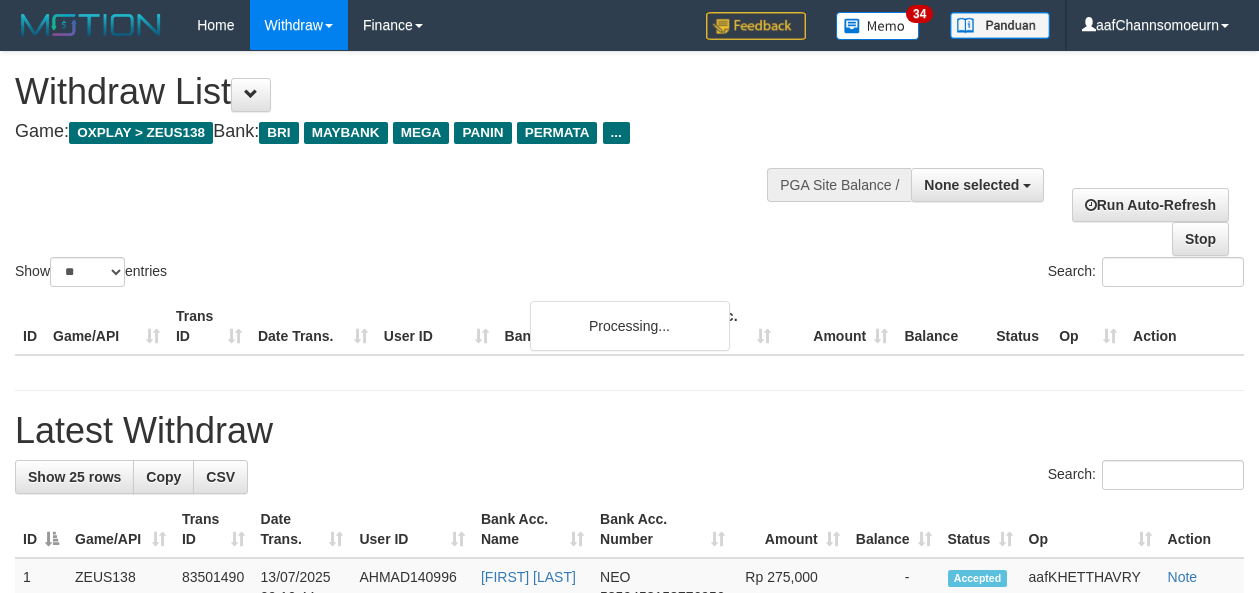 select 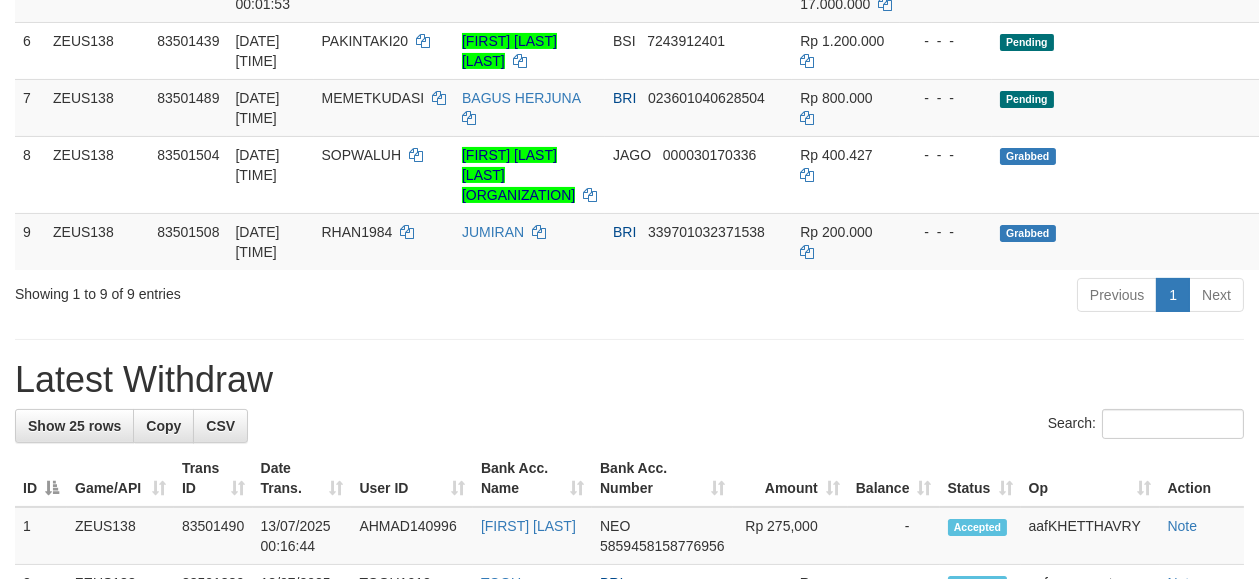 scroll, scrollTop: 622, scrollLeft: 0, axis: vertical 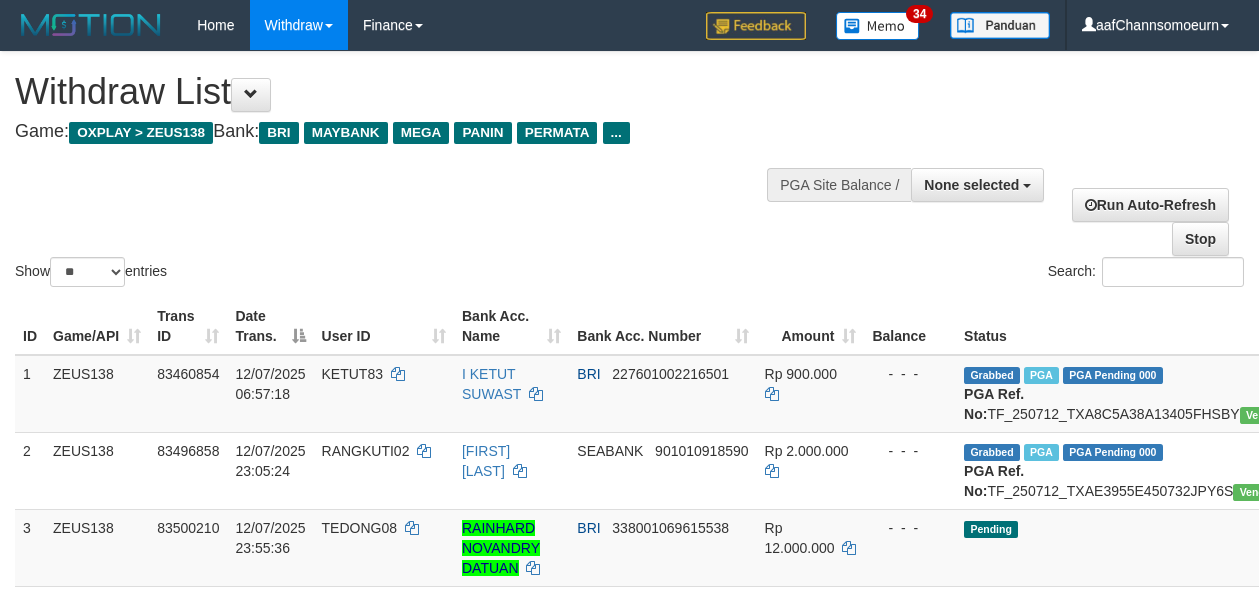 select 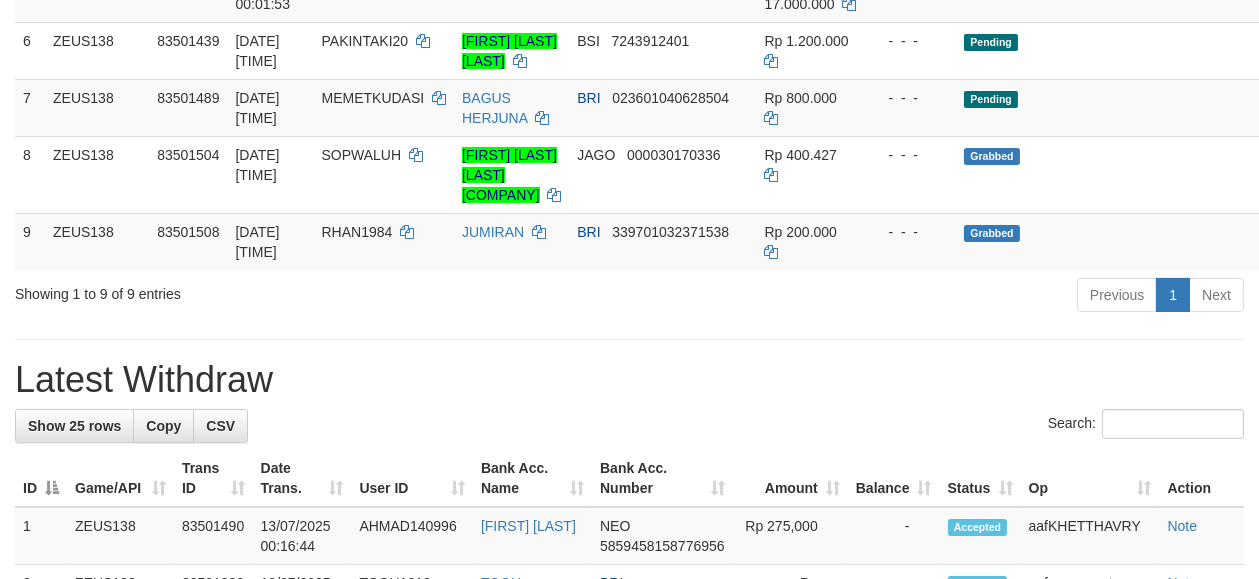 scroll, scrollTop: 622, scrollLeft: 0, axis: vertical 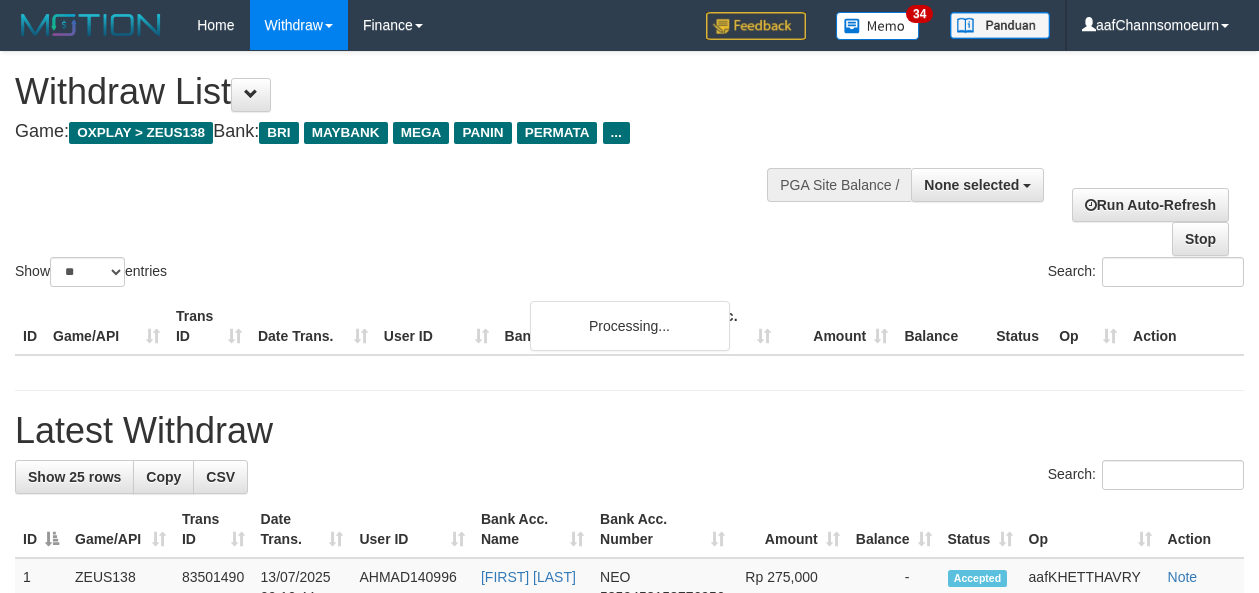 select 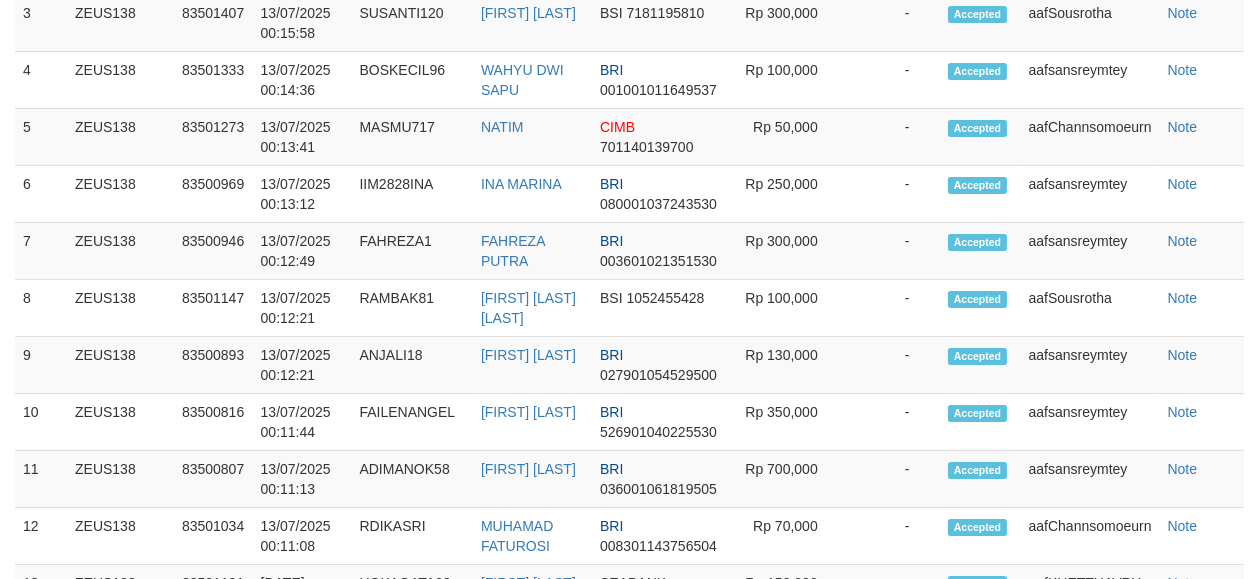scroll, scrollTop: 622, scrollLeft: 0, axis: vertical 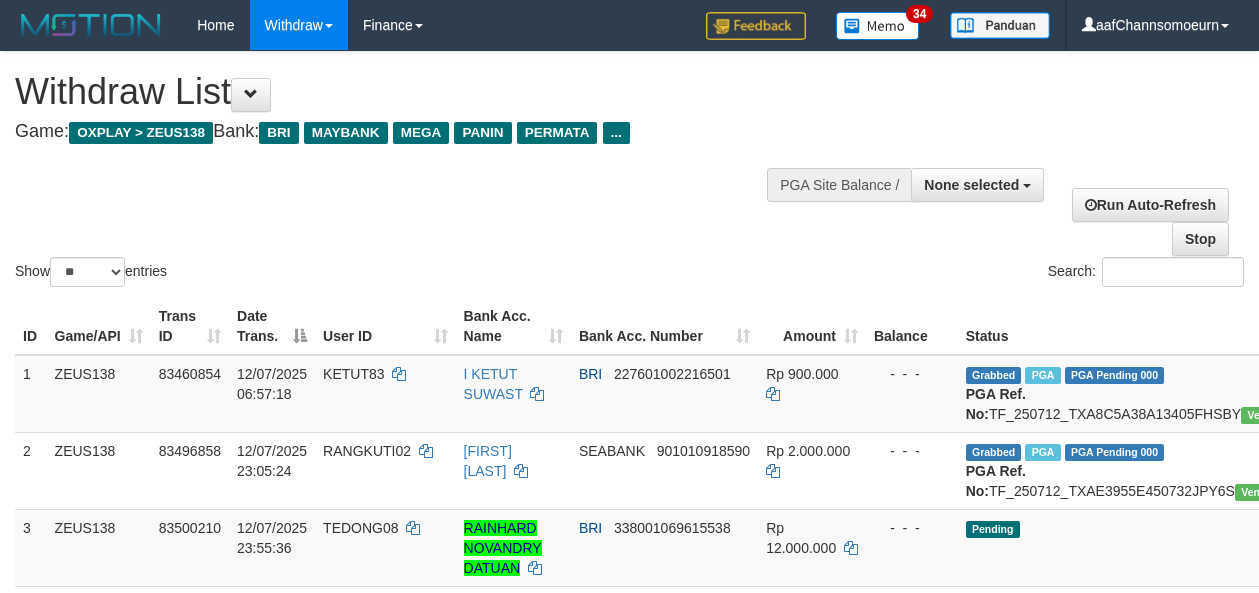 select 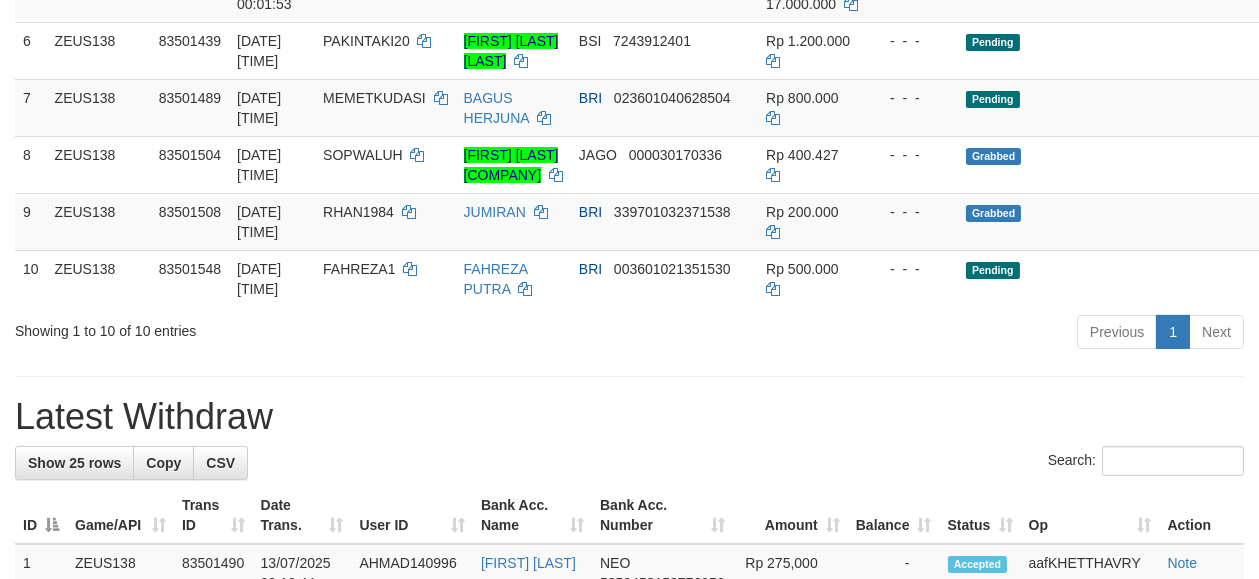 scroll, scrollTop: 622, scrollLeft: 0, axis: vertical 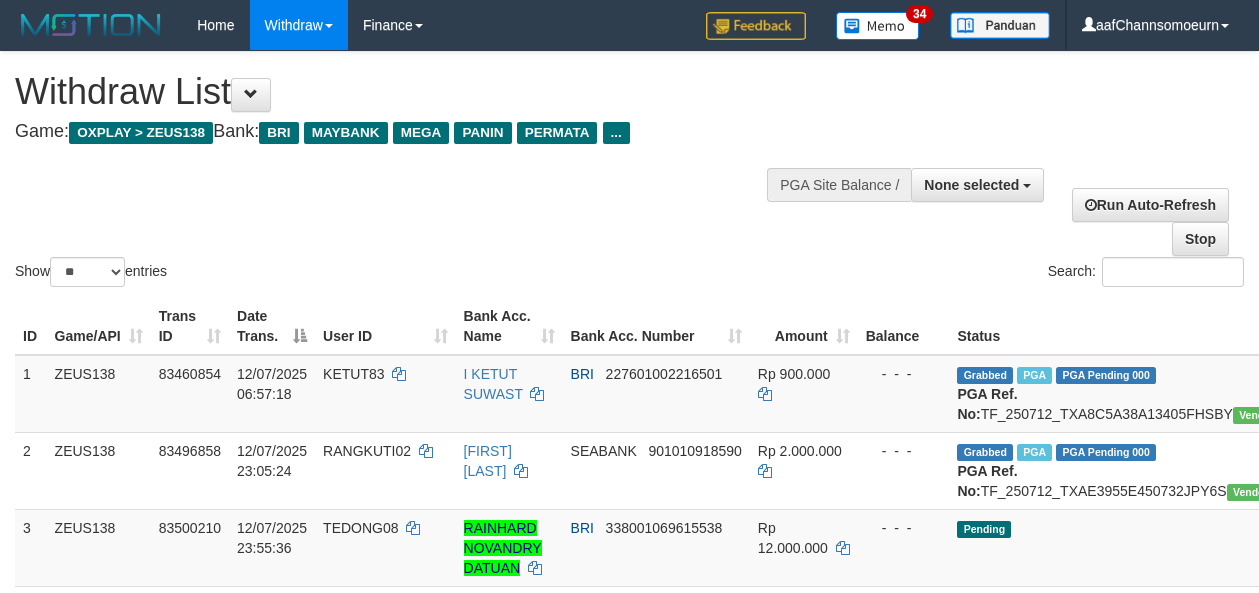 select 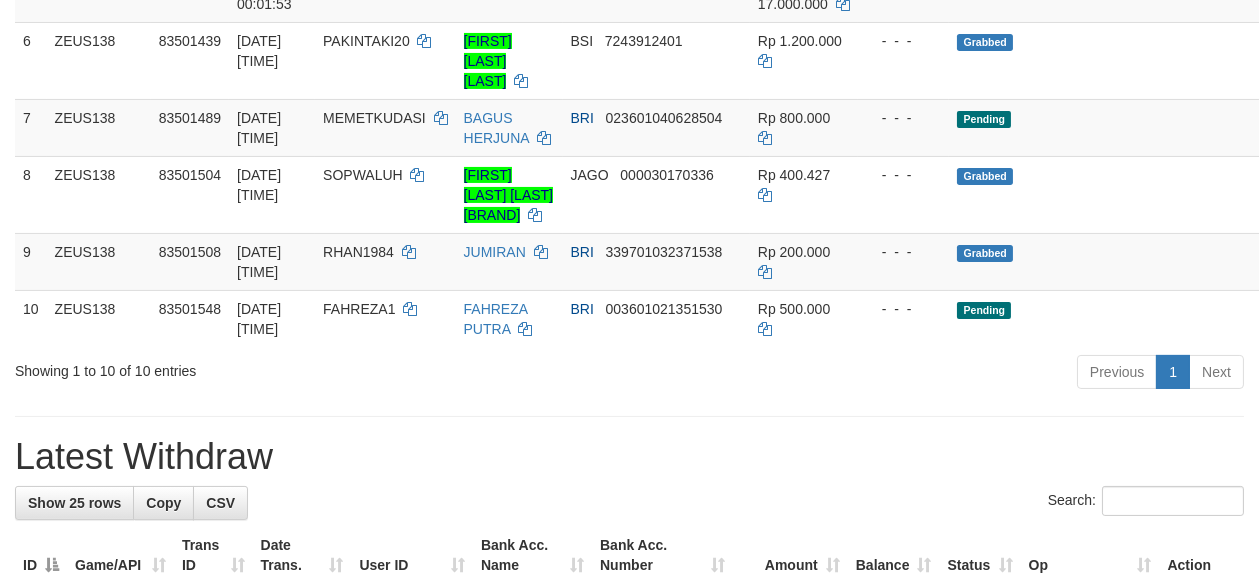 scroll, scrollTop: 622, scrollLeft: 0, axis: vertical 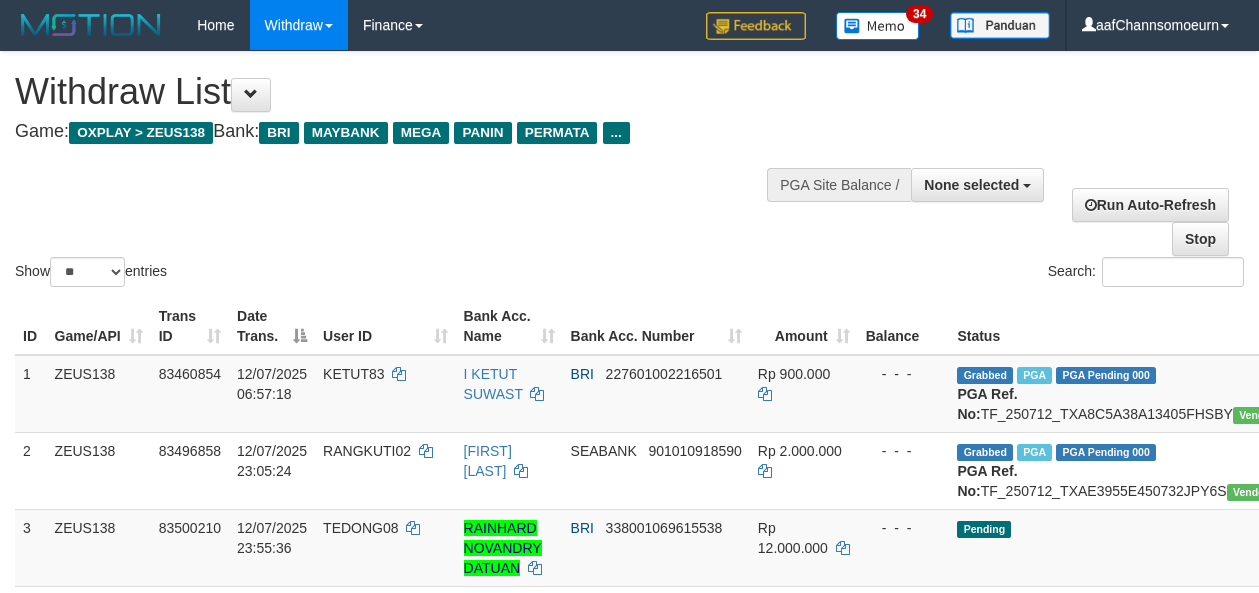 select 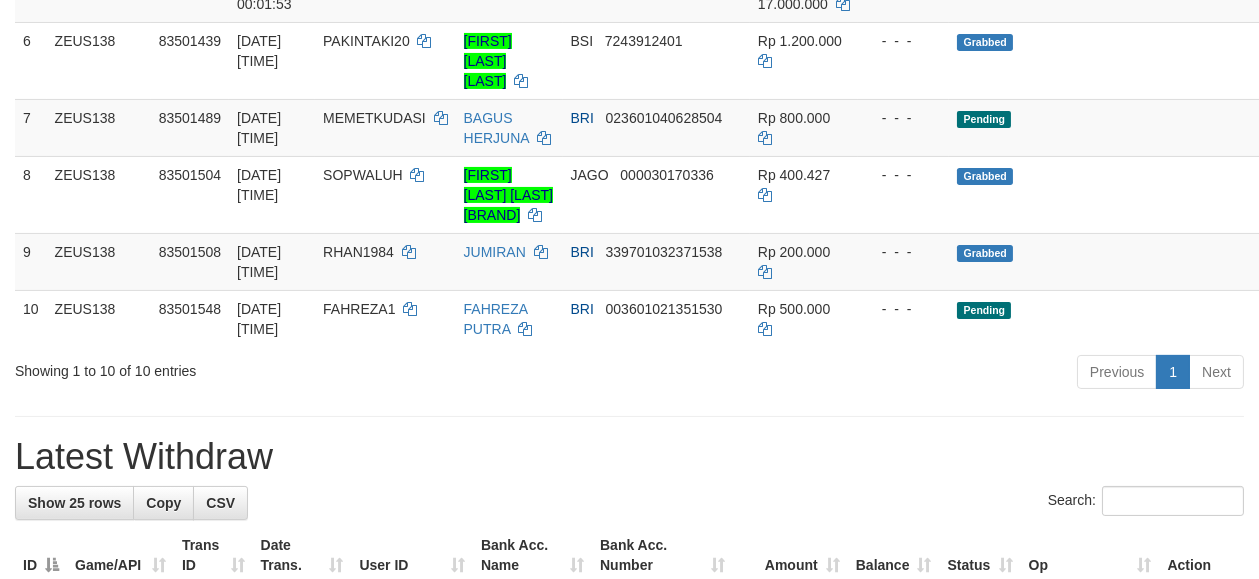 scroll, scrollTop: 622, scrollLeft: 0, axis: vertical 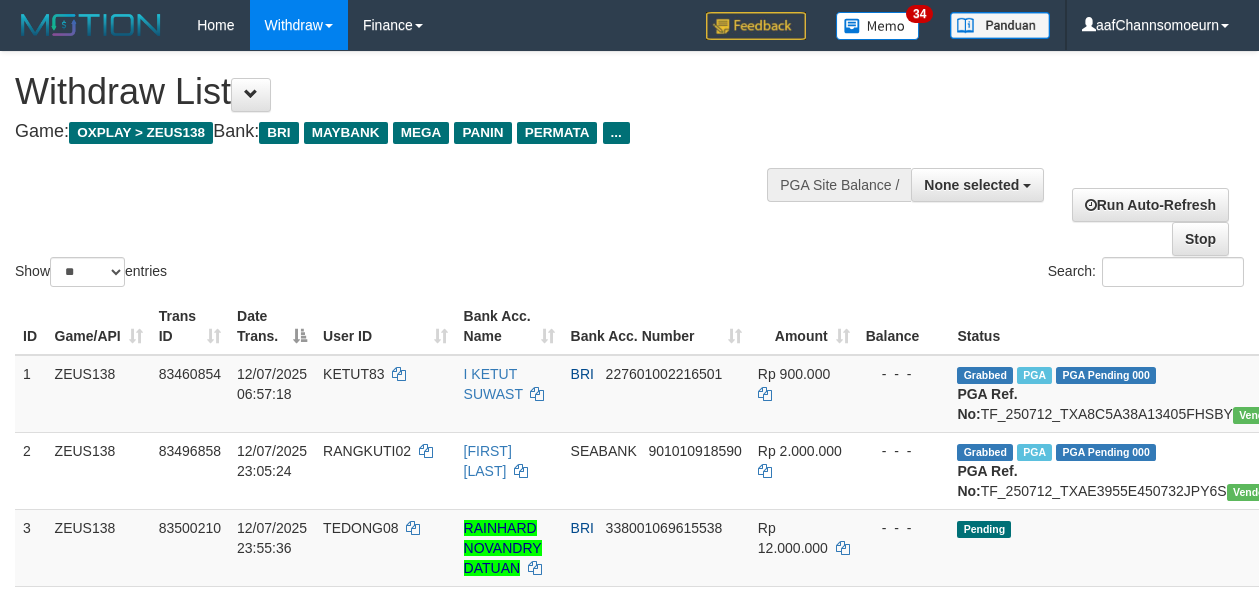 select 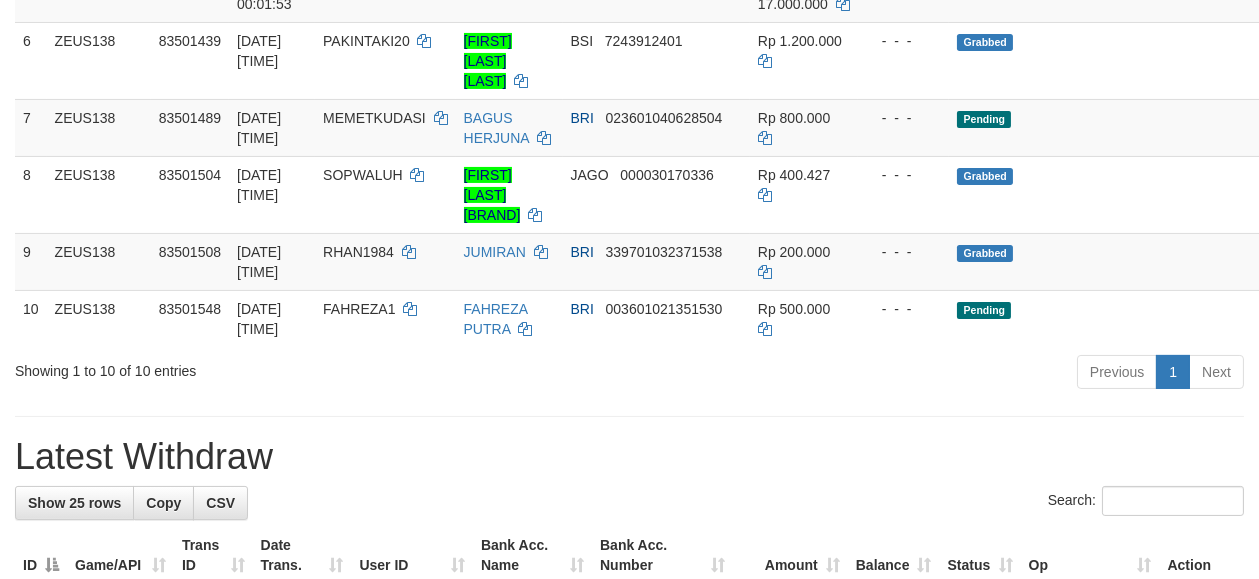 scroll, scrollTop: 622, scrollLeft: 0, axis: vertical 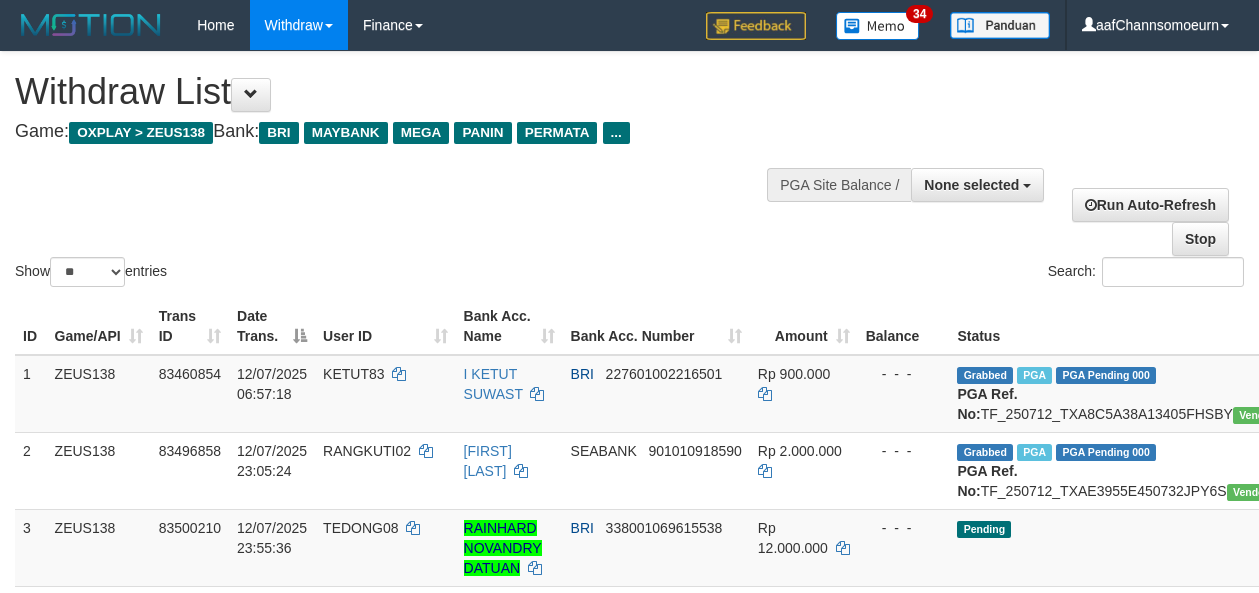 select 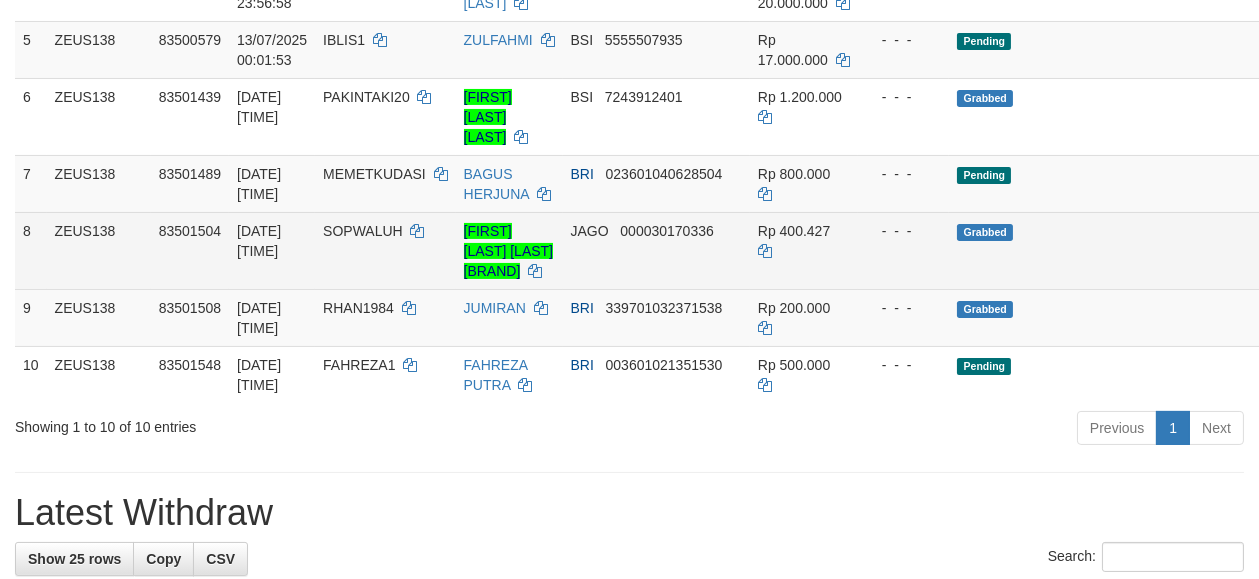 scroll, scrollTop: 116, scrollLeft: 0, axis: vertical 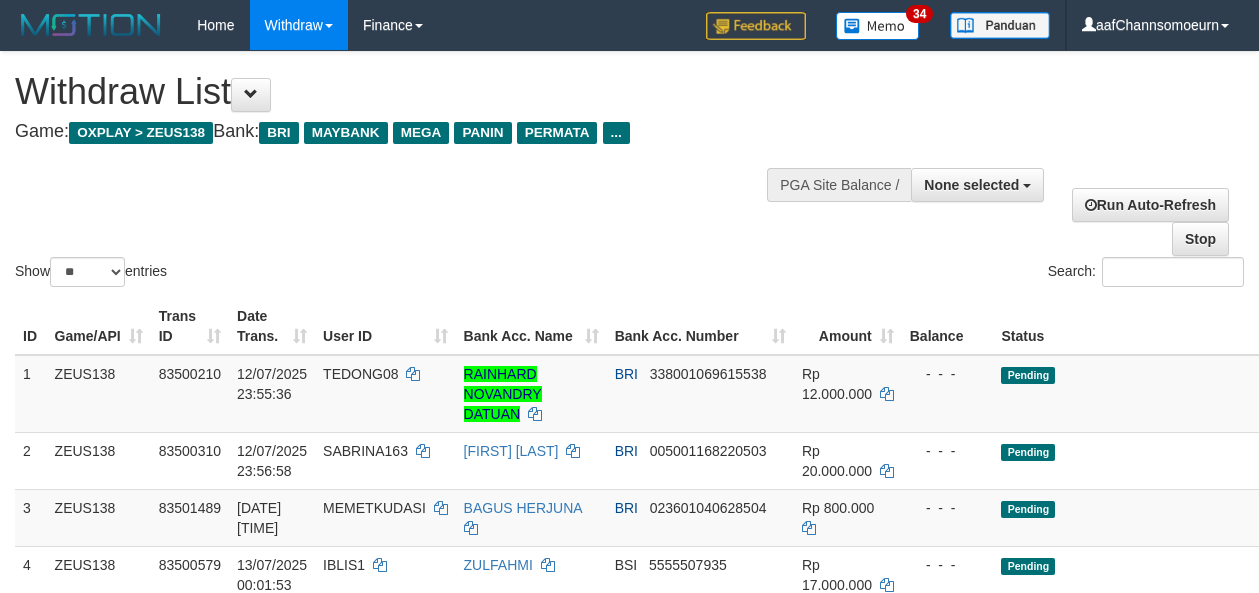 select 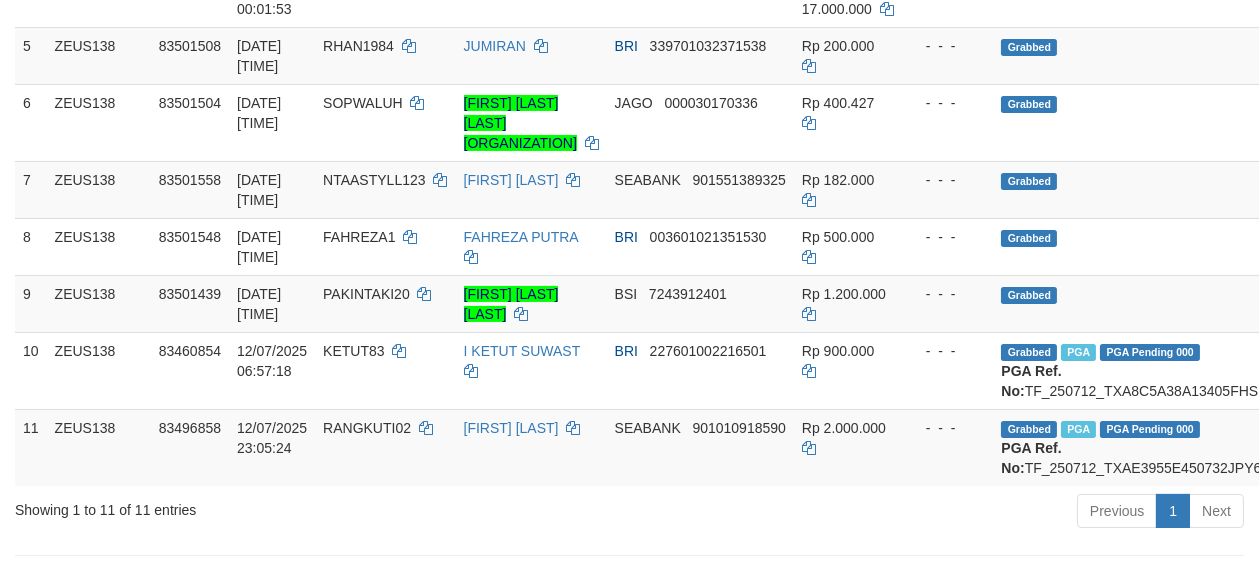 scroll, scrollTop: 705, scrollLeft: 0, axis: vertical 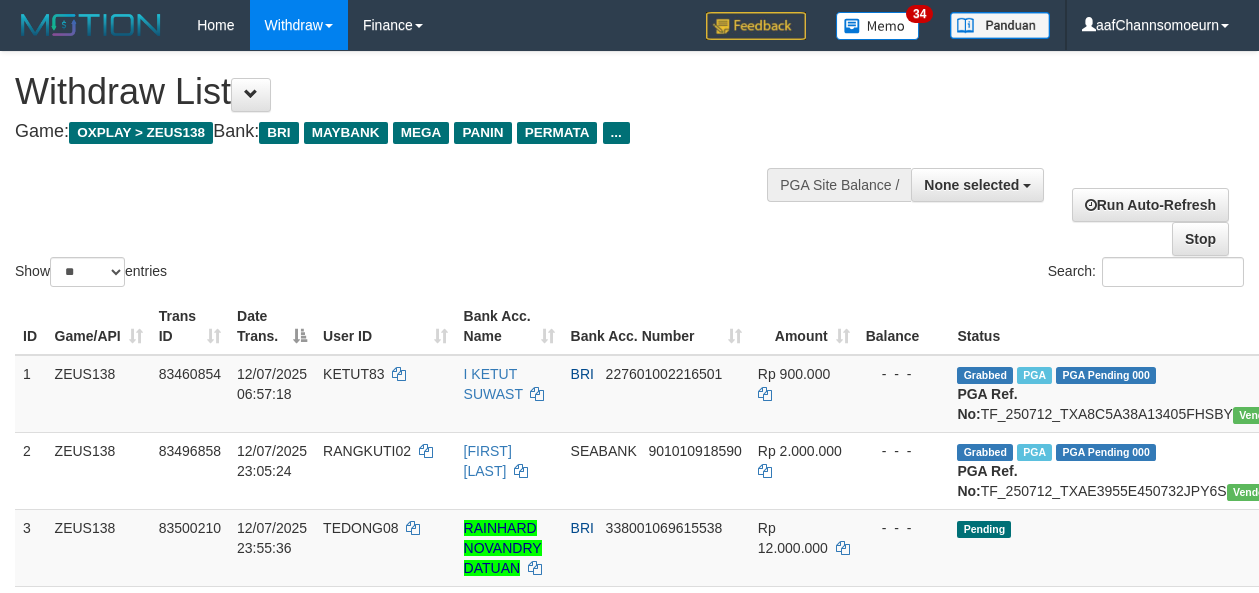 select 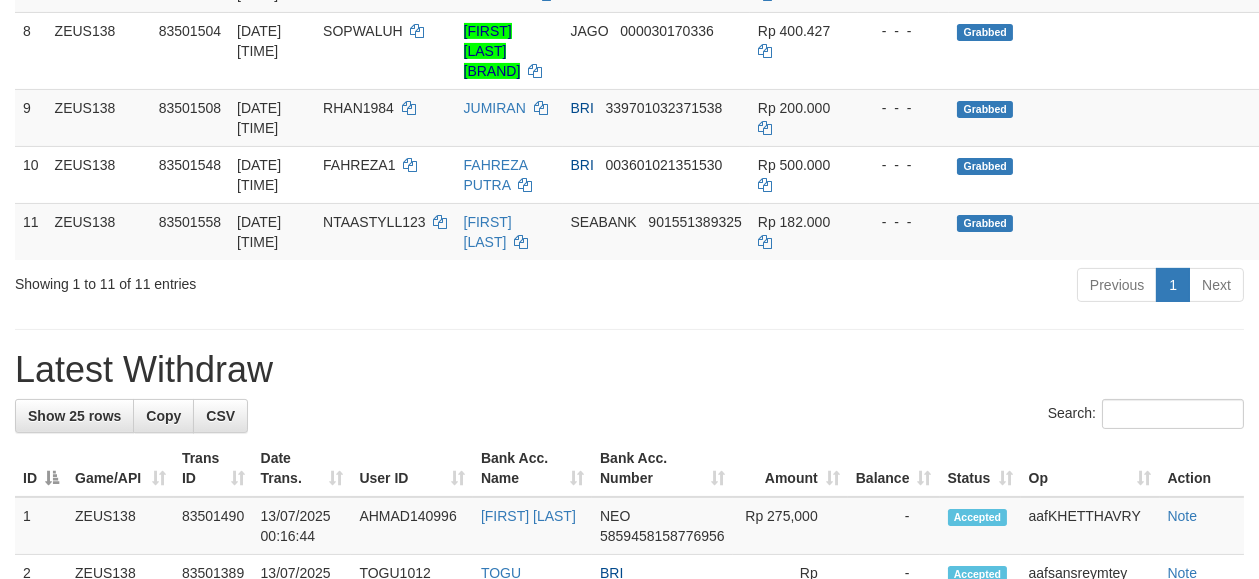 scroll, scrollTop: 767, scrollLeft: 0, axis: vertical 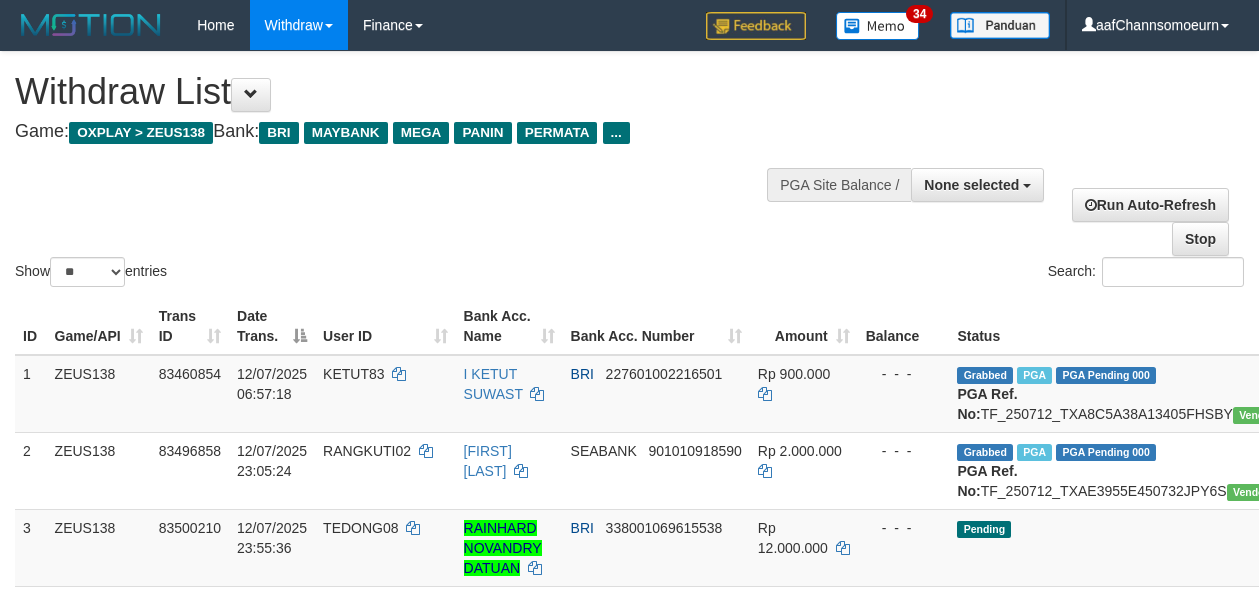 select 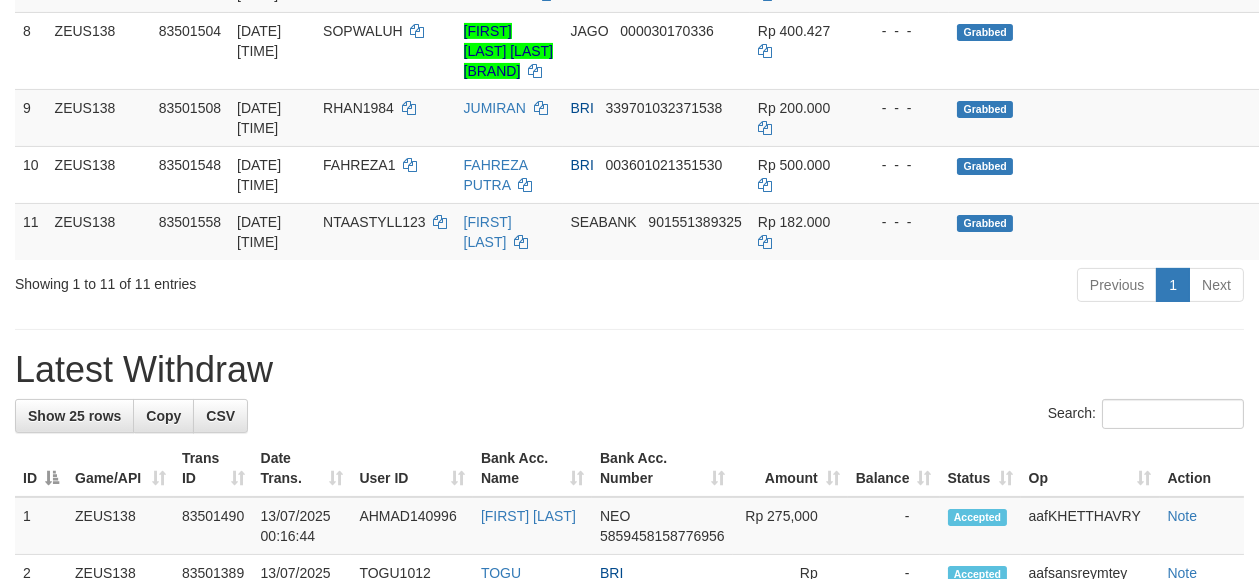 scroll, scrollTop: 767, scrollLeft: 0, axis: vertical 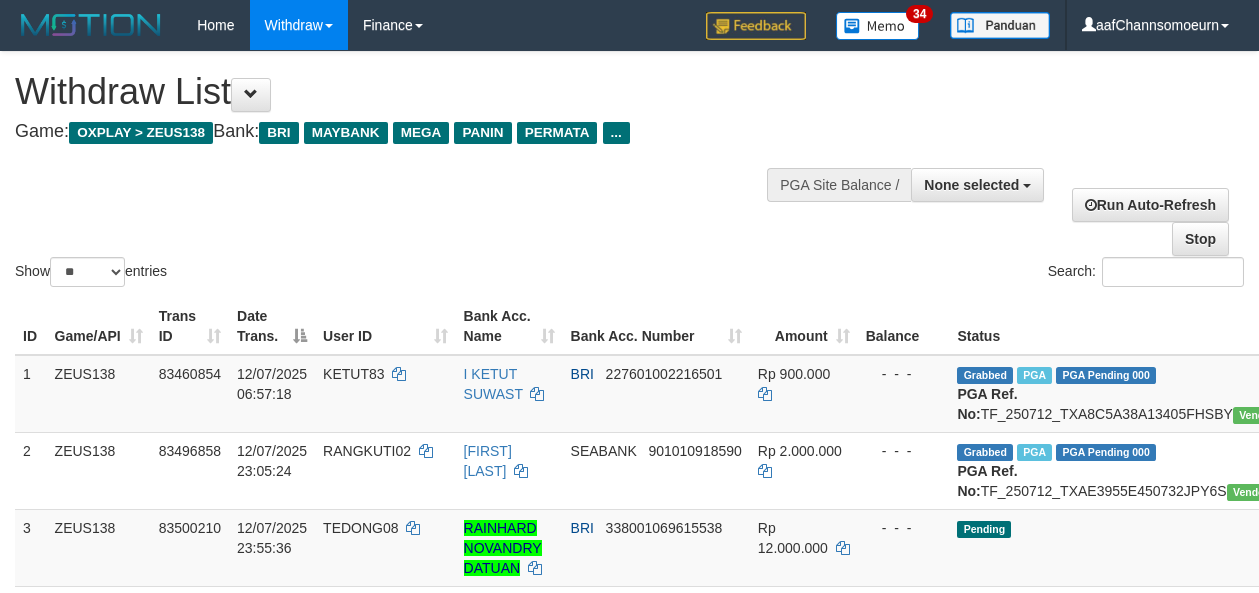 select 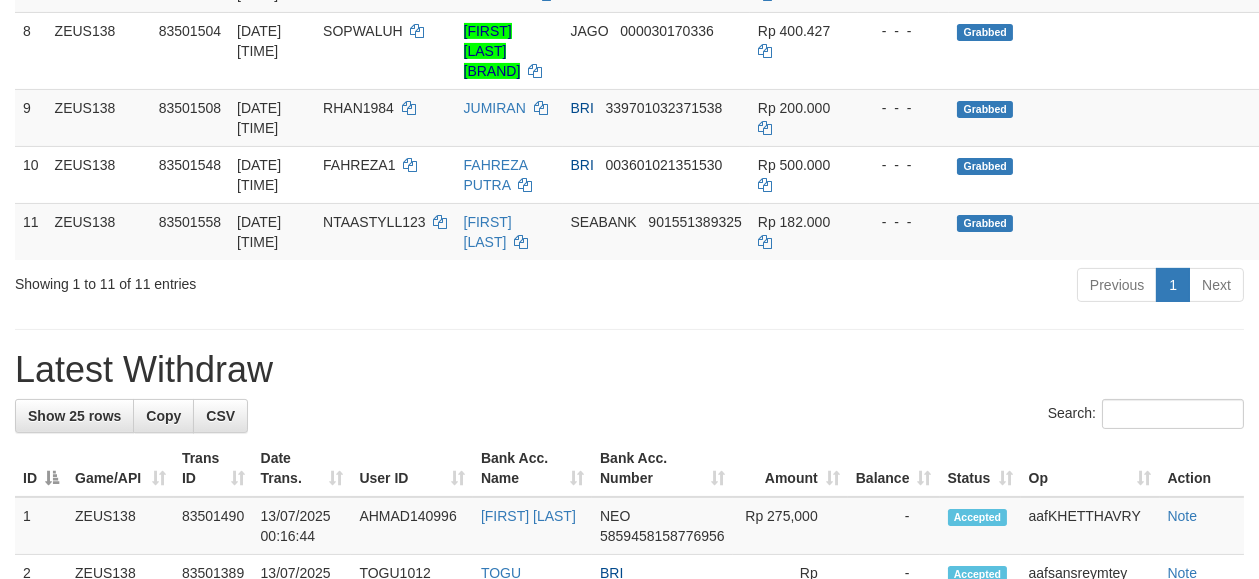 scroll, scrollTop: 767, scrollLeft: 0, axis: vertical 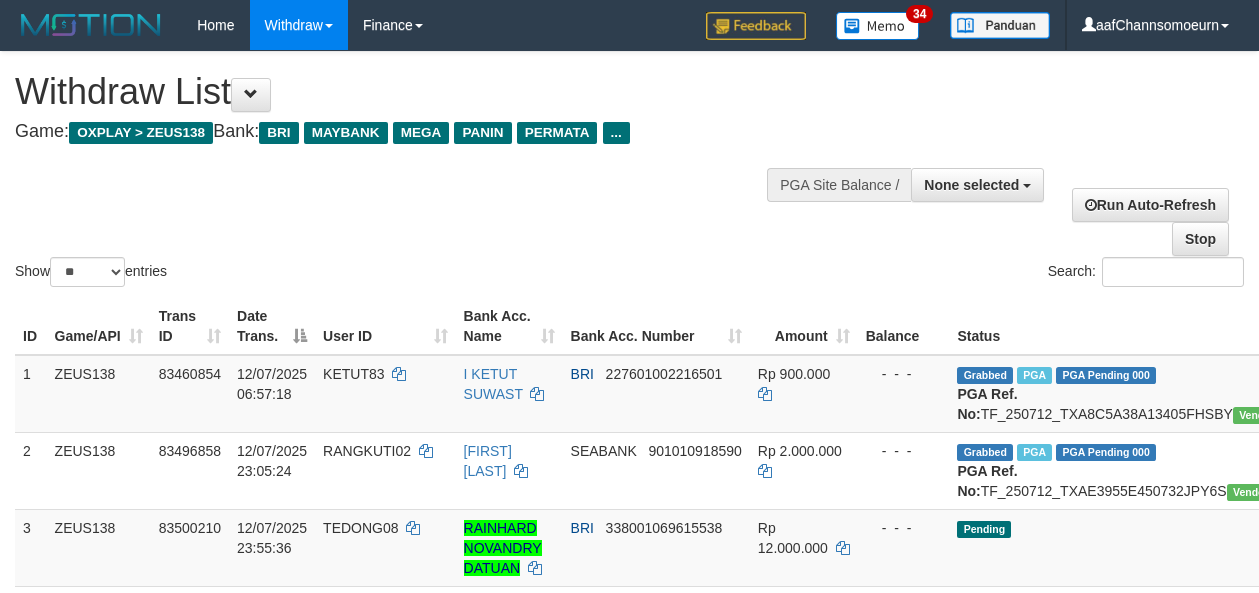 select 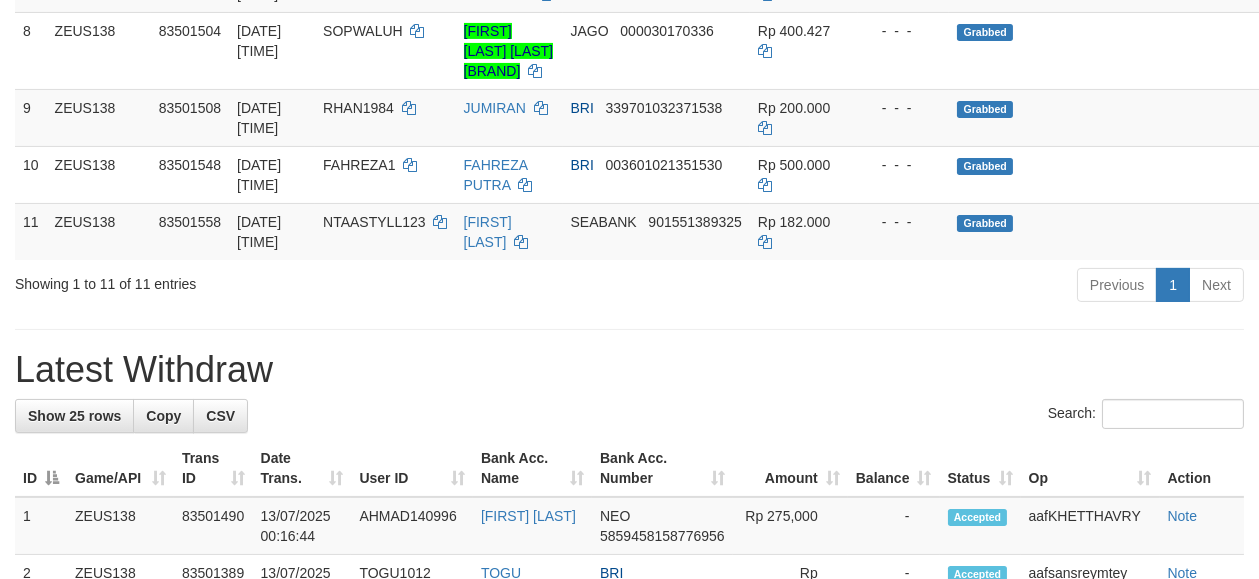 scroll, scrollTop: 767, scrollLeft: 0, axis: vertical 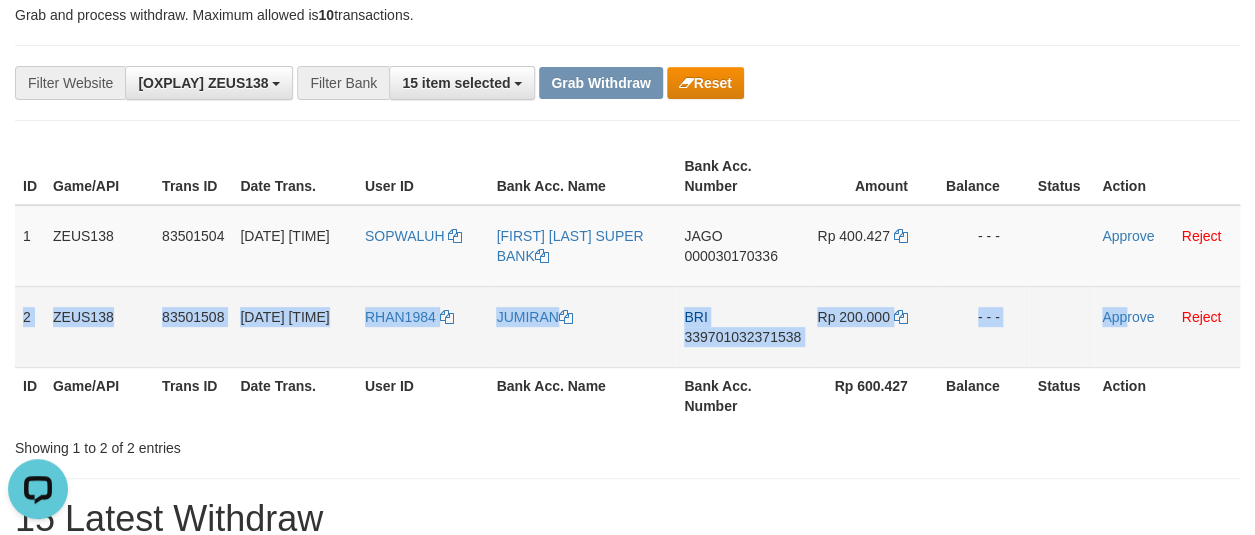 drag, startPoint x: 15, startPoint y: 306, endPoint x: 1130, endPoint y: 357, distance: 1116.1658 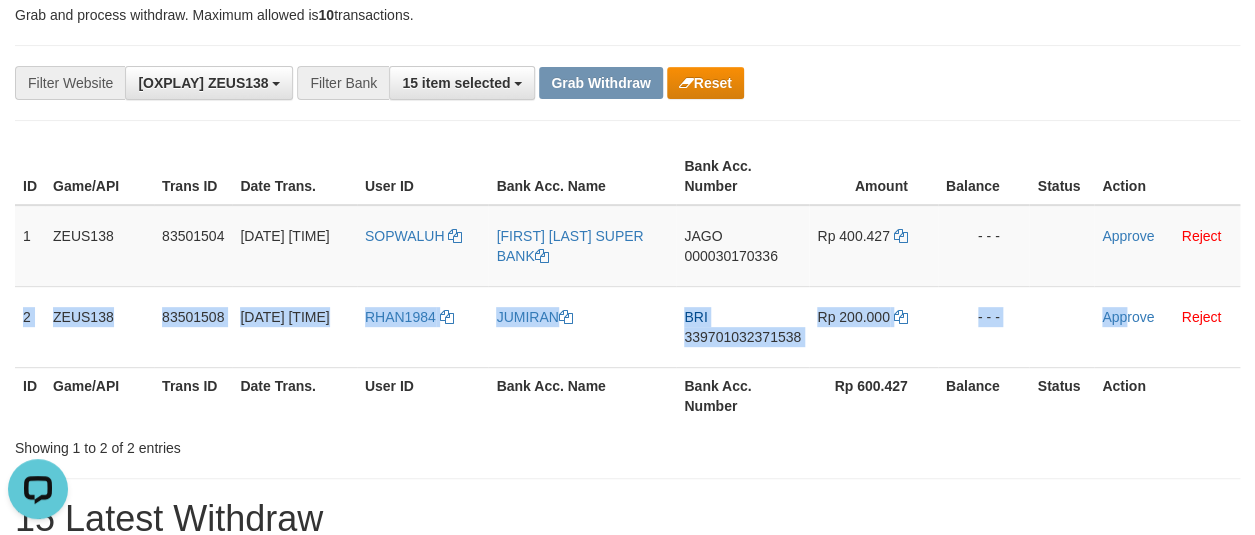 copy on "2
ZEUS138
83501508
13/07/2025 00:16:27
RHAN1984
JUMIRAN
BRI
339701032371538
Rp 200.000
- - -
App" 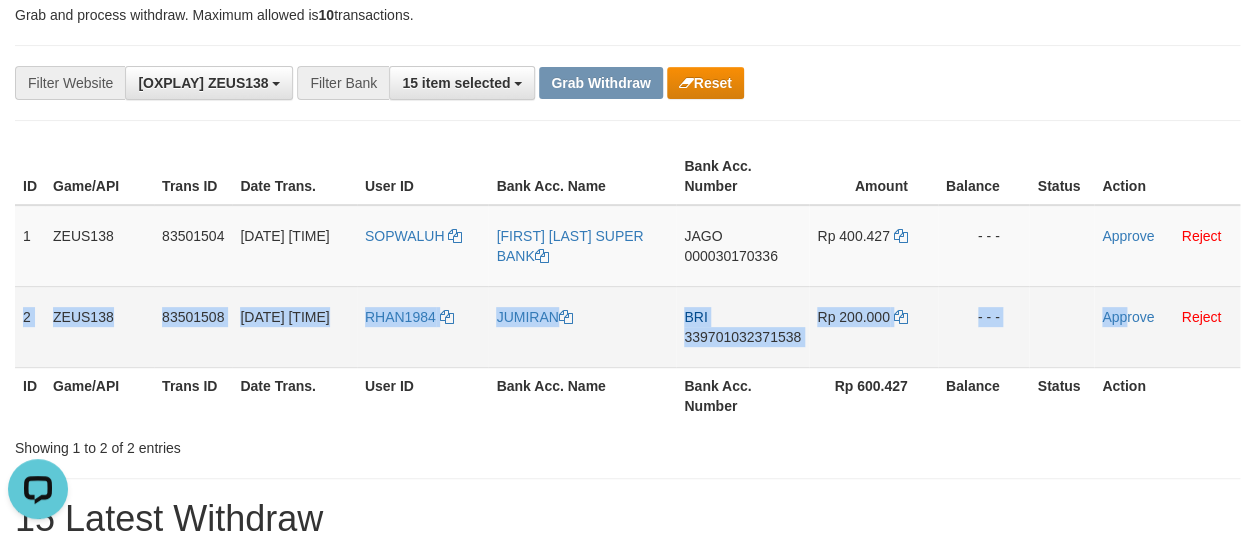 click on "339701032371538" at bounding box center [742, 337] 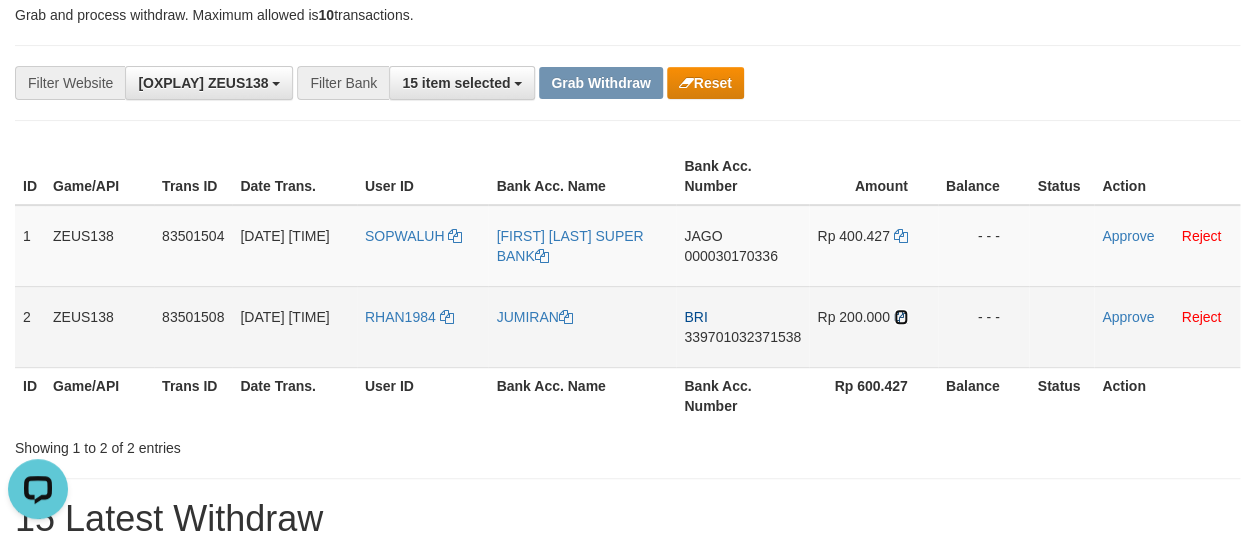 click at bounding box center (901, 317) 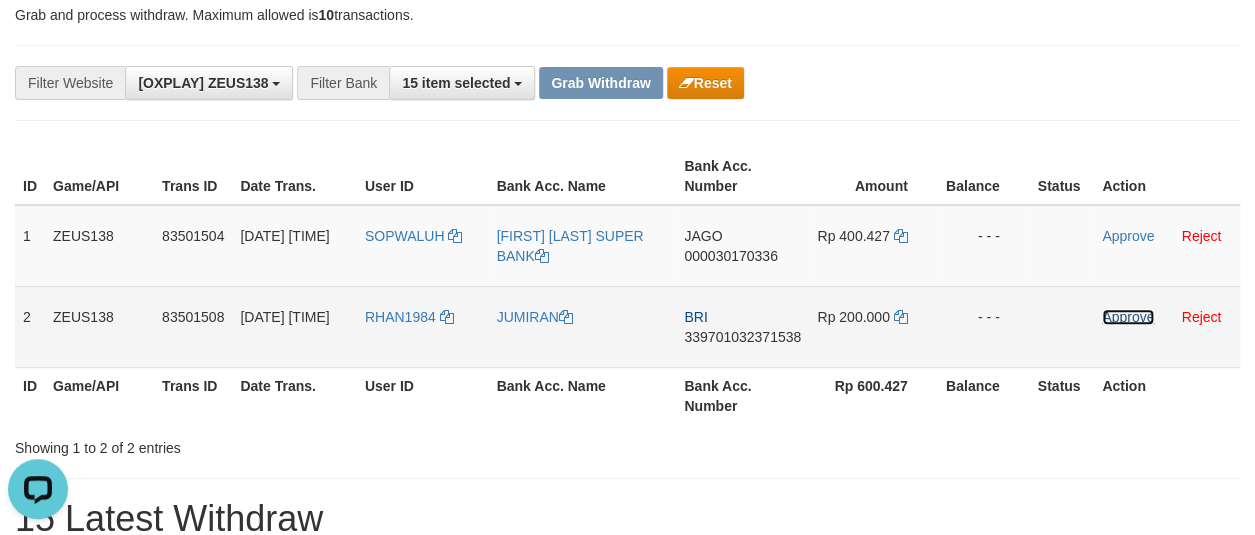 click on "Approve" at bounding box center (1128, 317) 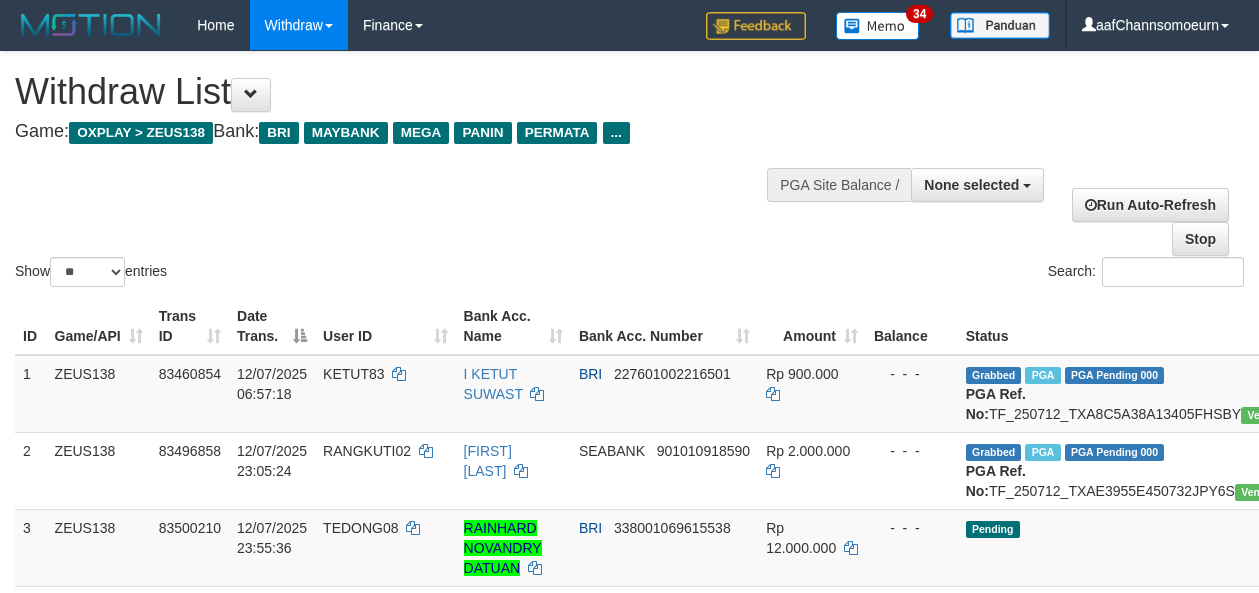select 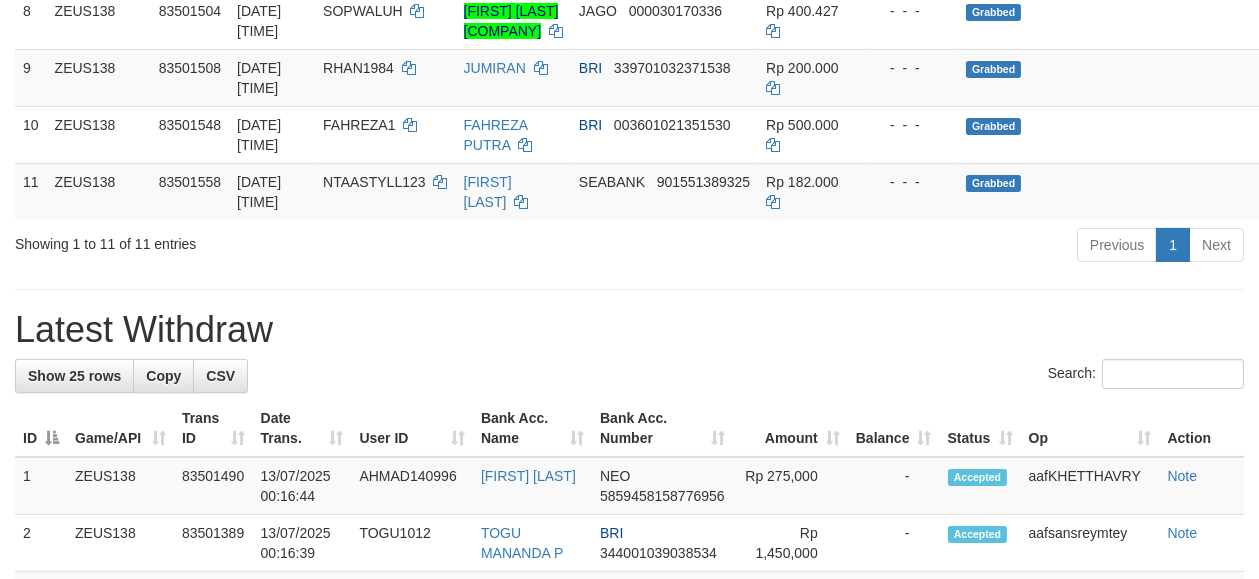 scroll, scrollTop: 767, scrollLeft: 0, axis: vertical 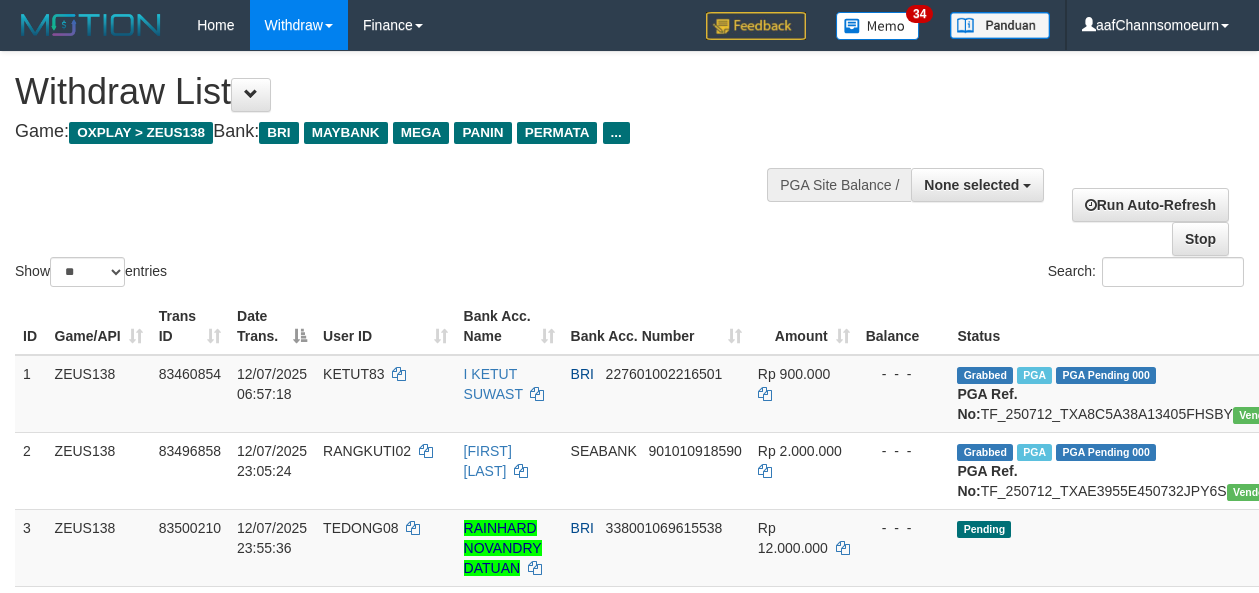 select 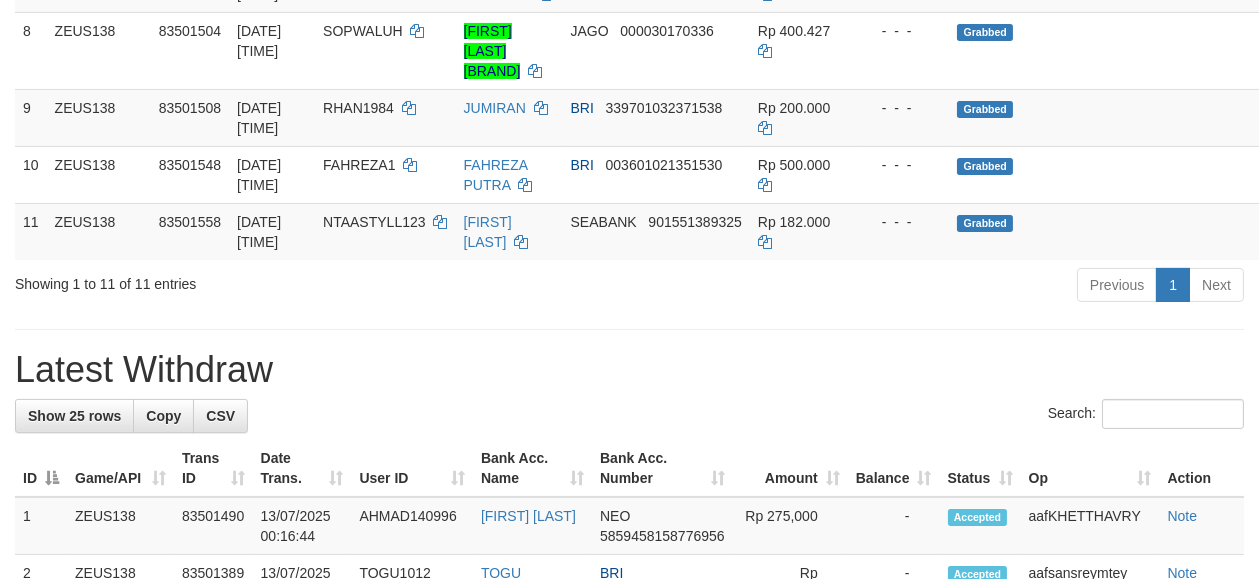 scroll, scrollTop: 767, scrollLeft: 0, axis: vertical 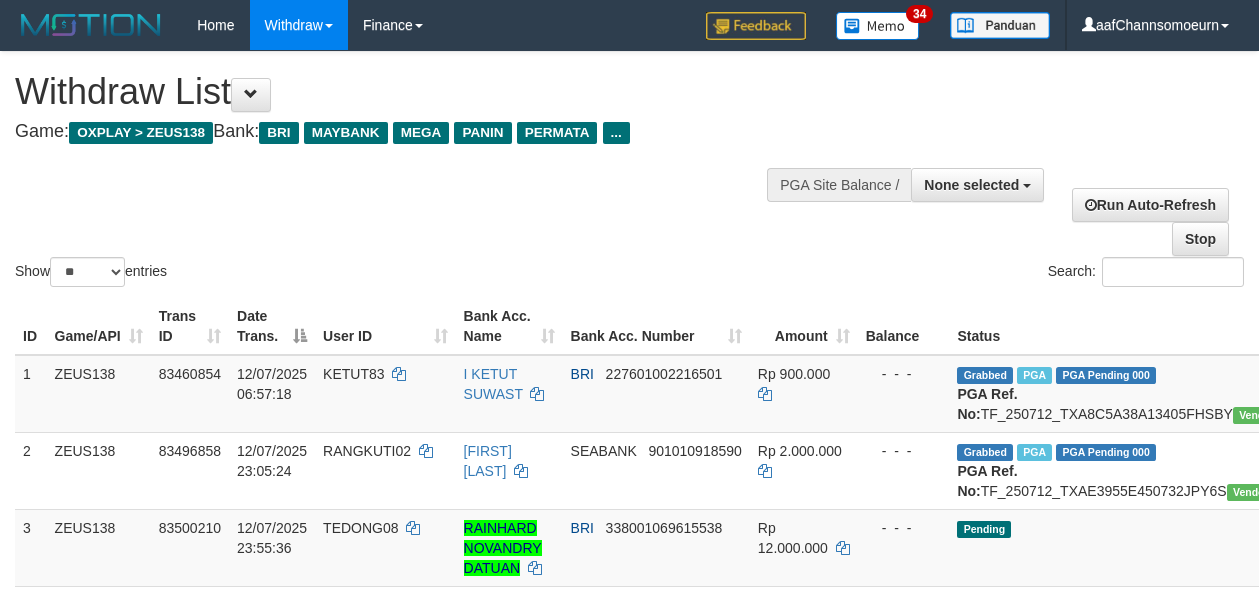 select 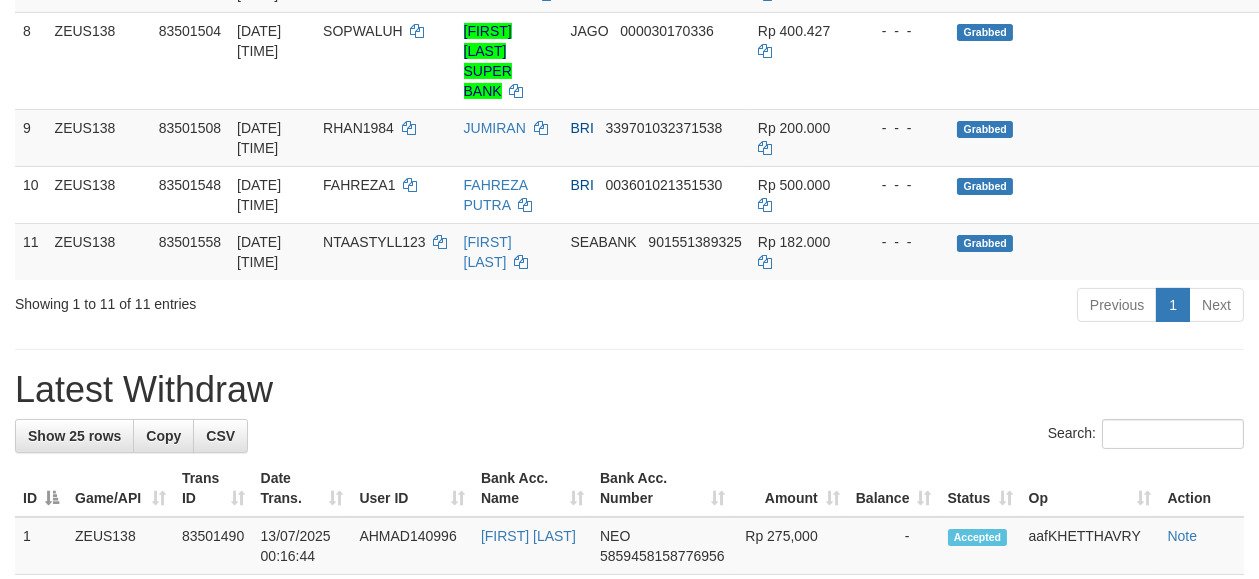 scroll, scrollTop: 767, scrollLeft: 0, axis: vertical 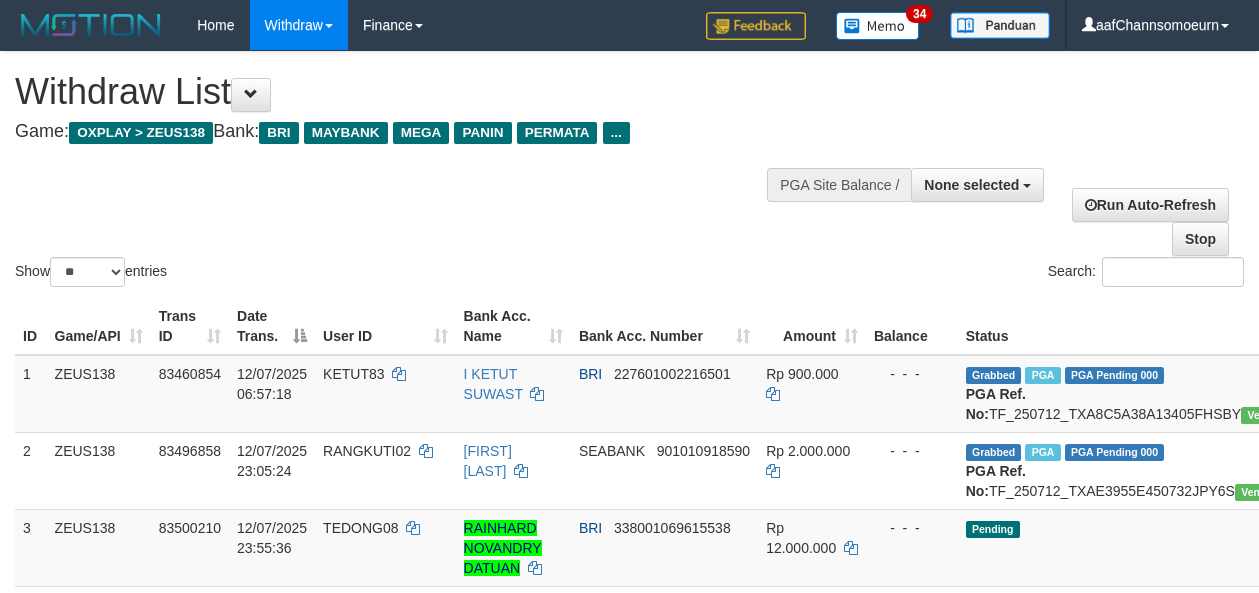 select 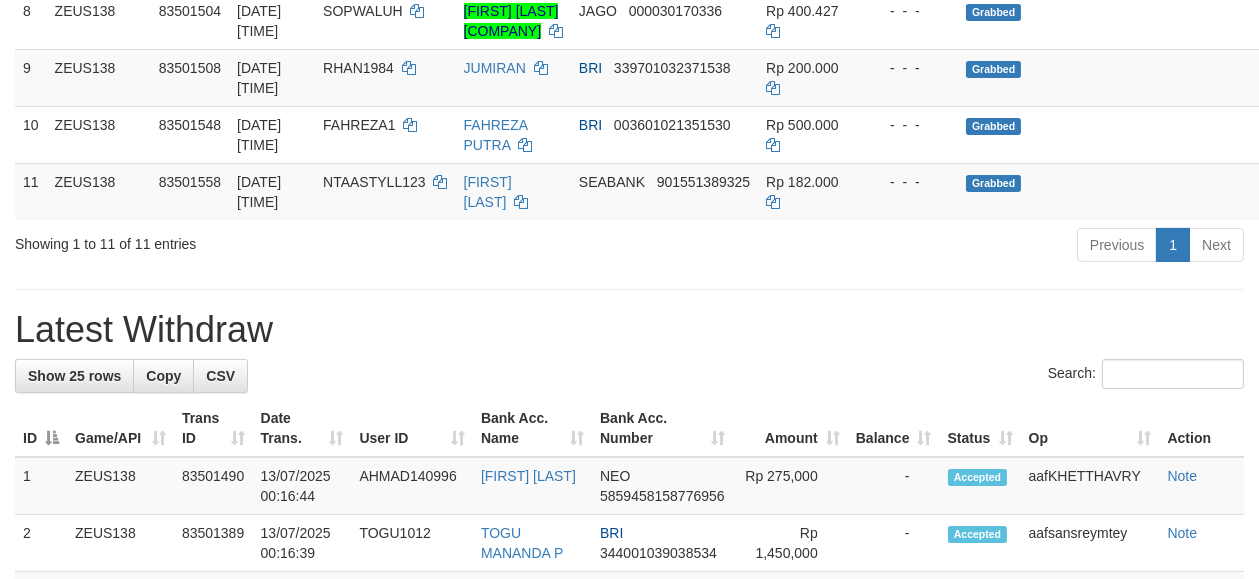 scroll, scrollTop: 767, scrollLeft: 0, axis: vertical 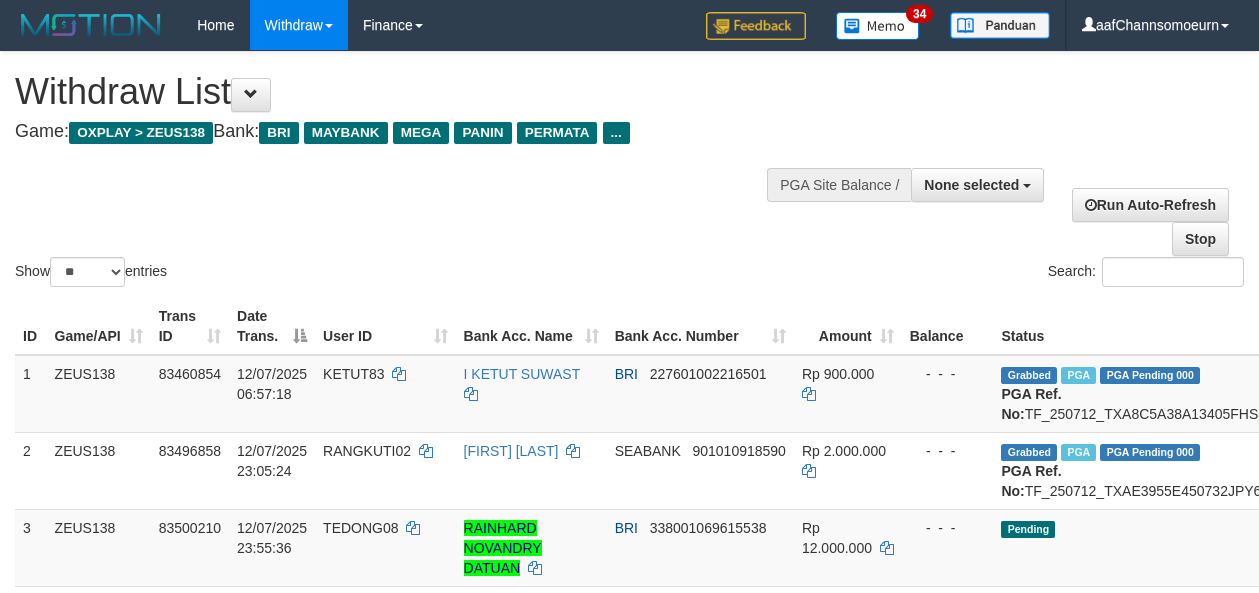select 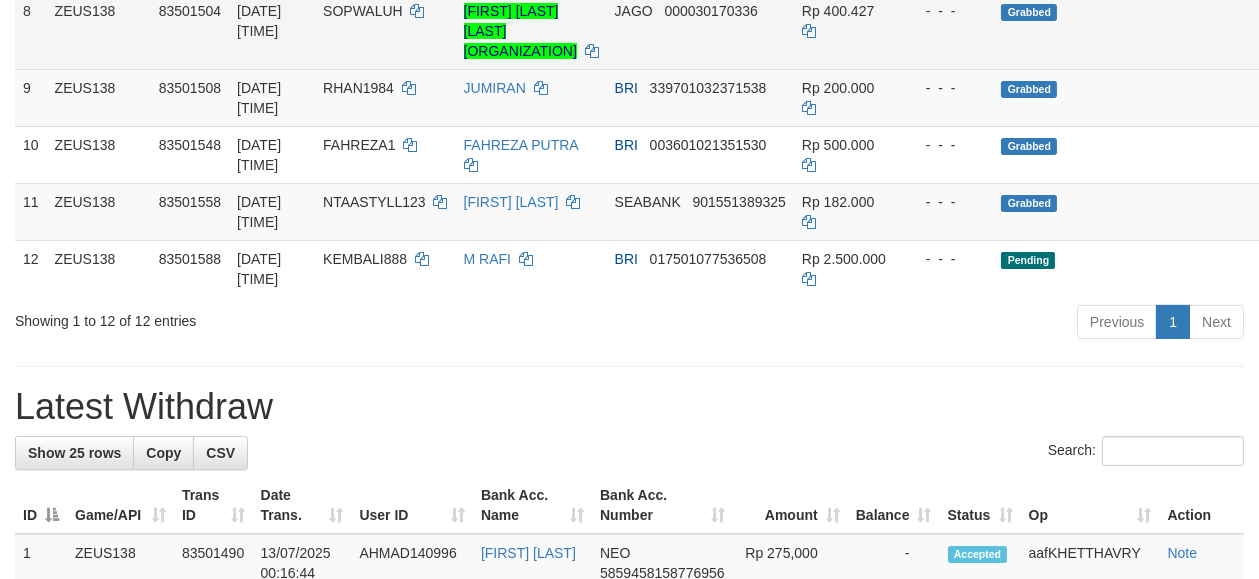 scroll, scrollTop: 767, scrollLeft: 0, axis: vertical 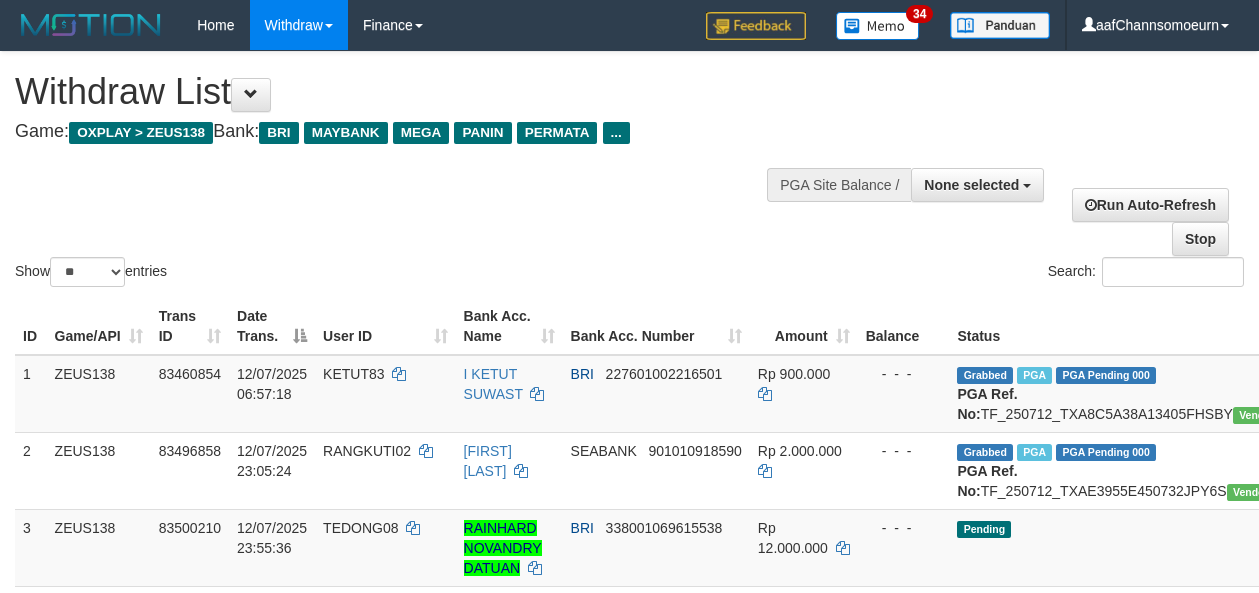 select 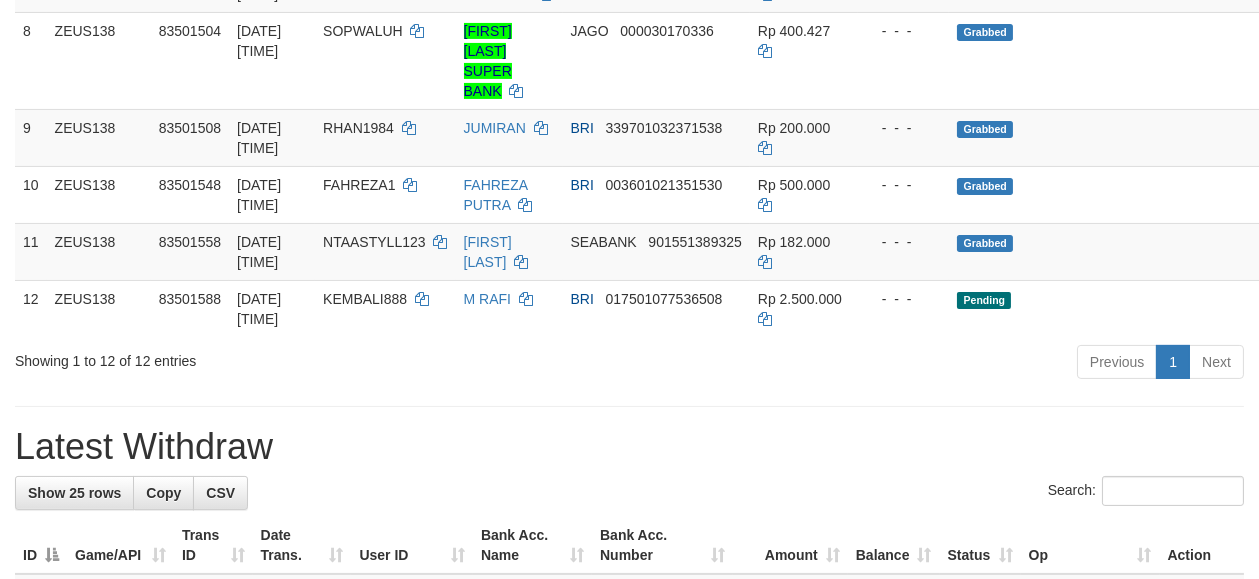 scroll, scrollTop: 767, scrollLeft: 0, axis: vertical 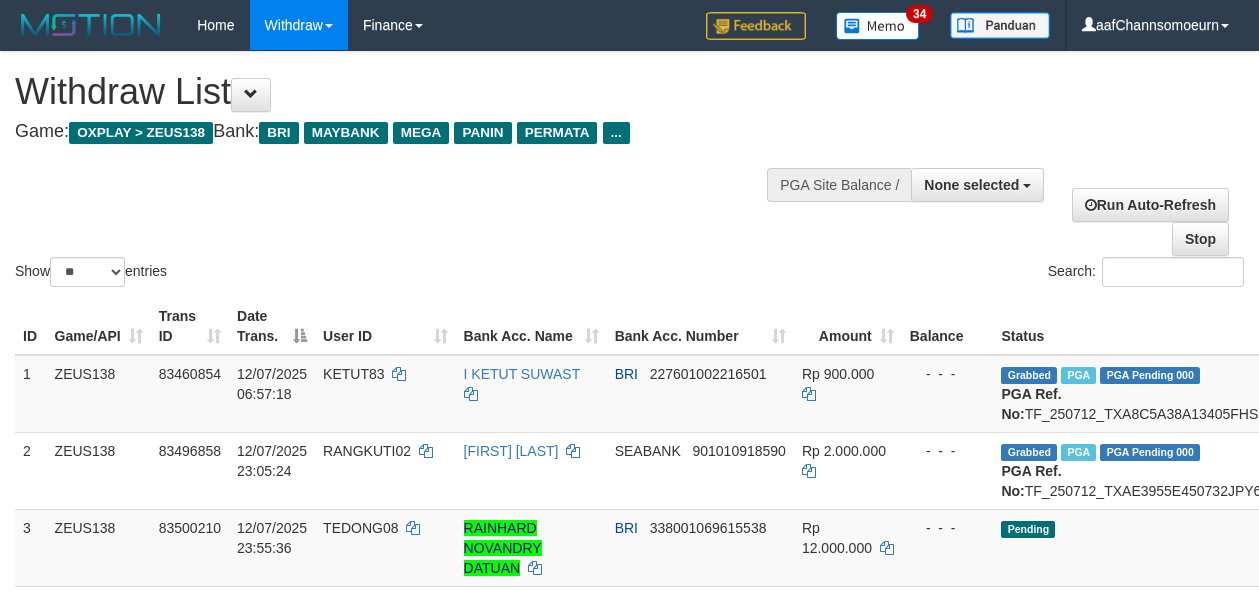 select 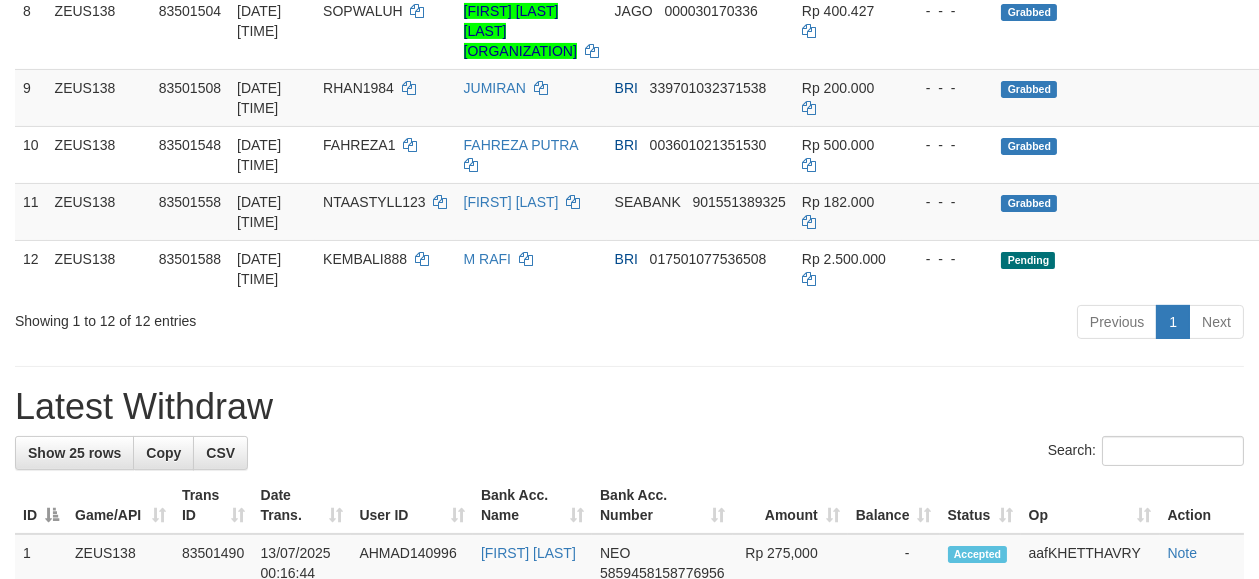 scroll, scrollTop: 767, scrollLeft: 0, axis: vertical 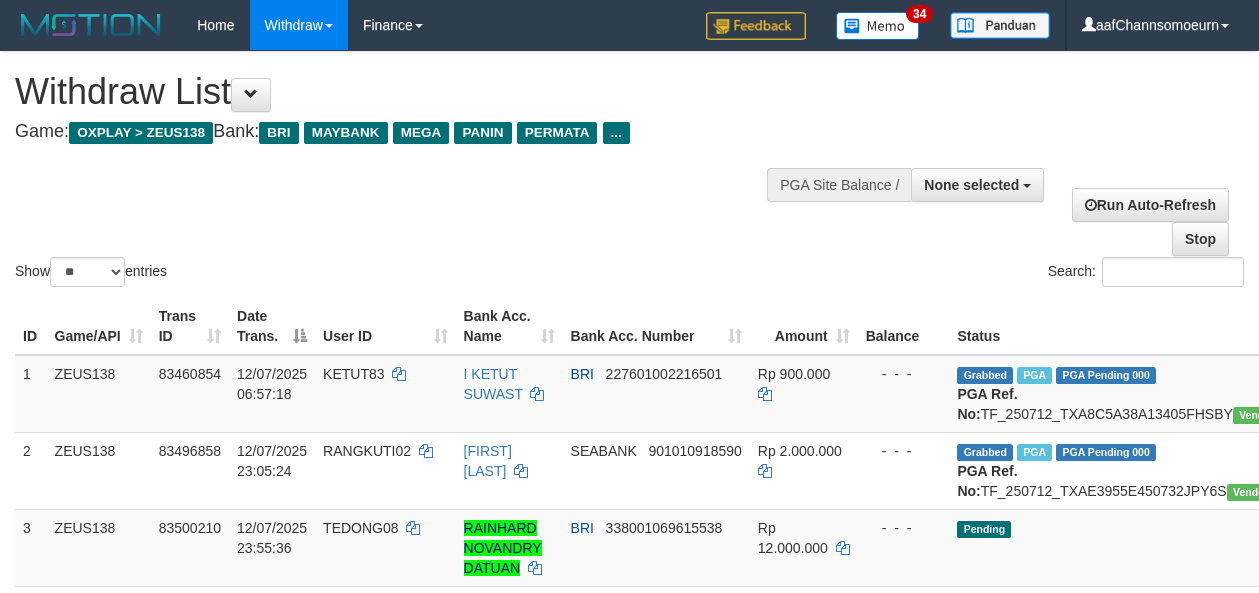 select 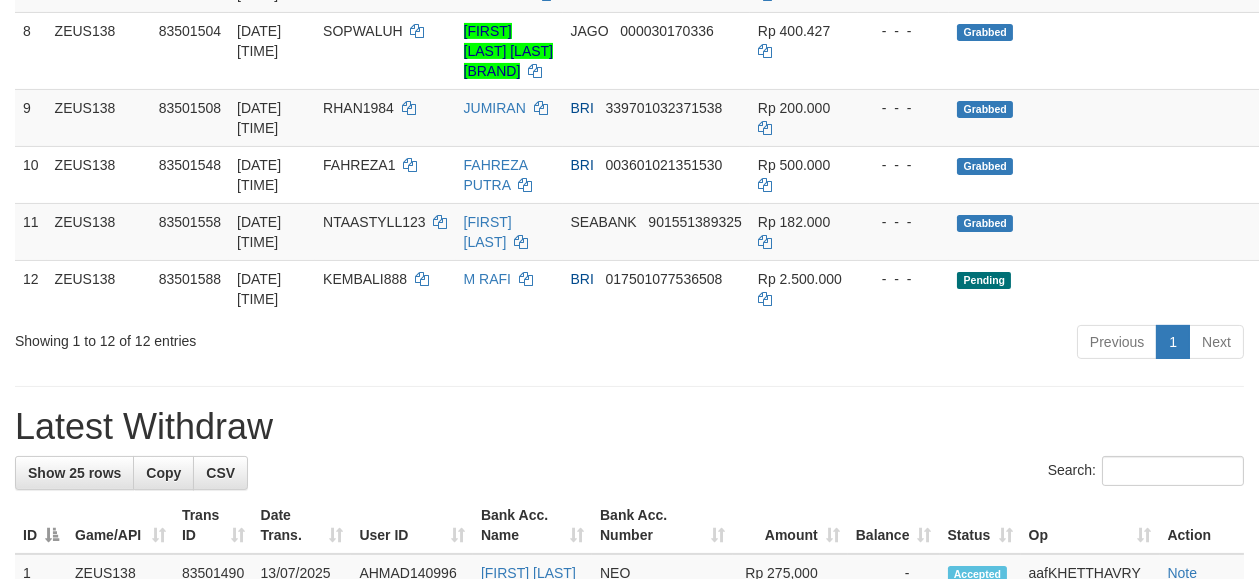 scroll, scrollTop: 767, scrollLeft: 0, axis: vertical 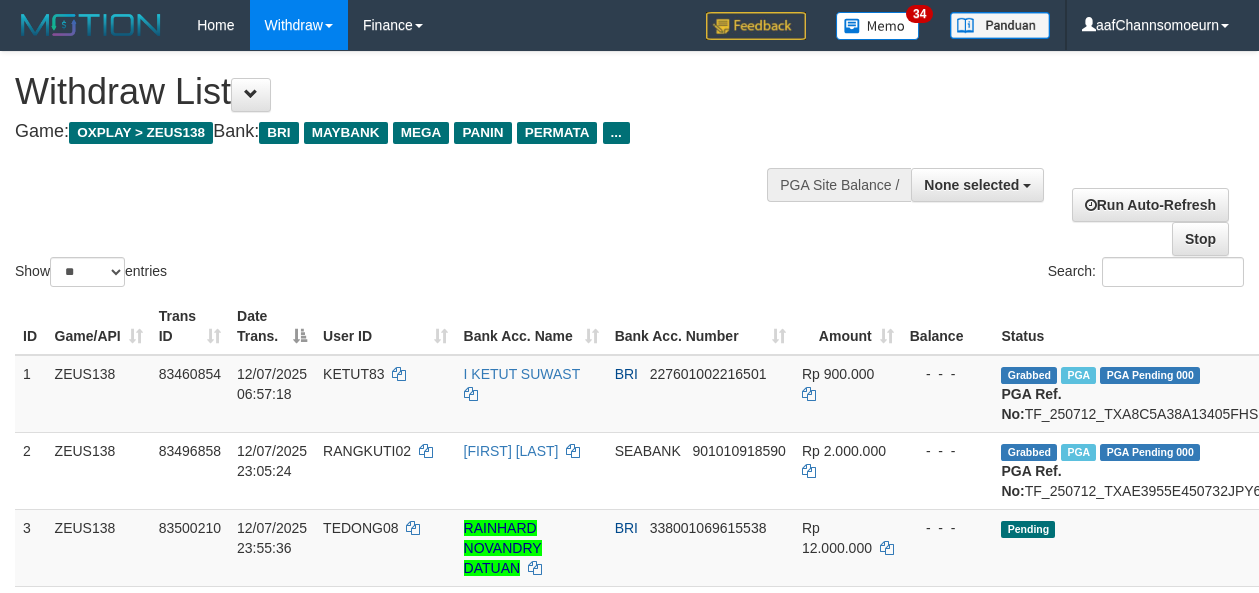 select 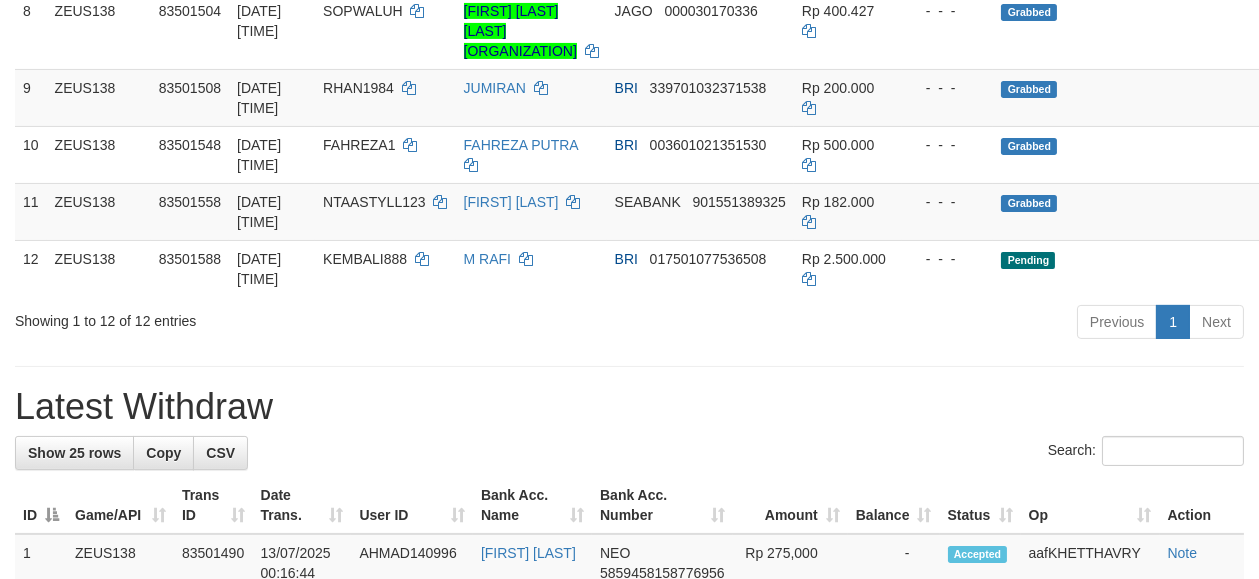 scroll, scrollTop: 767, scrollLeft: 0, axis: vertical 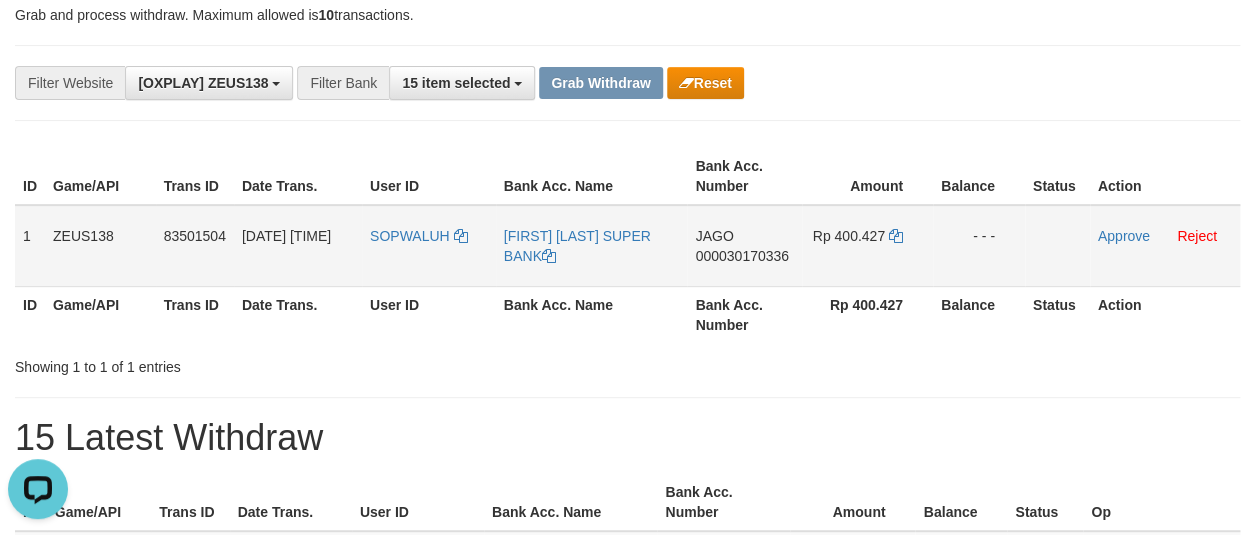 drag, startPoint x: 670, startPoint y: 265, endPoint x: 576, endPoint y: 264, distance: 94.00532 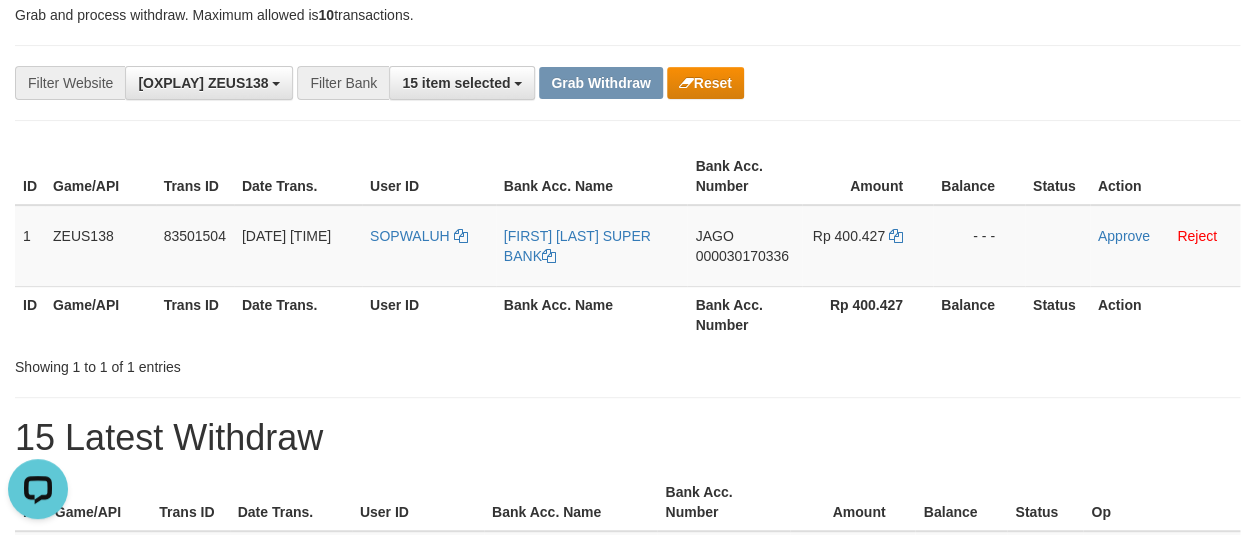 copy on "SUPER BANK" 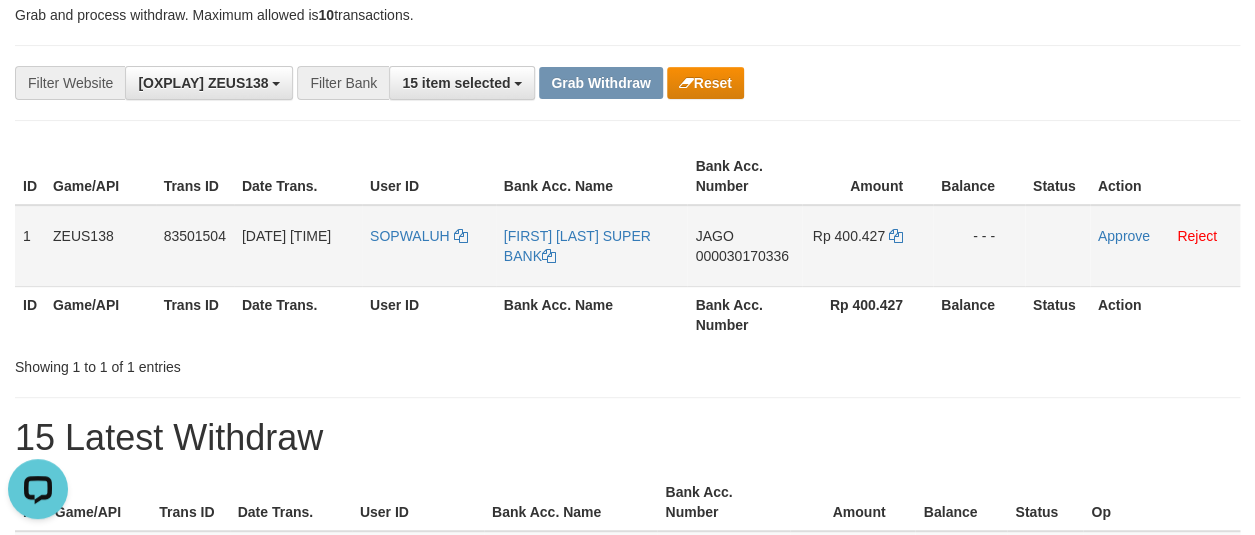 click on "000030170336" at bounding box center (741, 256) 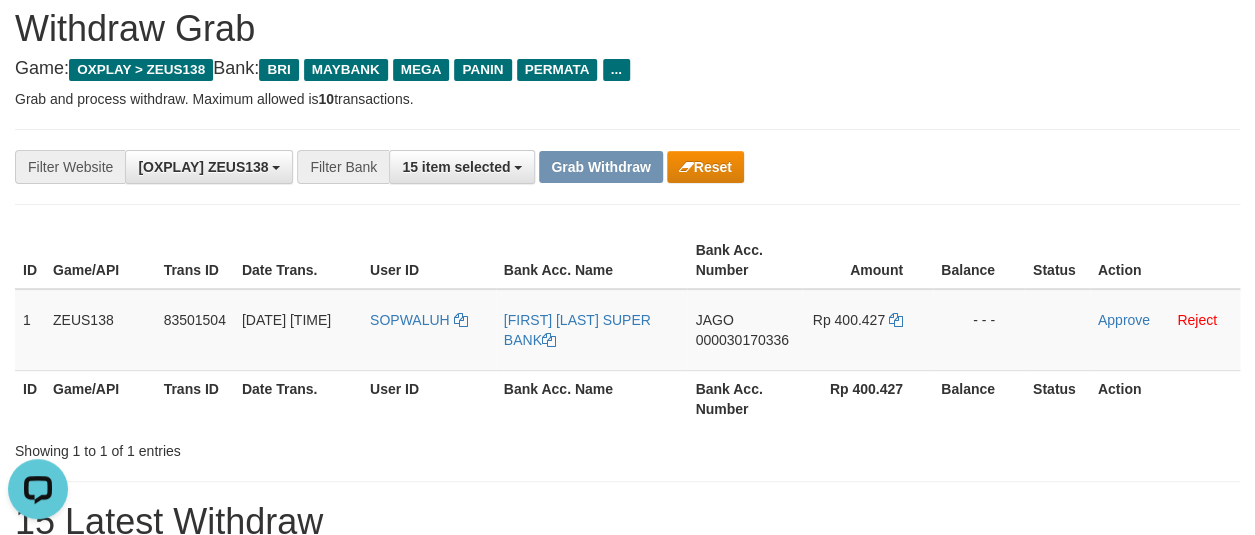 scroll, scrollTop: 60, scrollLeft: 0, axis: vertical 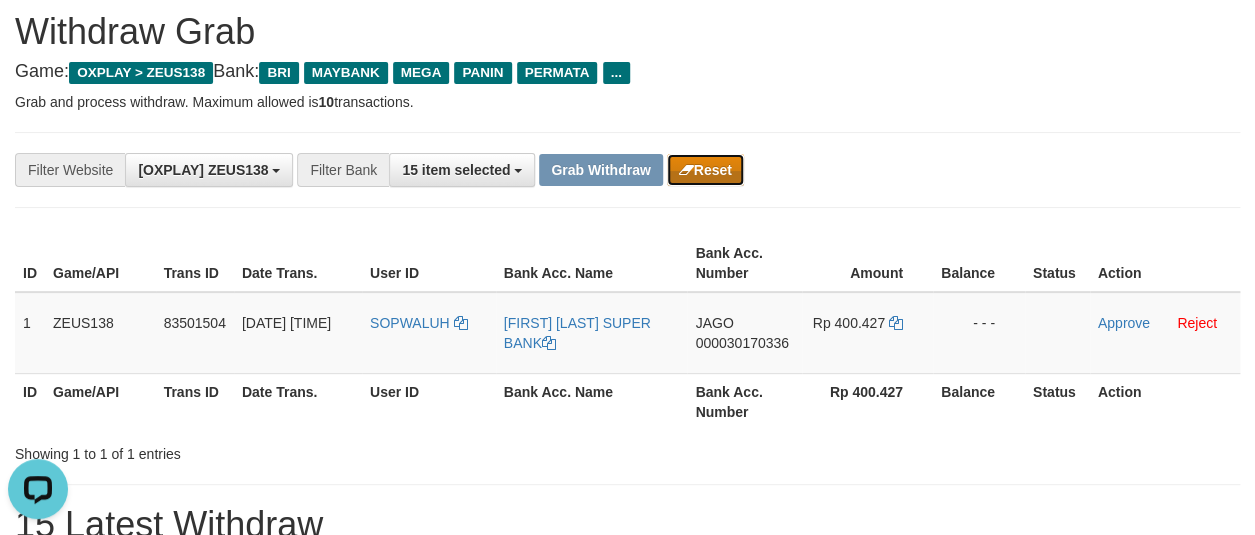 click on "Reset" at bounding box center [705, 170] 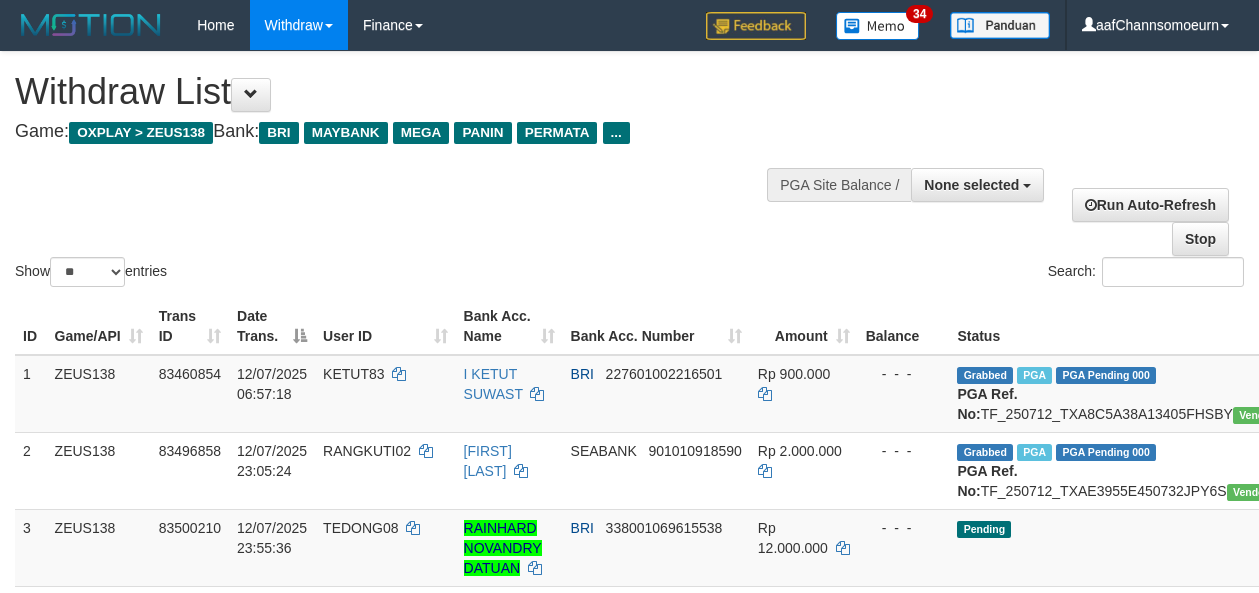 select 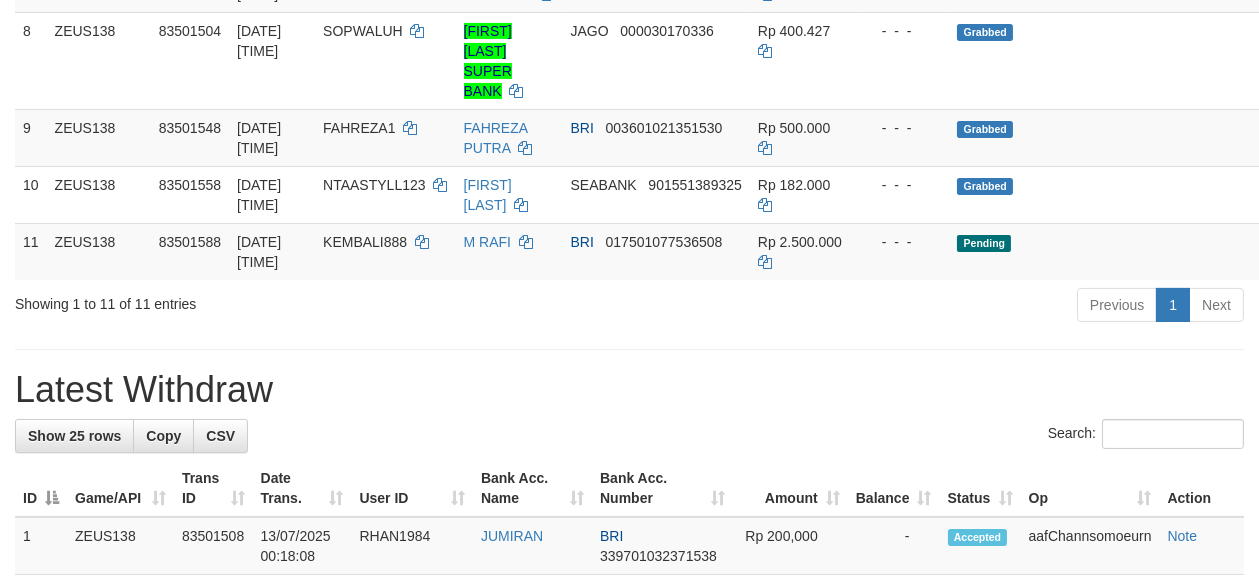scroll, scrollTop: 767, scrollLeft: 0, axis: vertical 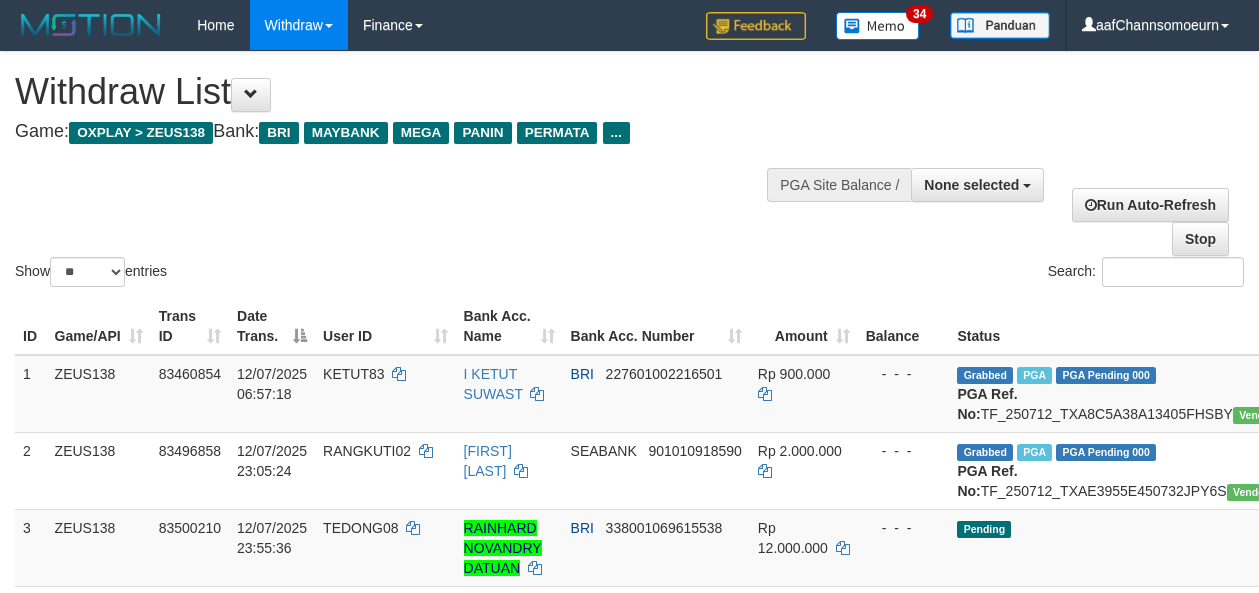 select 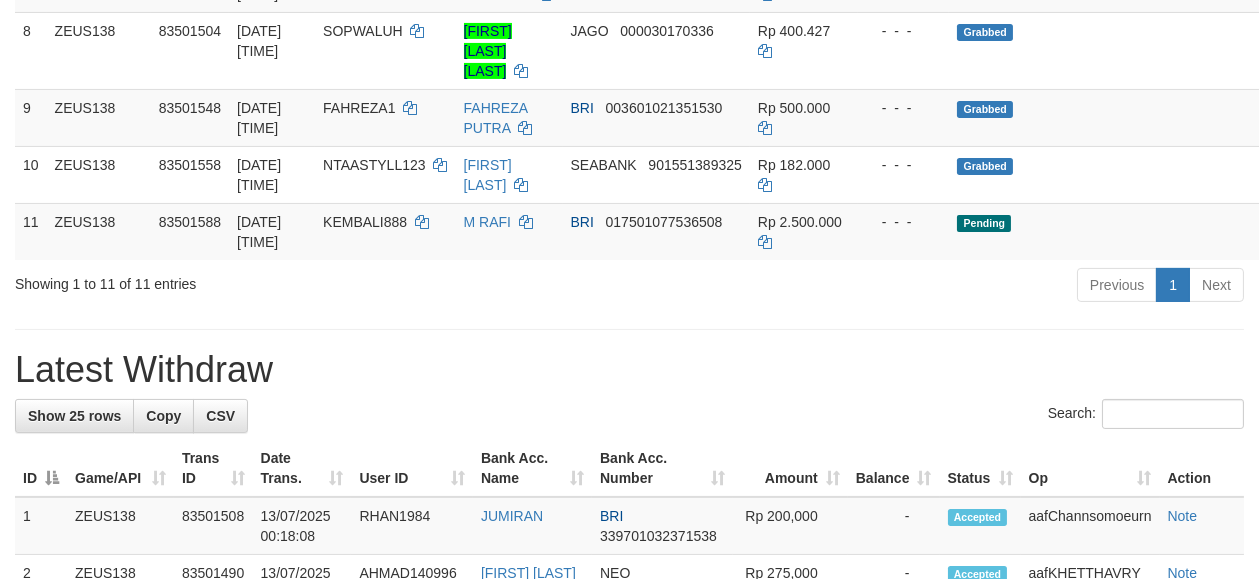 scroll, scrollTop: 767, scrollLeft: 0, axis: vertical 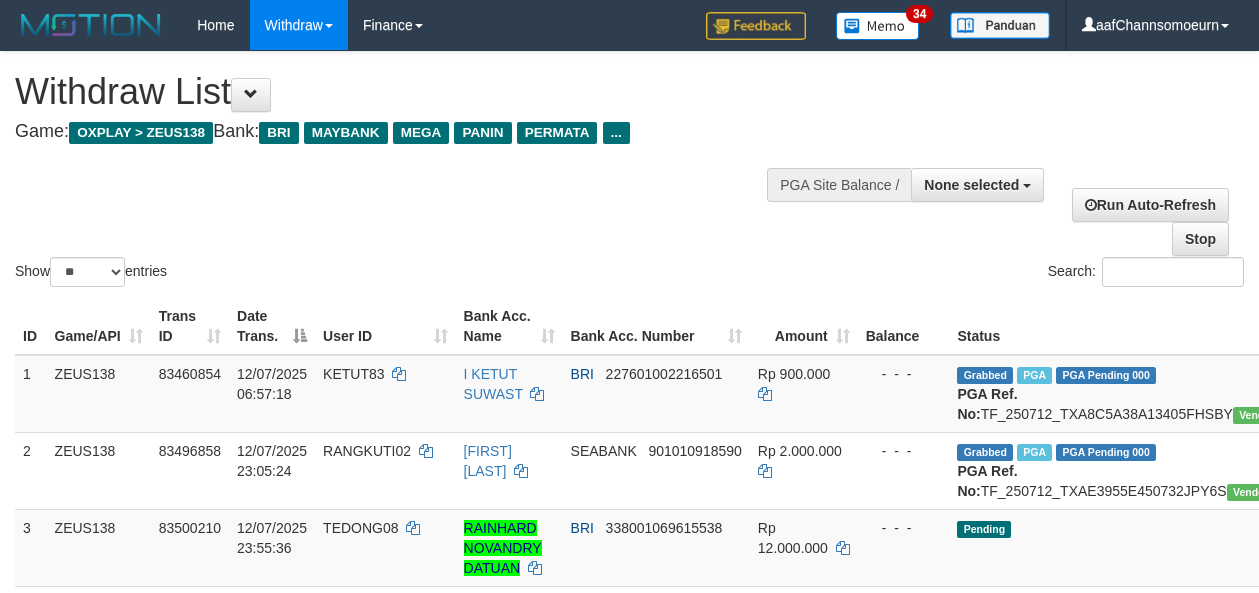 select 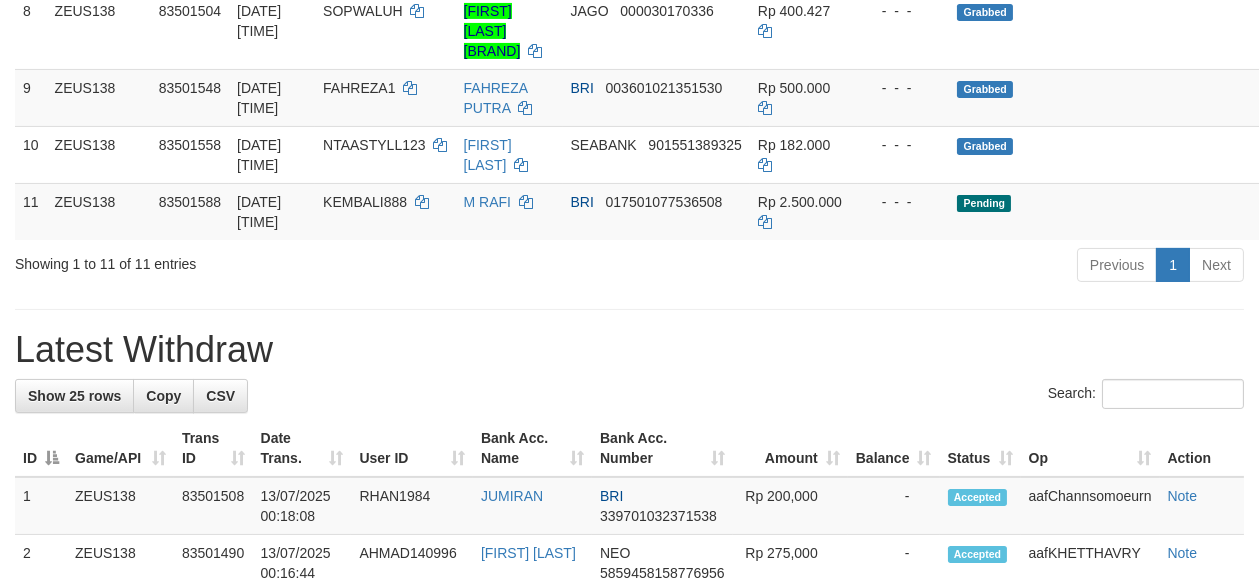 scroll, scrollTop: 767, scrollLeft: 0, axis: vertical 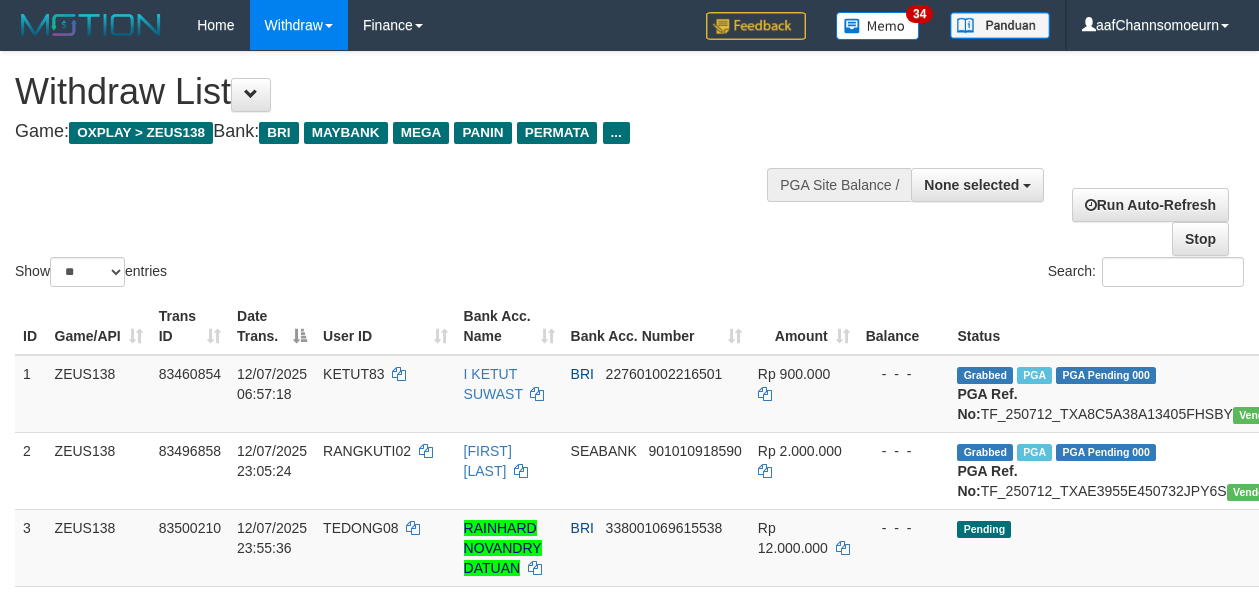 select 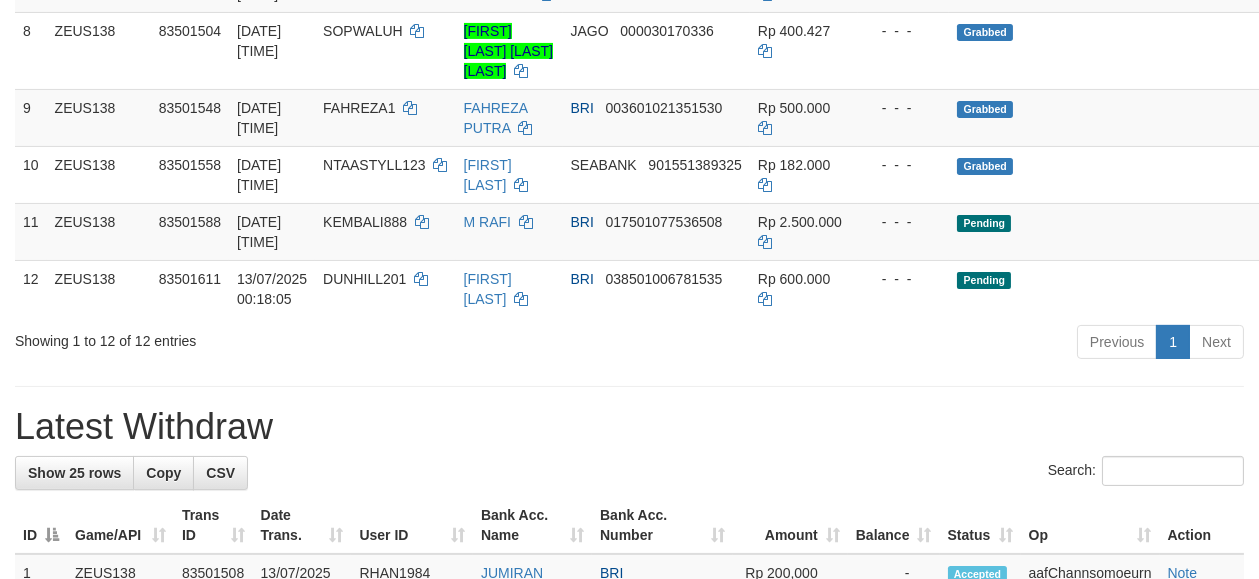 scroll, scrollTop: 767, scrollLeft: 0, axis: vertical 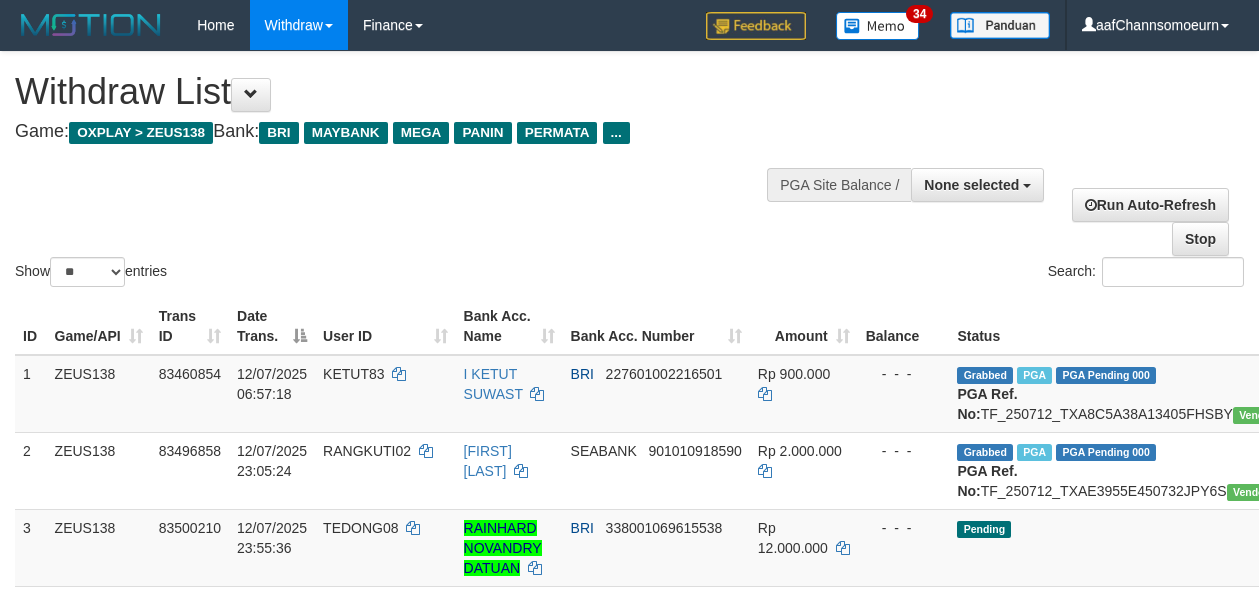 select 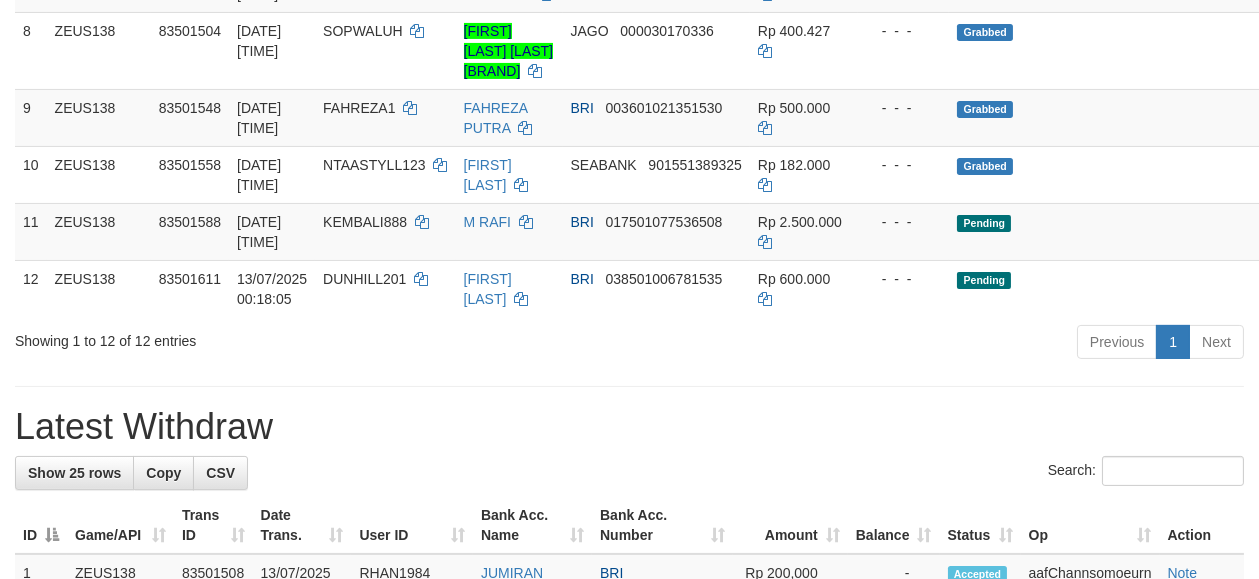 scroll, scrollTop: 767, scrollLeft: 0, axis: vertical 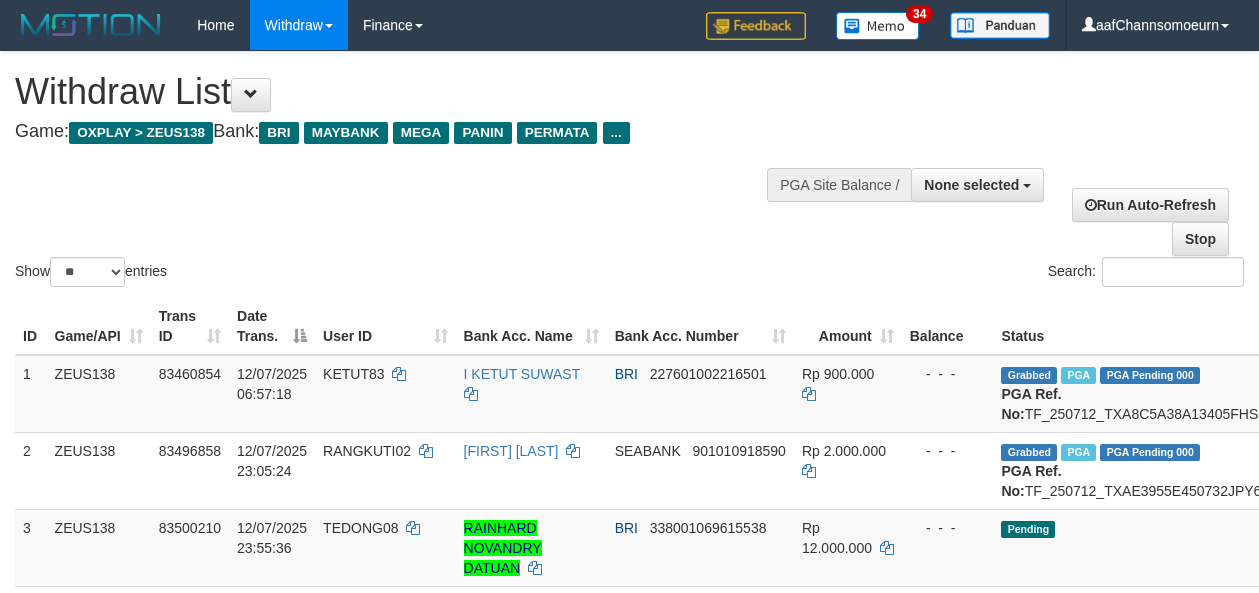 select 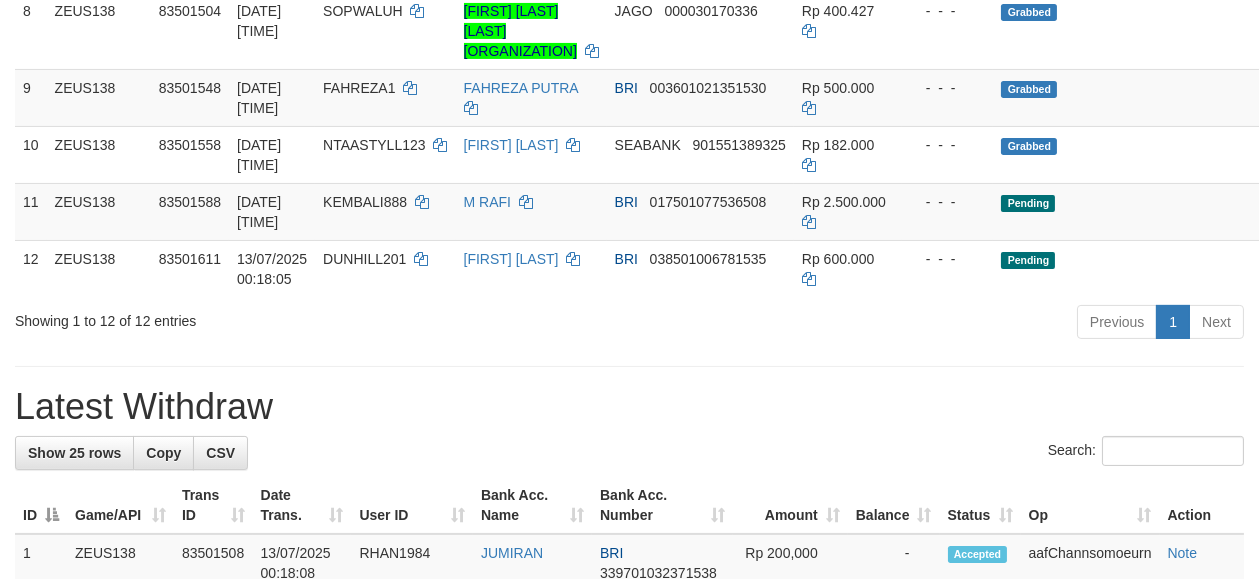 scroll, scrollTop: 767, scrollLeft: 0, axis: vertical 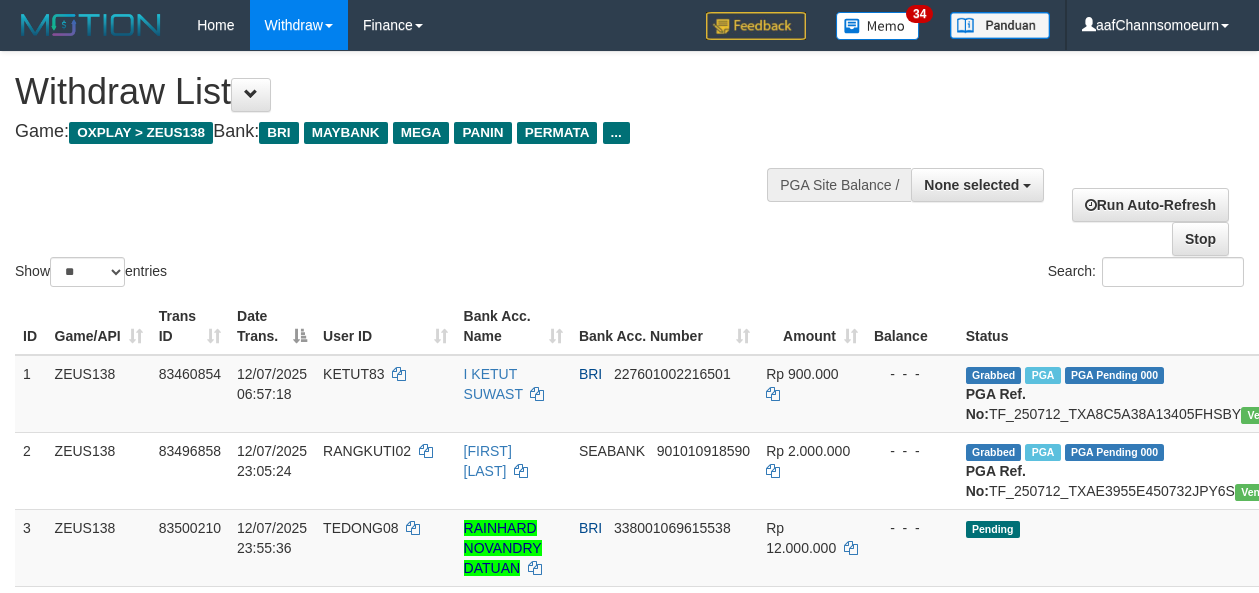 select 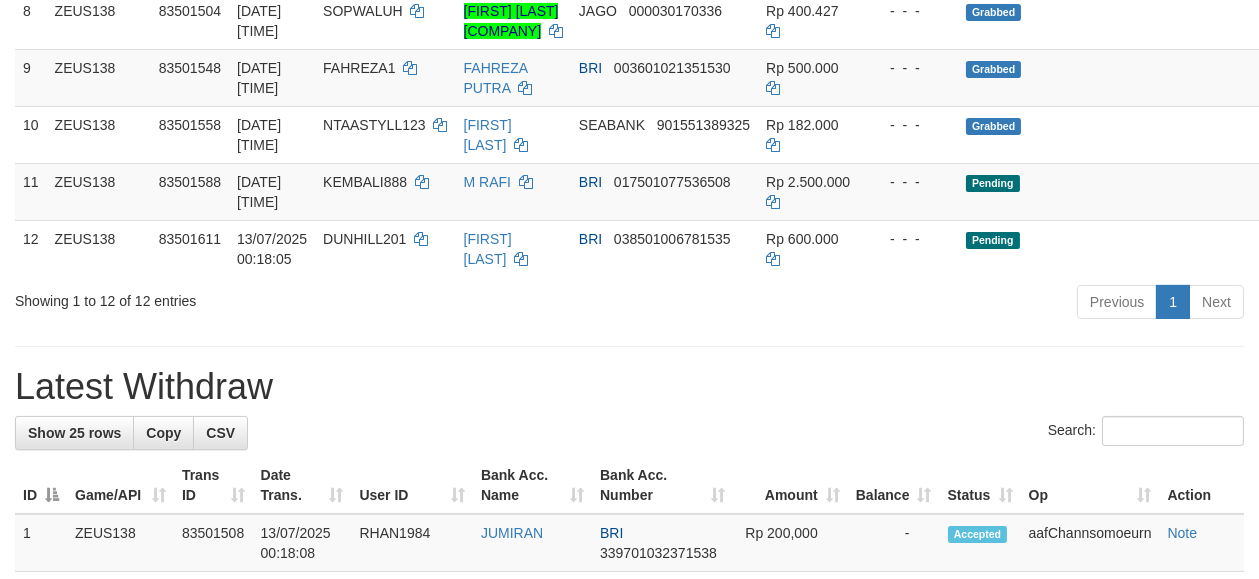 scroll, scrollTop: 767, scrollLeft: 0, axis: vertical 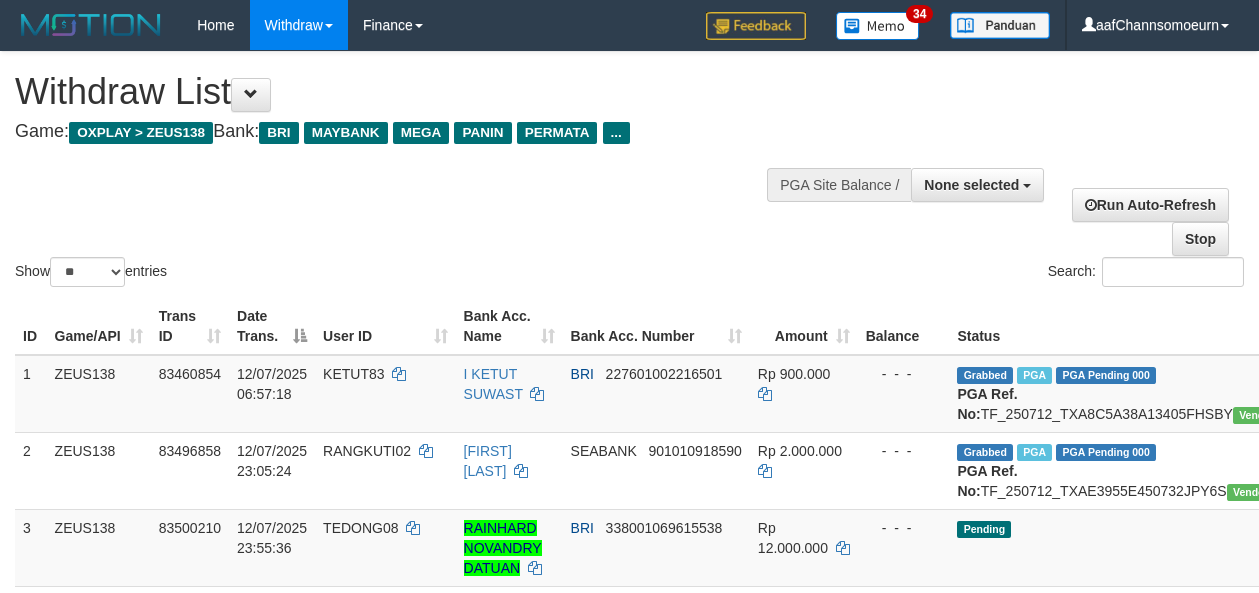 select 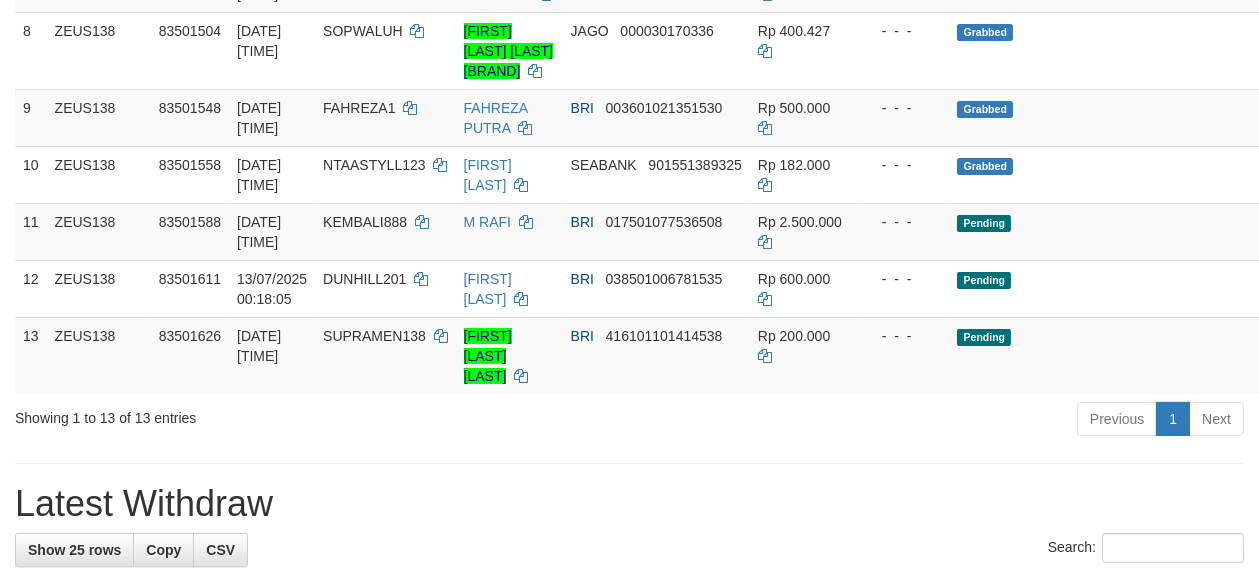 scroll, scrollTop: 767, scrollLeft: 0, axis: vertical 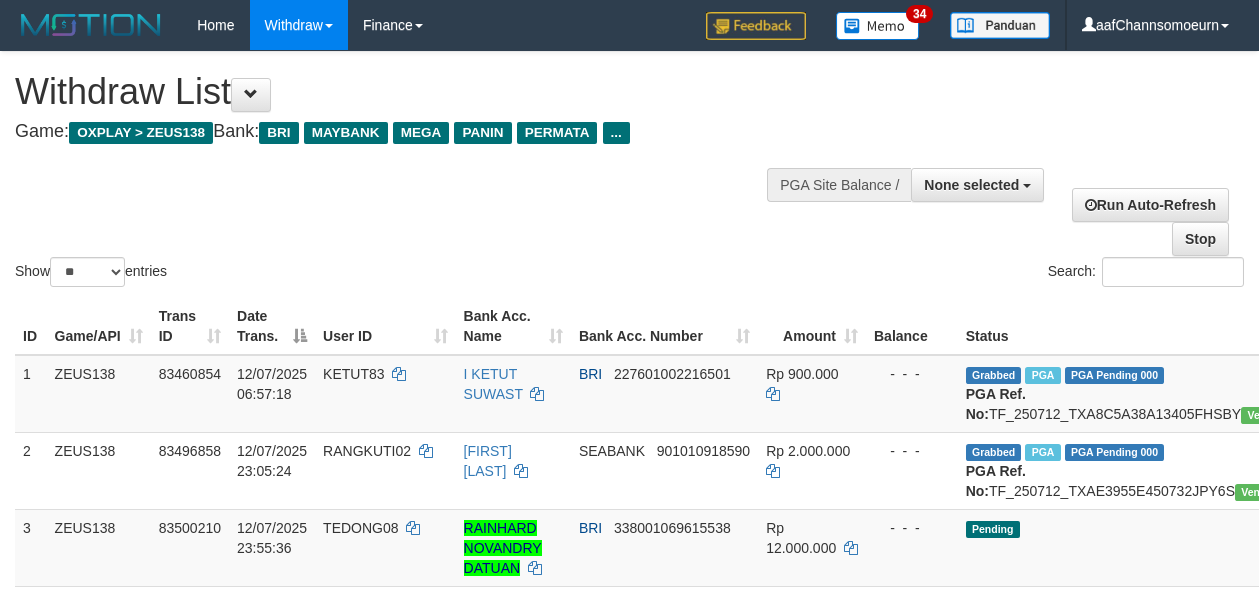 select 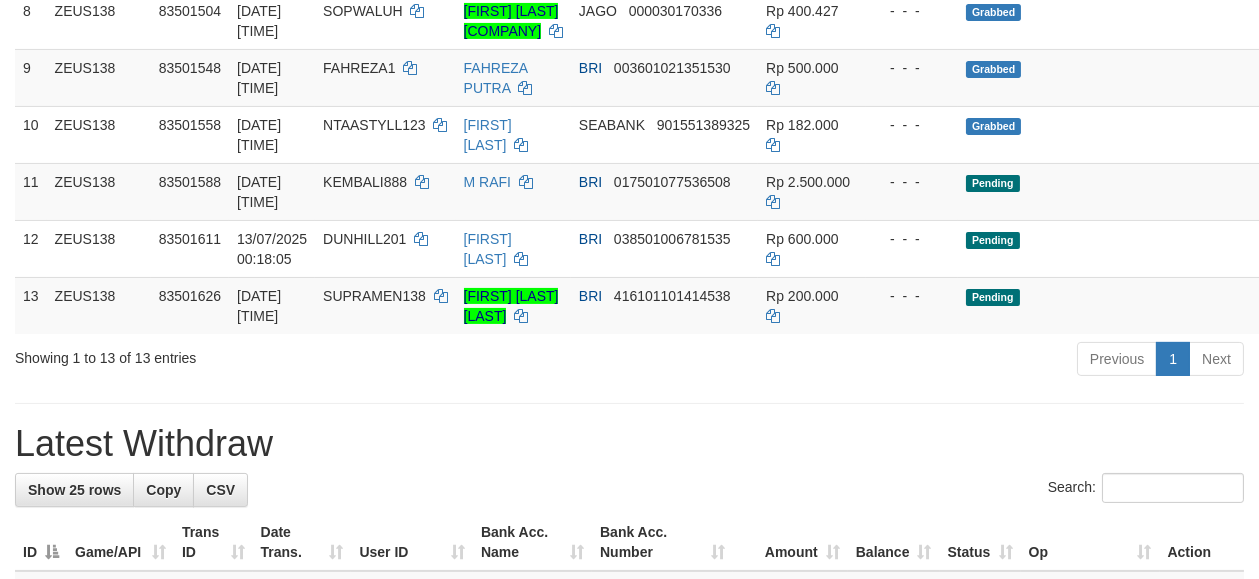 scroll, scrollTop: 767, scrollLeft: 0, axis: vertical 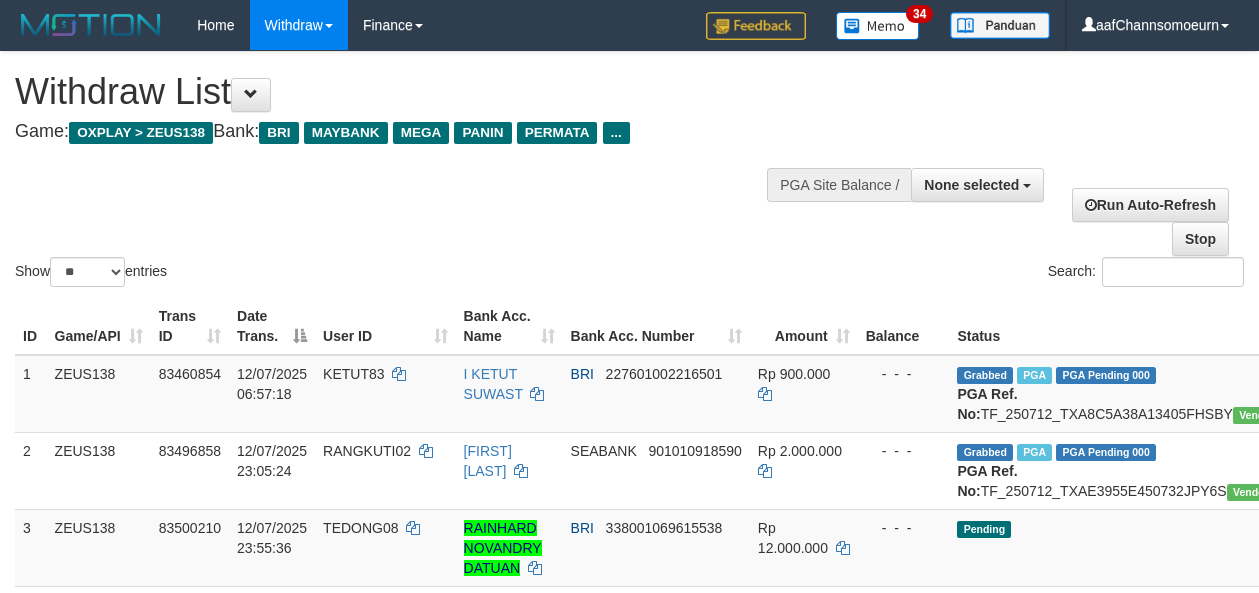 select 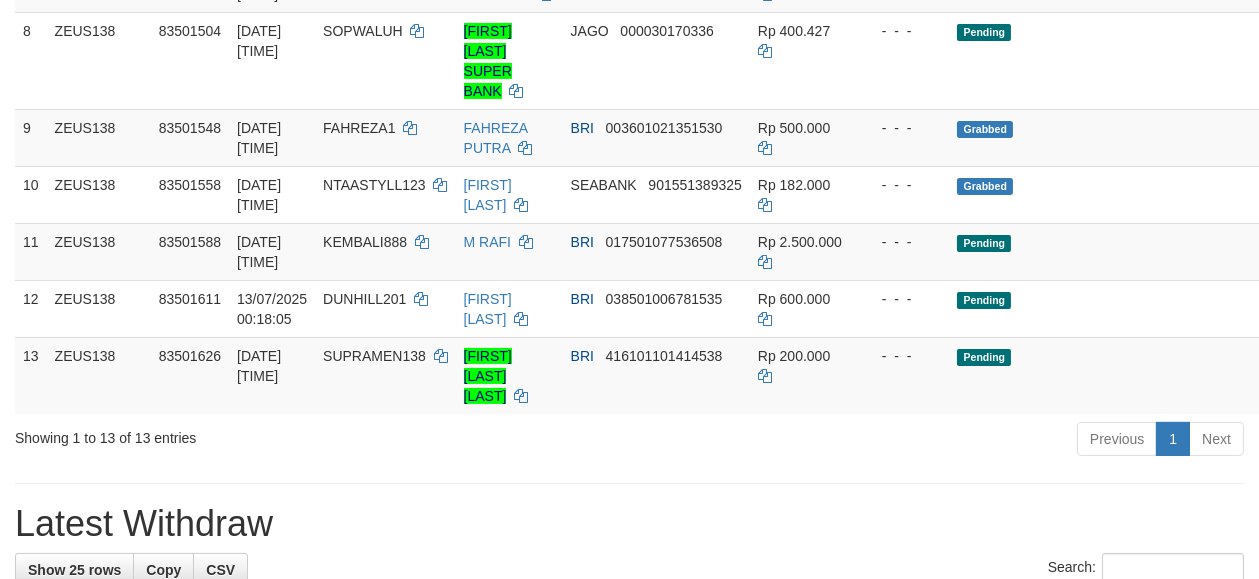 scroll, scrollTop: 767, scrollLeft: 0, axis: vertical 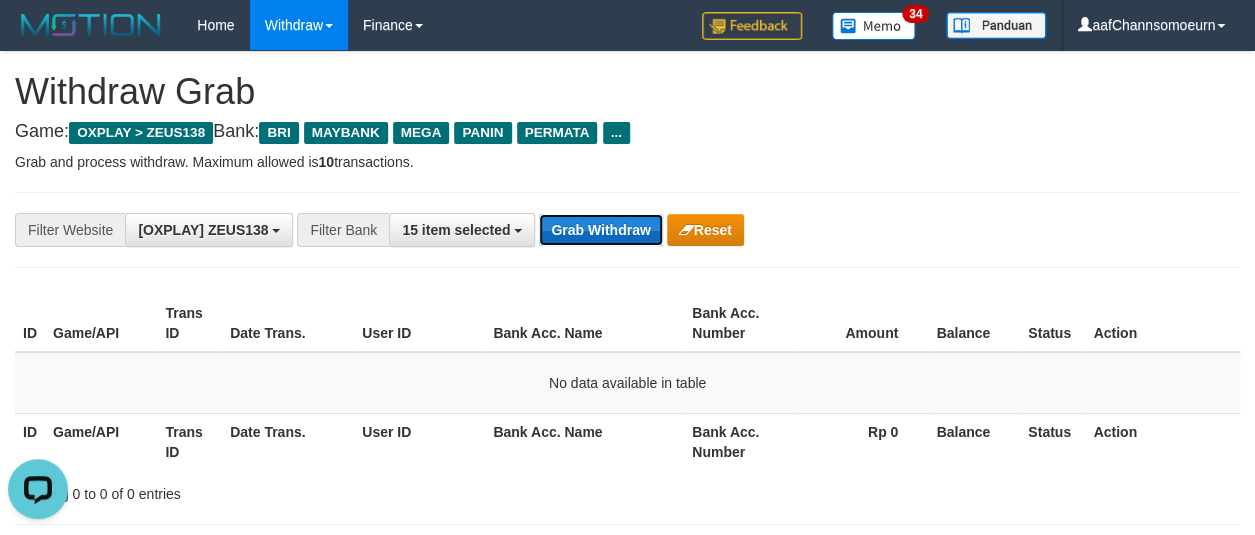 click on "Grab Withdraw" at bounding box center [600, 230] 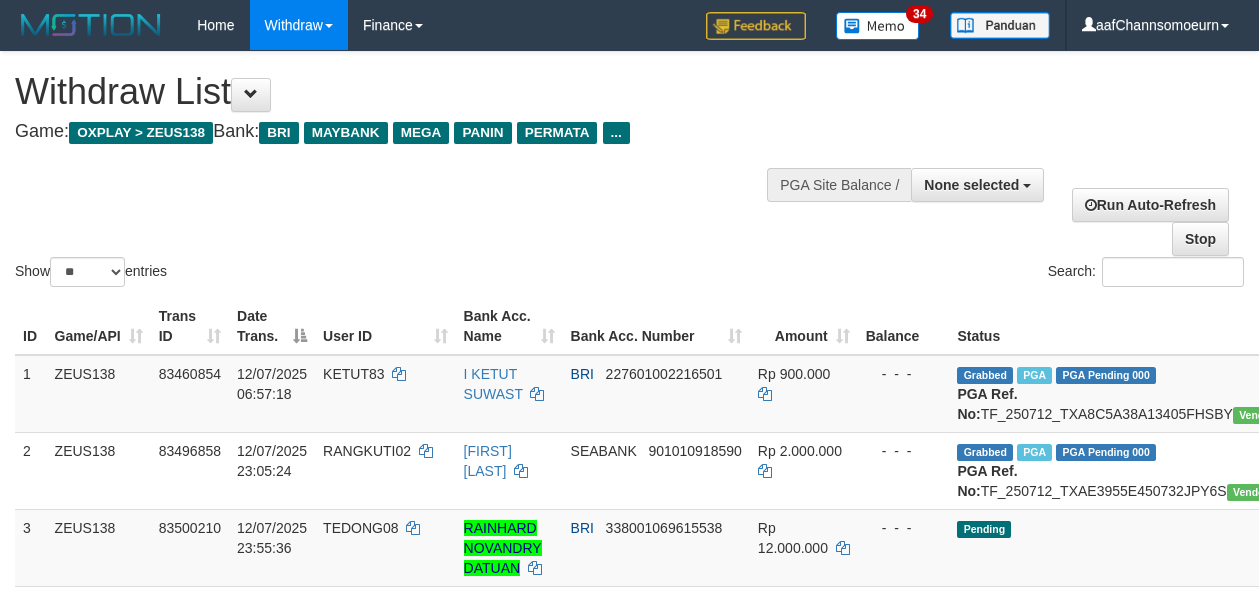 select 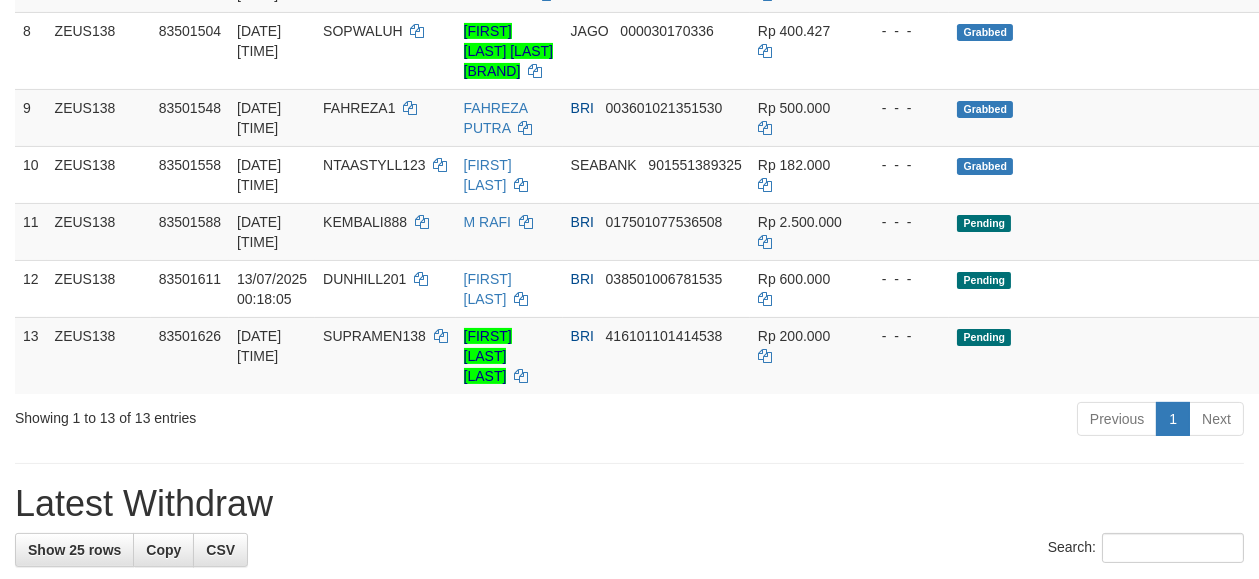 scroll, scrollTop: 767, scrollLeft: 0, axis: vertical 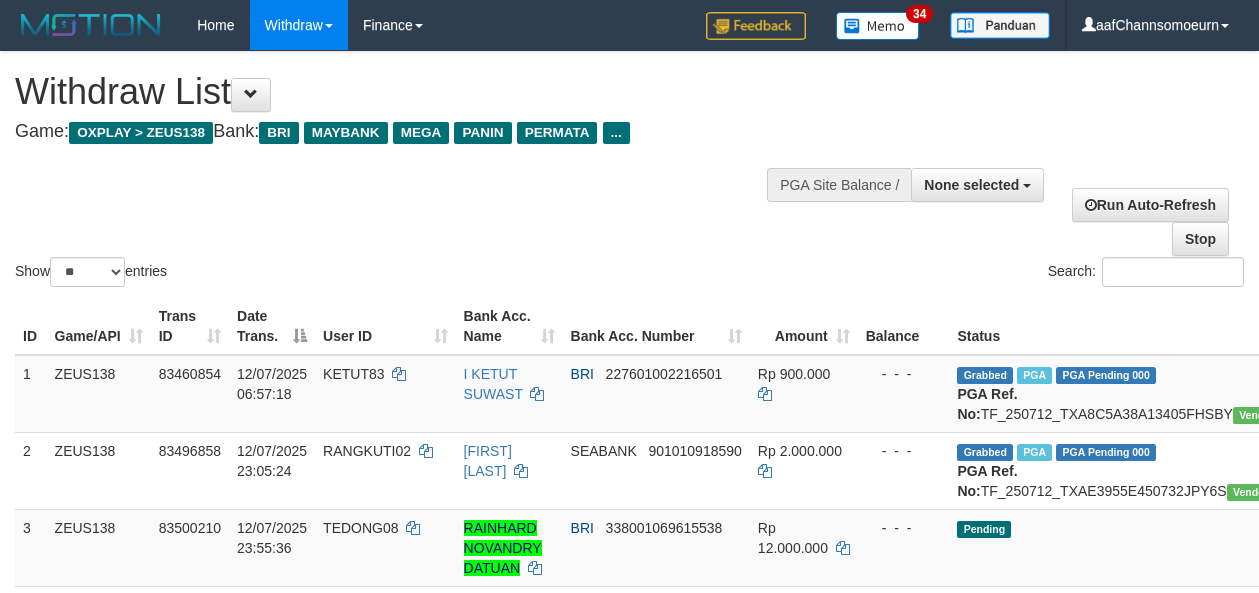 select 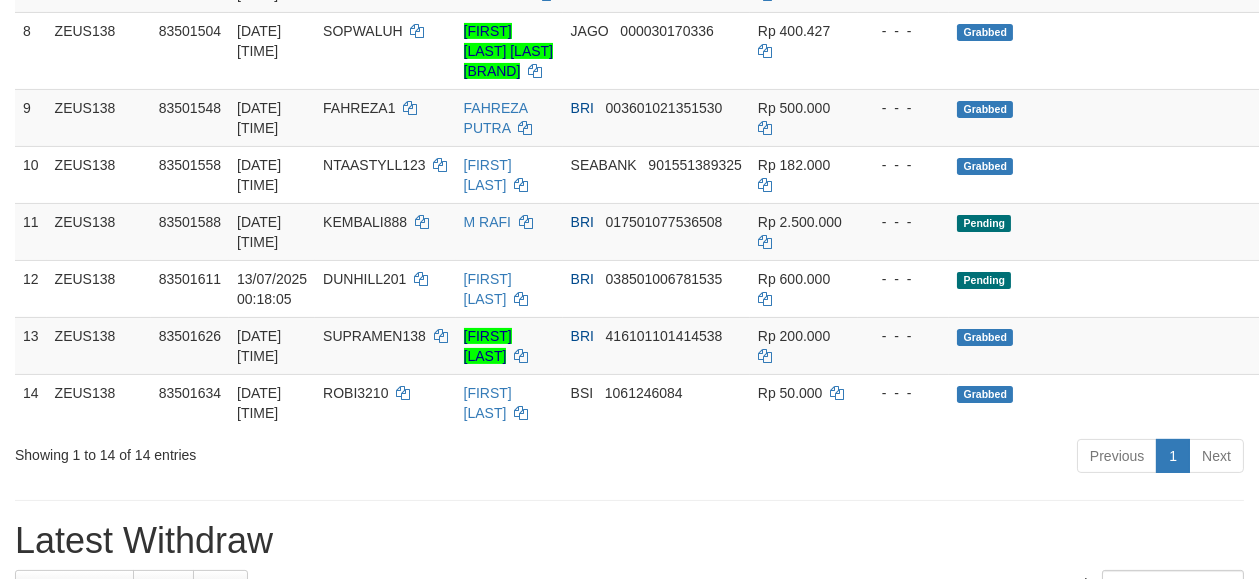 scroll, scrollTop: 767, scrollLeft: 0, axis: vertical 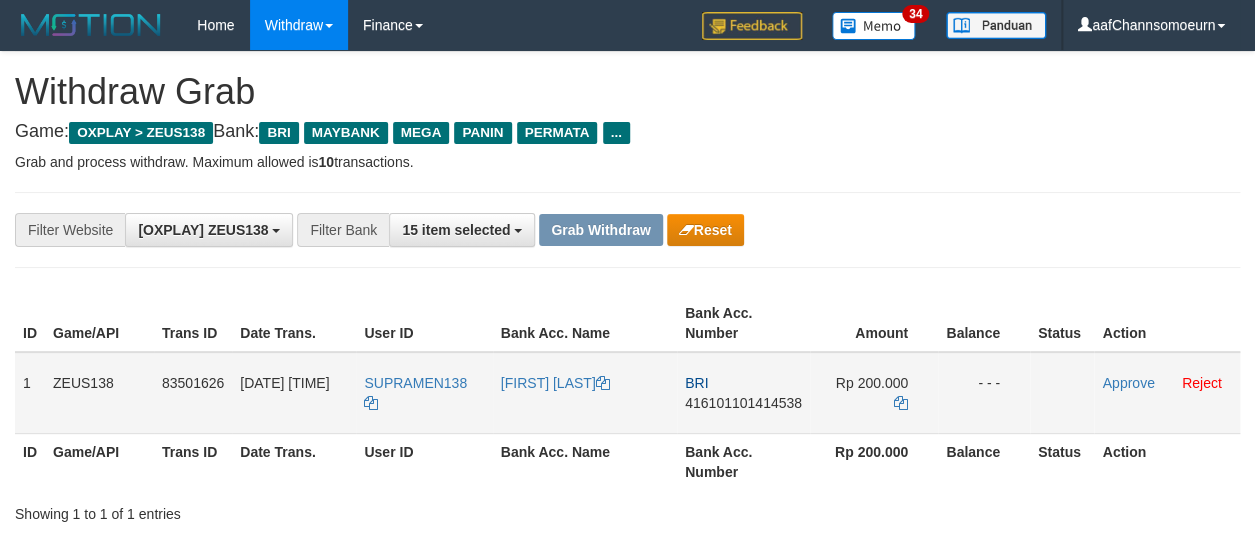 click on "SUPRAMEN138" at bounding box center (424, 393) 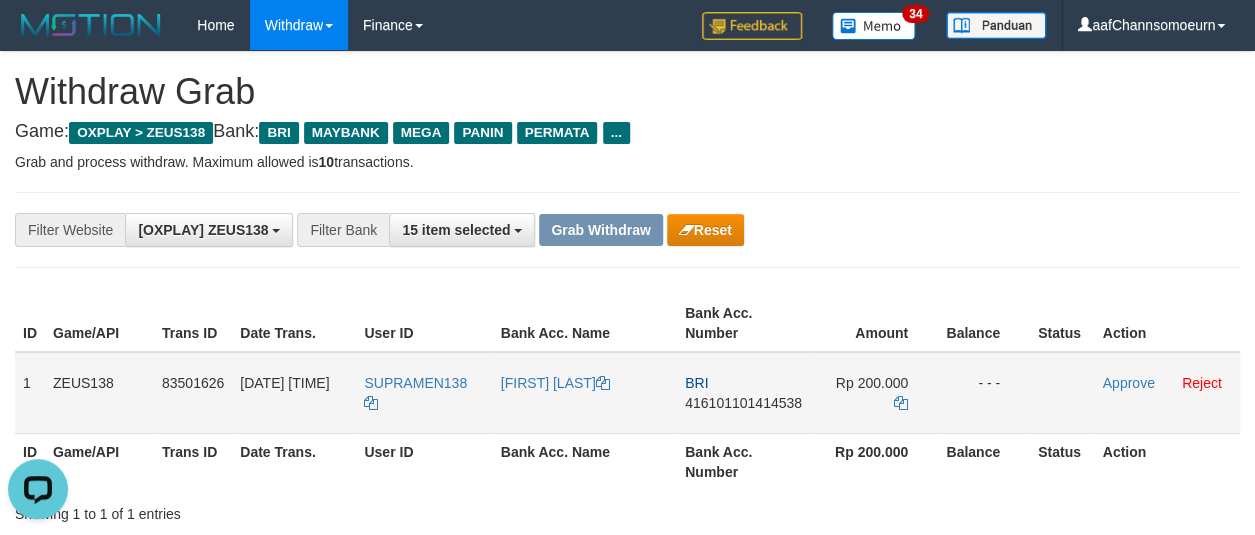 scroll, scrollTop: 0, scrollLeft: 0, axis: both 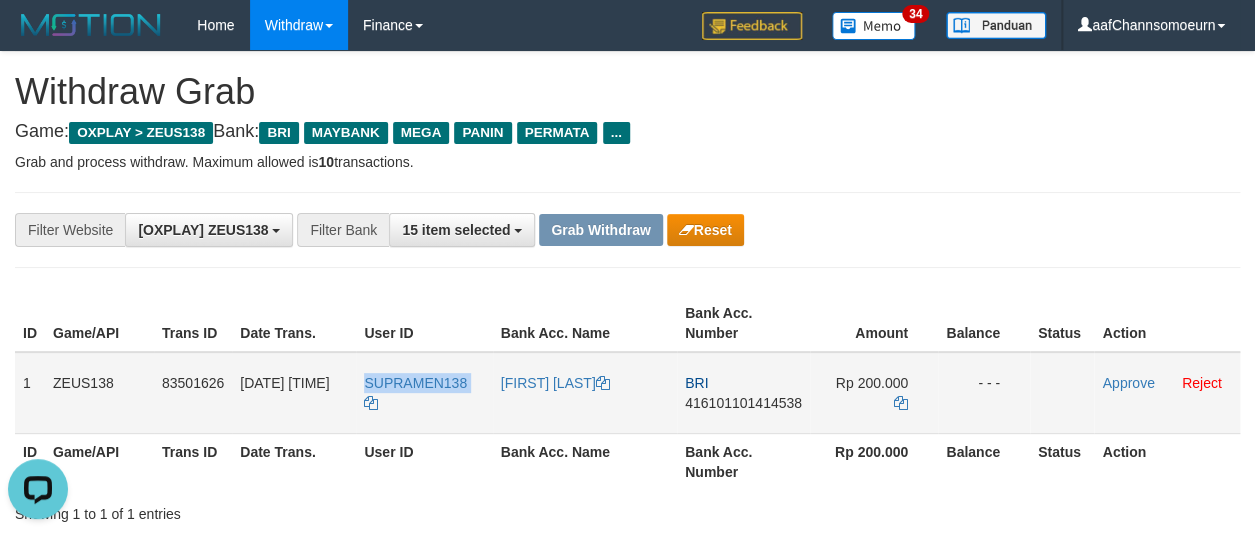 click on "SUPRAMEN138" at bounding box center (424, 393) 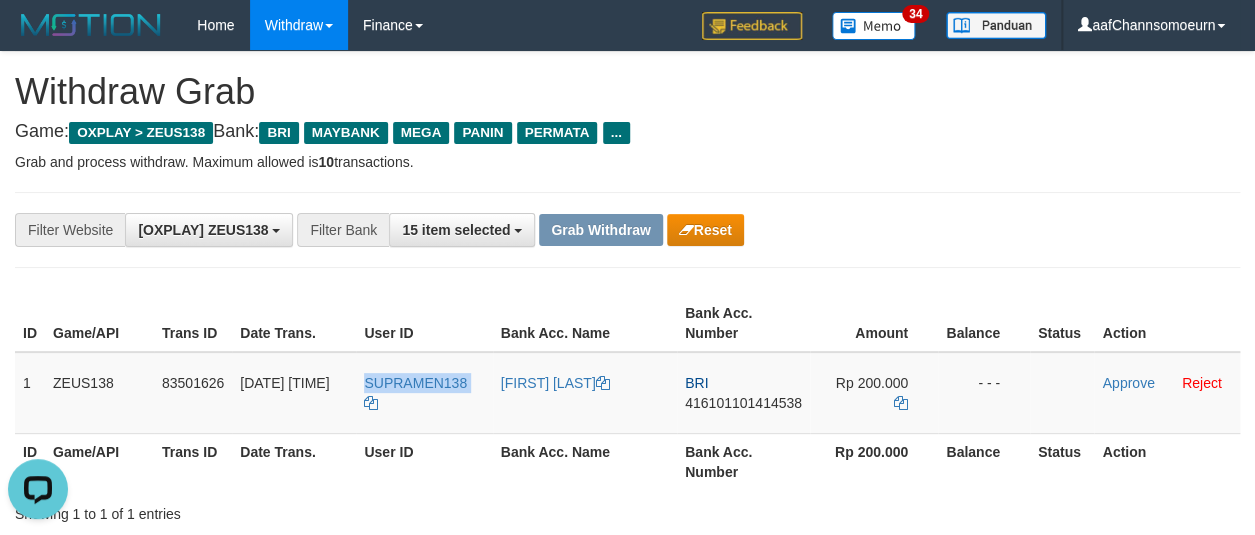 copy on "SUPRAMEN138" 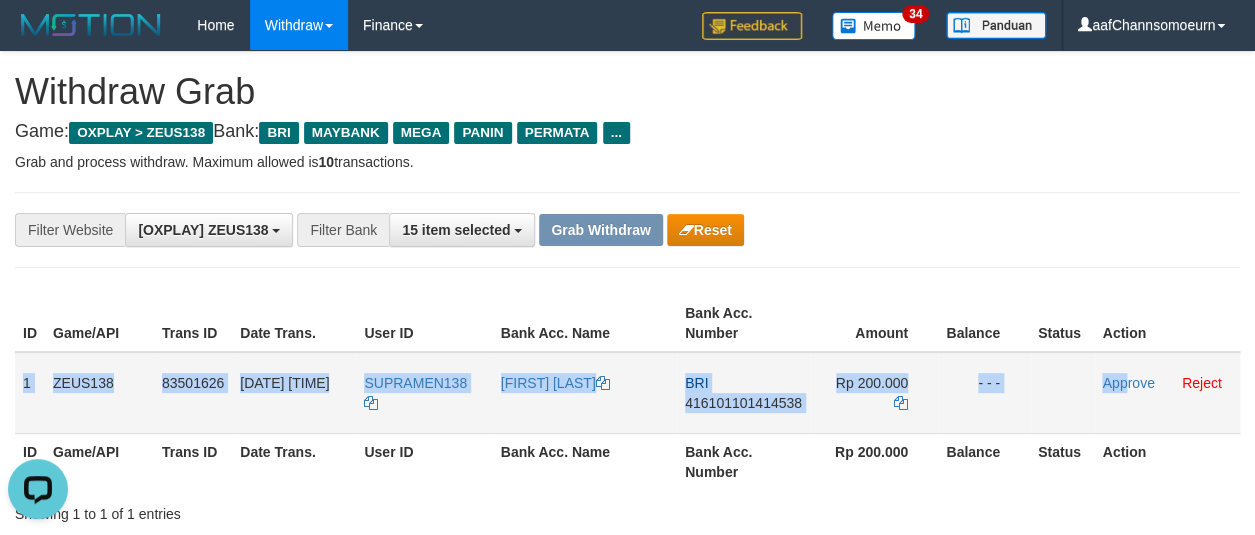 drag, startPoint x: 20, startPoint y: 373, endPoint x: 1128, endPoint y: 411, distance: 1108.6515 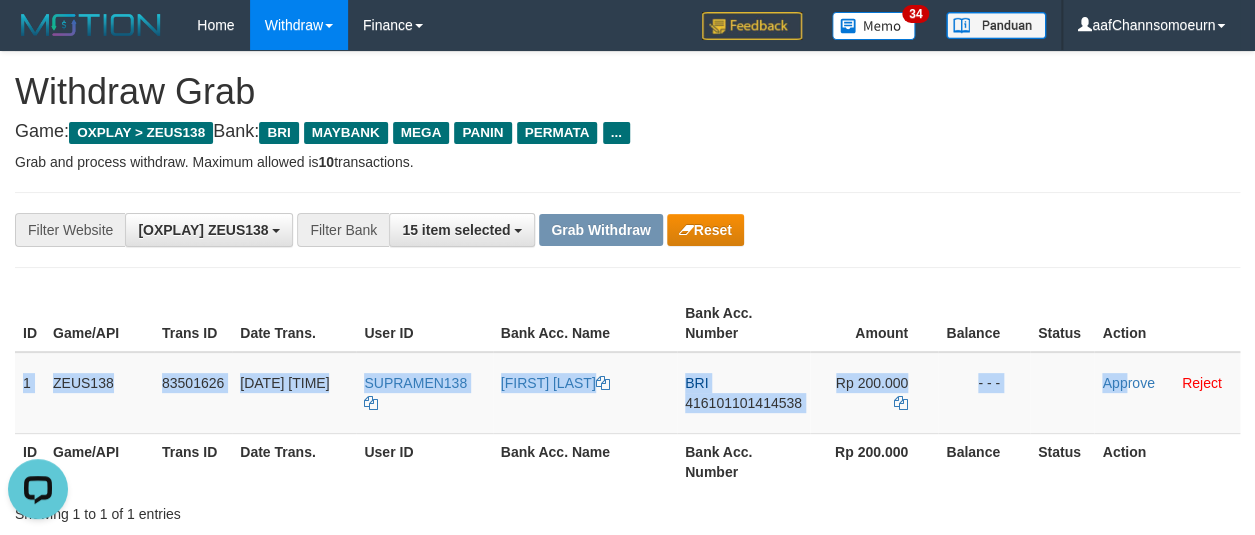 copy on "1
ZEUS138
83501626
13/07/2025 00:18:21
SUPRAMEN138
LUCKY LUKMANUL HAKIM
BRI
416101101414538
Rp 200.000
- - -
App" 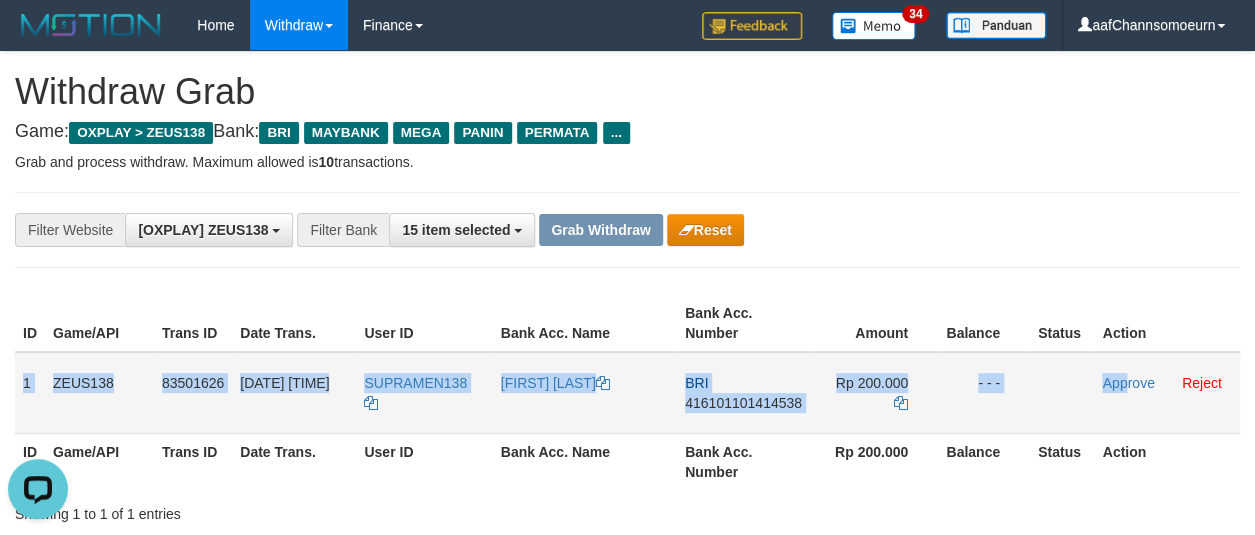 click on "416101101414538" at bounding box center (743, 403) 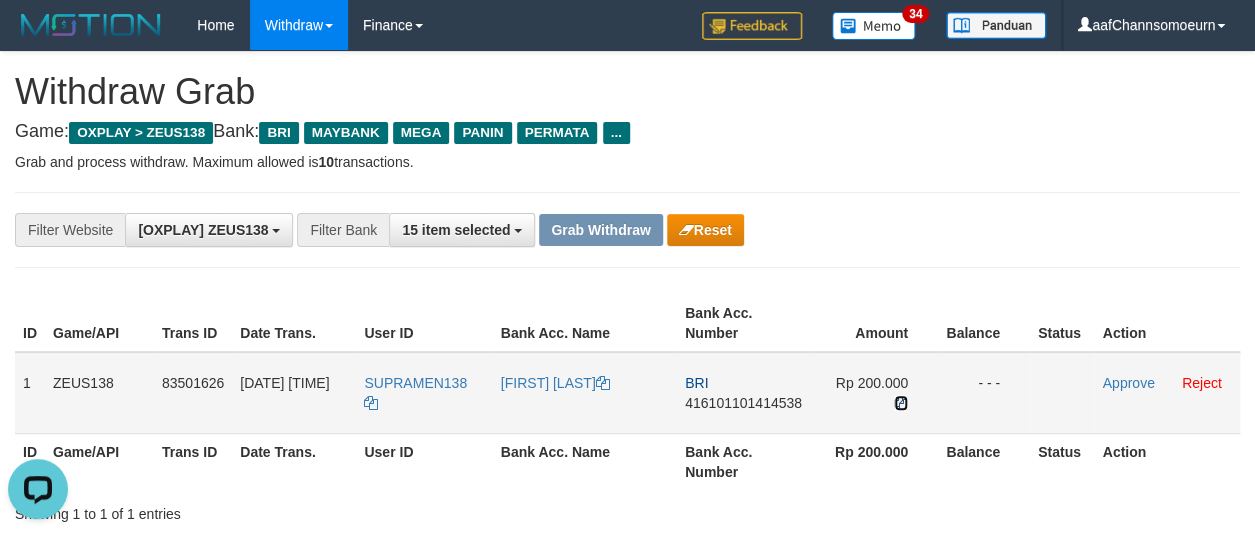 click at bounding box center [901, 403] 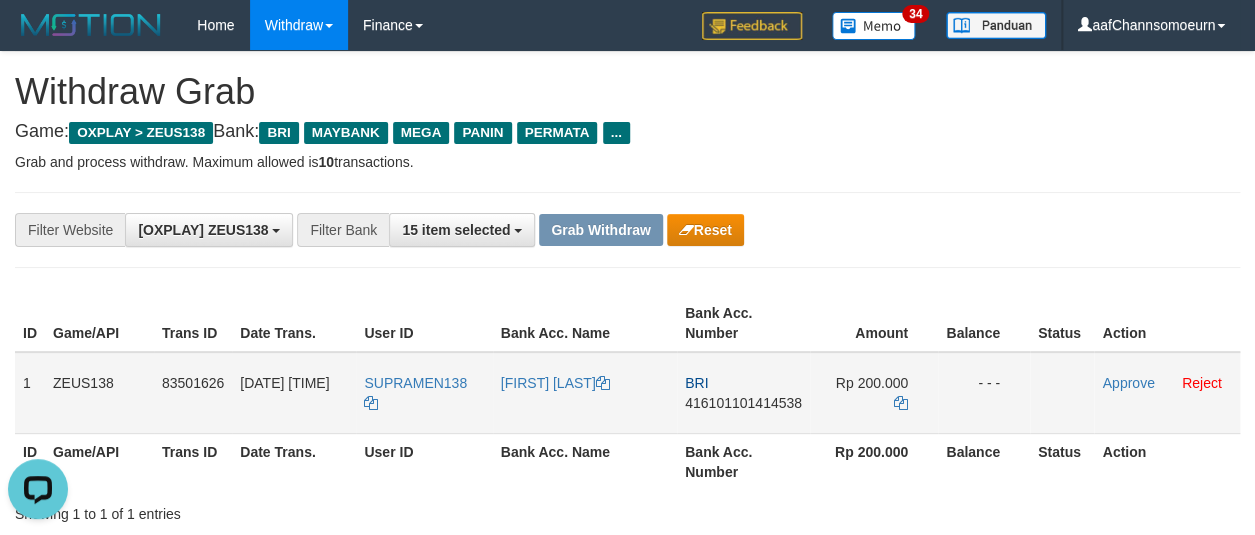 click on "Approve
Reject" at bounding box center [1167, 393] 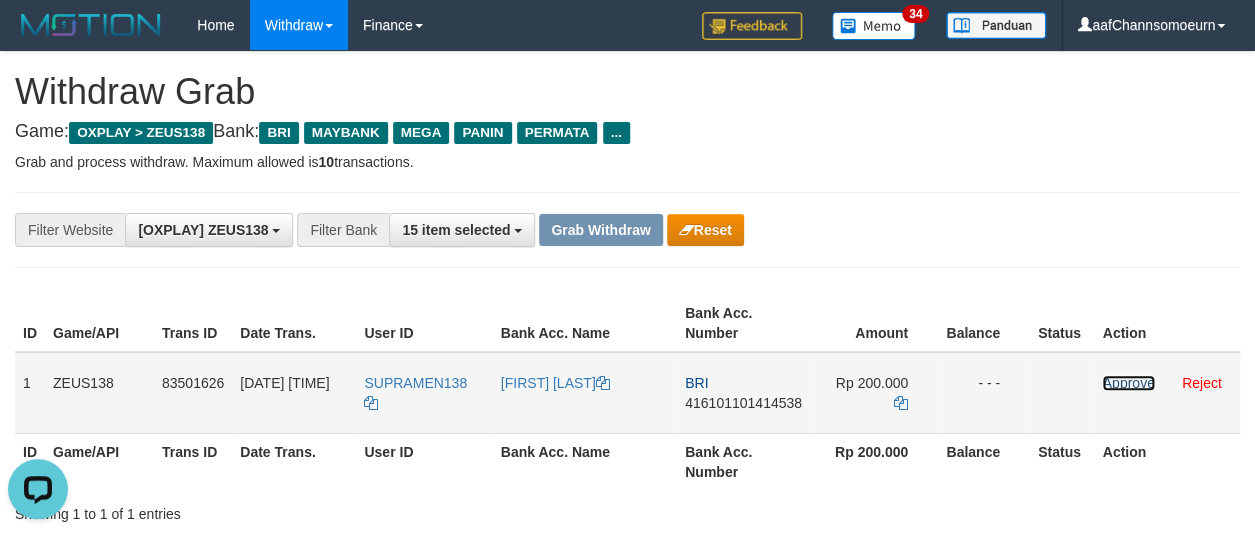 click on "Approve" at bounding box center [1128, 383] 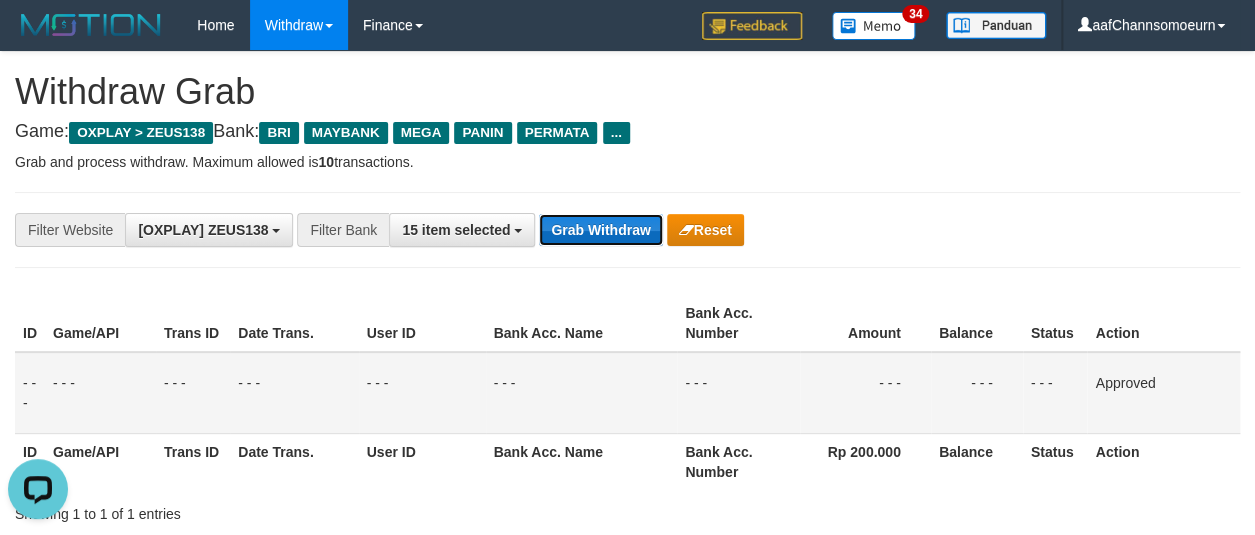 click on "Grab Withdraw" at bounding box center (600, 230) 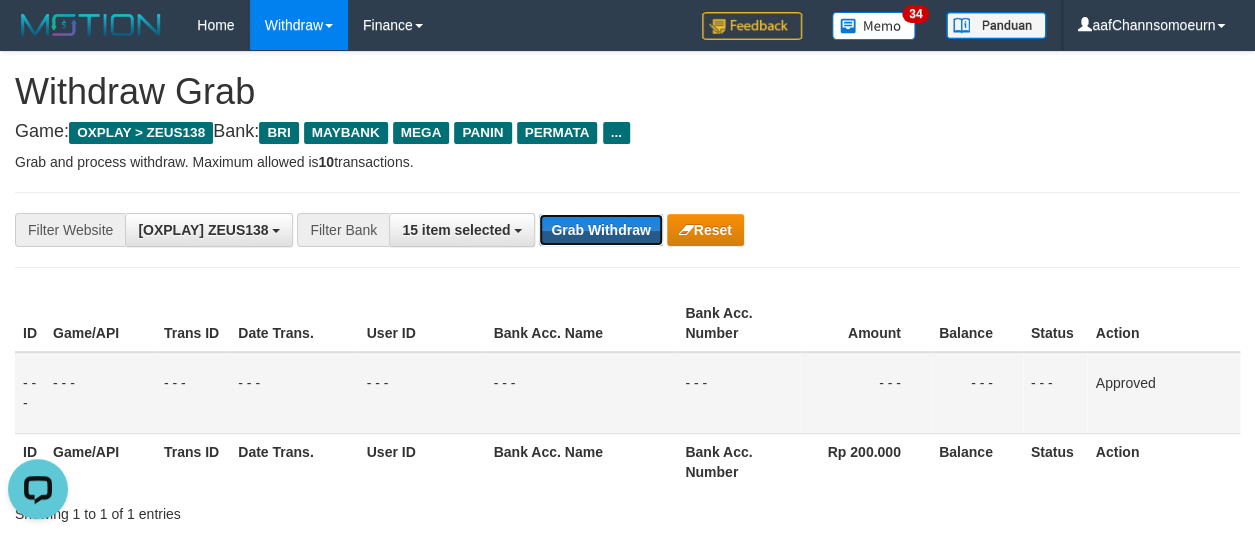 drag, startPoint x: 624, startPoint y: 221, endPoint x: 686, endPoint y: 250, distance: 68.44706 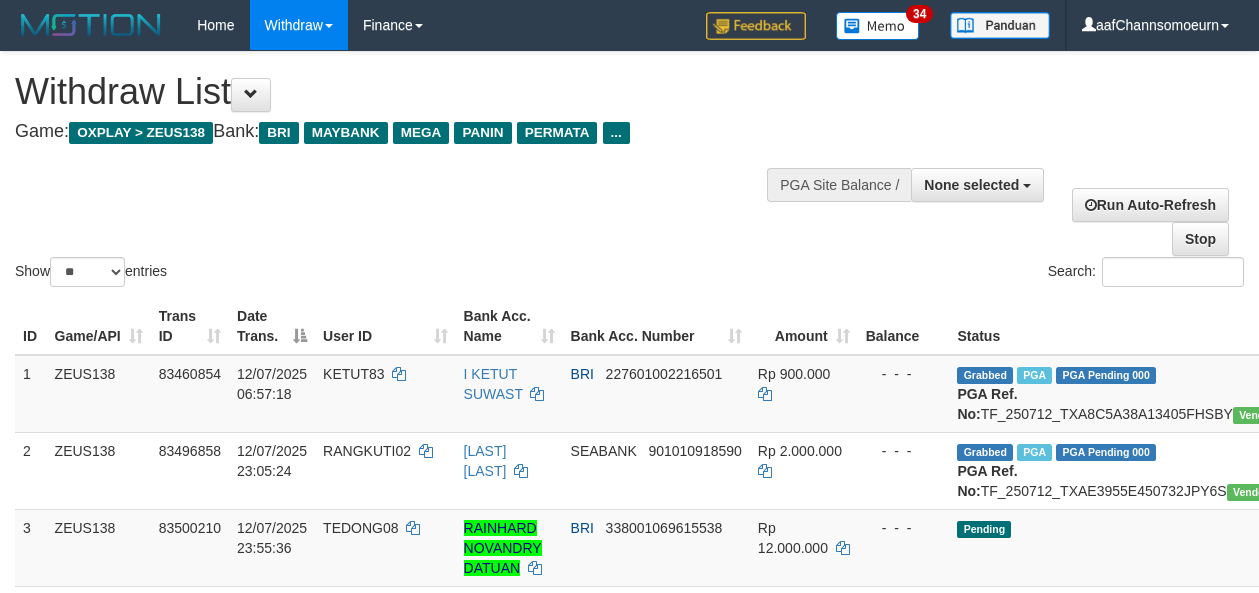 select 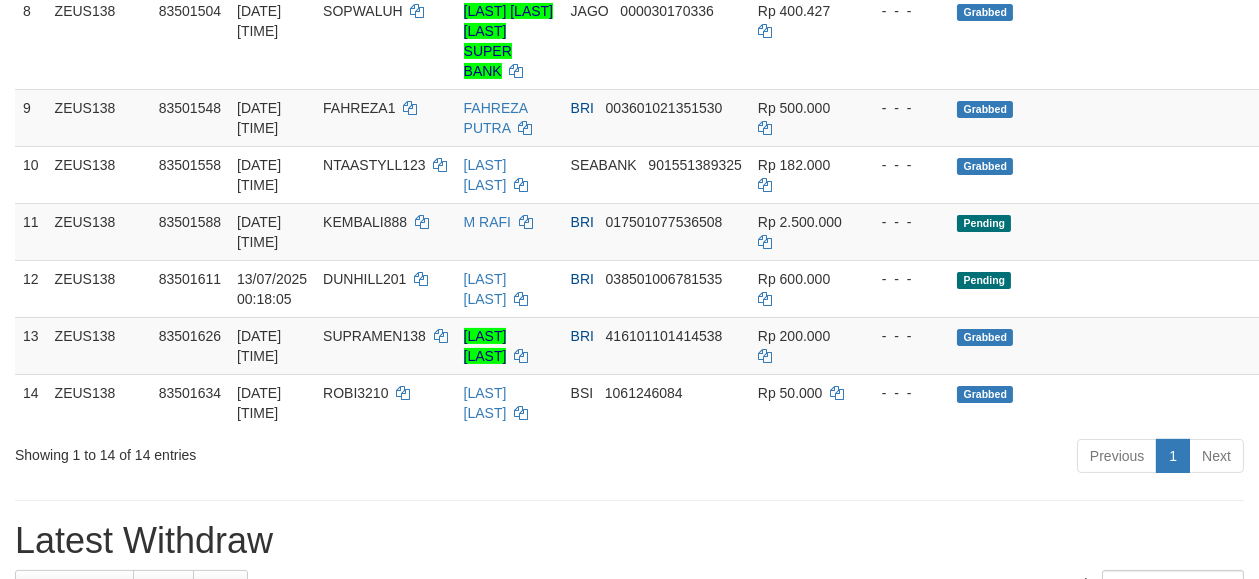 scroll, scrollTop: 767, scrollLeft: 0, axis: vertical 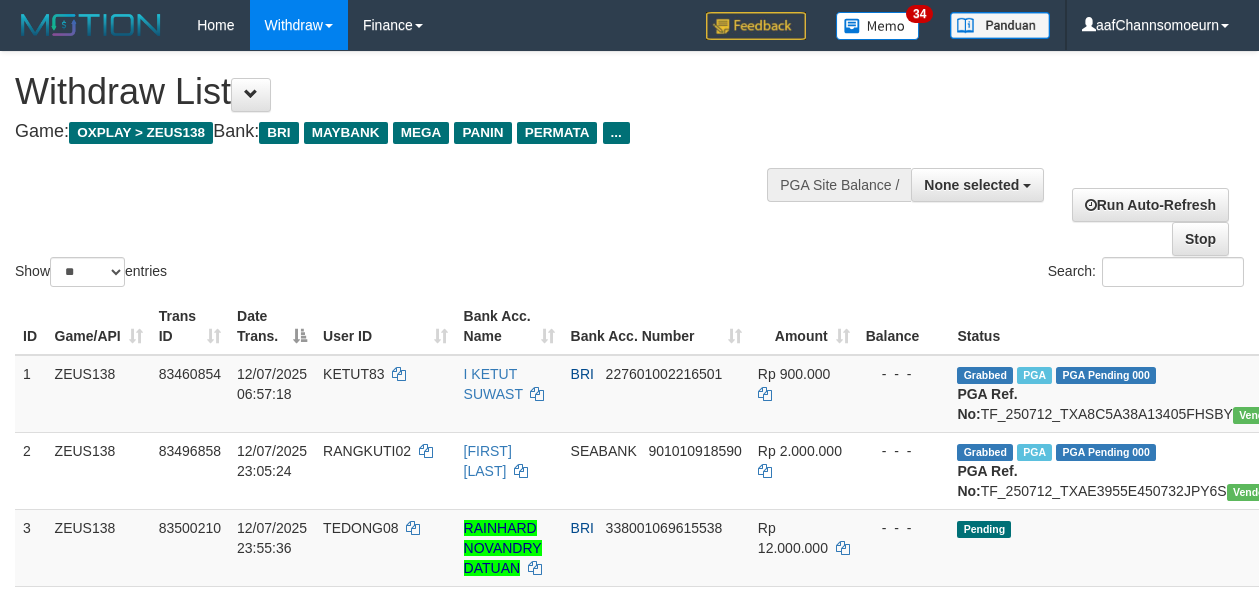select 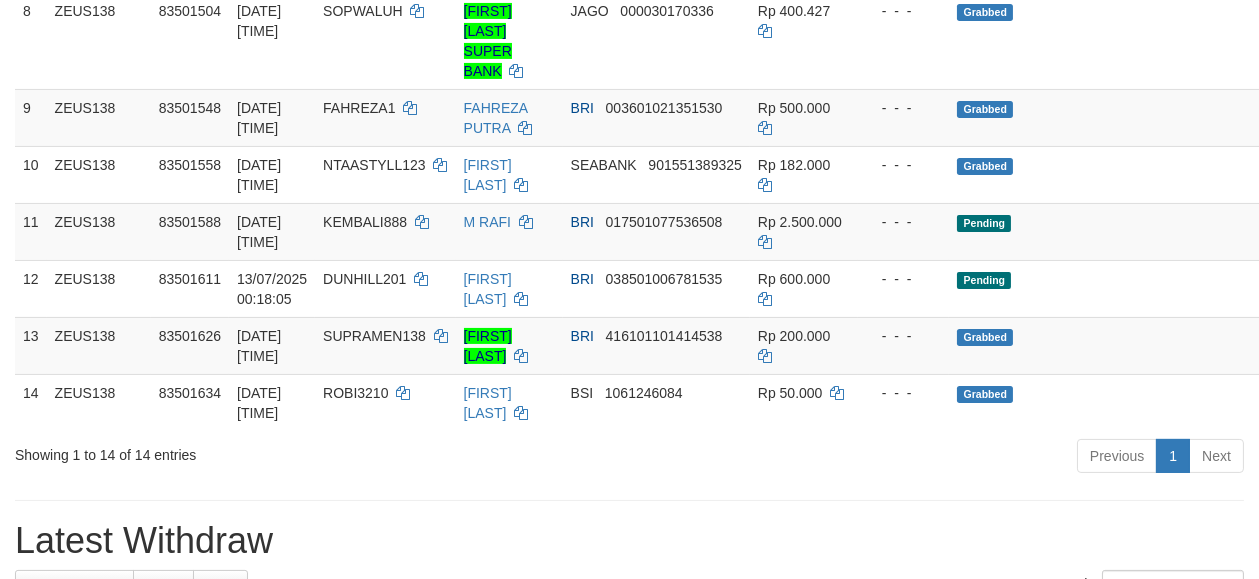scroll, scrollTop: 767, scrollLeft: 0, axis: vertical 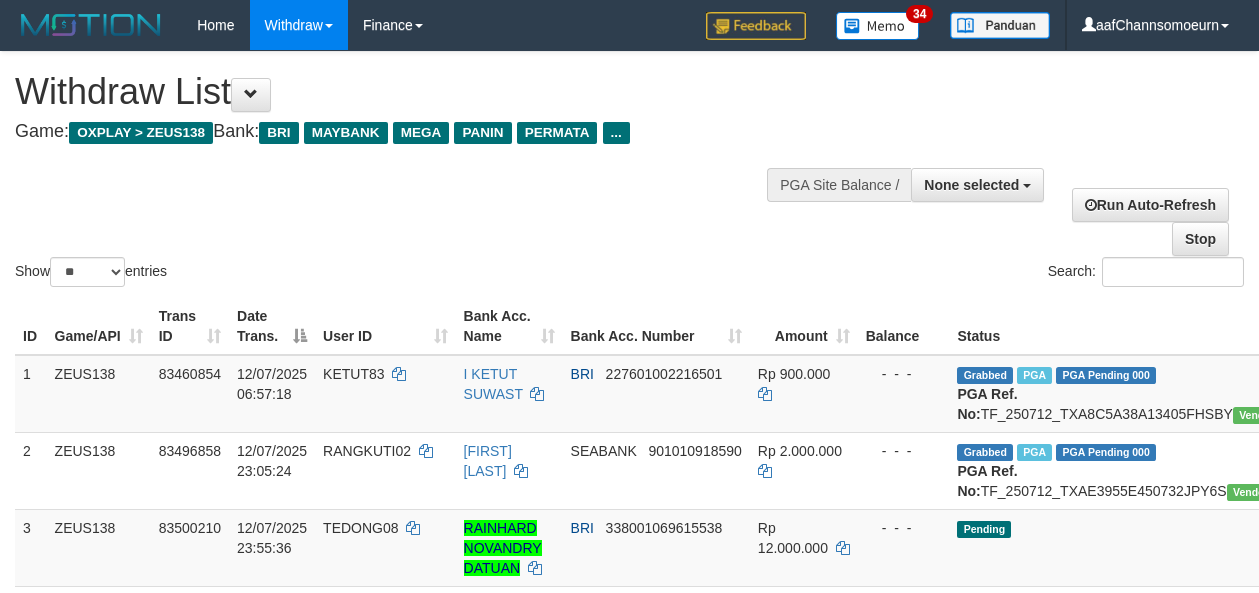 select 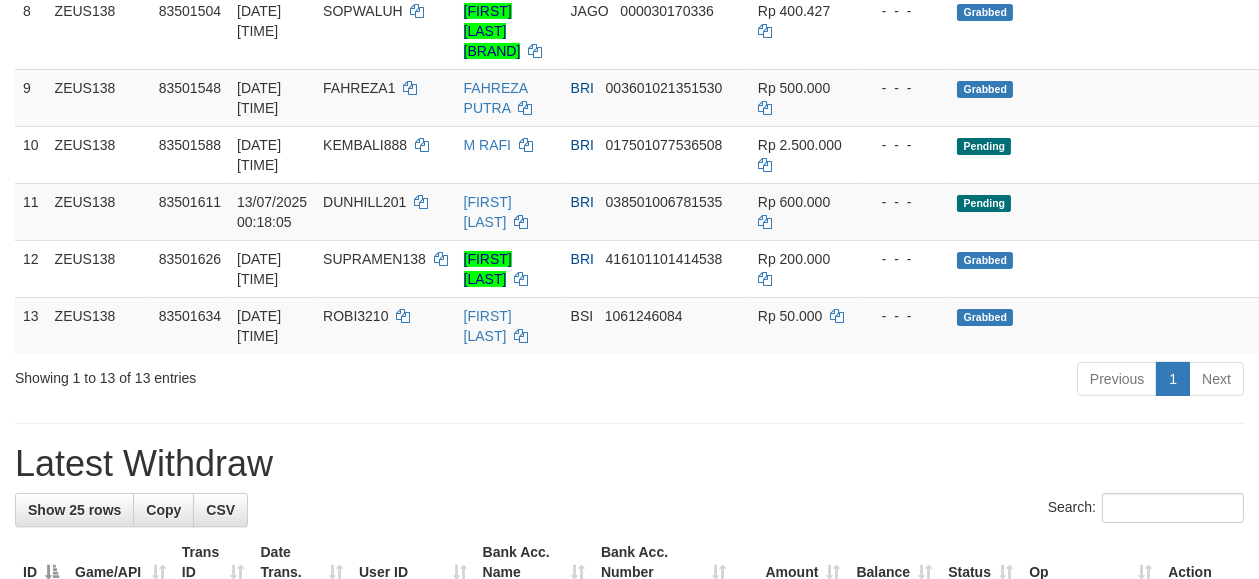 scroll, scrollTop: 767, scrollLeft: 0, axis: vertical 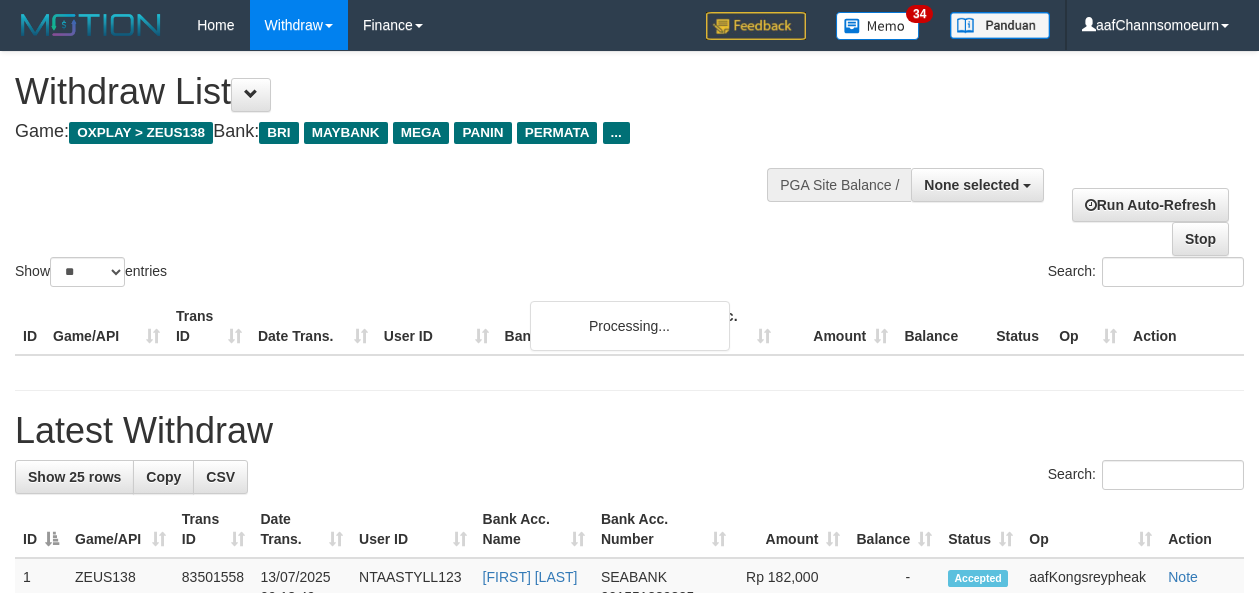 select 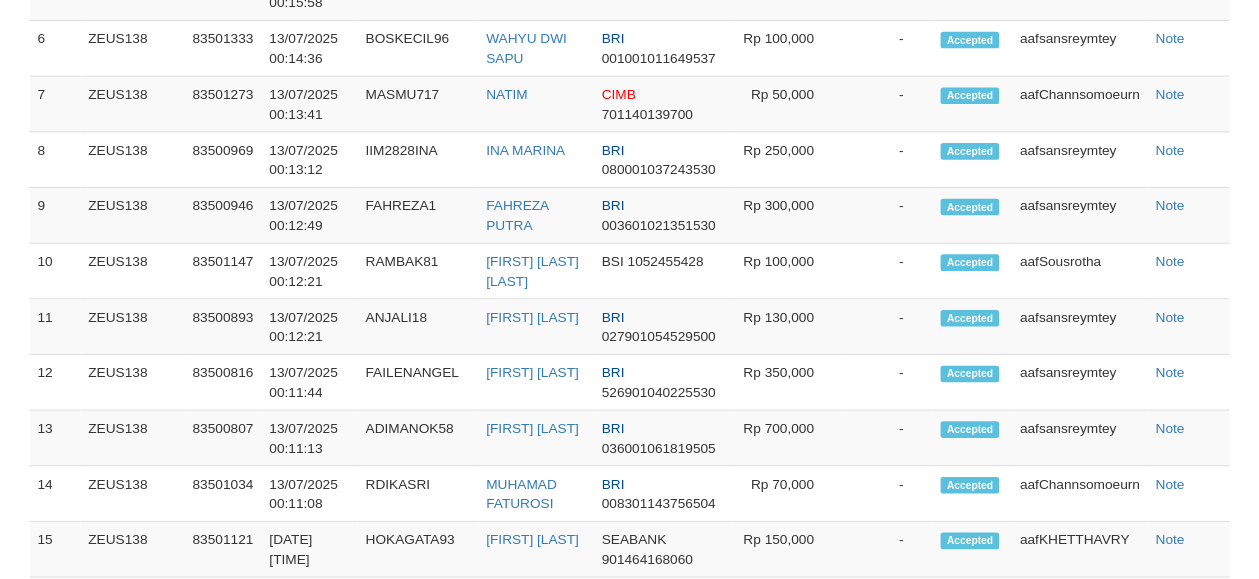scroll, scrollTop: 1761, scrollLeft: 0, axis: vertical 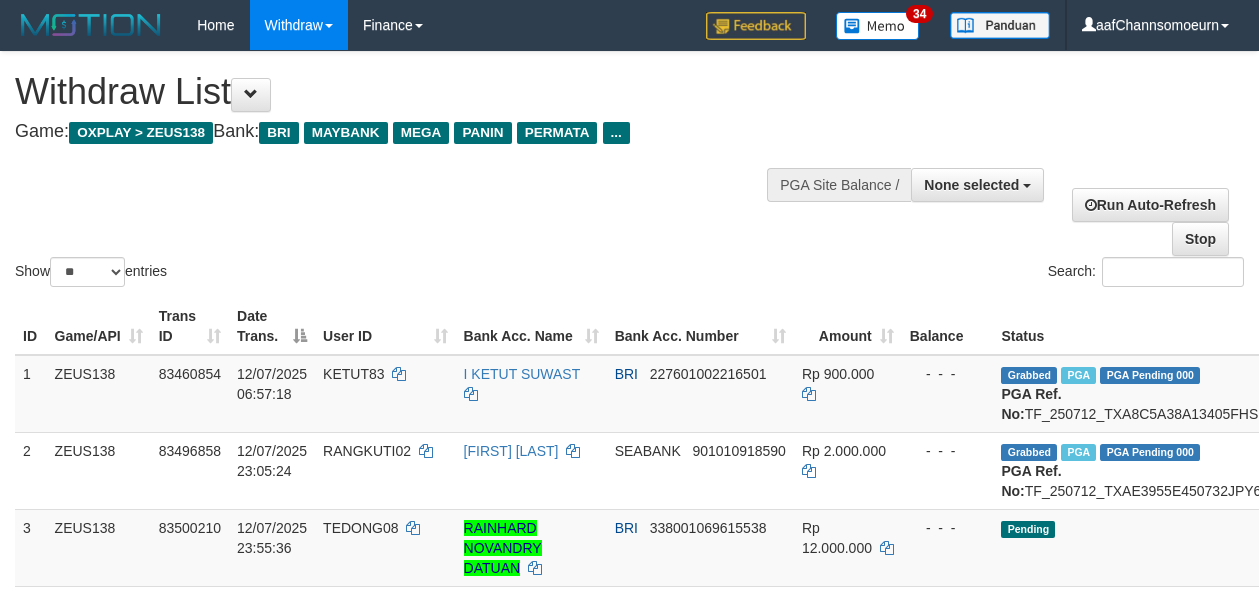 select 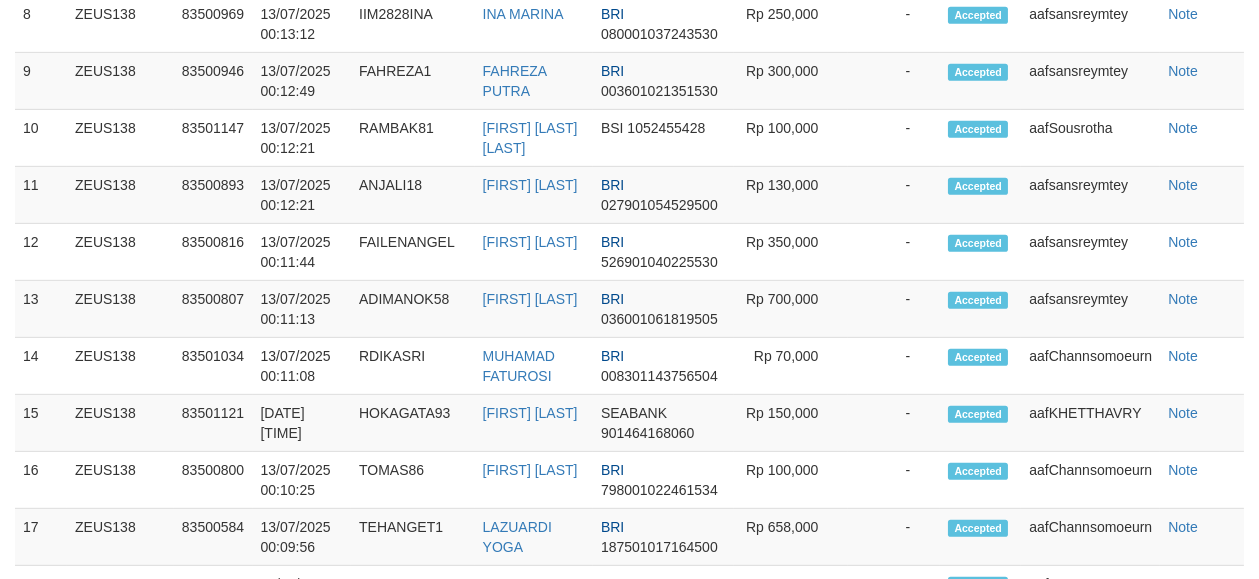 scroll, scrollTop: 1761, scrollLeft: 0, axis: vertical 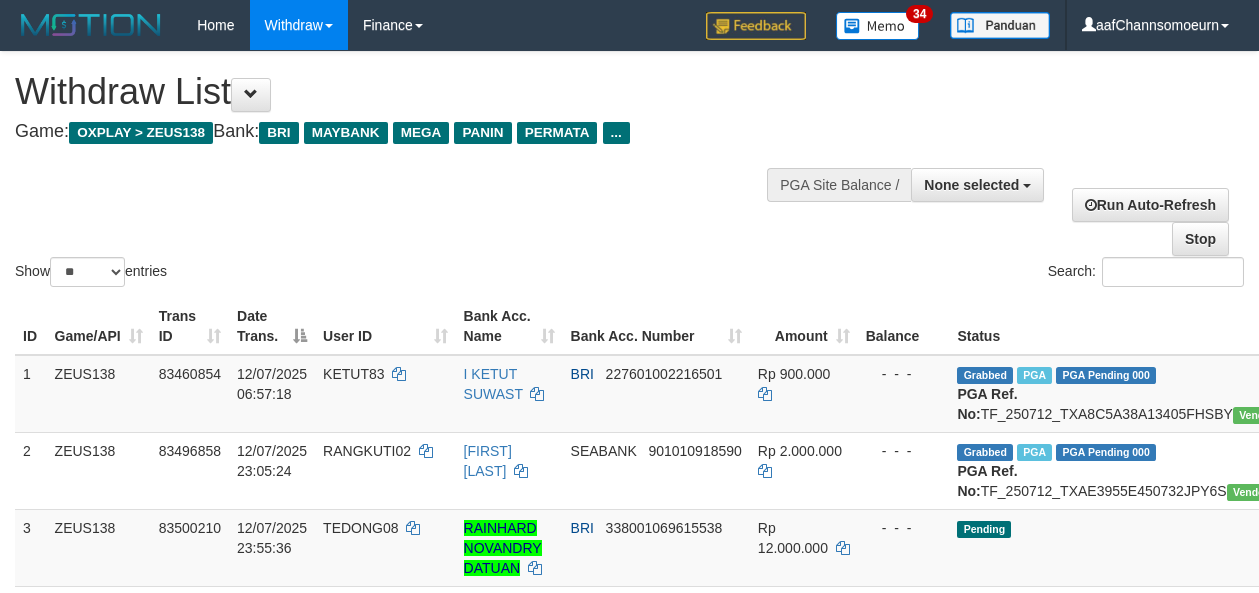 select 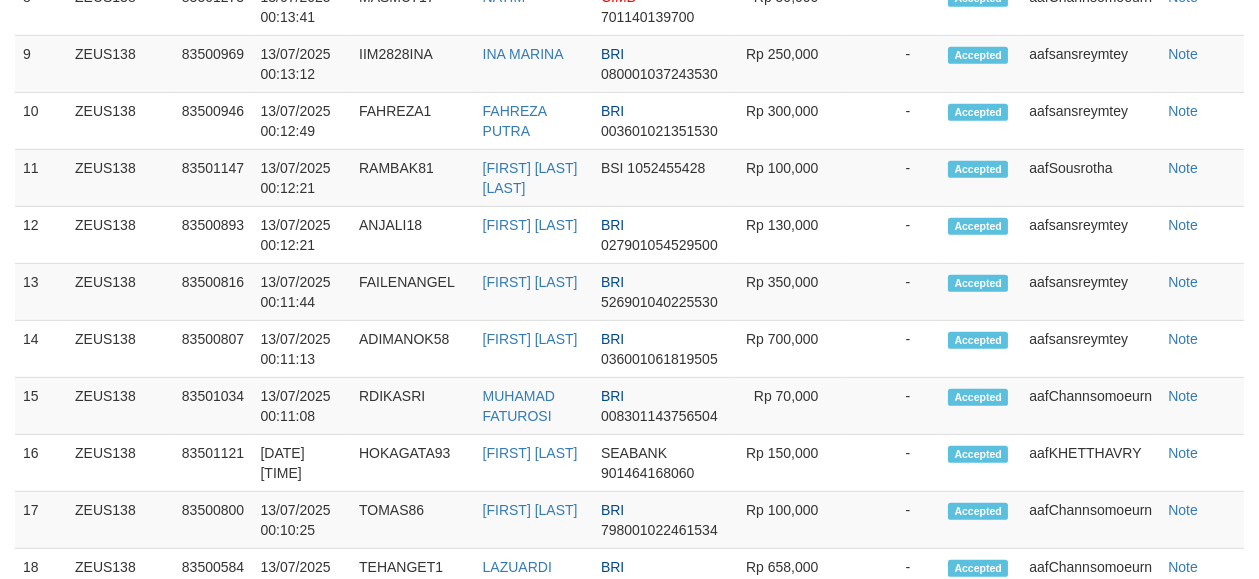 scroll, scrollTop: 1761, scrollLeft: 0, axis: vertical 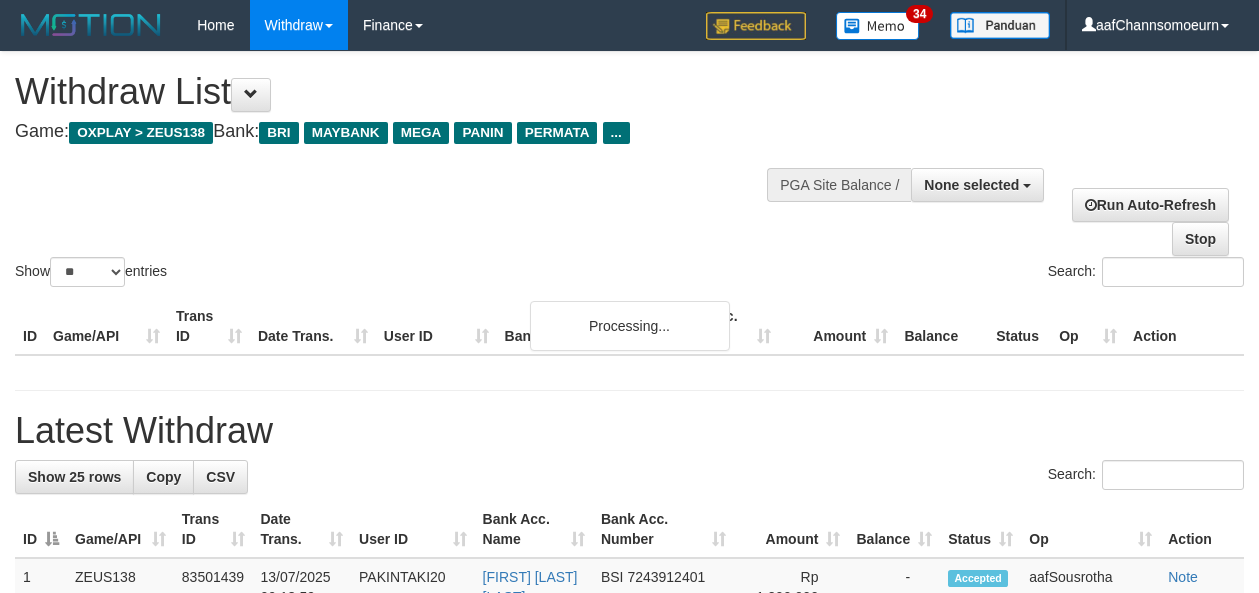 select 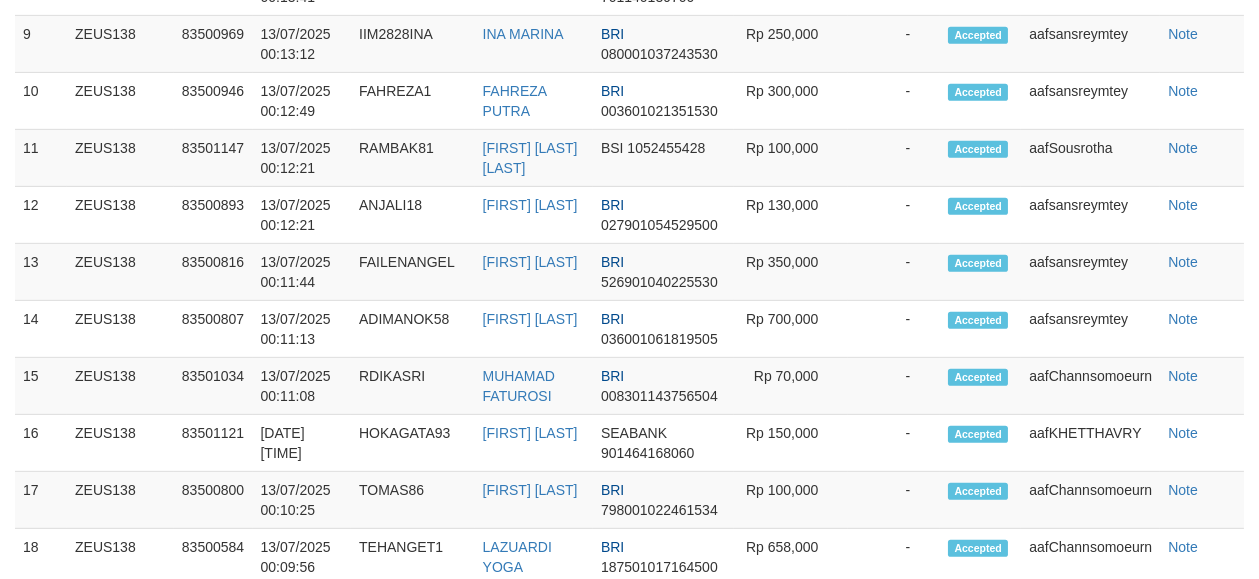scroll, scrollTop: 1761, scrollLeft: 0, axis: vertical 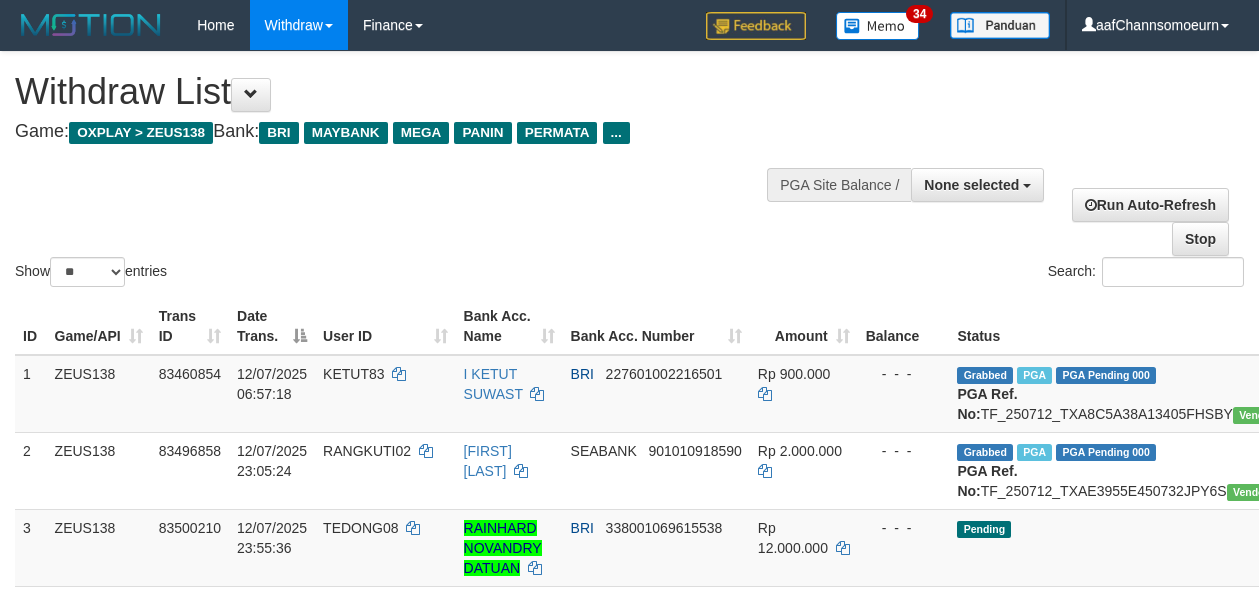 select 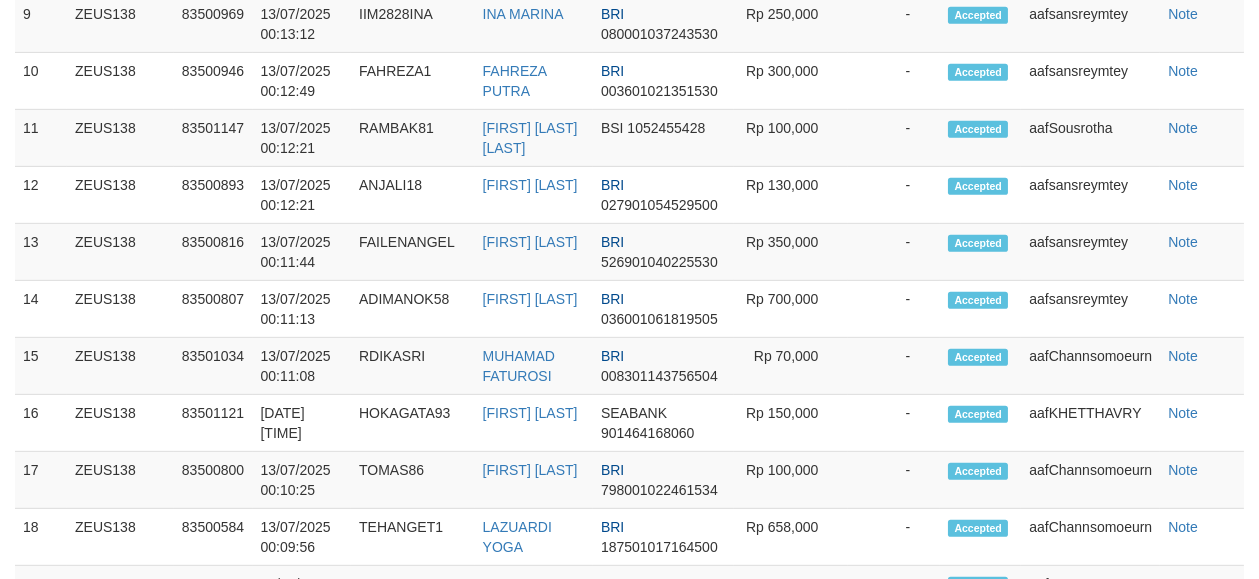 scroll, scrollTop: 1761, scrollLeft: 0, axis: vertical 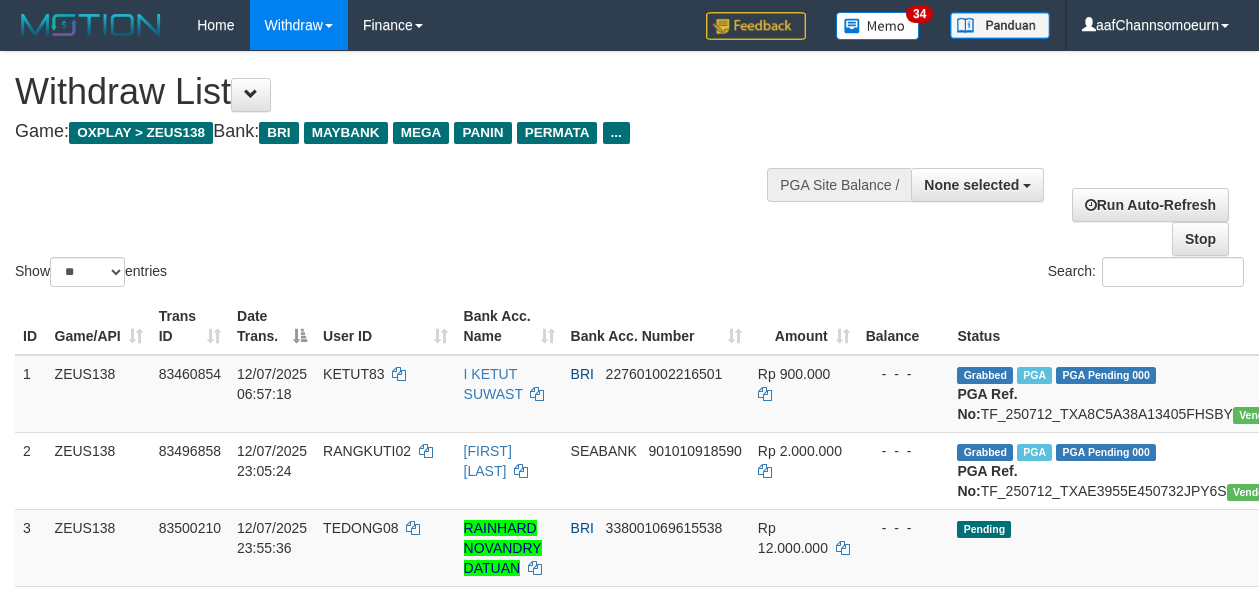 select 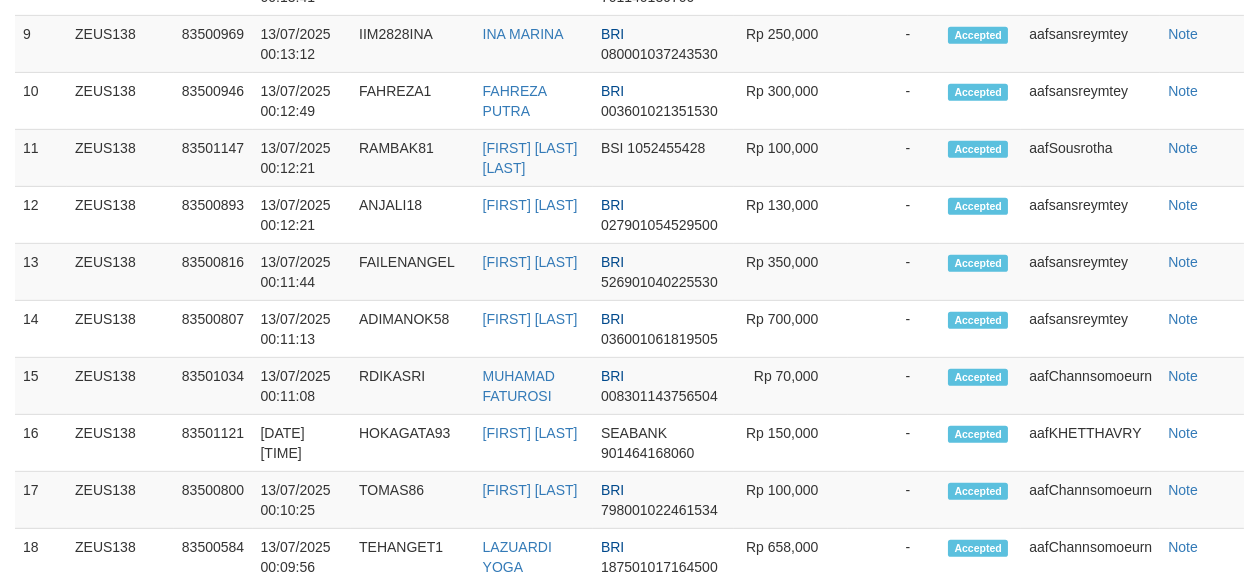 scroll, scrollTop: 1761, scrollLeft: 0, axis: vertical 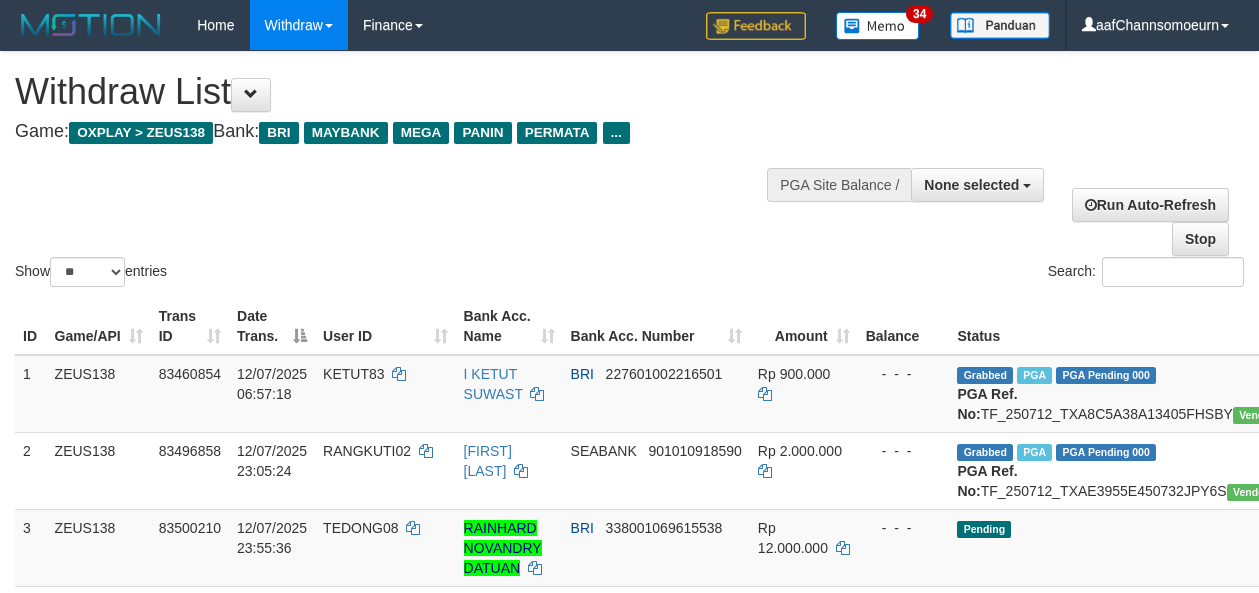 select 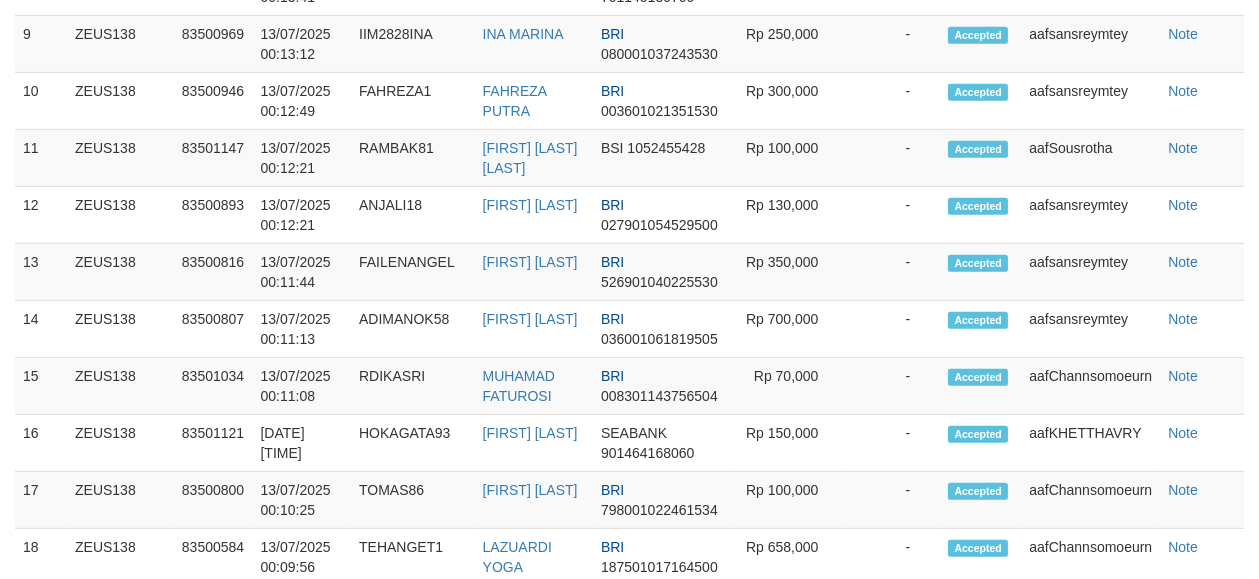 scroll, scrollTop: 1761, scrollLeft: 0, axis: vertical 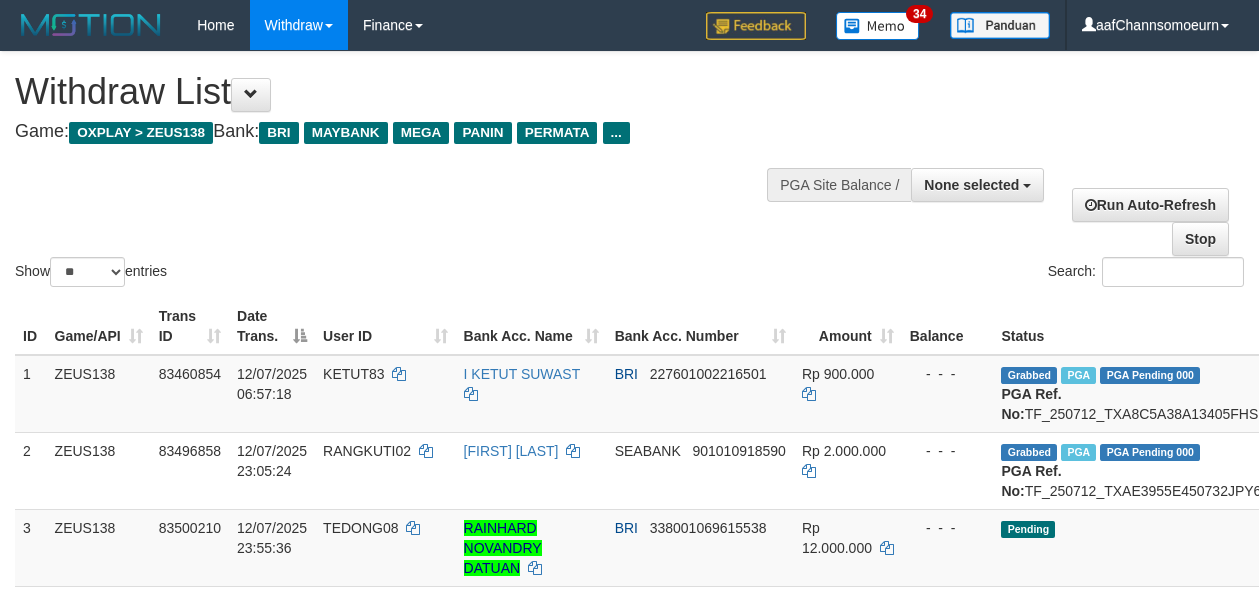 select 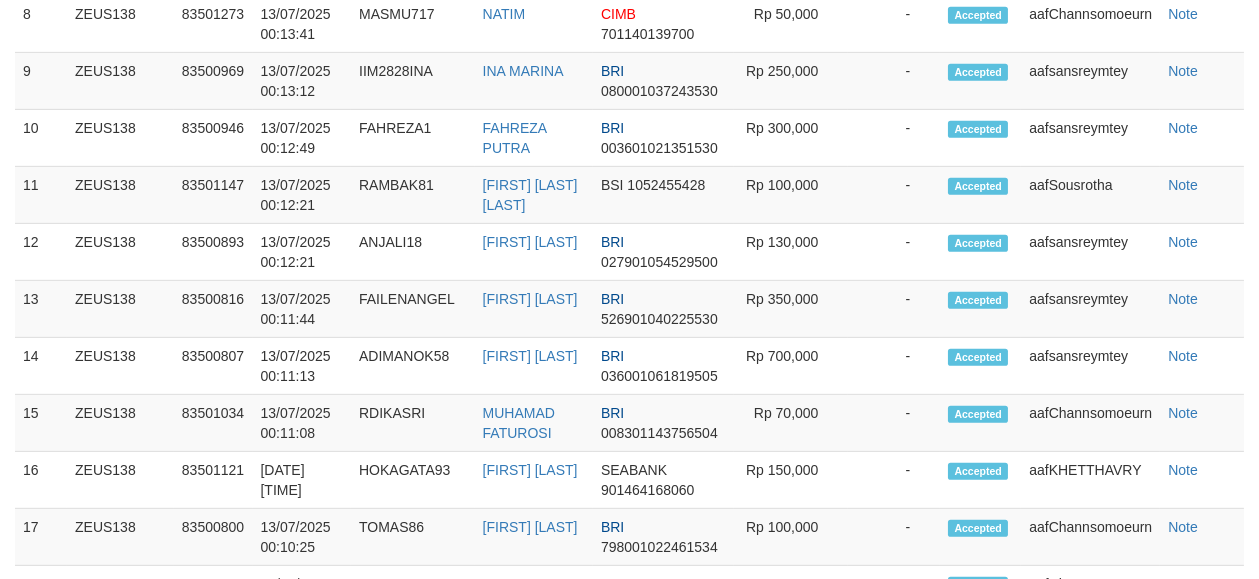 scroll, scrollTop: 1761, scrollLeft: 0, axis: vertical 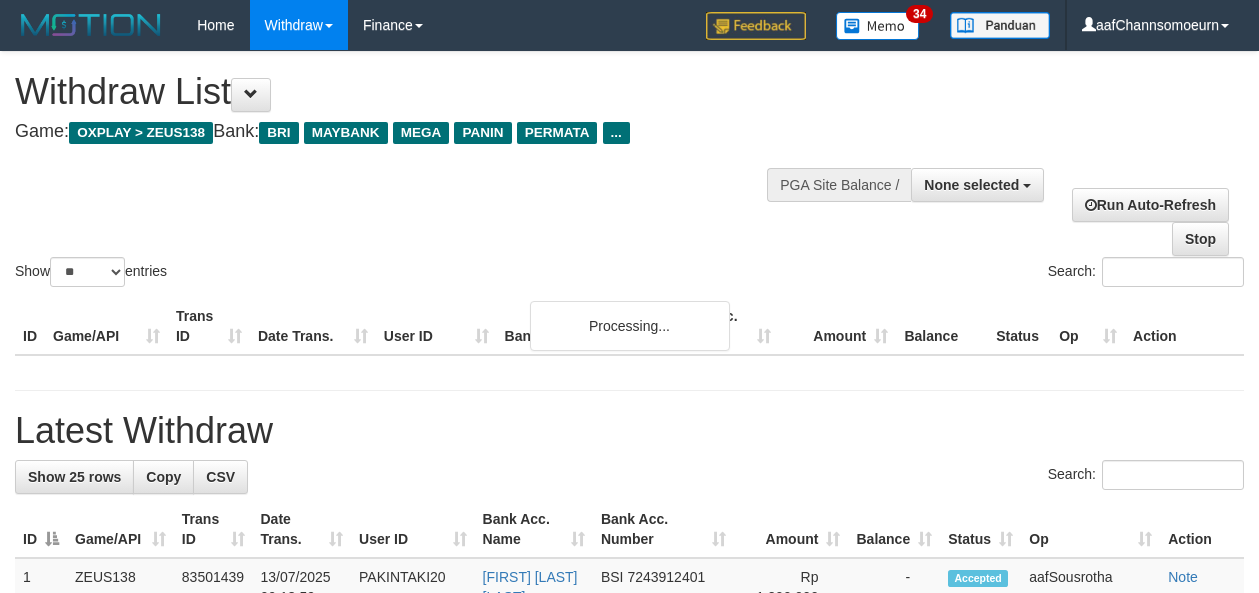 select 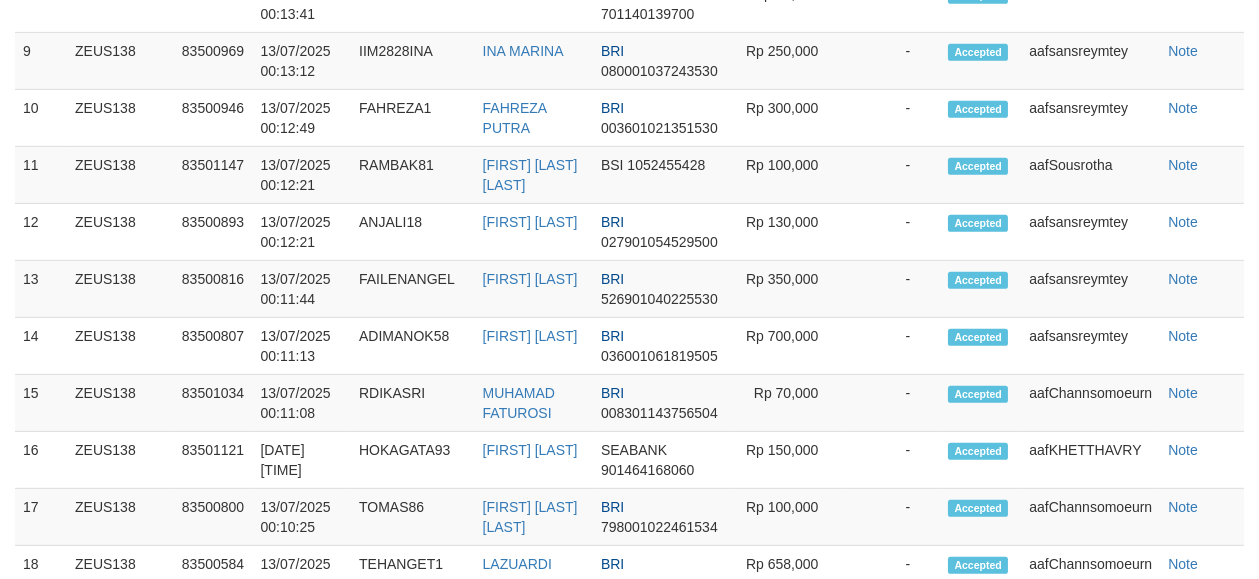 scroll, scrollTop: 1761, scrollLeft: 0, axis: vertical 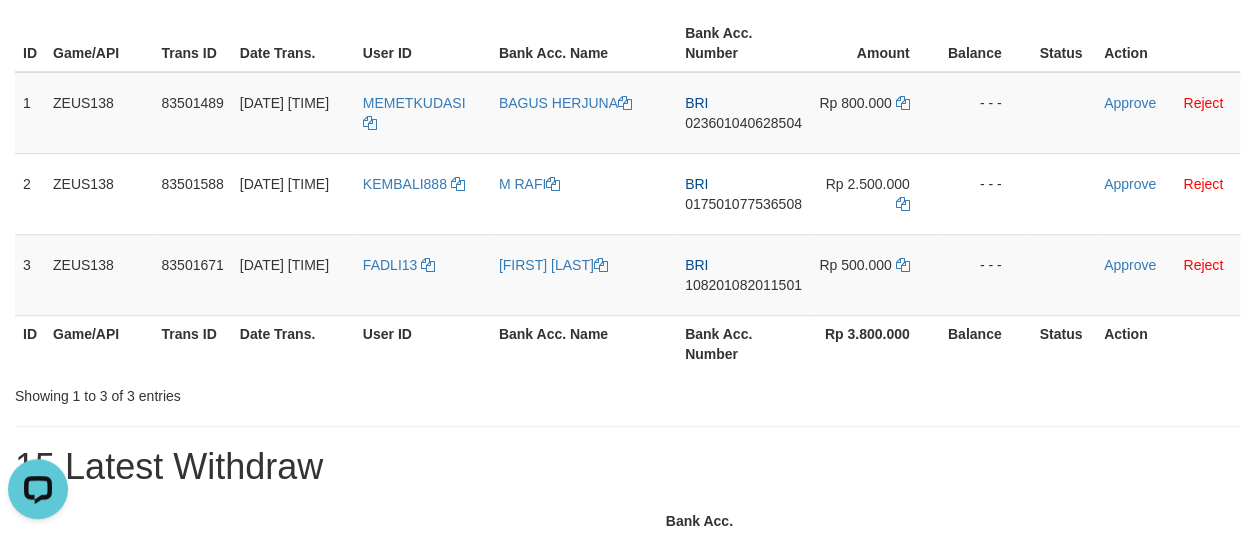 click on "Balance" at bounding box center (985, 43) 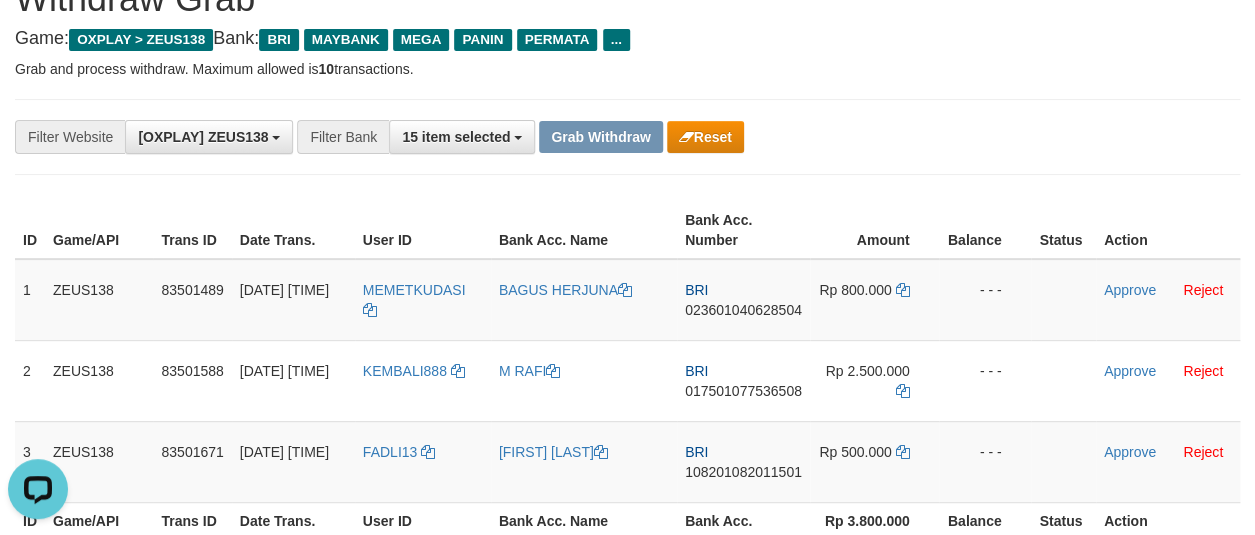 scroll, scrollTop: 14, scrollLeft: 0, axis: vertical 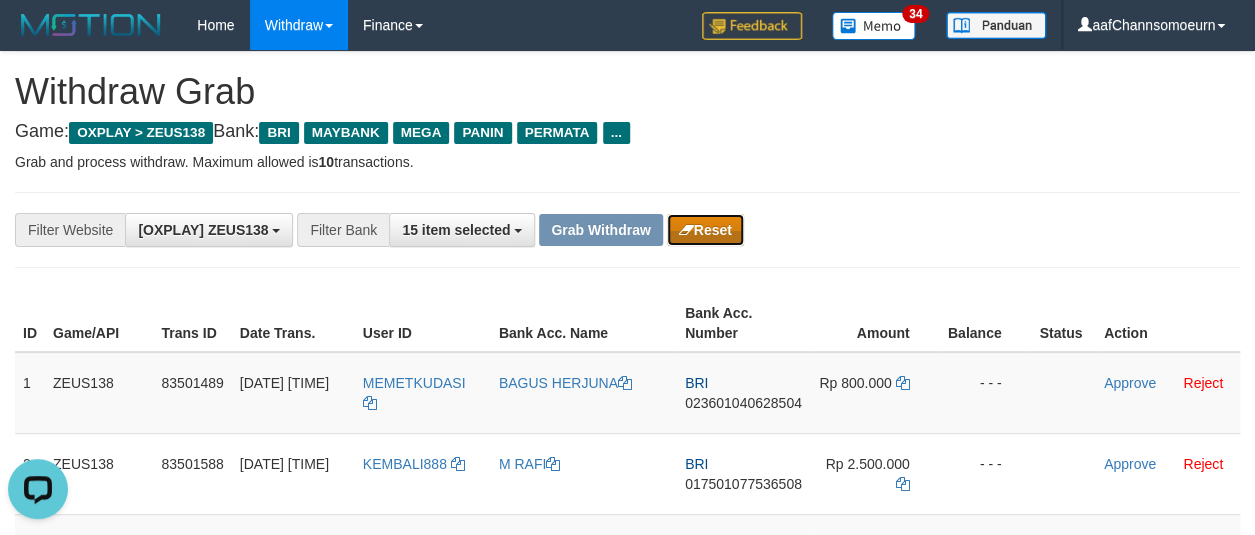 click on "Reset" at bounding box center (705, 230) 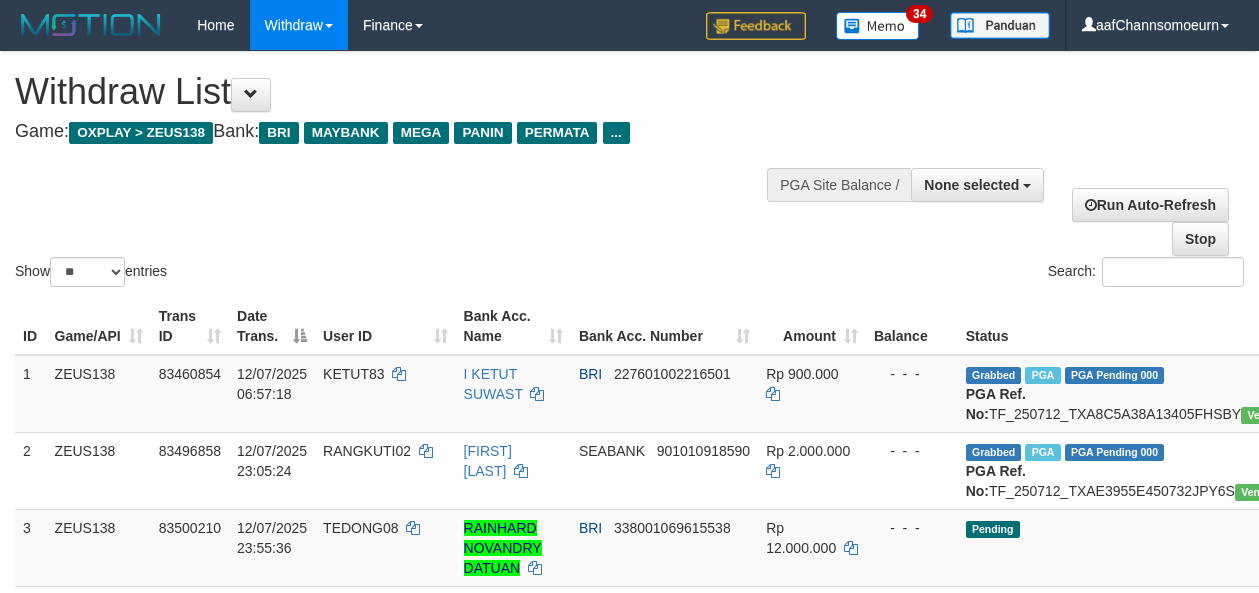select 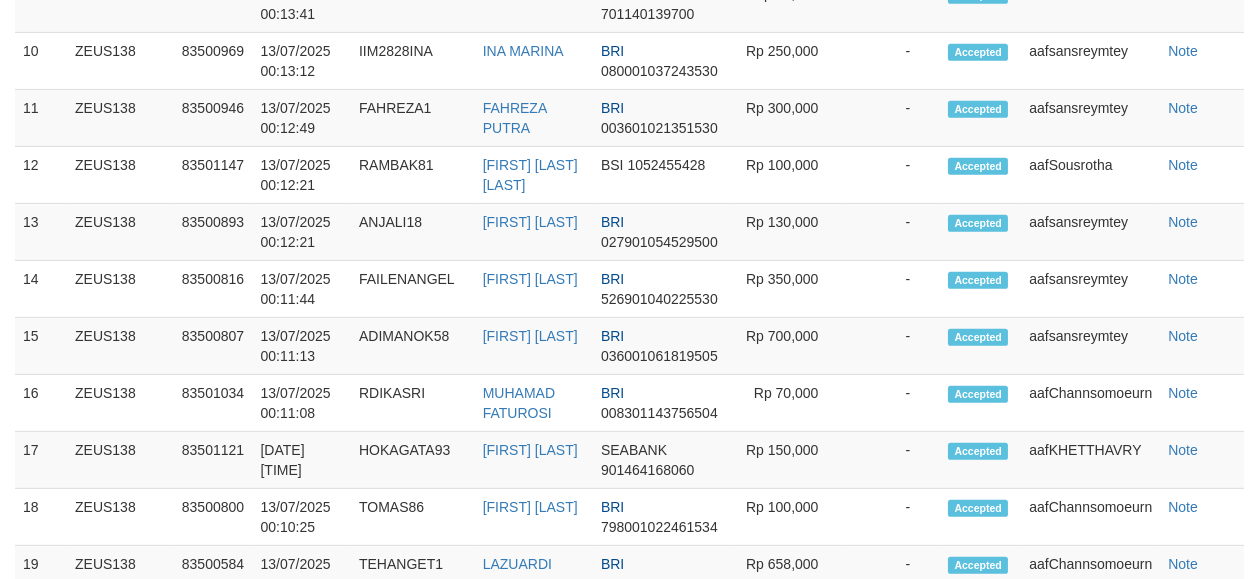 scroll, scrollTop: 1761, scrollLeft: 0, axis: vertical 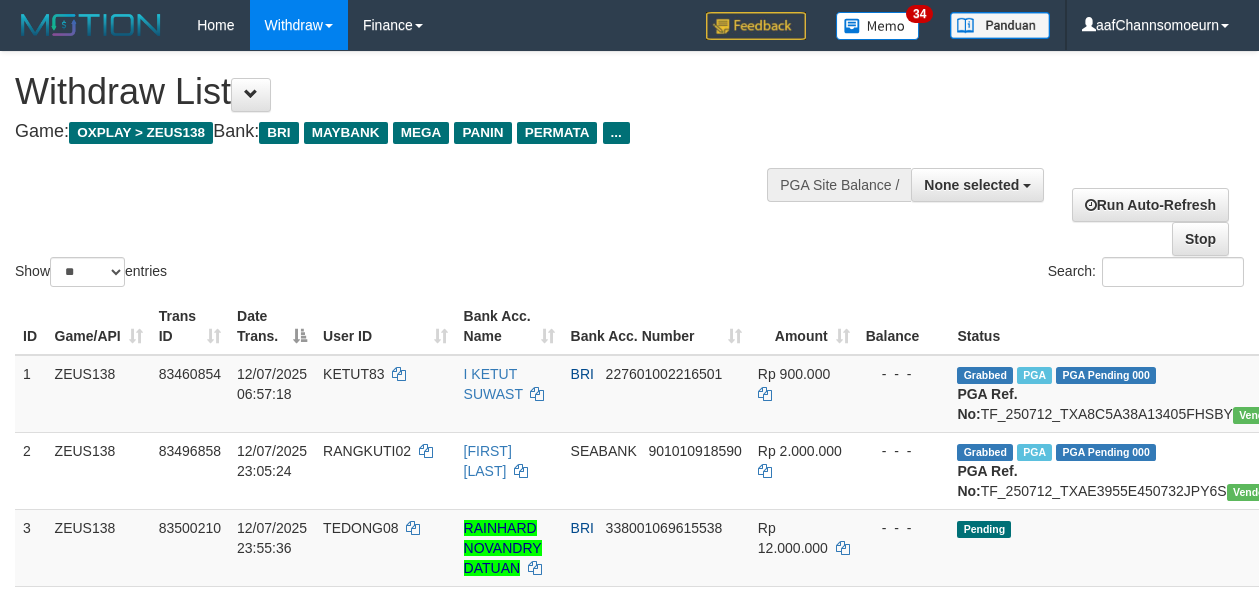 select 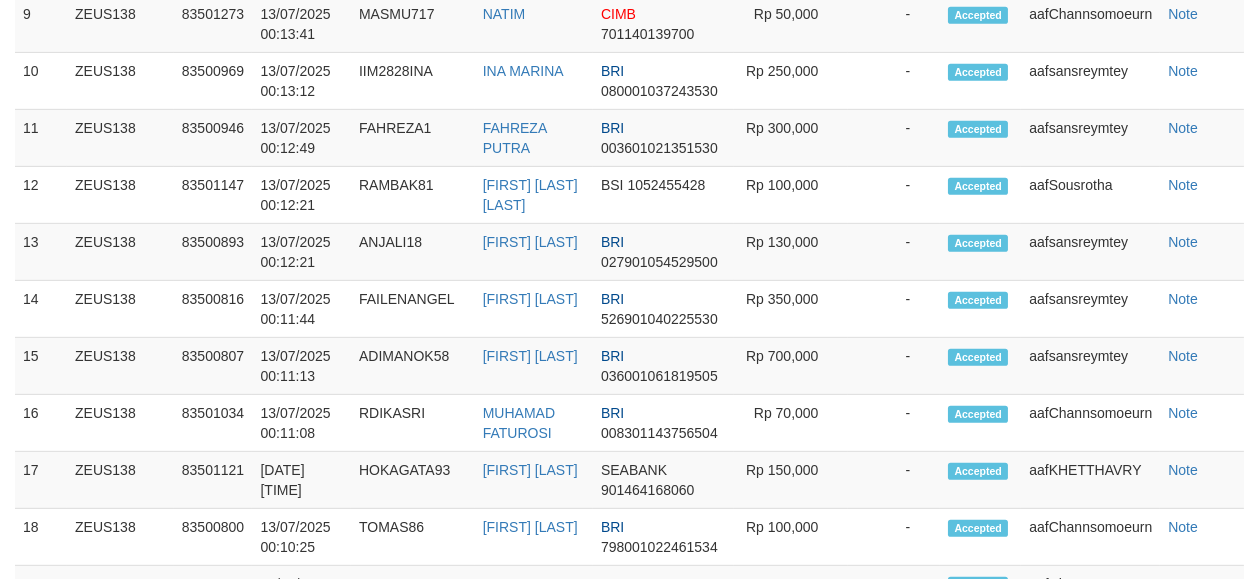 scroll, scrollTop: 1761, scrollLeft: 0, axis: vertical 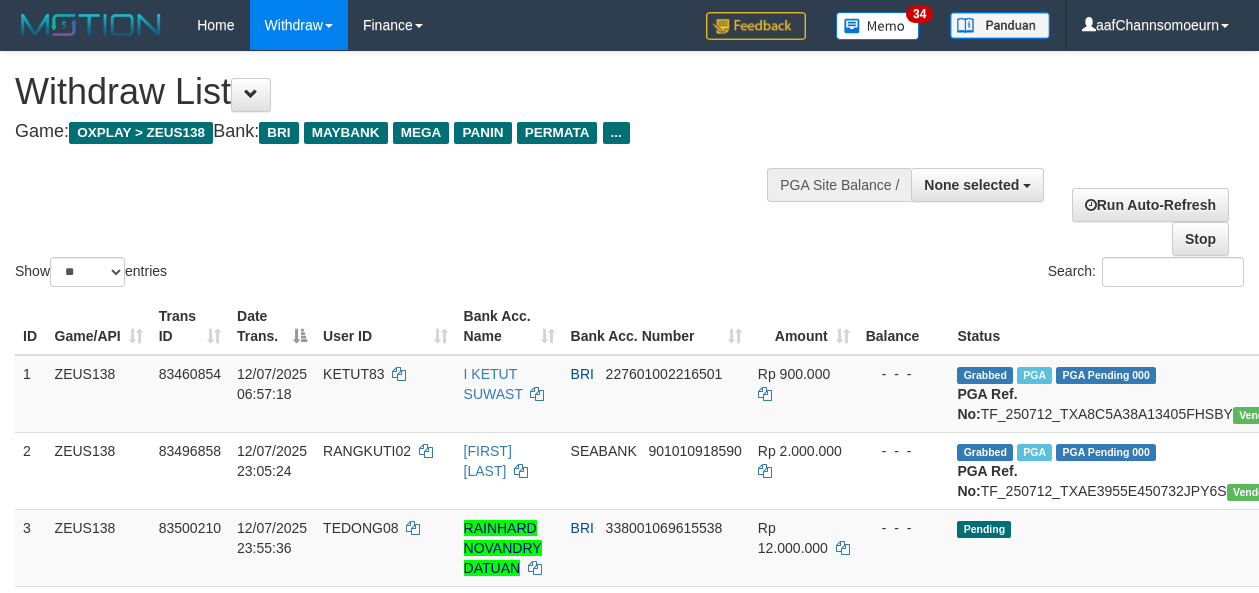 select 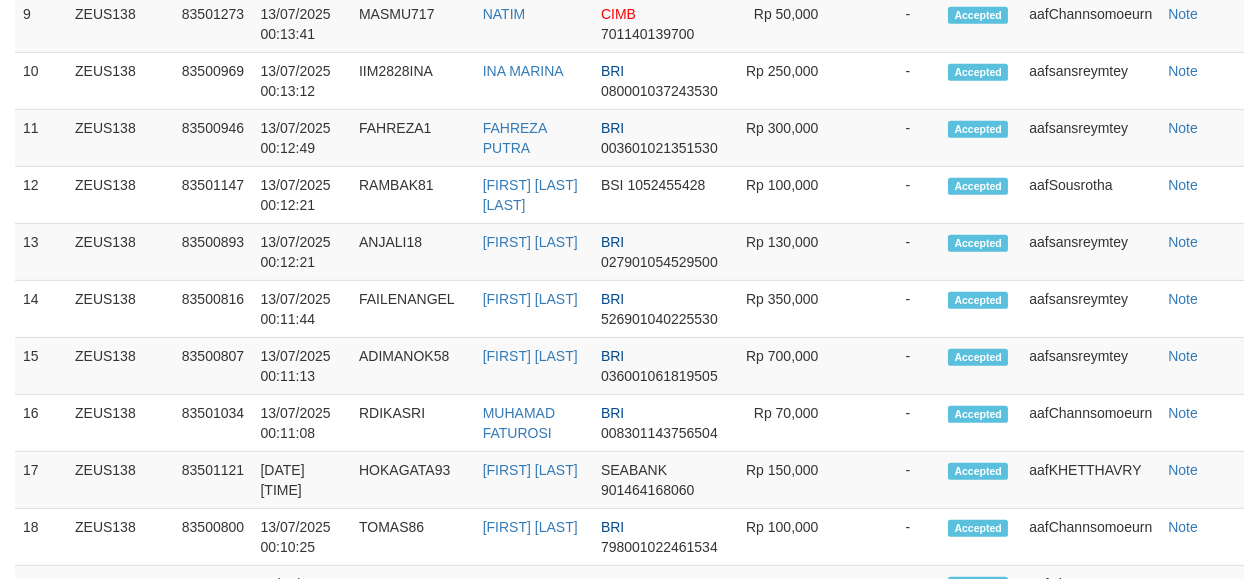 scroll, scrollTop: 1761, scrollLeft: 0, axis: vertical 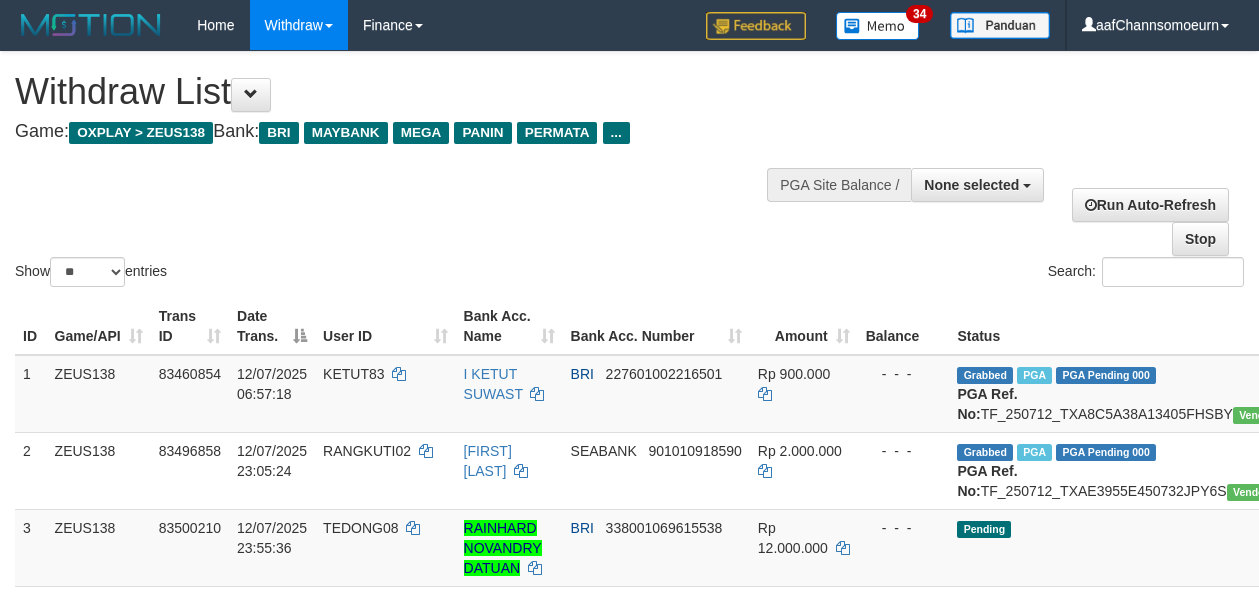 select 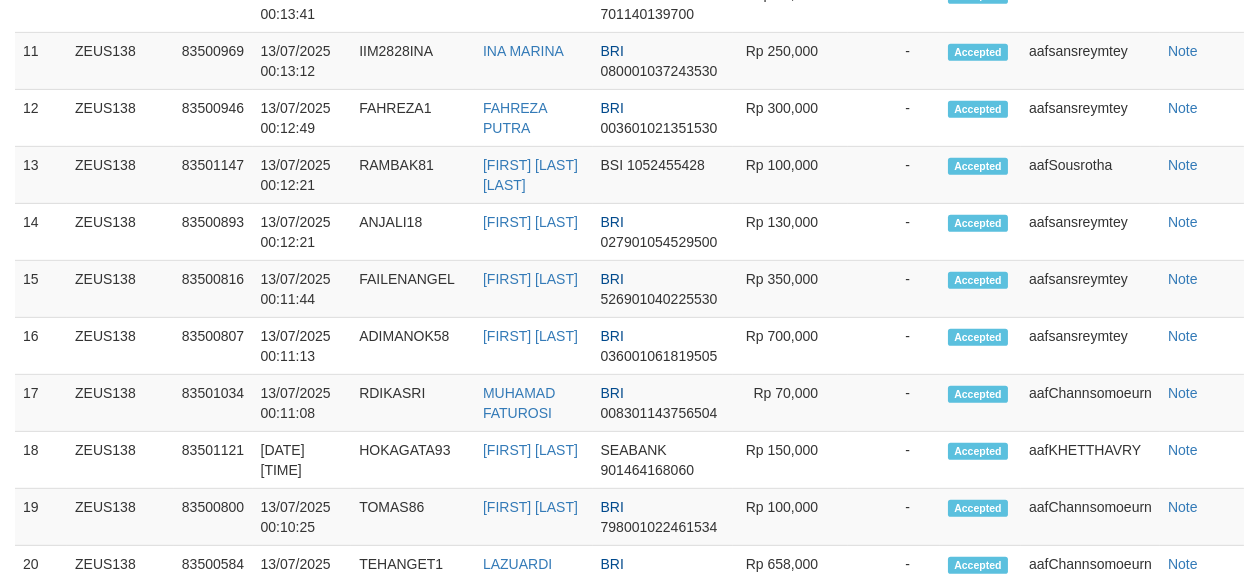 scroll, scrollTop: 1761, scrollLeft: 0, axis: vertical 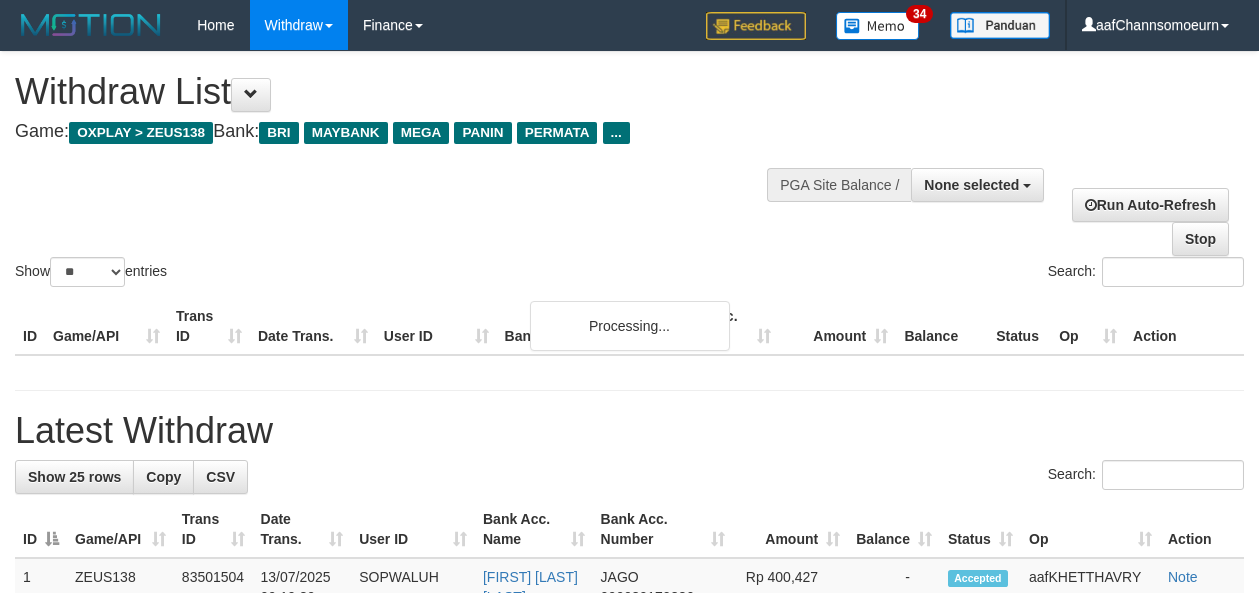 select 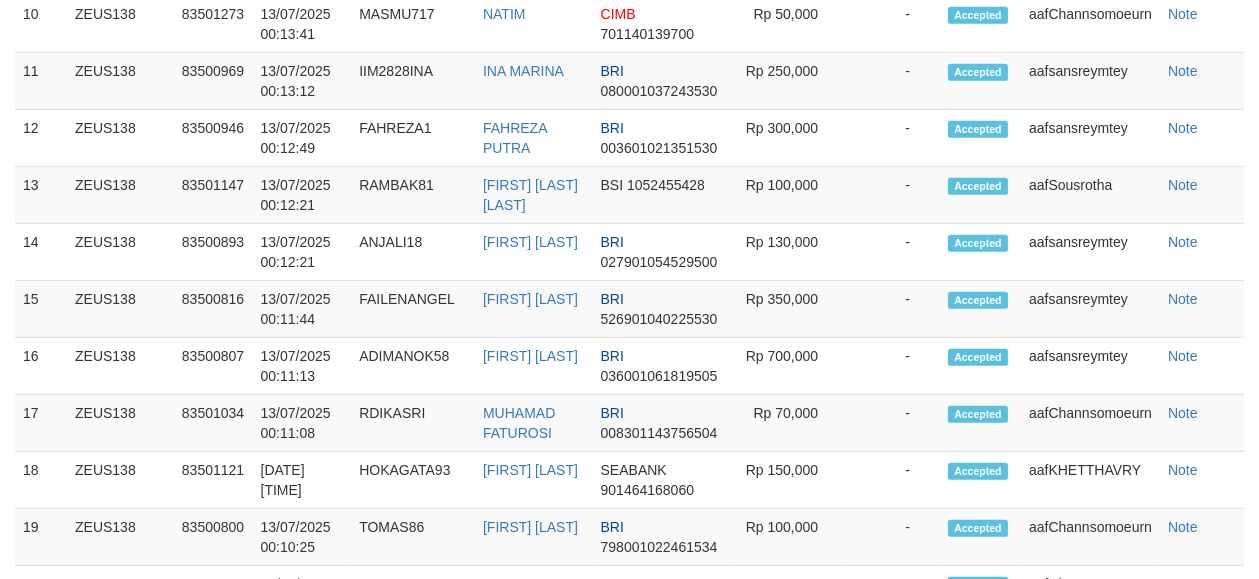 scroll, scrollTop: 1761, scrollLeft: 0, axis: vertical 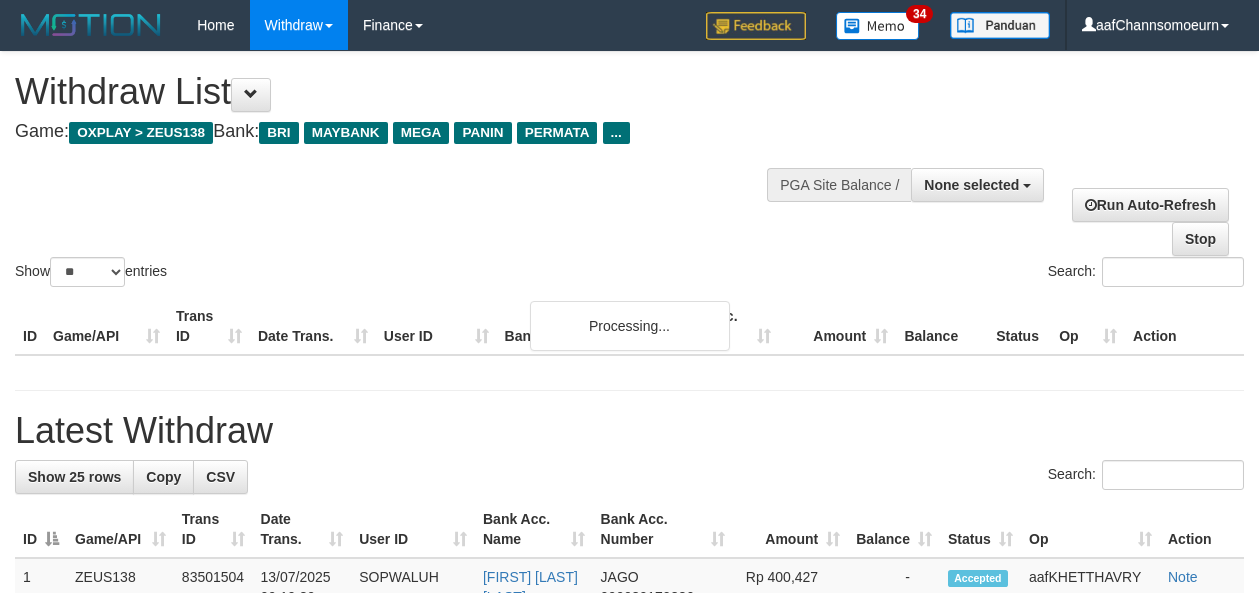 select 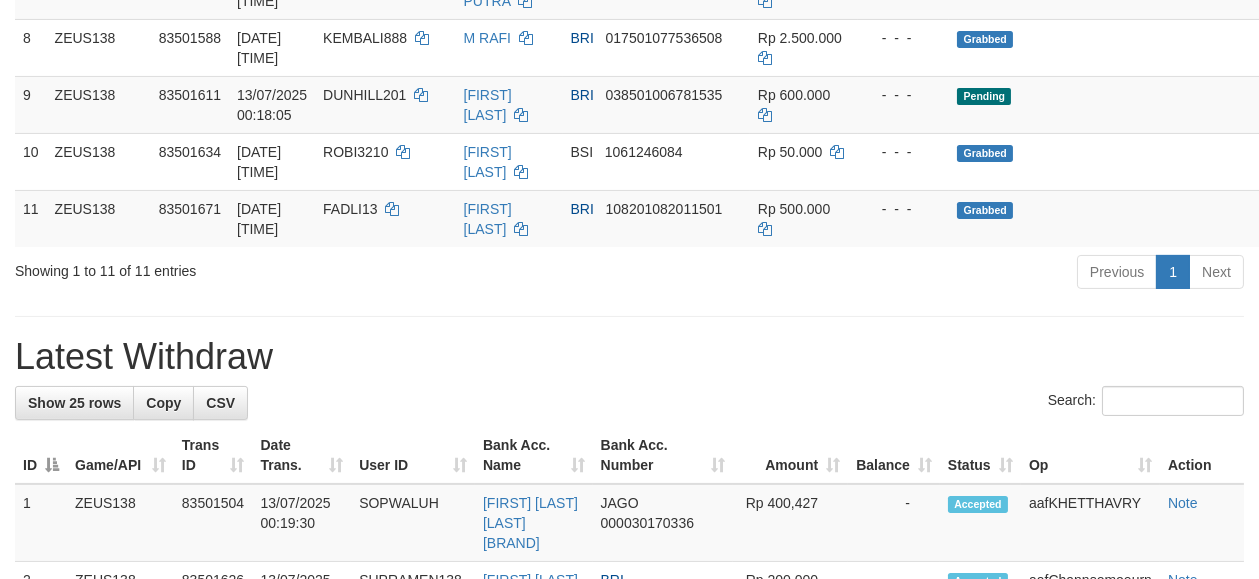 scroll, scrollTop: 733, scrollLeft: 0, axis: vertical 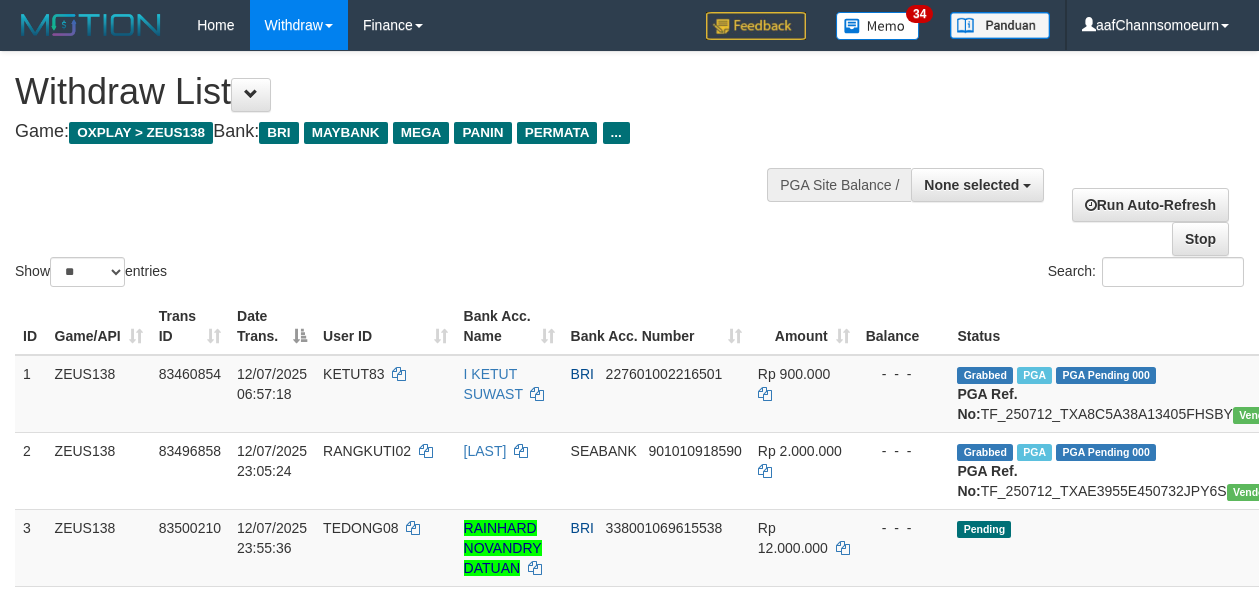 select 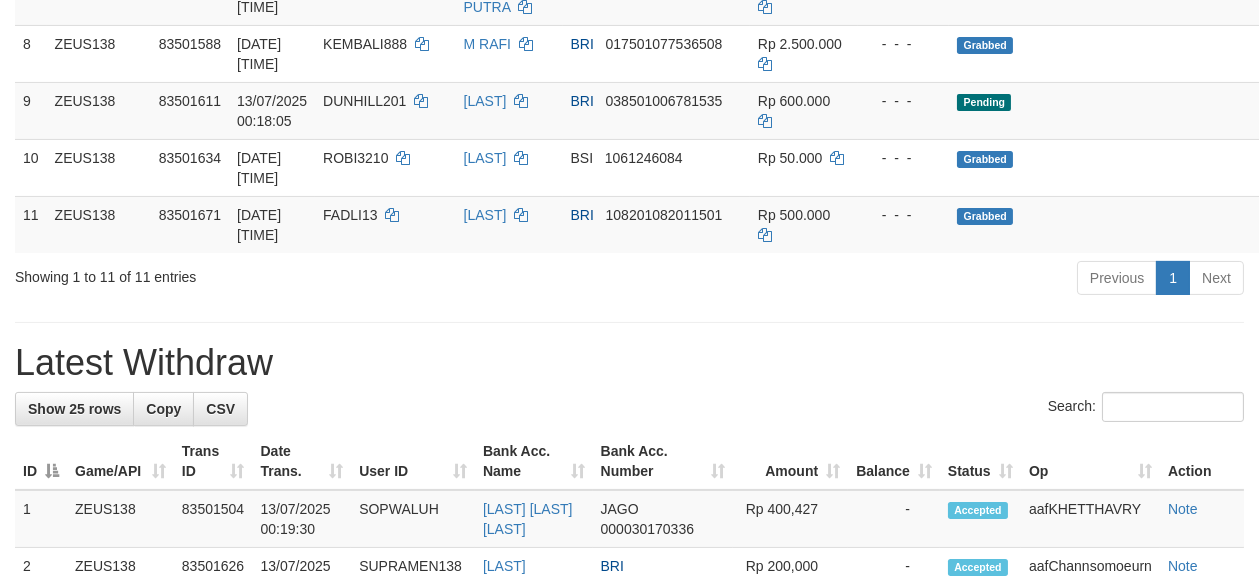 scroll, scrollTop: 733, scrollLeft: 0, axis: vertical 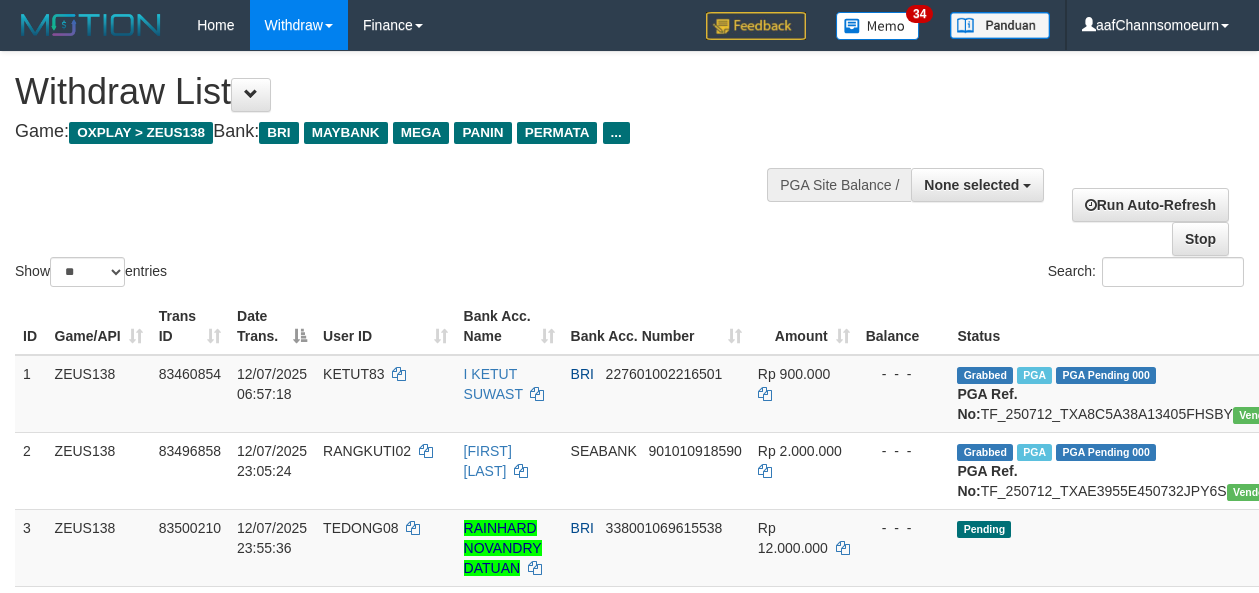 select 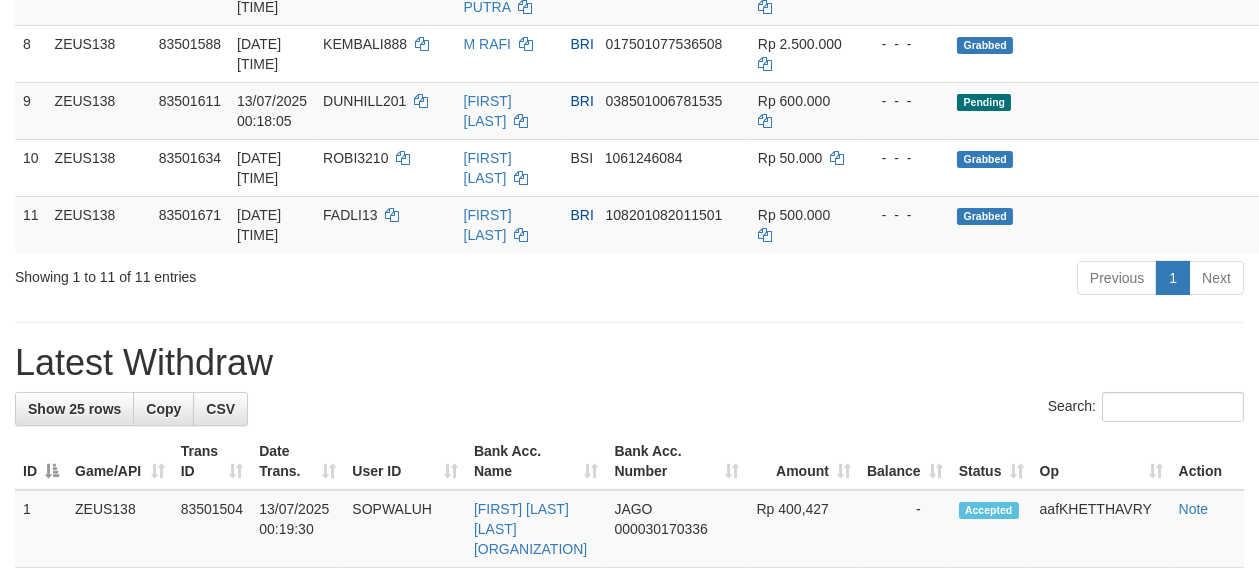 scroll, scrollTop: 733, scrollLeft: 0, axis: vertical 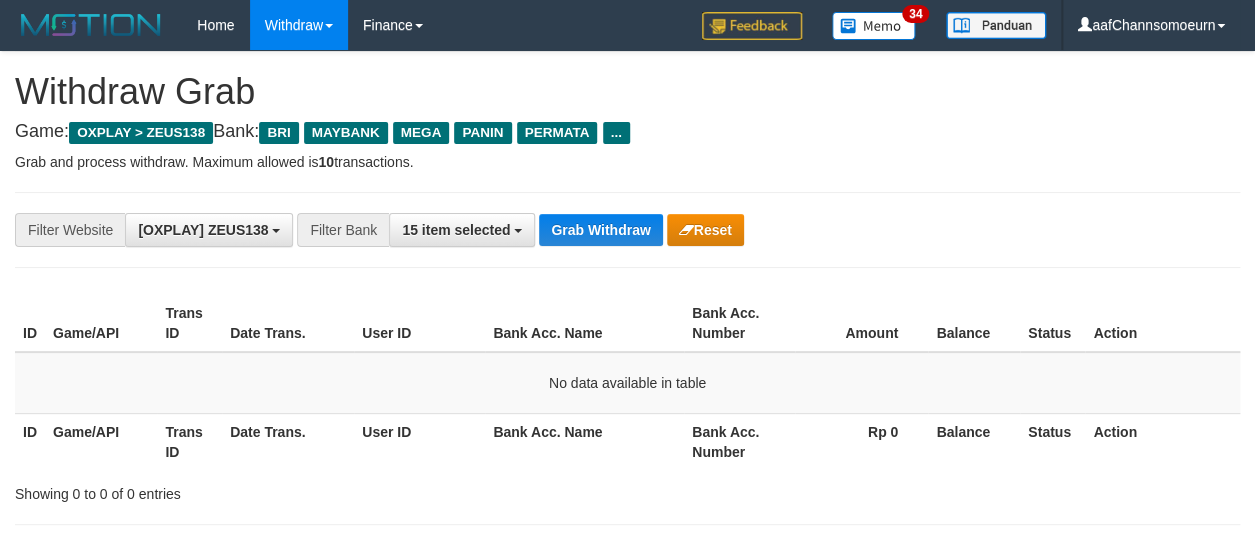 click on "Grab Withdraw" at bounding box center [600, 230] 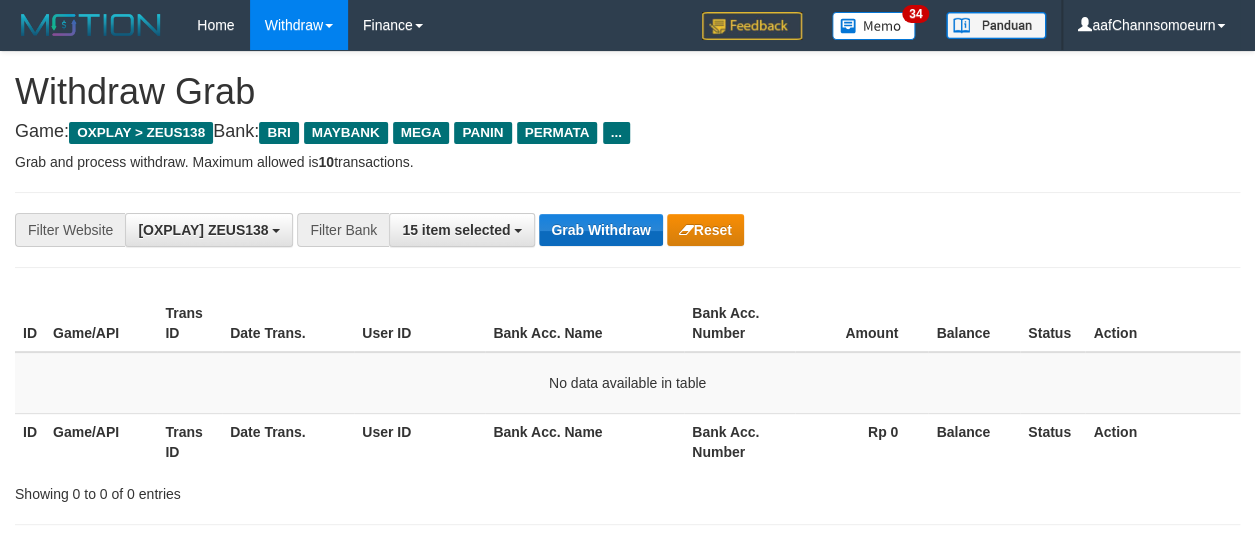click on "Grab Withdraw" at bounding box center (600, 230) 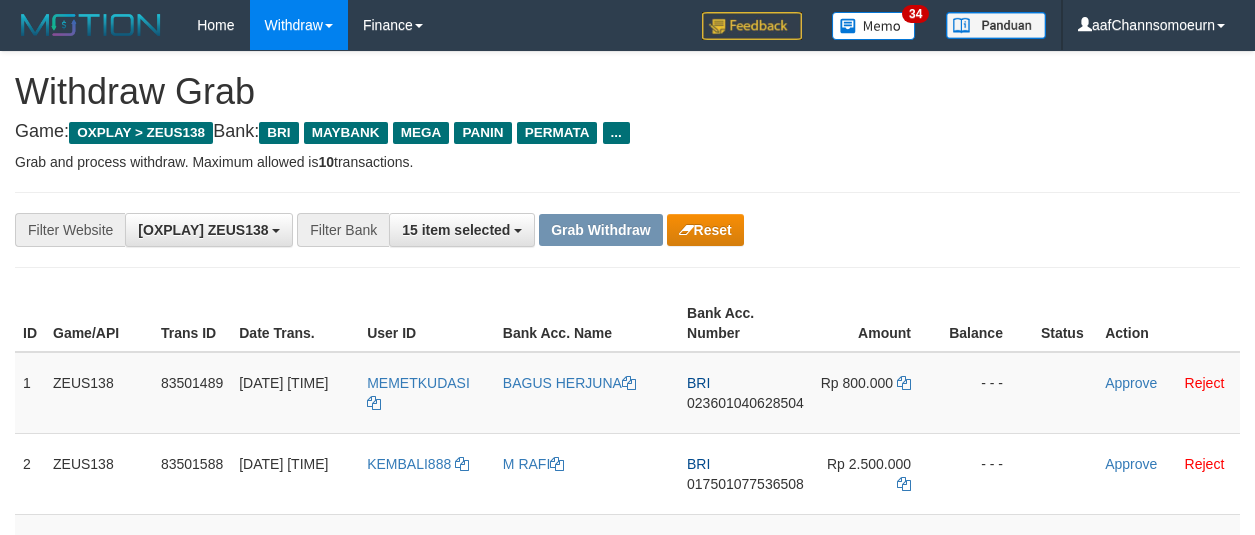 scroll, scrollTop: 0, scrollLeft: 0, axis: both 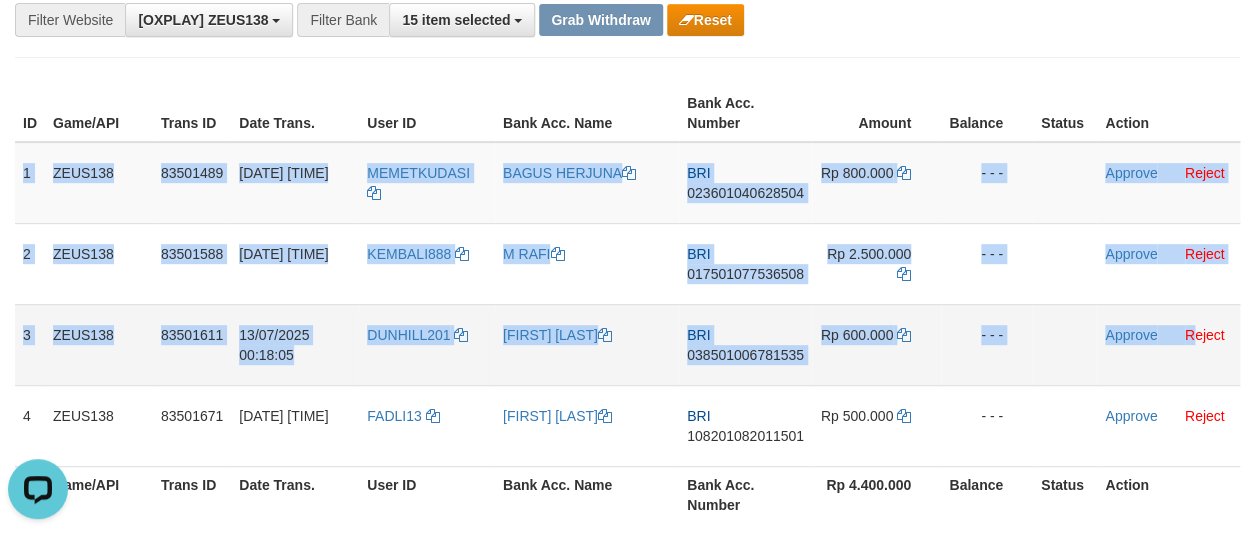 drag, startPoint x: 20, startPoint y: 155, endPoint x: 1196, endPoint y: 319, distance: 1187.3802 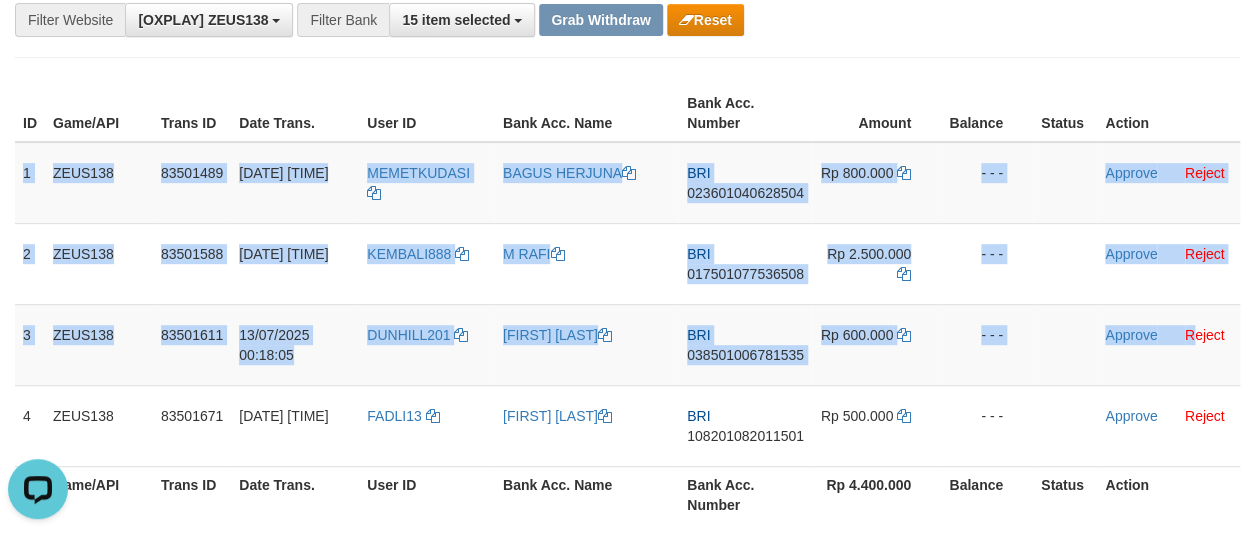 copy on "1
ZEUS138
83501489
13/07/2025 00:16:07
MEMETKUDASI
BAGUS HERJUNA
BRI
023601040628504
Rp 800.000
- - -
Approve
Reject
2
ZEUS138
83501588
13/07/2025 00:17:43
KEMBALI888
M RAFI
BRI
017501077536508
Rp 2.500.000
- - -
Approve
Reject
3
ZEUS138
83501611
13/07/2025 00:18:05
DUNHILL201
CANDRA CIPTO
BRI
038501006781535
Rp 600.000
- - -
Approve
Reject" 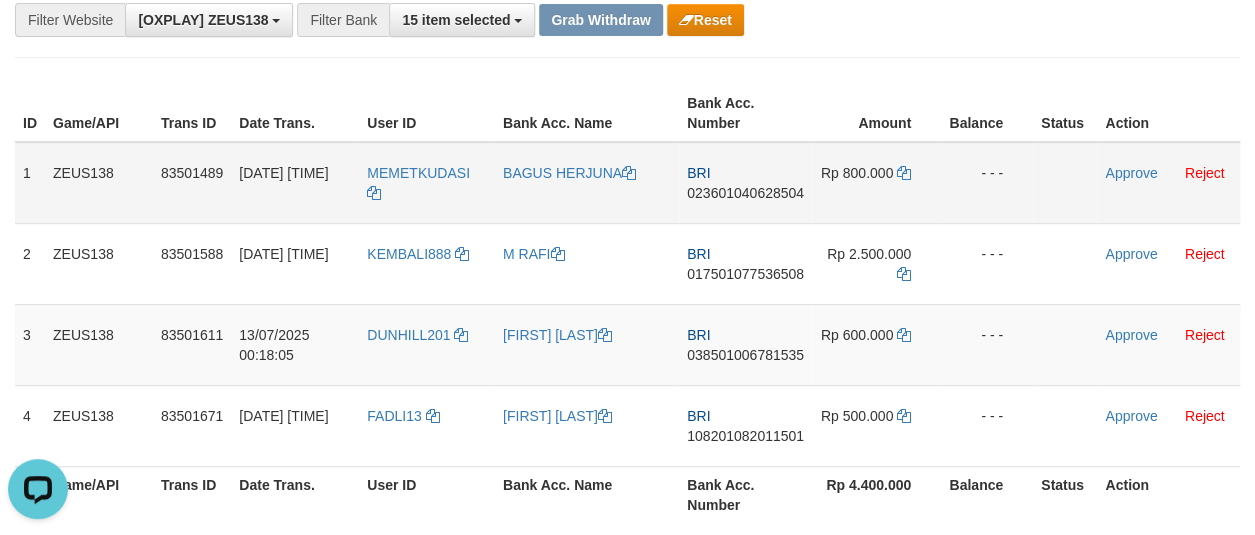 drag, startPoint x: 852, startPoint y: 67, endPoint x: 616, endPoint y: 220, distance: 281.2561 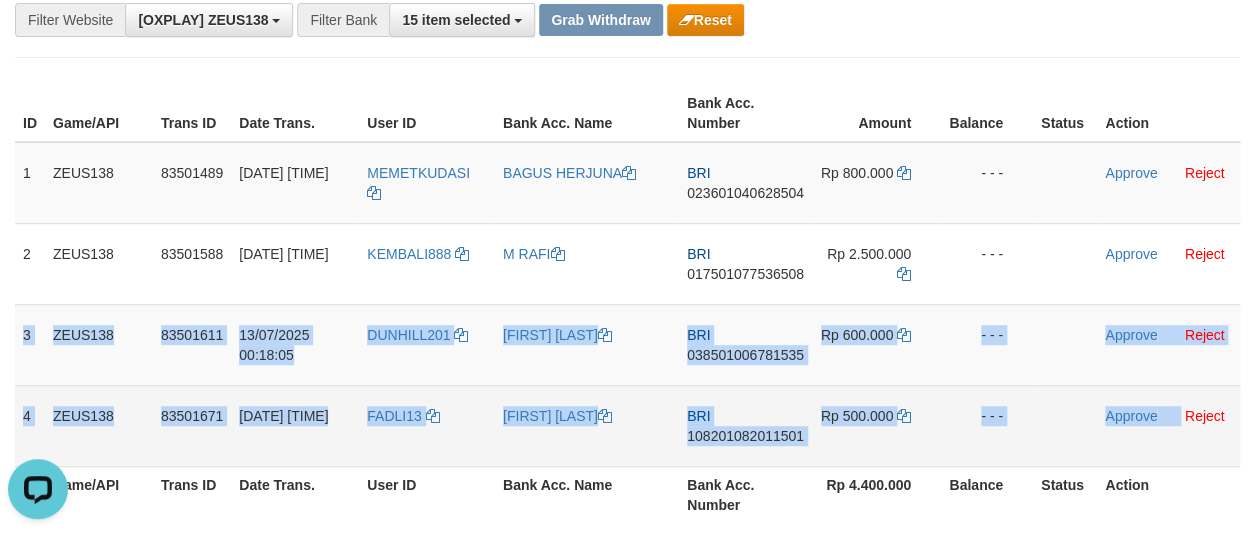drag, startPoint x: 21, startPoint y: 315, endPoint x: 1180, endPoint y: 418, distance: 1163.5677 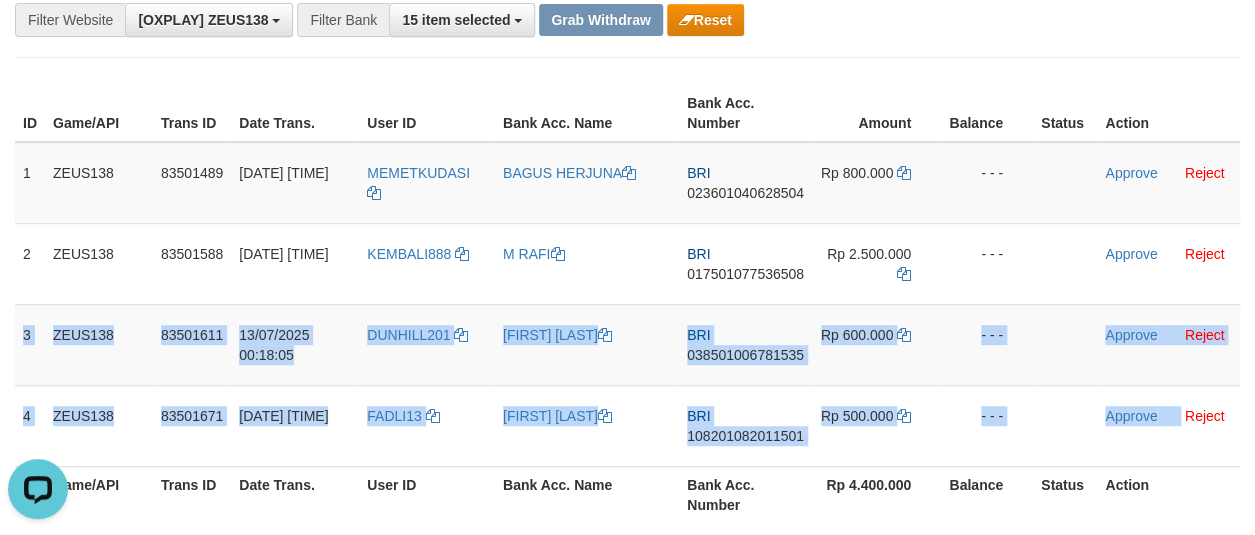 copy on "3
ZEUS138
83501611
13/07/2025 00:18:05
DUNHILL201
CANDRA CIPTO
BRI
038501006781535
Rp 600.000
- - -
Approve
Reject
4
ZEUS138
83501671
13/07/2025 00:19:07
FADLI13
FADLI HARDIYANSAH
BRI
108201082011501
Rp 500.000
- - -
Approve" 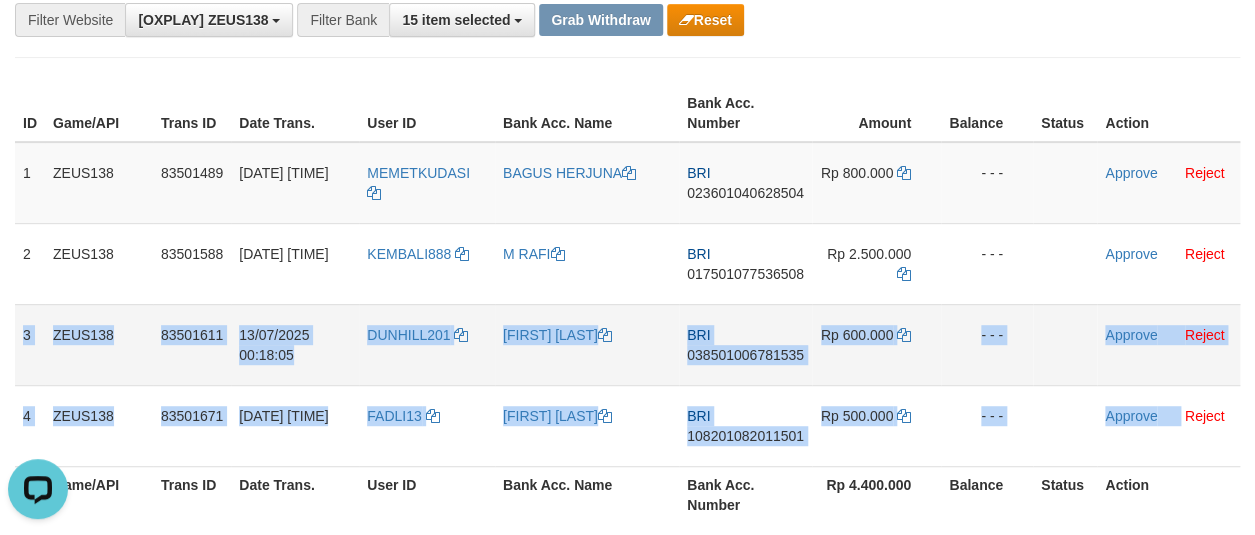 click on "038501006781535" at bounding box center [745, 355] 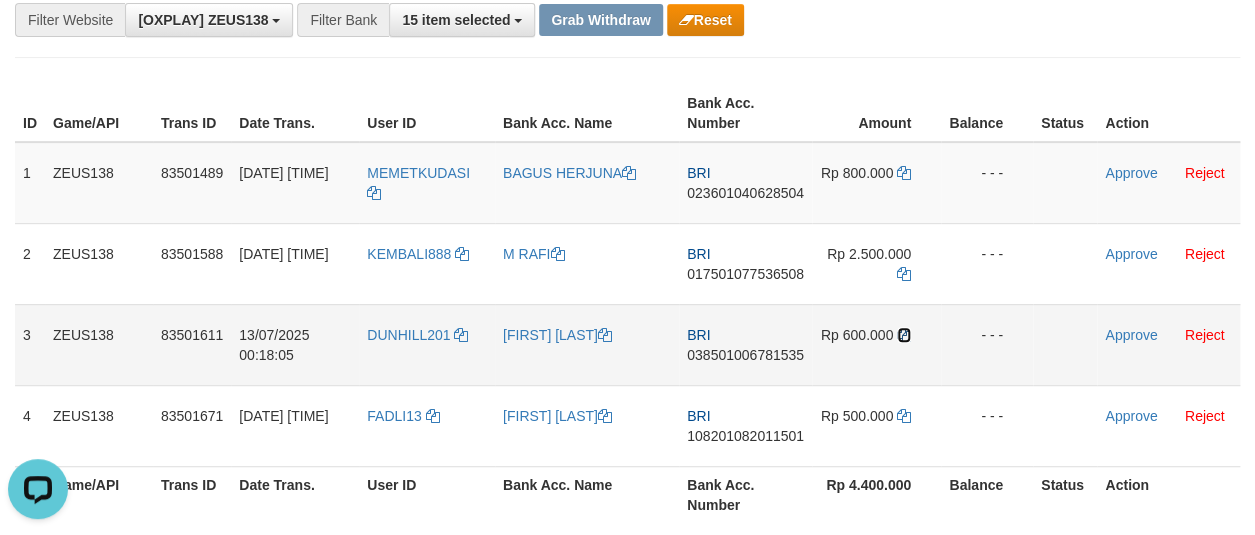 click at bounding box center [904, 335] 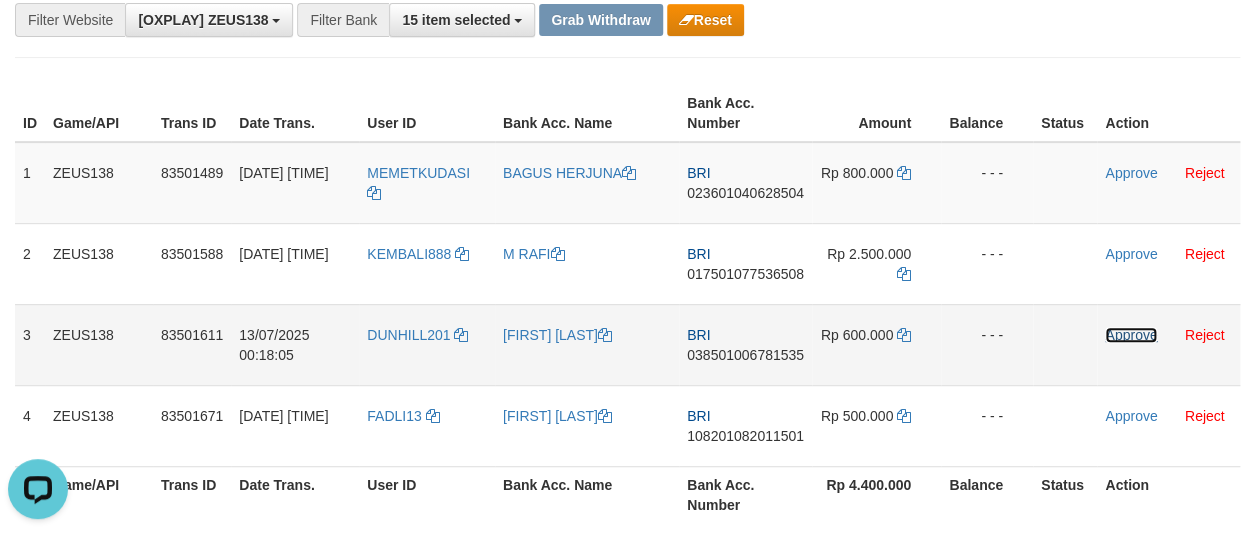 click on "Approve" at bounding box center [1131, 335] 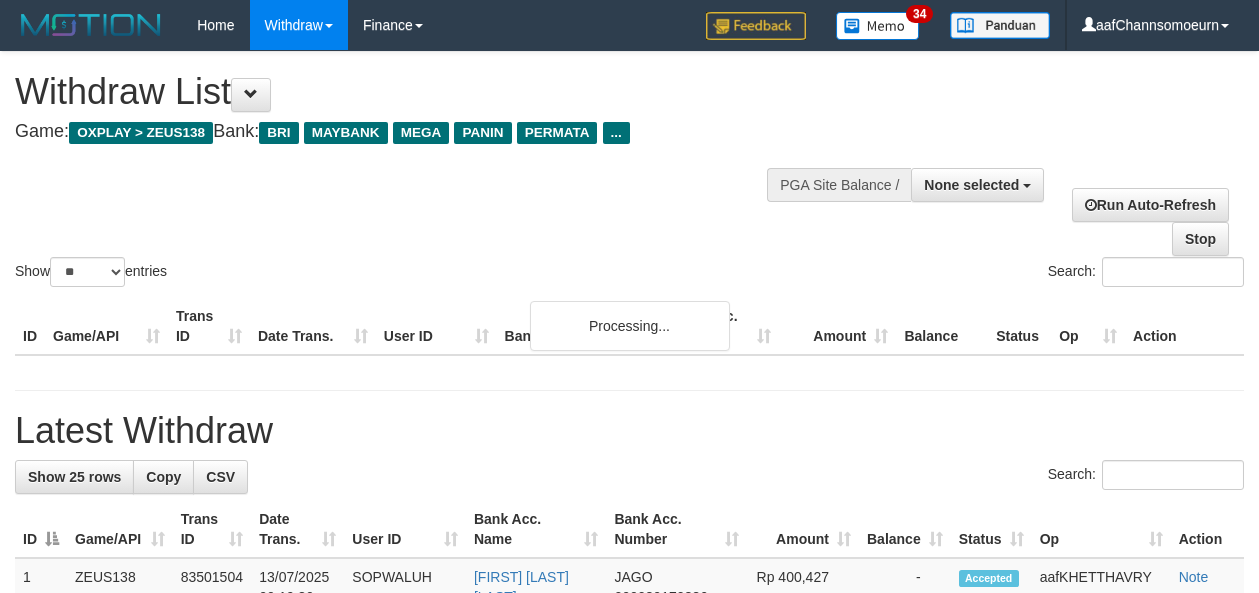 select 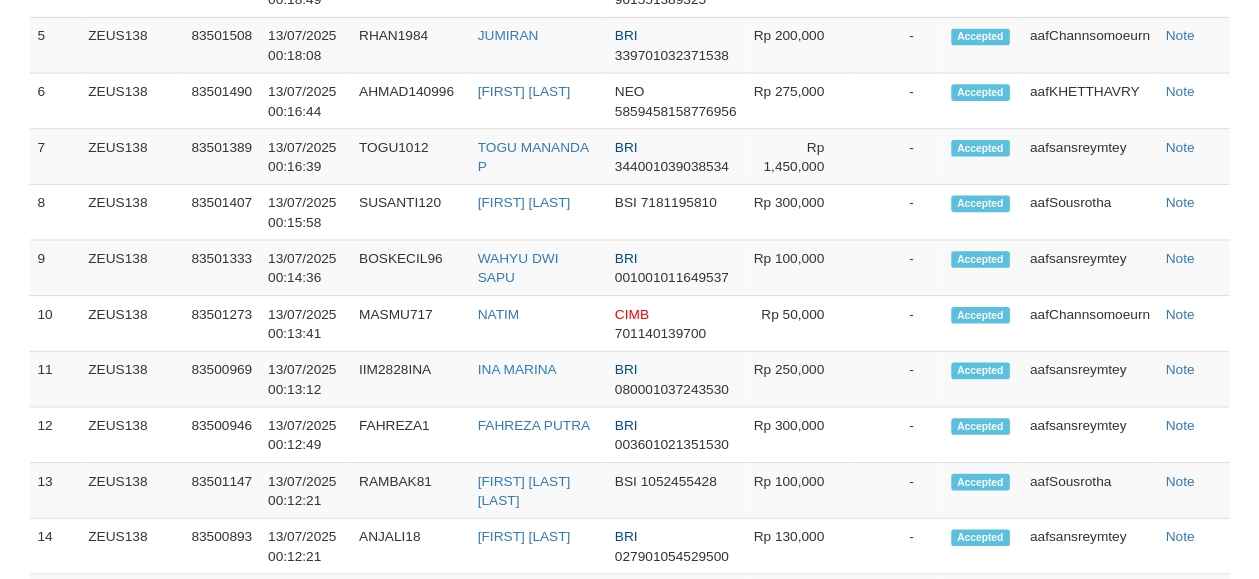 scroll, scrollTop: 733, scrollLeft: 0, axis: vertical 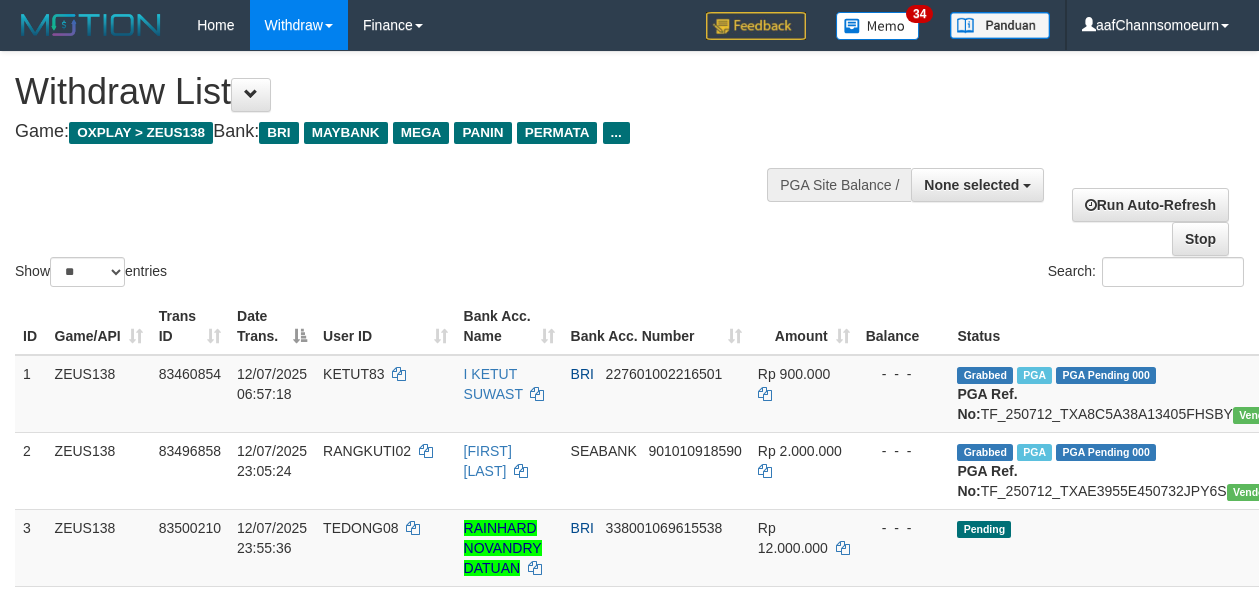 select 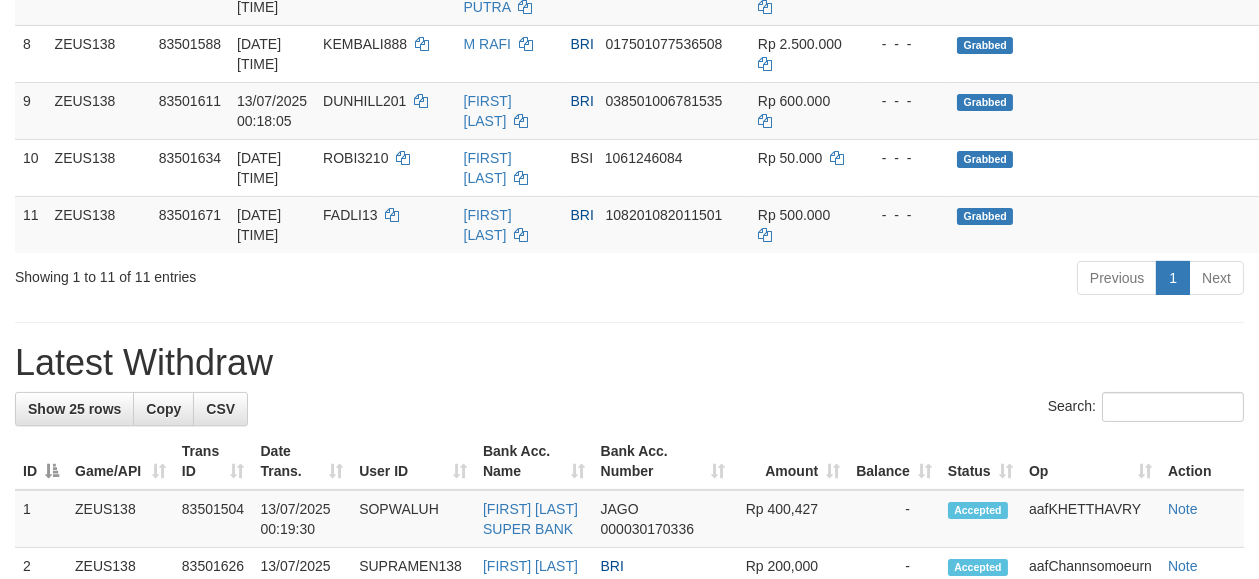scroll, scrollTop: 733, scrollLeft: 0, axis: vertical 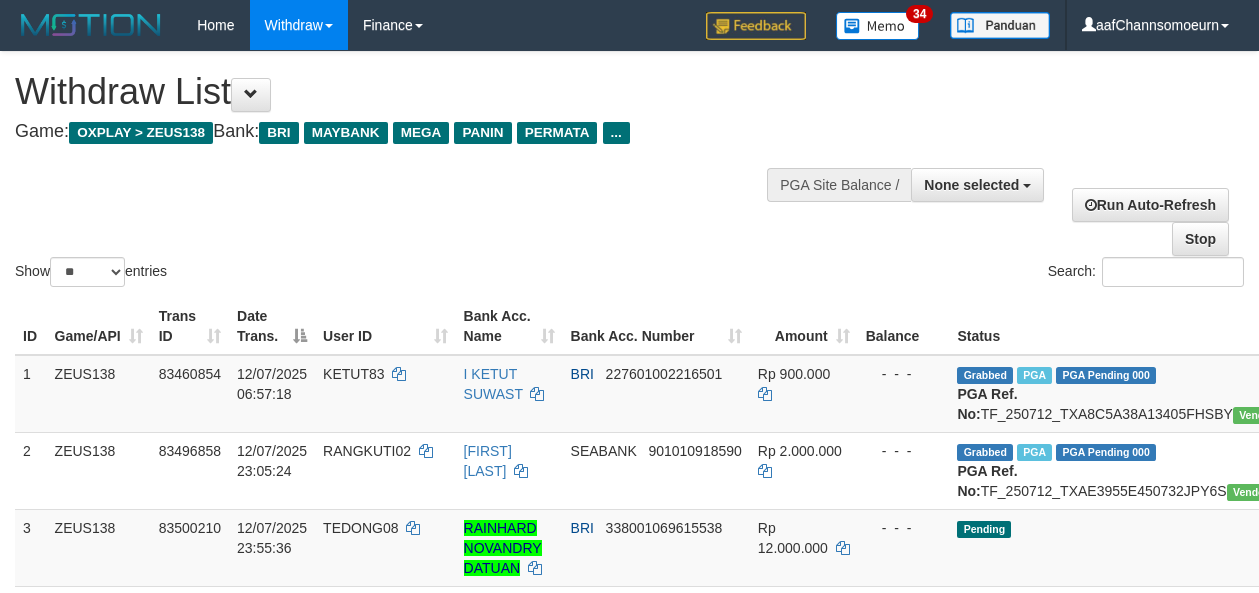 select 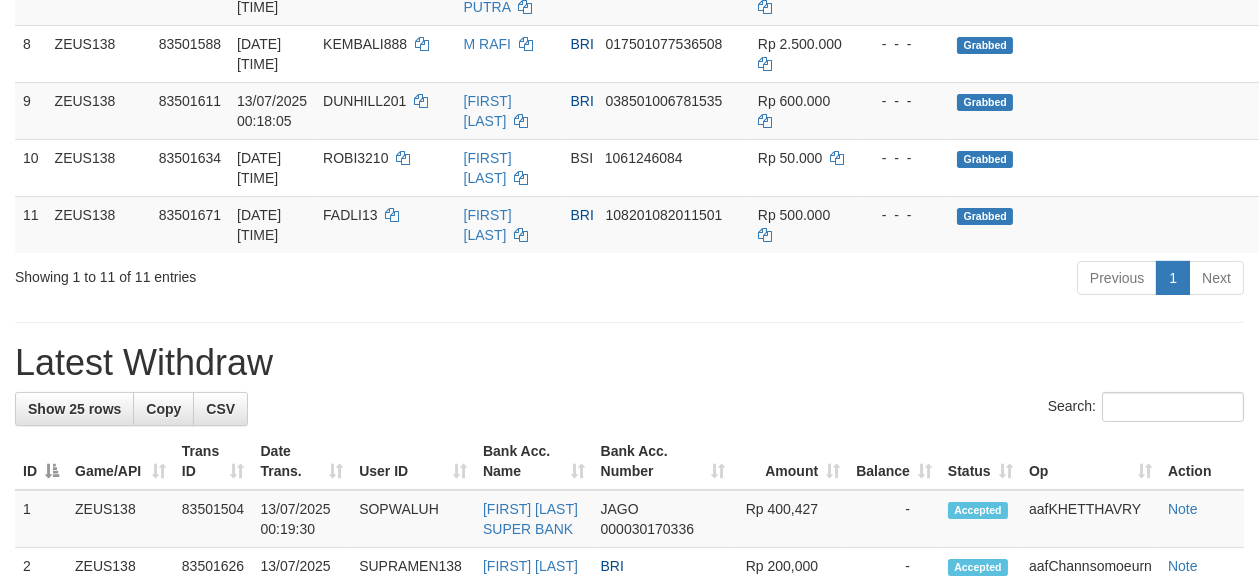 scroll, scrollTop: 733, scrollLeft: 0, axis: vertical 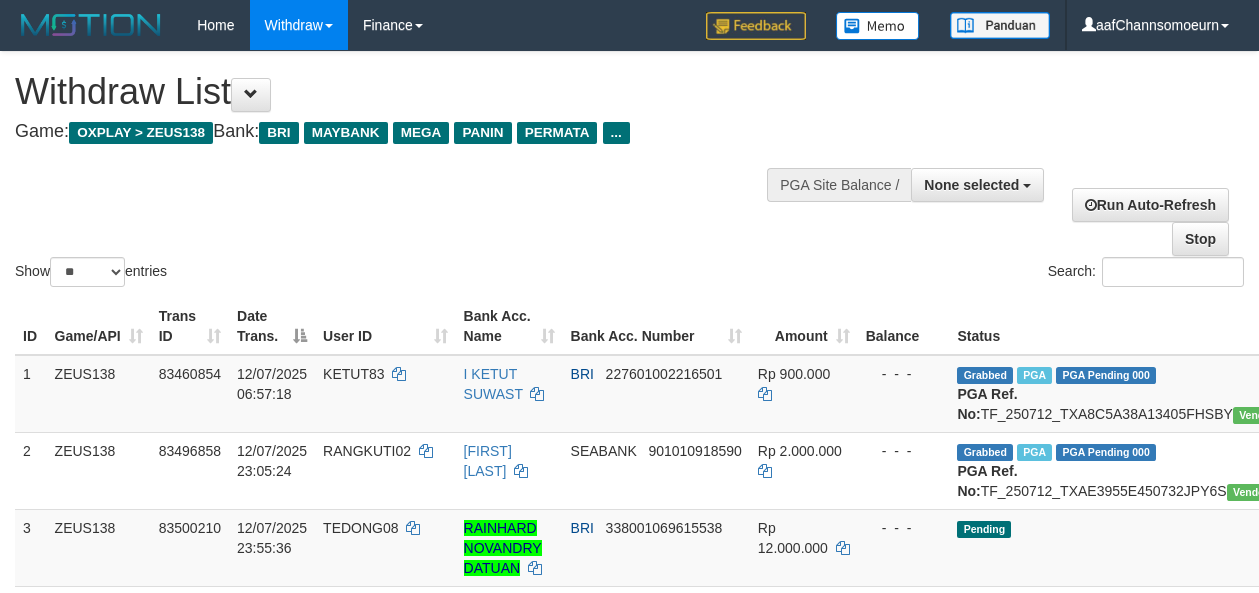 select 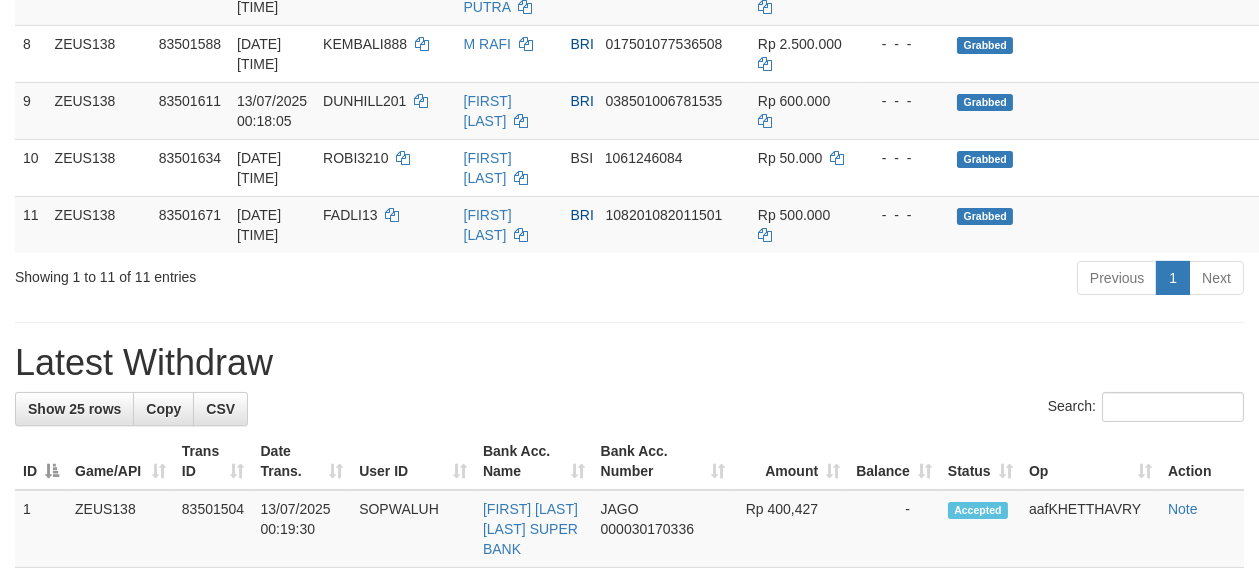 scroll, scrollTop: 733, scrollLeft: 0, axis: vertical 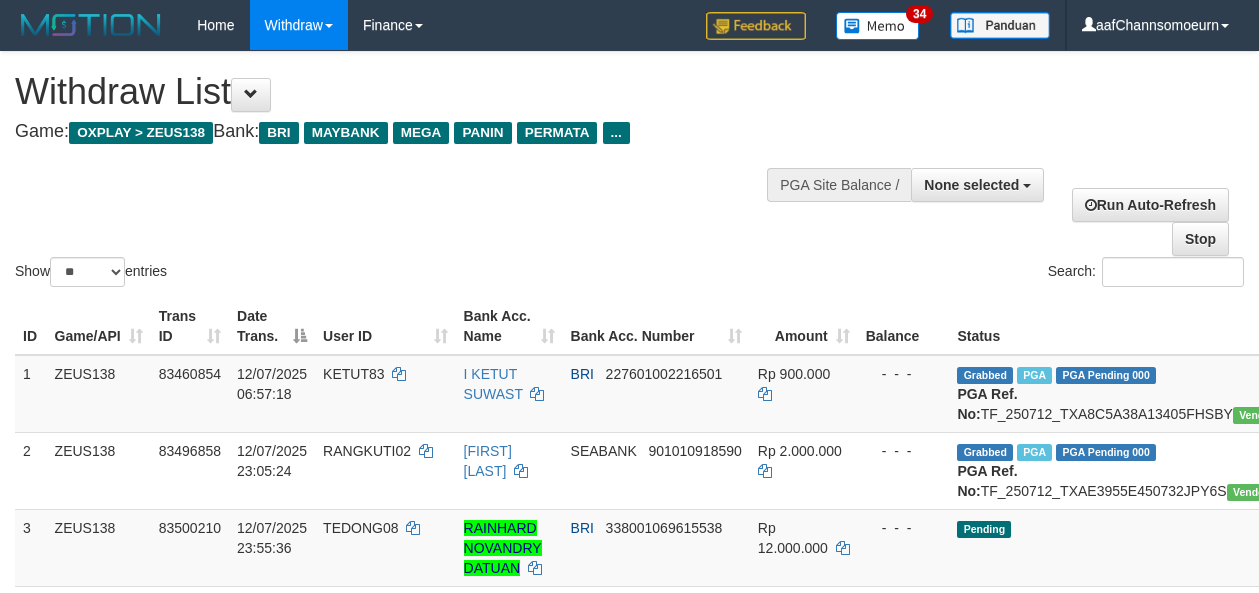 select 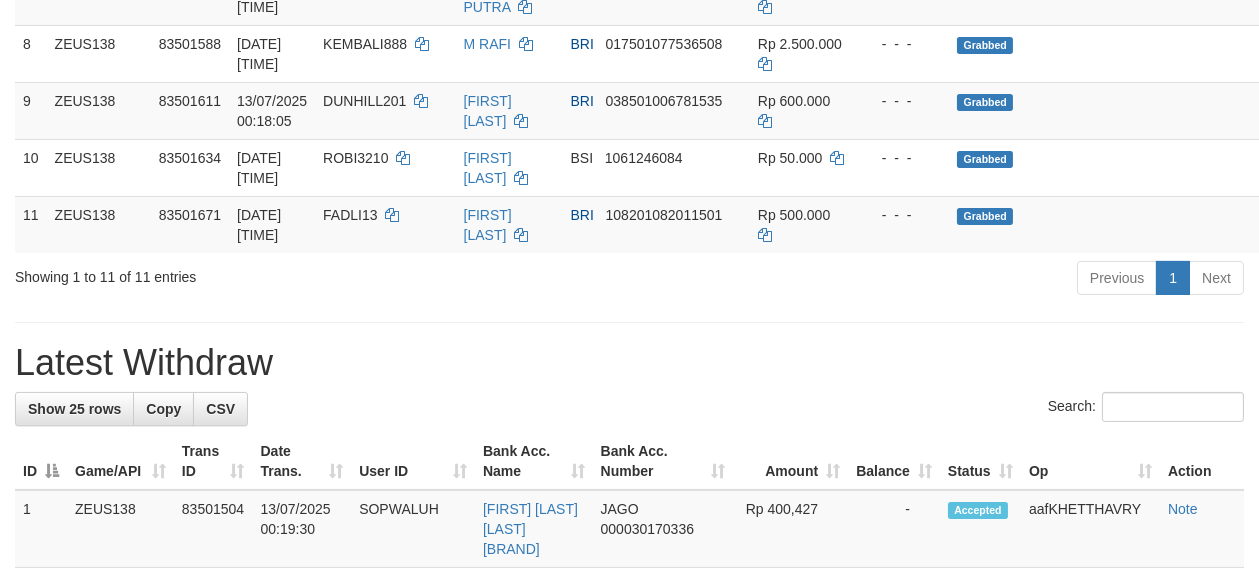 scroll, scrollTop: 733, scrollLeft: 0, axis: vertical 